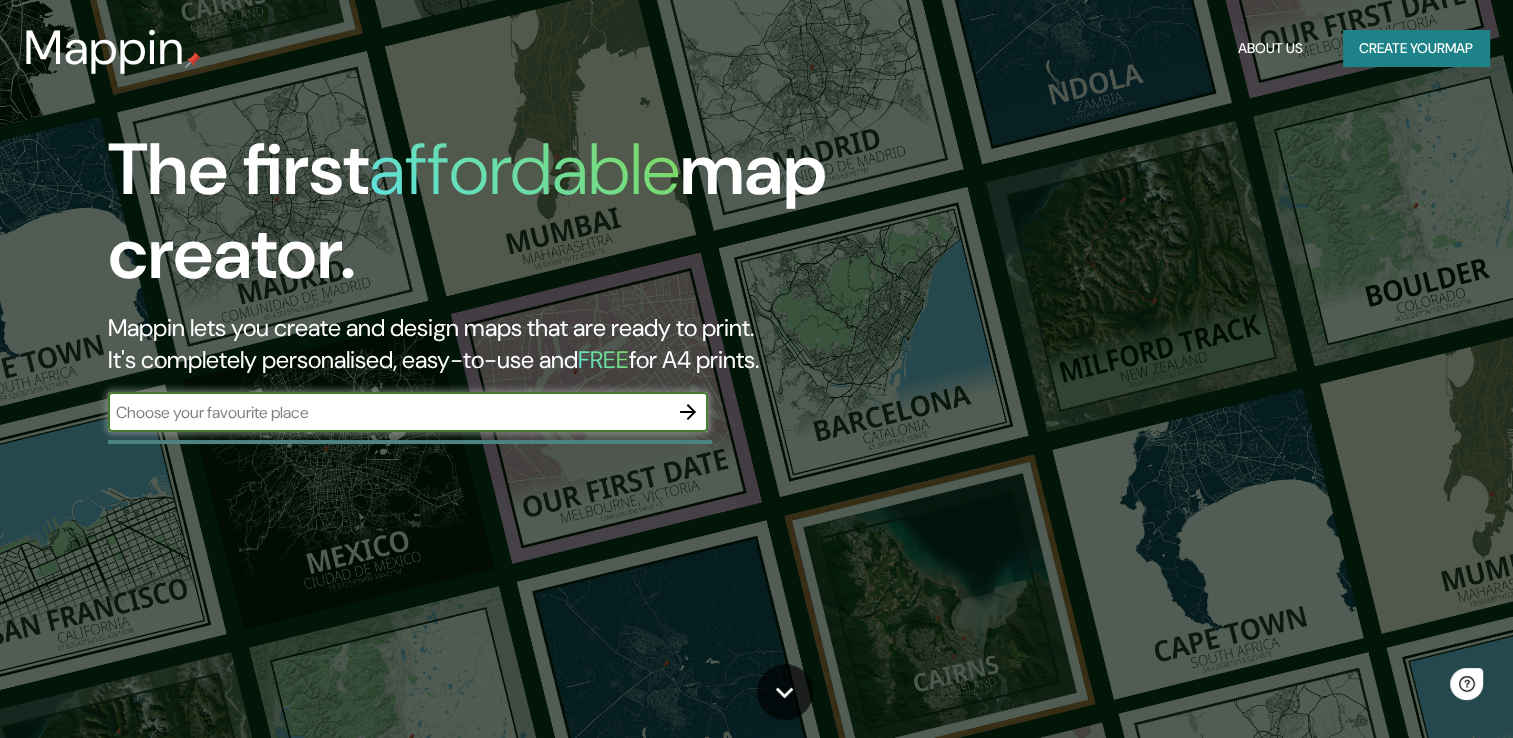 scroll, scrollTop: 0, scrollLeft: 0, axis: both 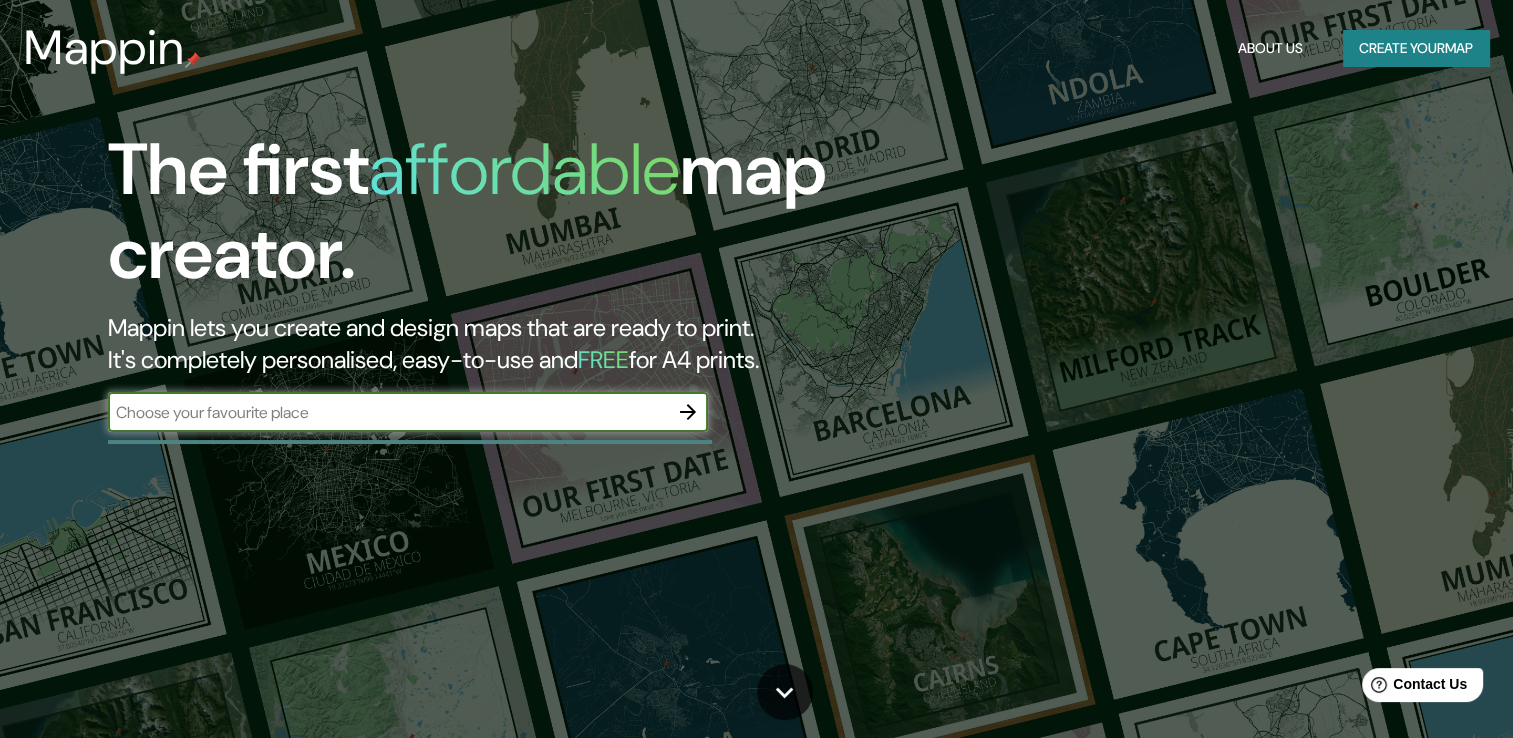 click at bounding box center [388, 412] 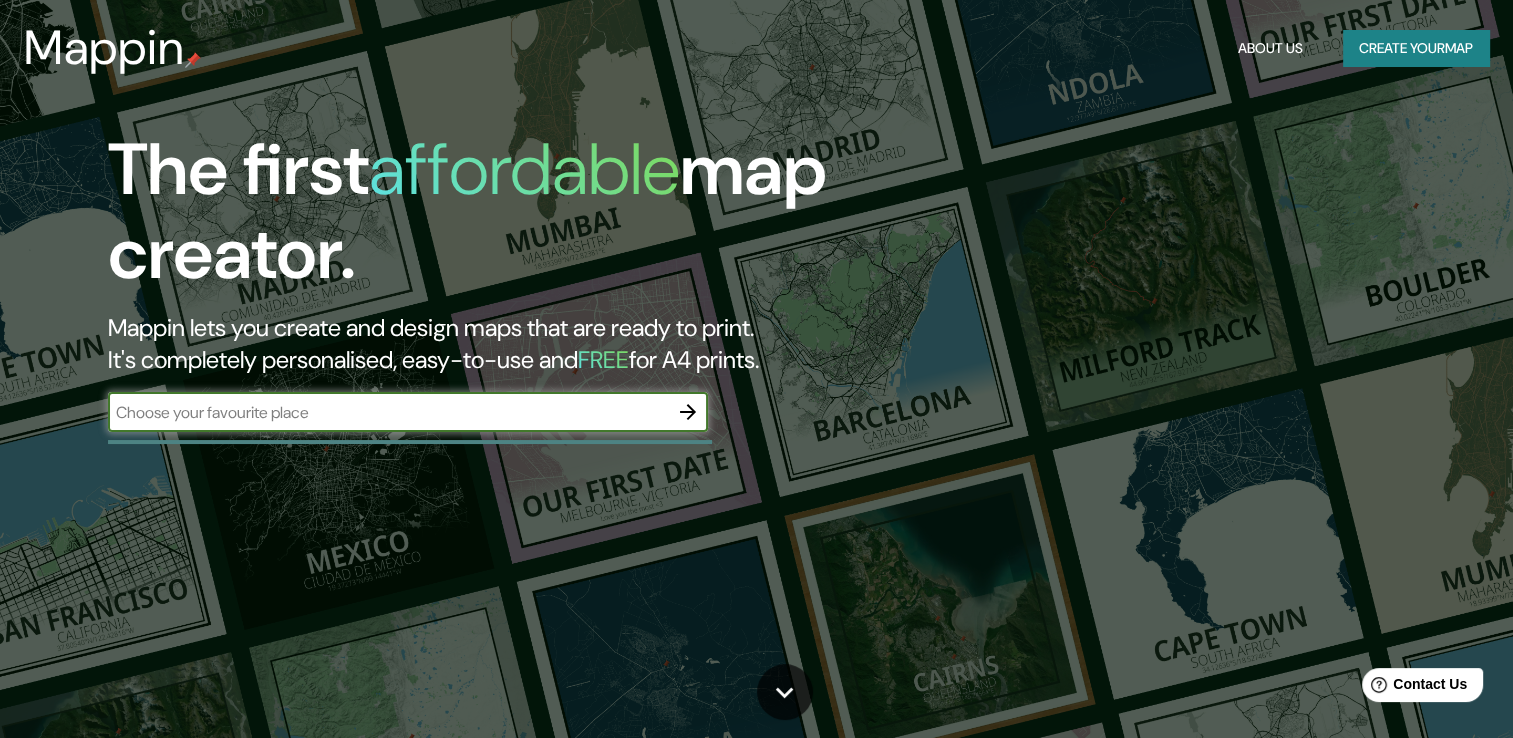 type on "[COUNTRY]" 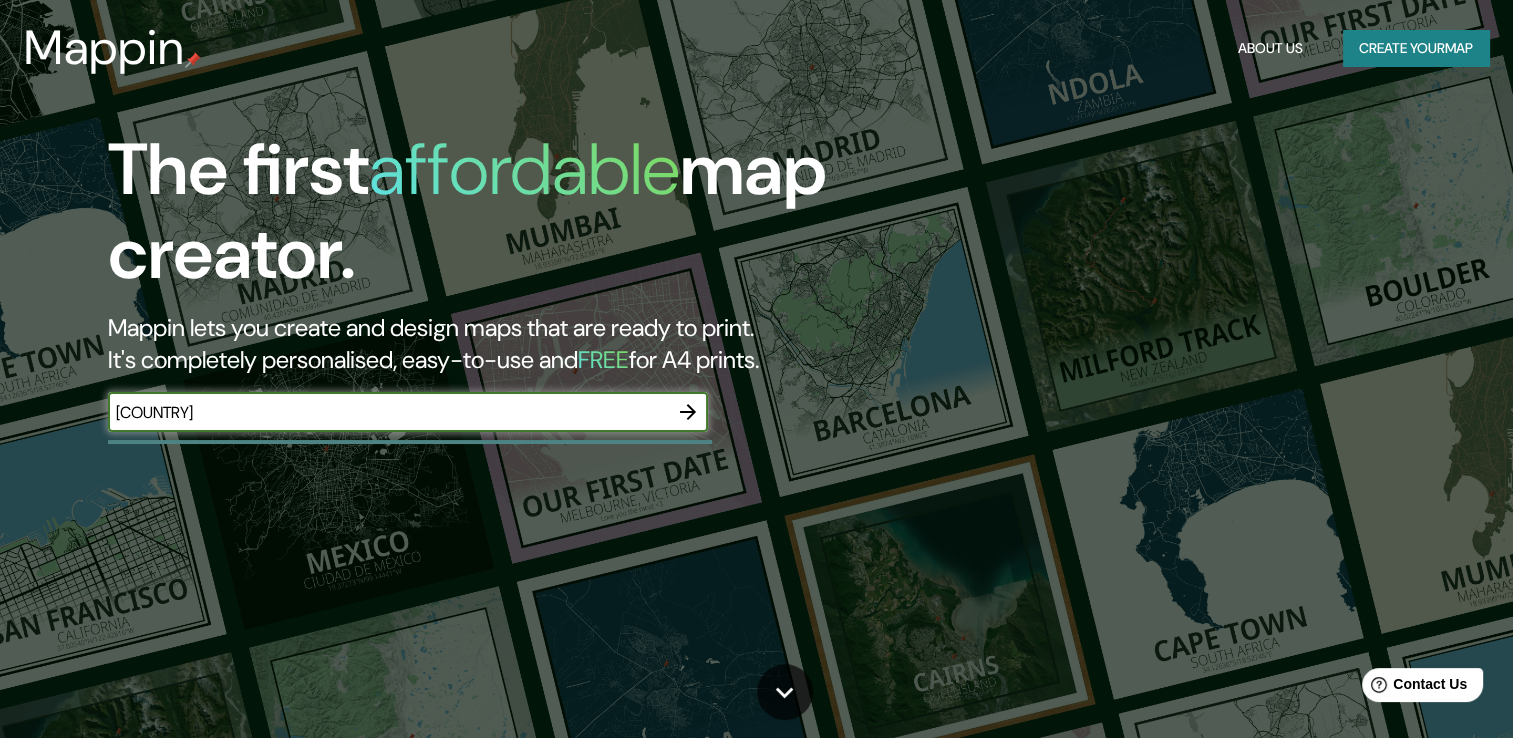 click 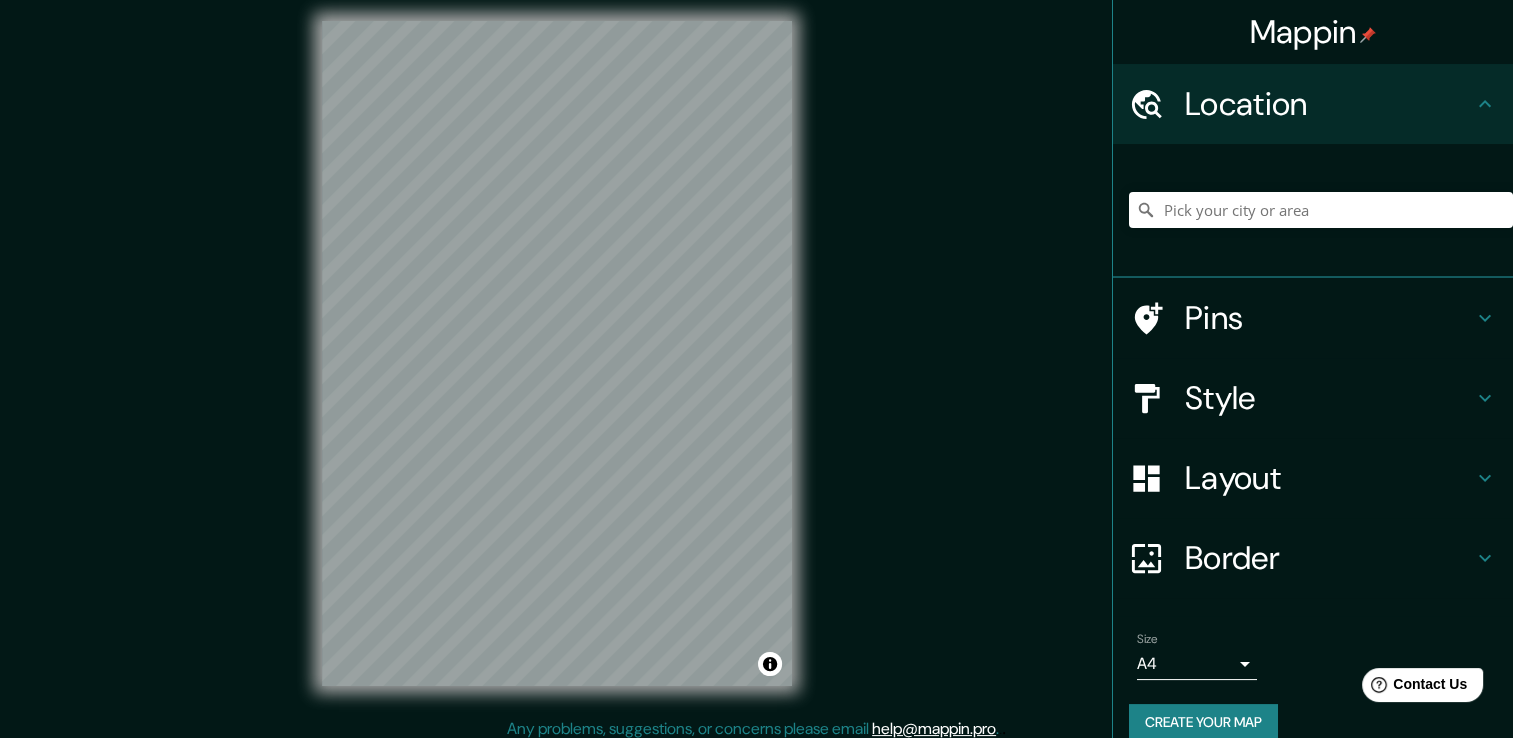 scroll, scrollTop: 22, scrollLeft: 0, axis: vertical 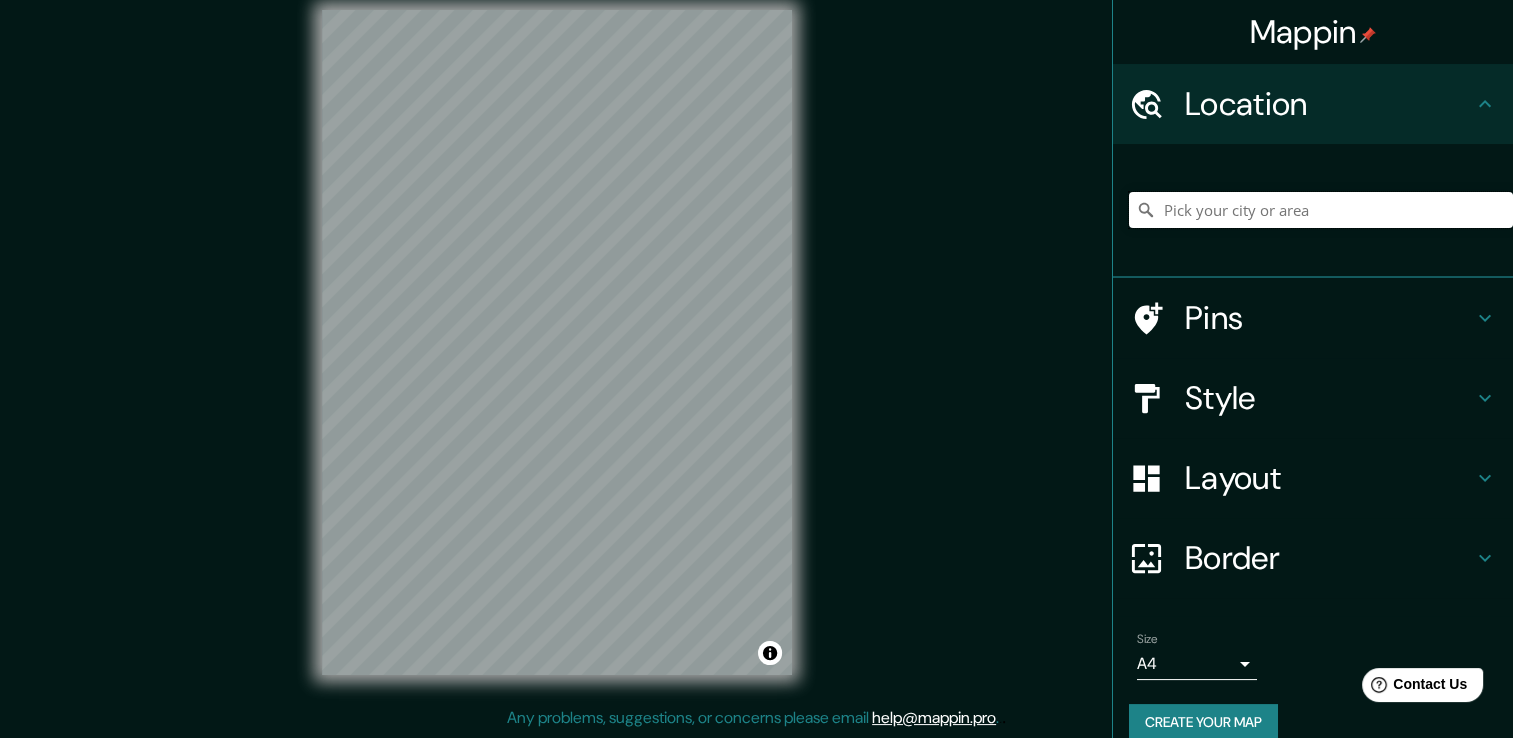 click at bounding box center (1321, 210) 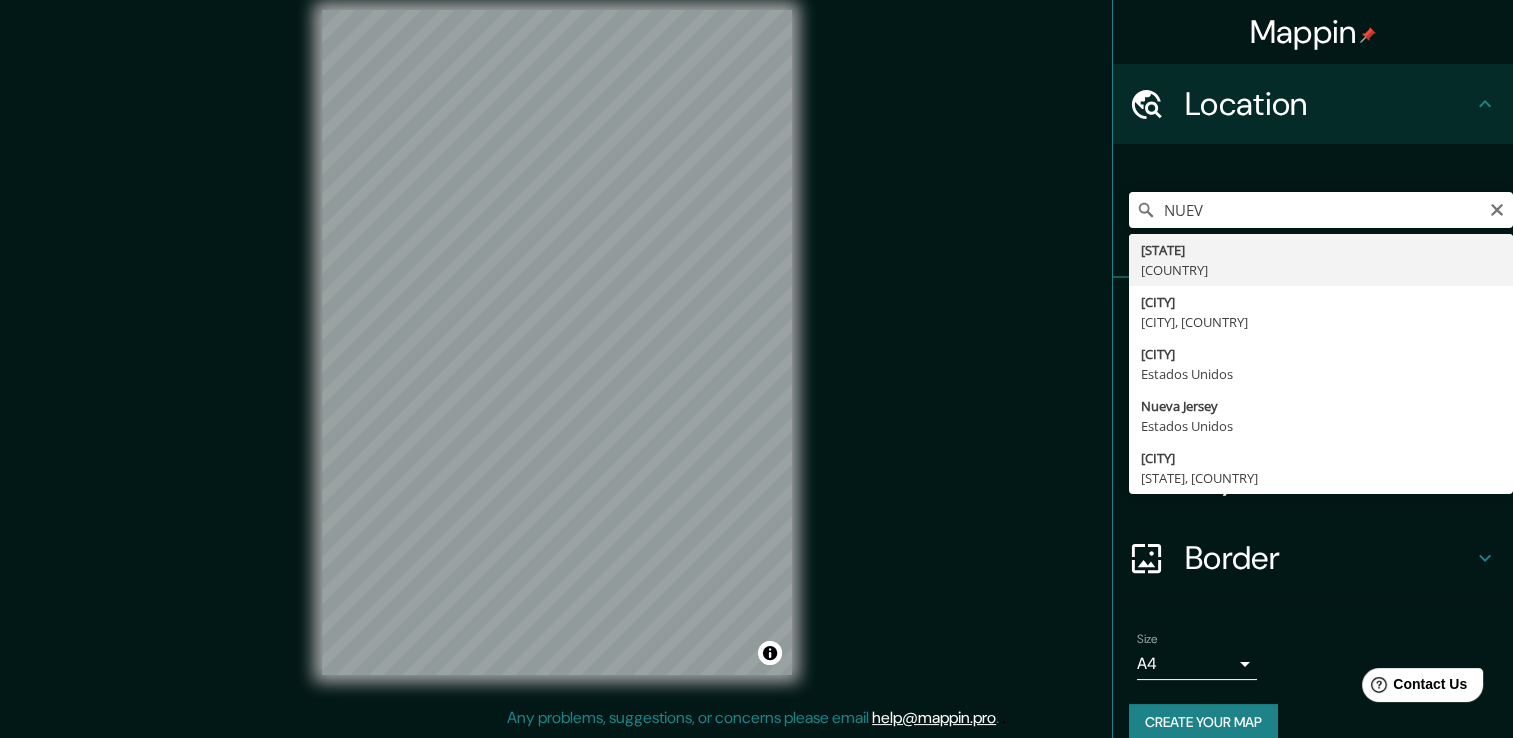 type on "[STATE], [COUNTRY]" 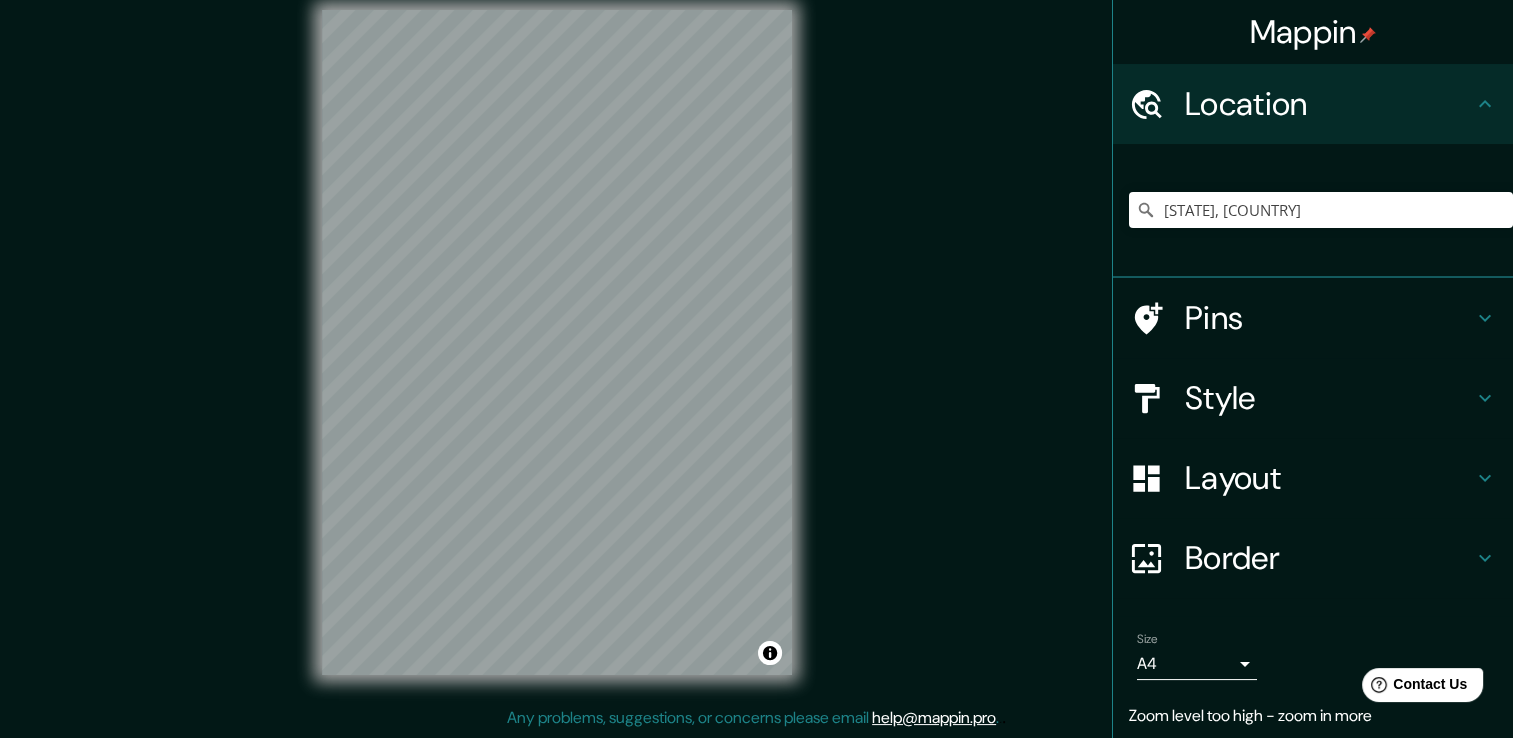 click on "Pins" at bounding box center [1329, 318] 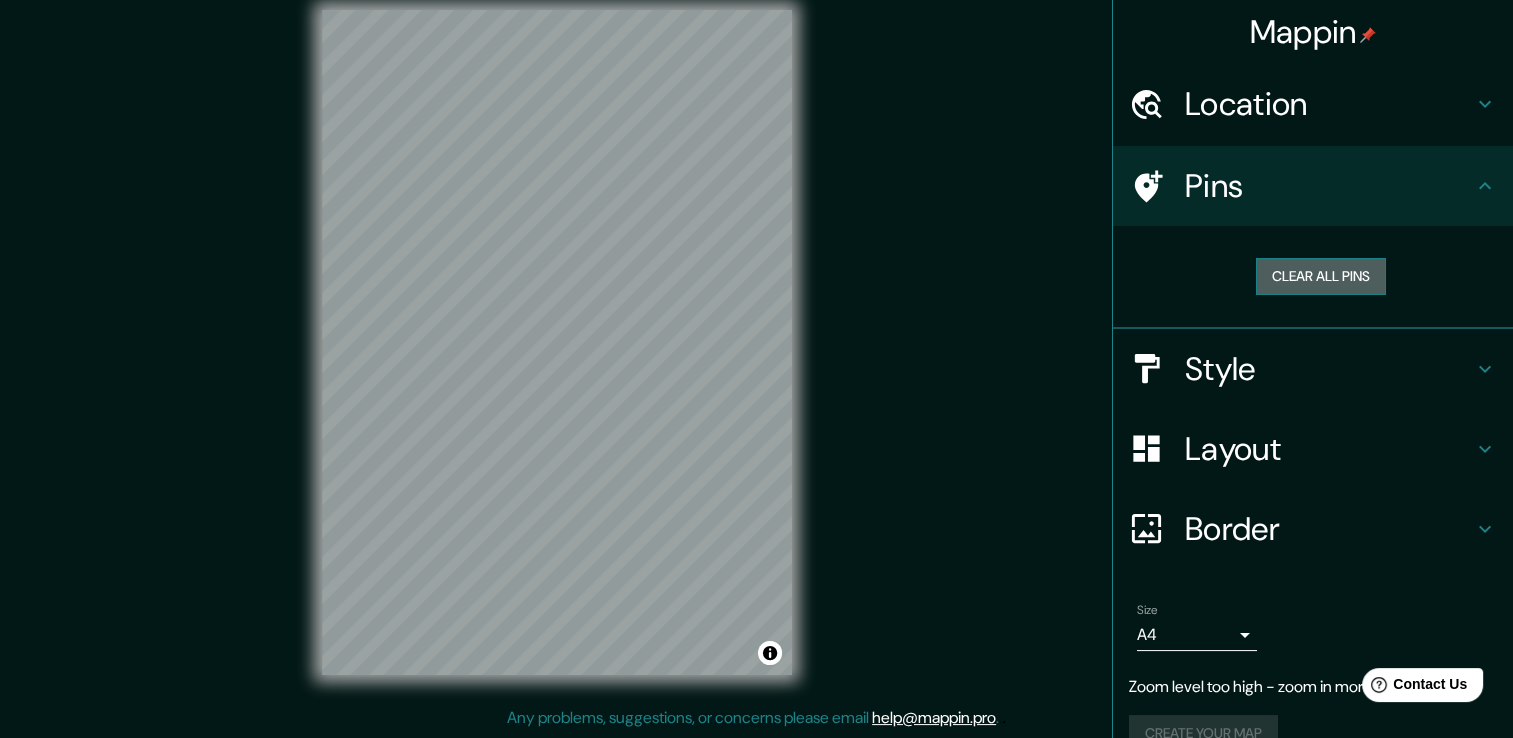 click on "Clear all pins" at bounding box center (1321, 276) 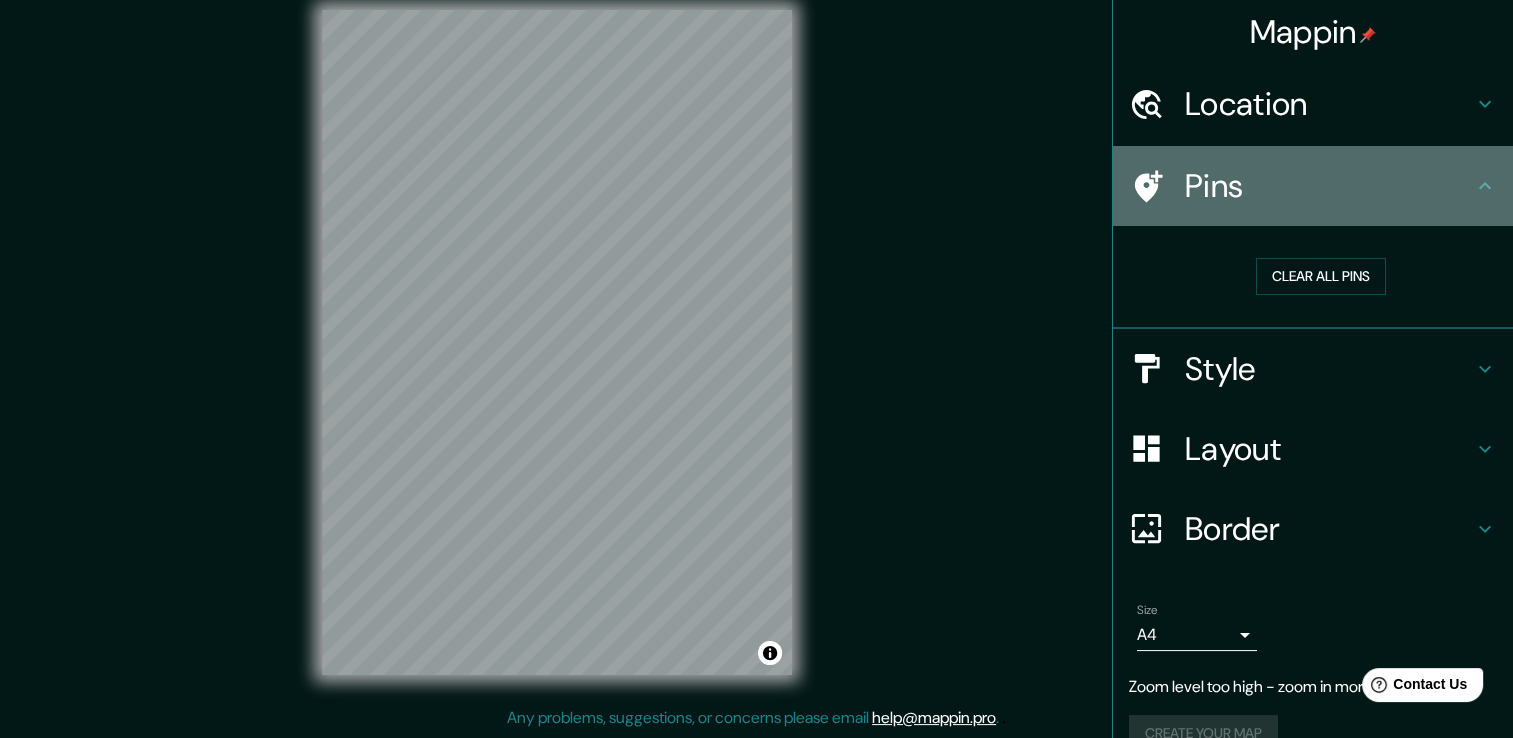 click at bounding box center (1157, 186) 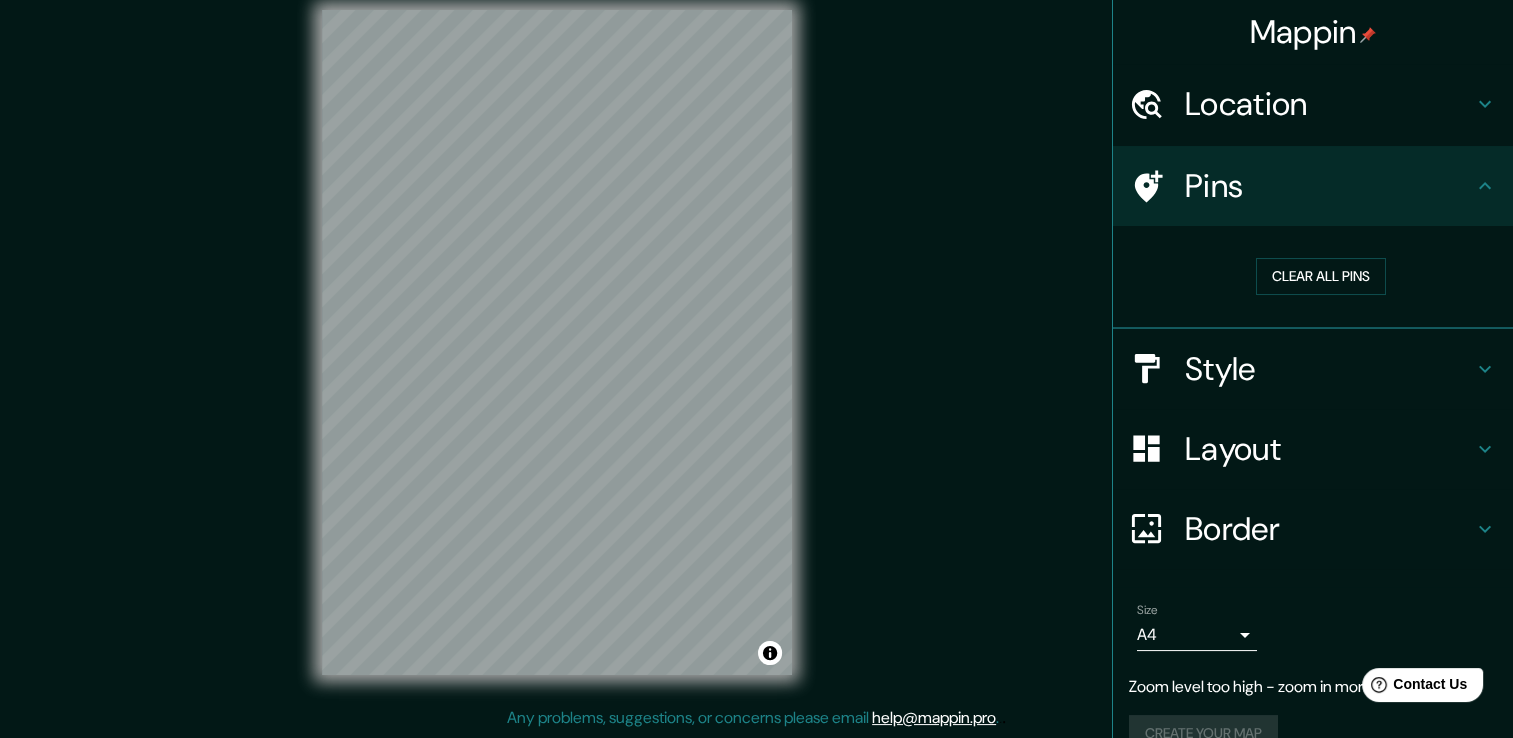 click 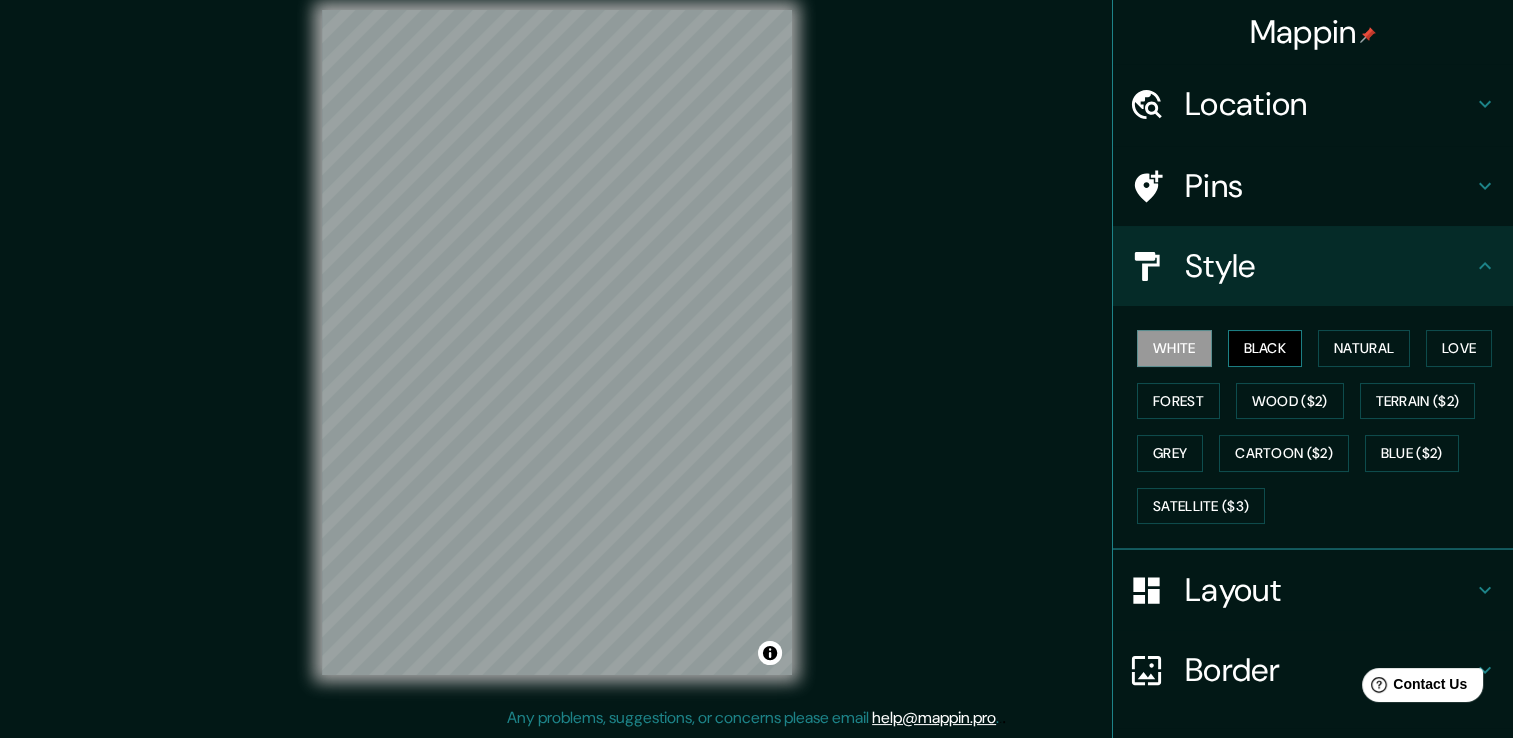 click on "Black" at bounding box center (1265, 348) 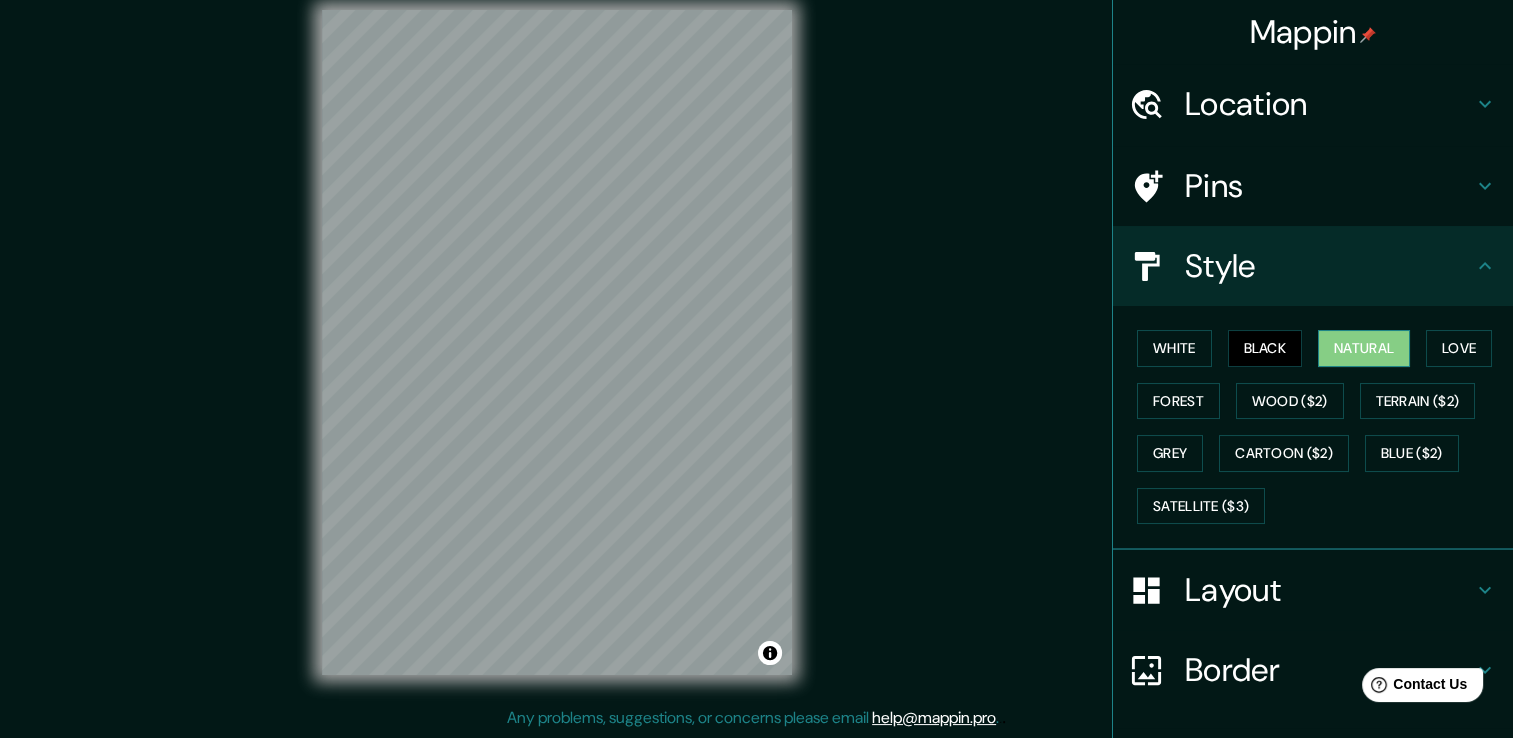 click on "Natural" at bounding box center [1364, 348] 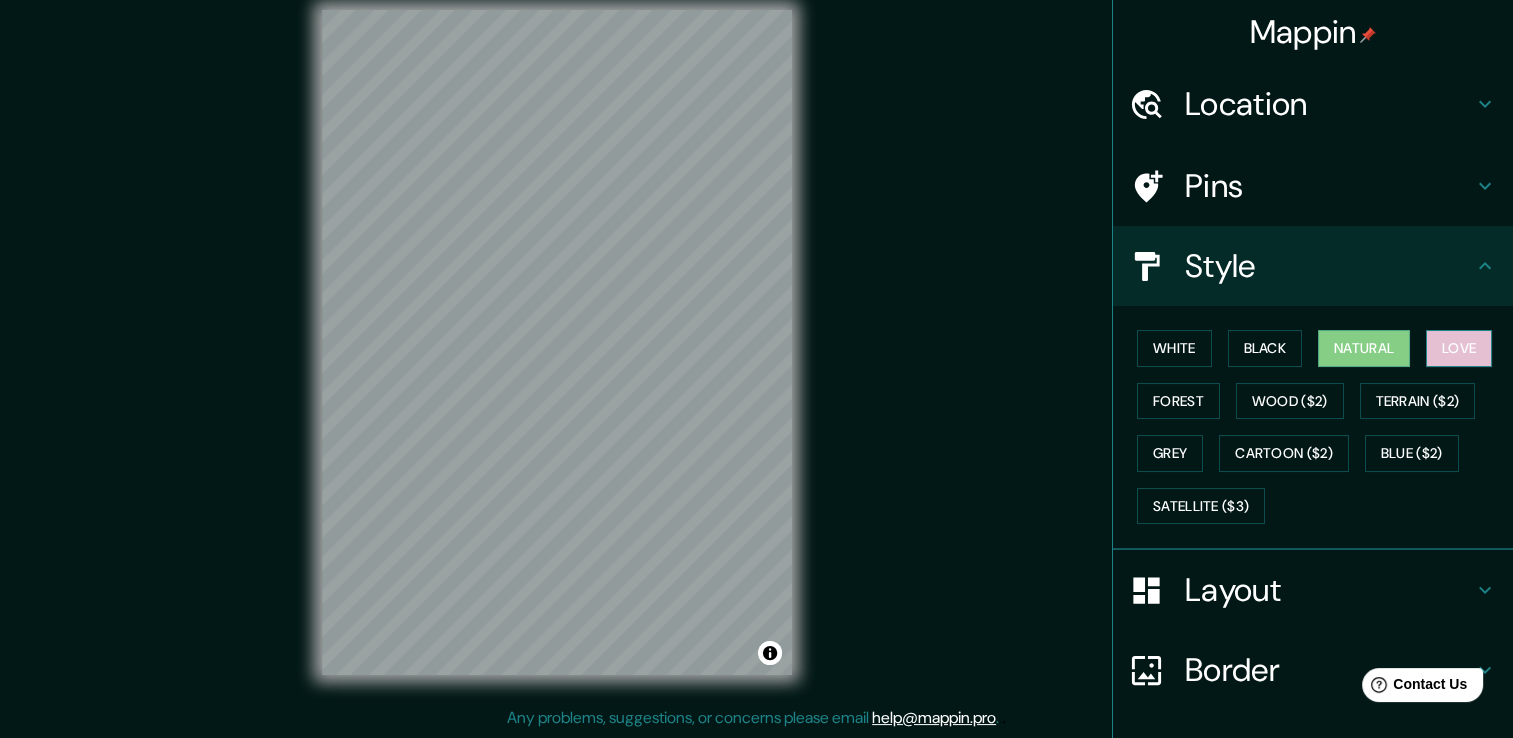 click on "Love" at bounding box center [1459, 348] 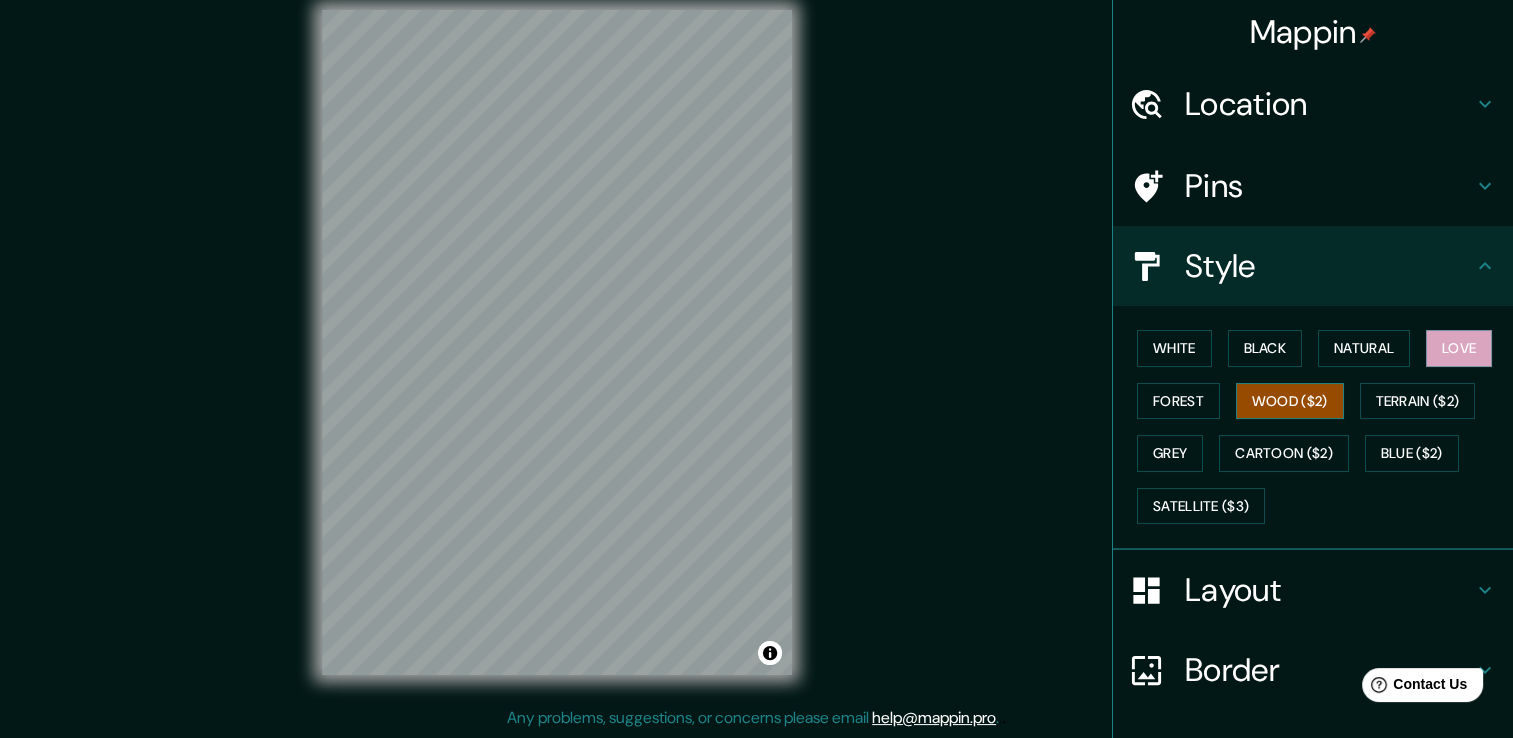 click on "Wood ($2)" at bounding box center (1290, 401) 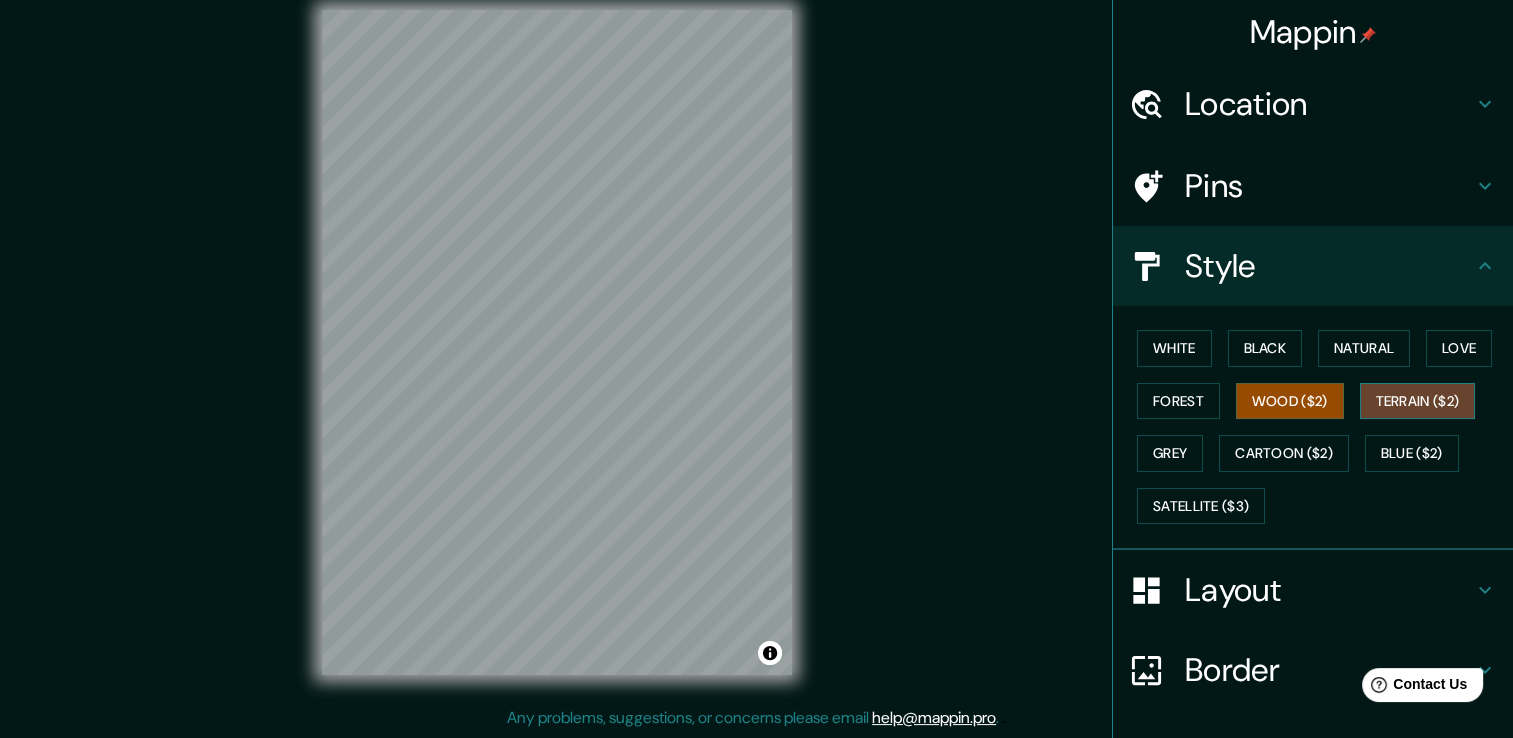 click on "Terrain ($2)" at bounding box center [1418, 401] 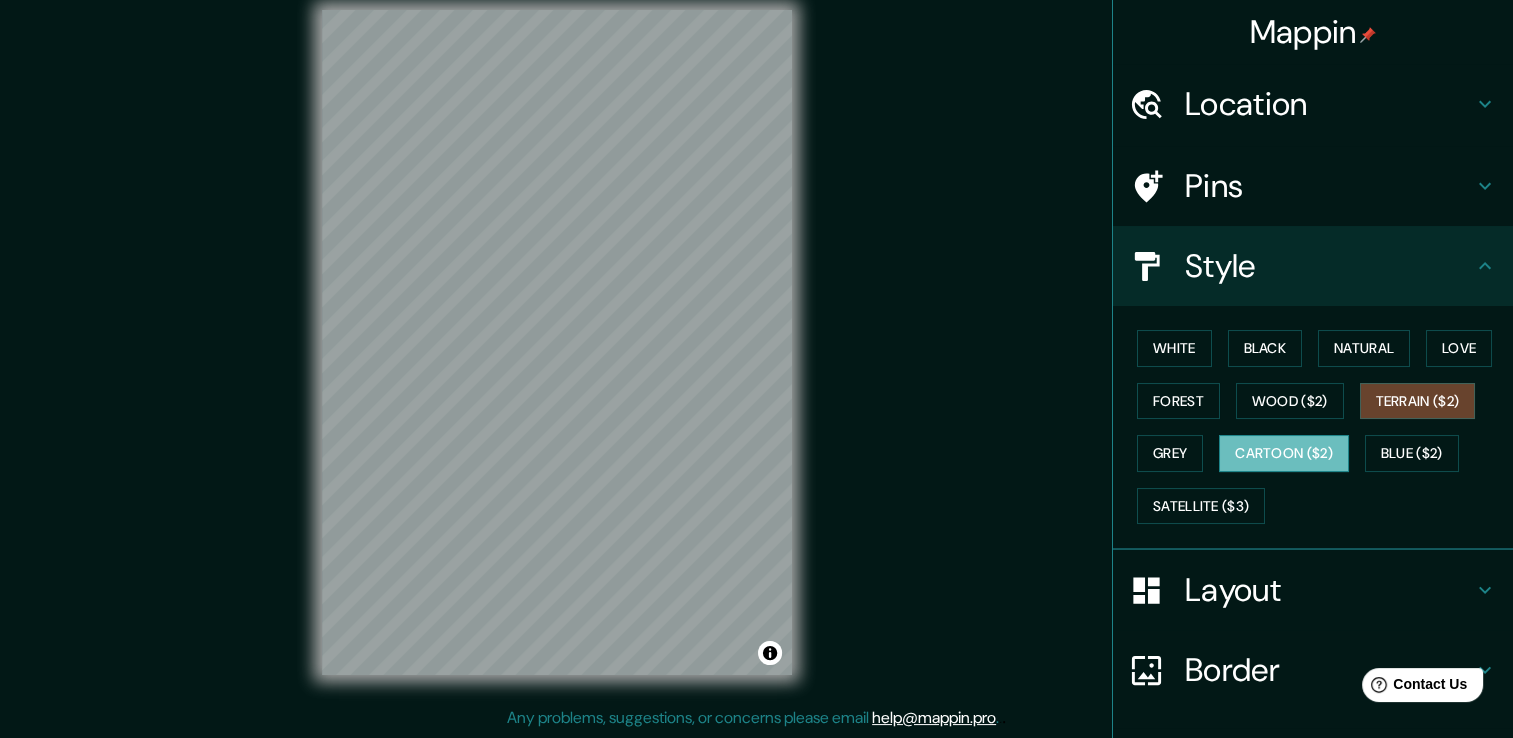 click on "Cartoon ($2)" at bounding box center [1284, 453] 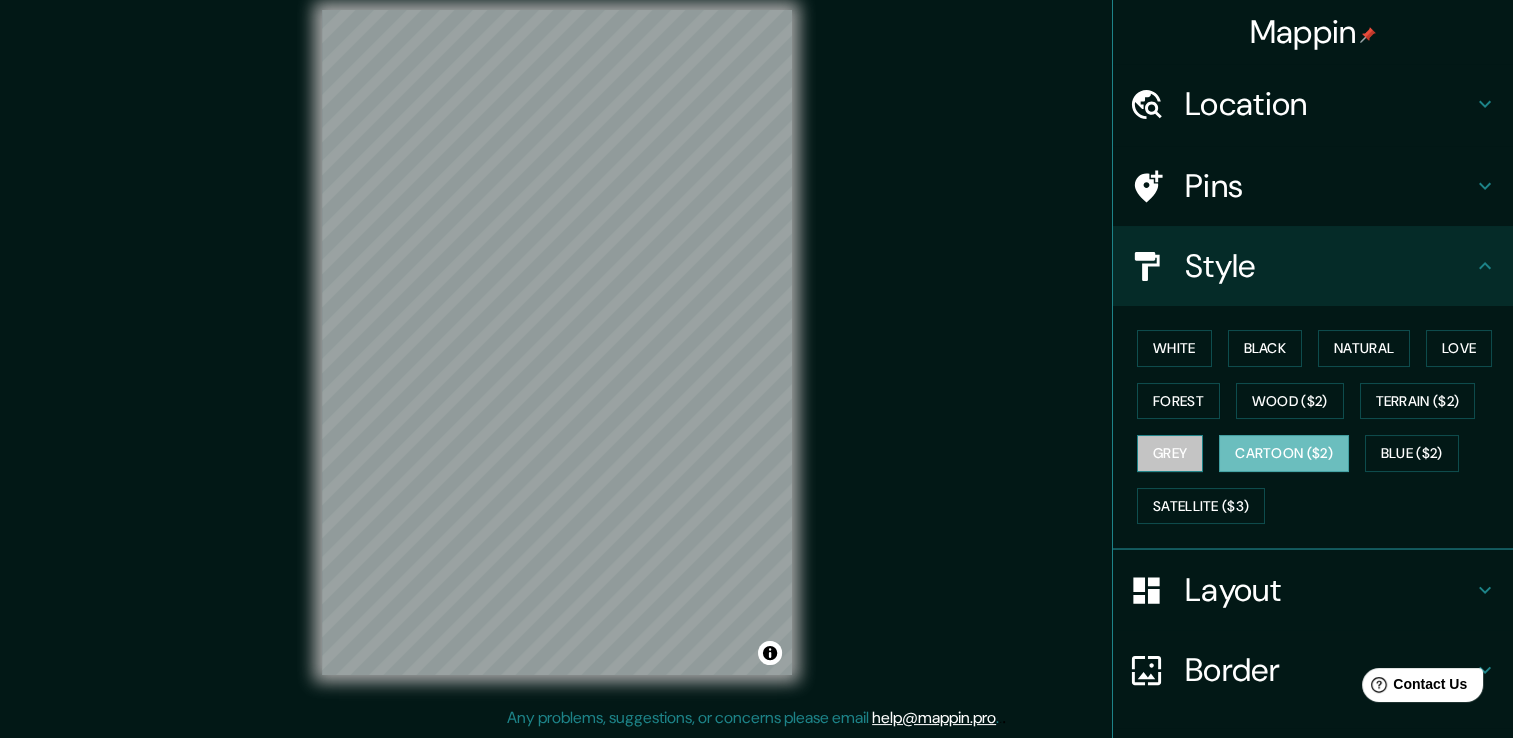 click on "Grey" at bounding box center [1170, 453] 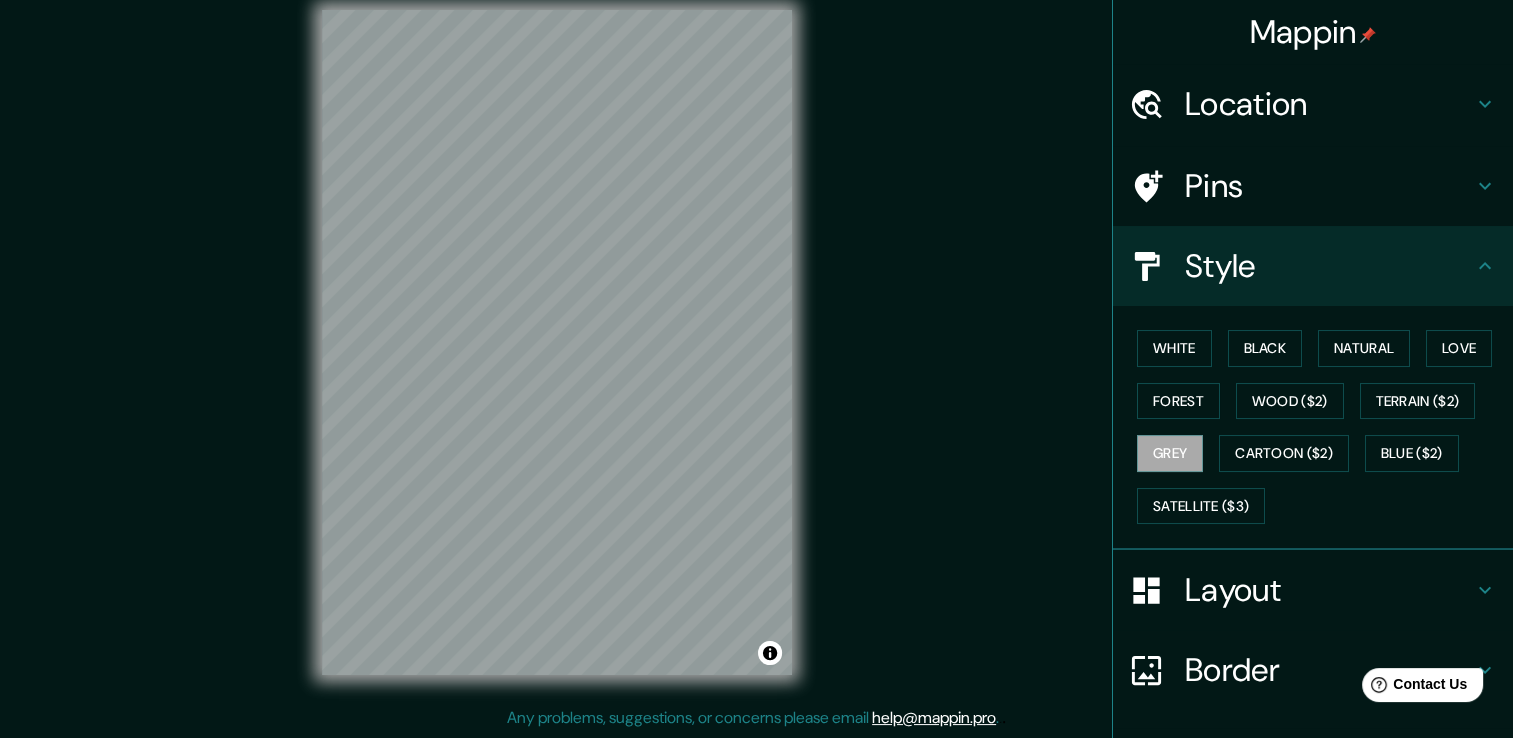 click on "White Black Natural Love Forest Wood ($2) Terrain ($2) Grey Cartoon ($2) Blue ($2) Satellite ($3)" at bounding box center (1321, 427) 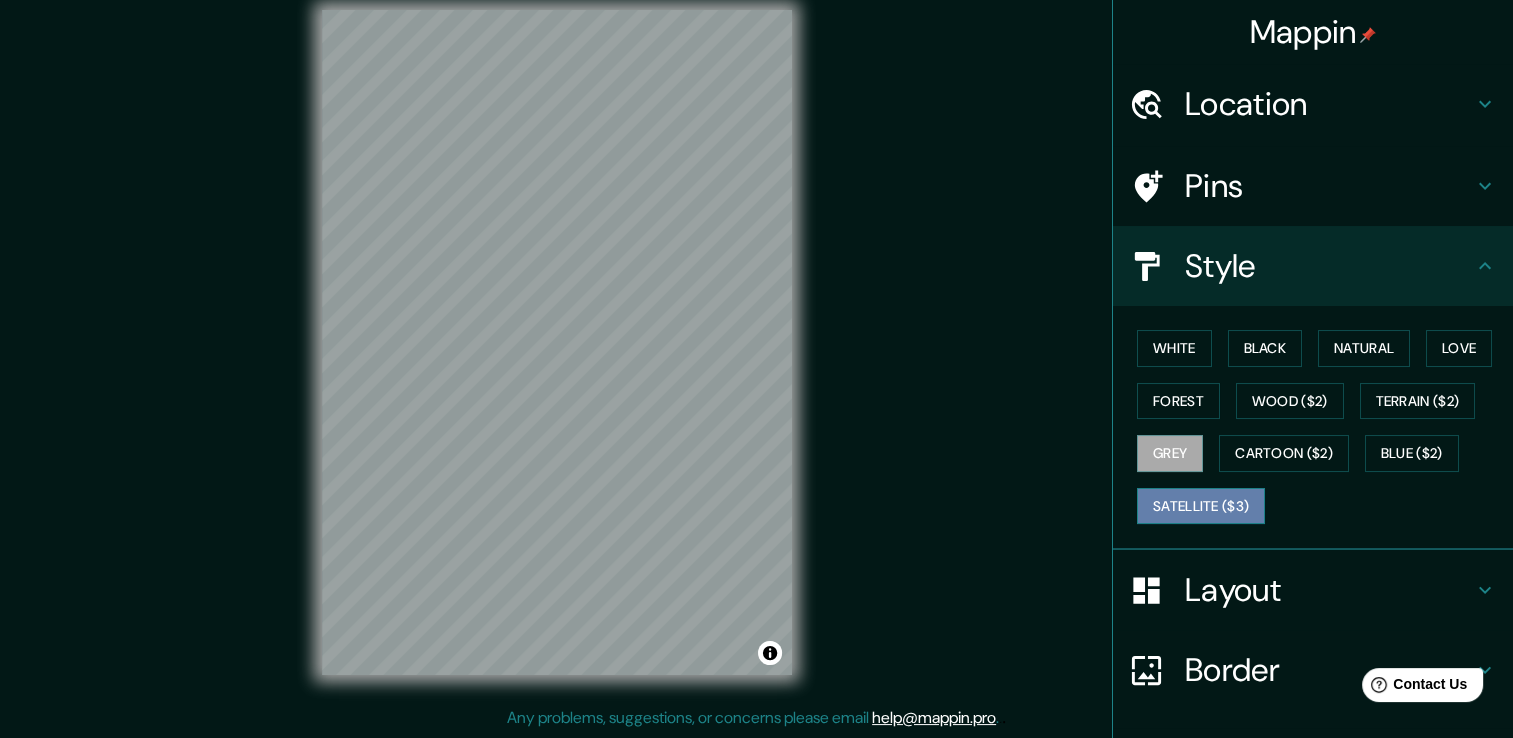 click on "Satellite ($3)" at bounding box center (1201, 506) 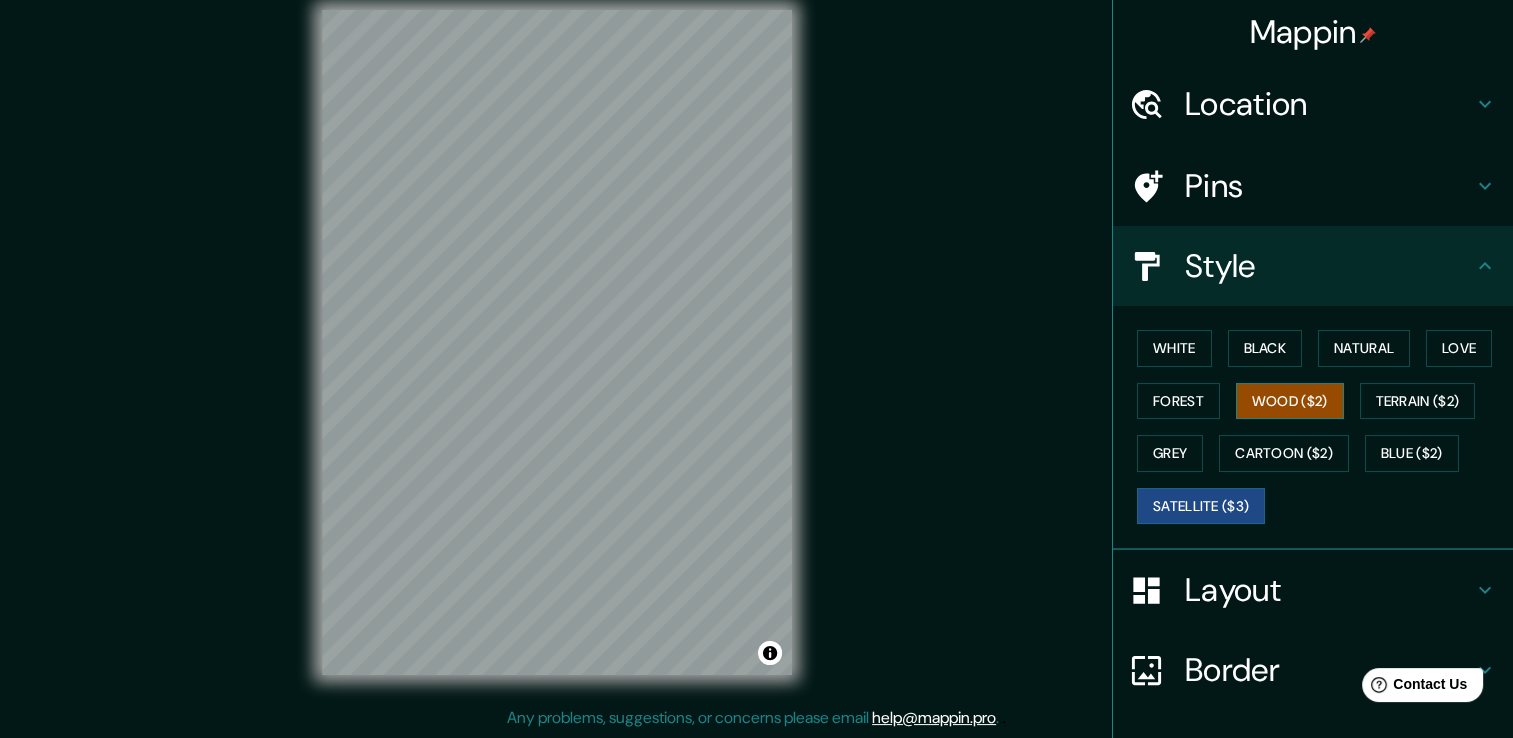 click on "Wood ($2)" at bounding box center [1290, 401] 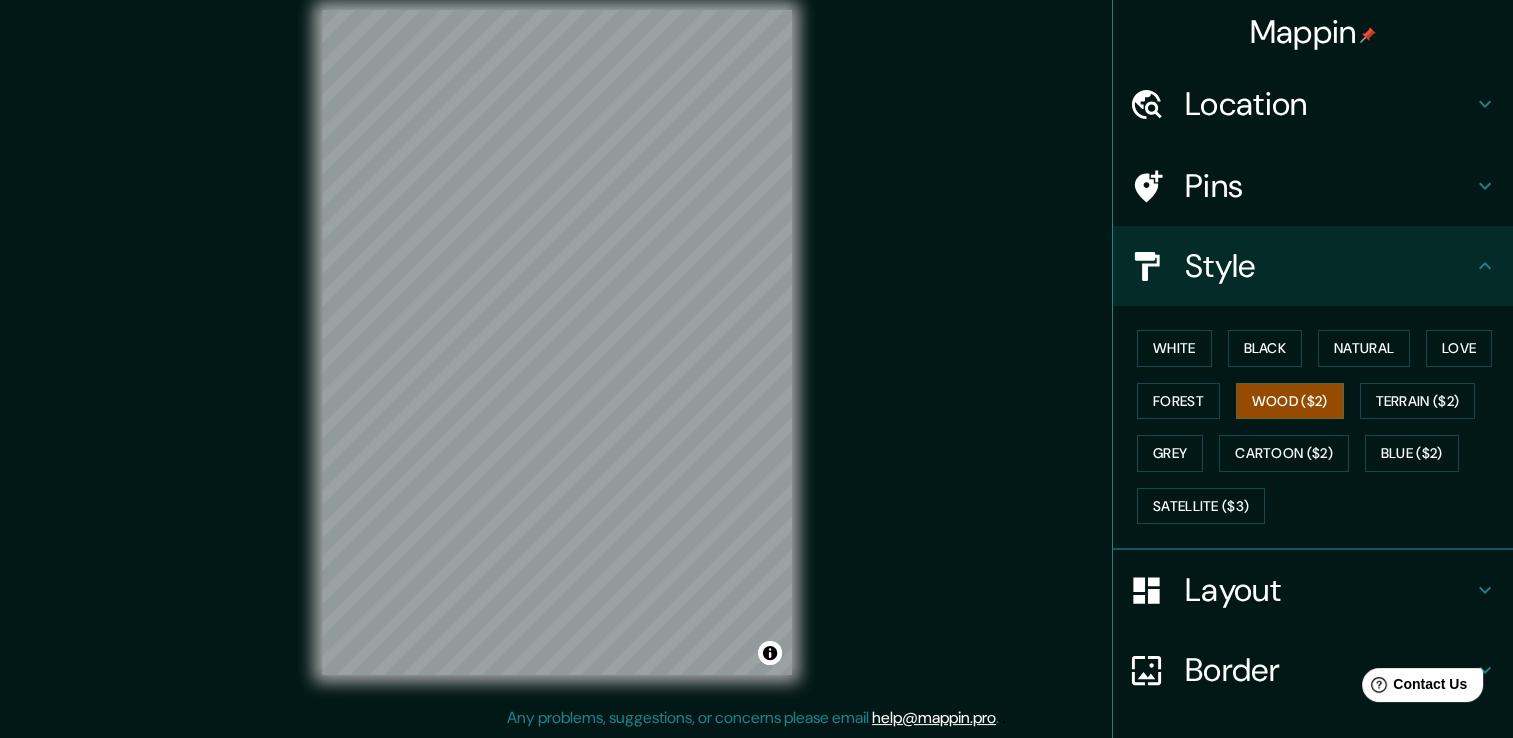 click 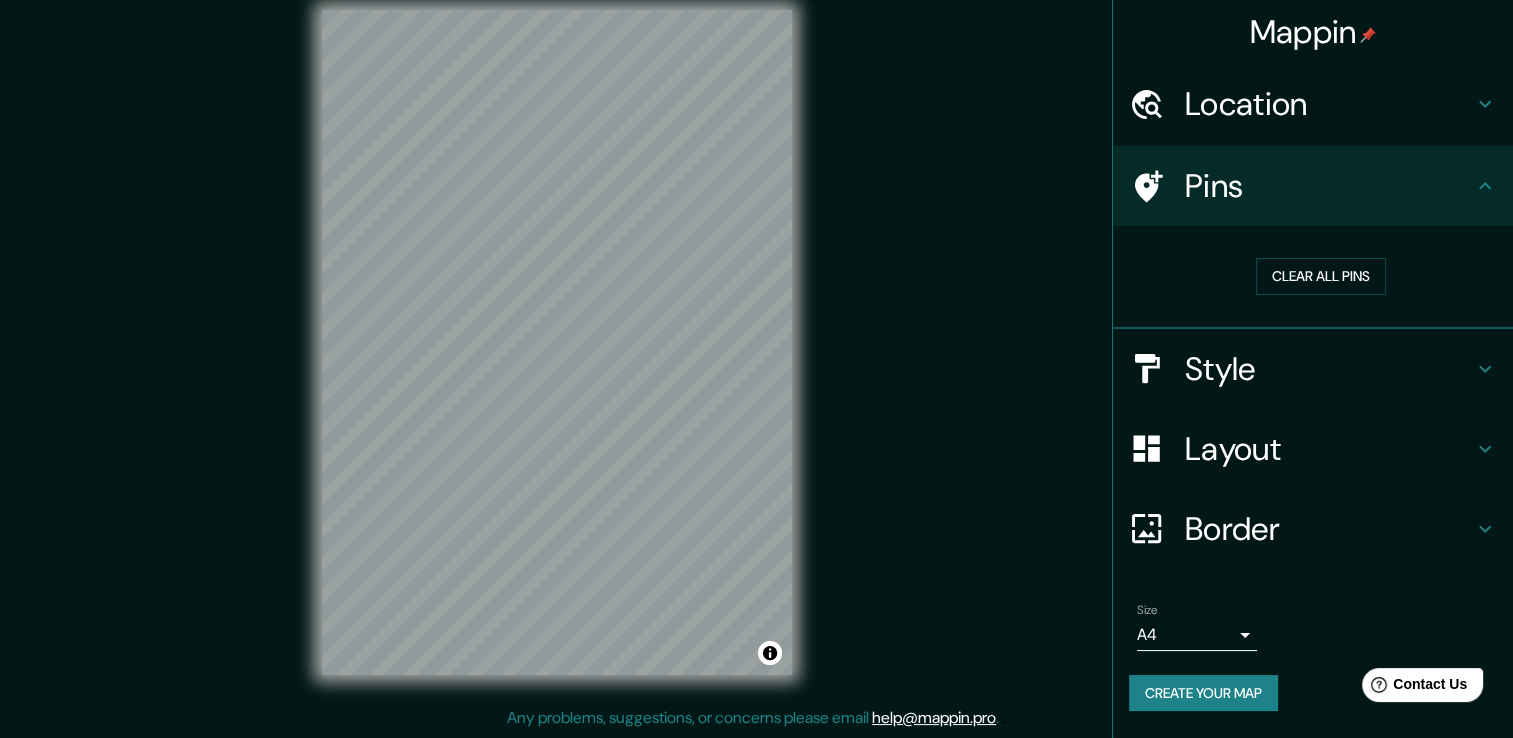 click on "Create your map" at bounding box center [1203, 693] 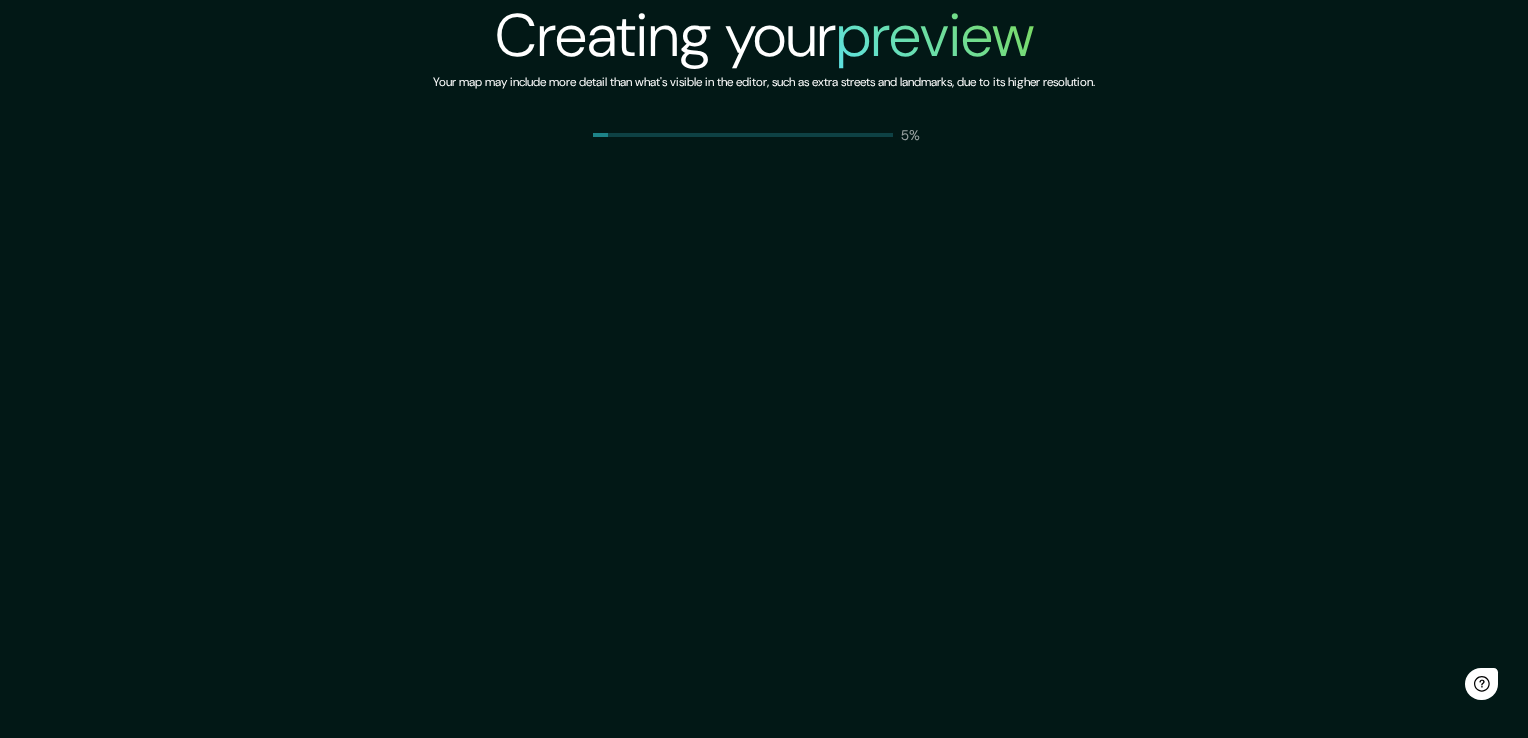 scroll, scrollTop: 0, scrollLeft: 0, axis: both 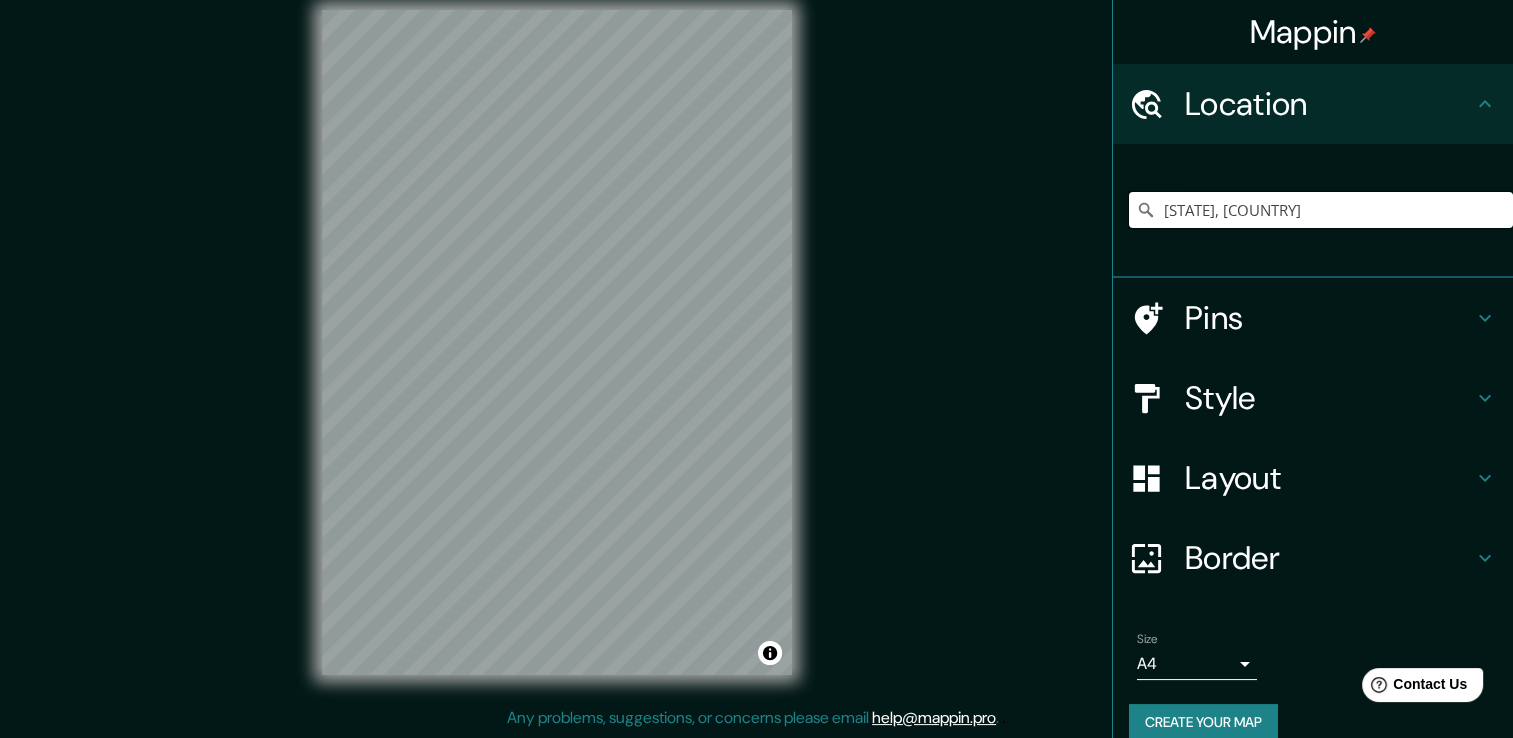 click on "[STATE], [COUNTRY]" at bounding box center [1321, 210] 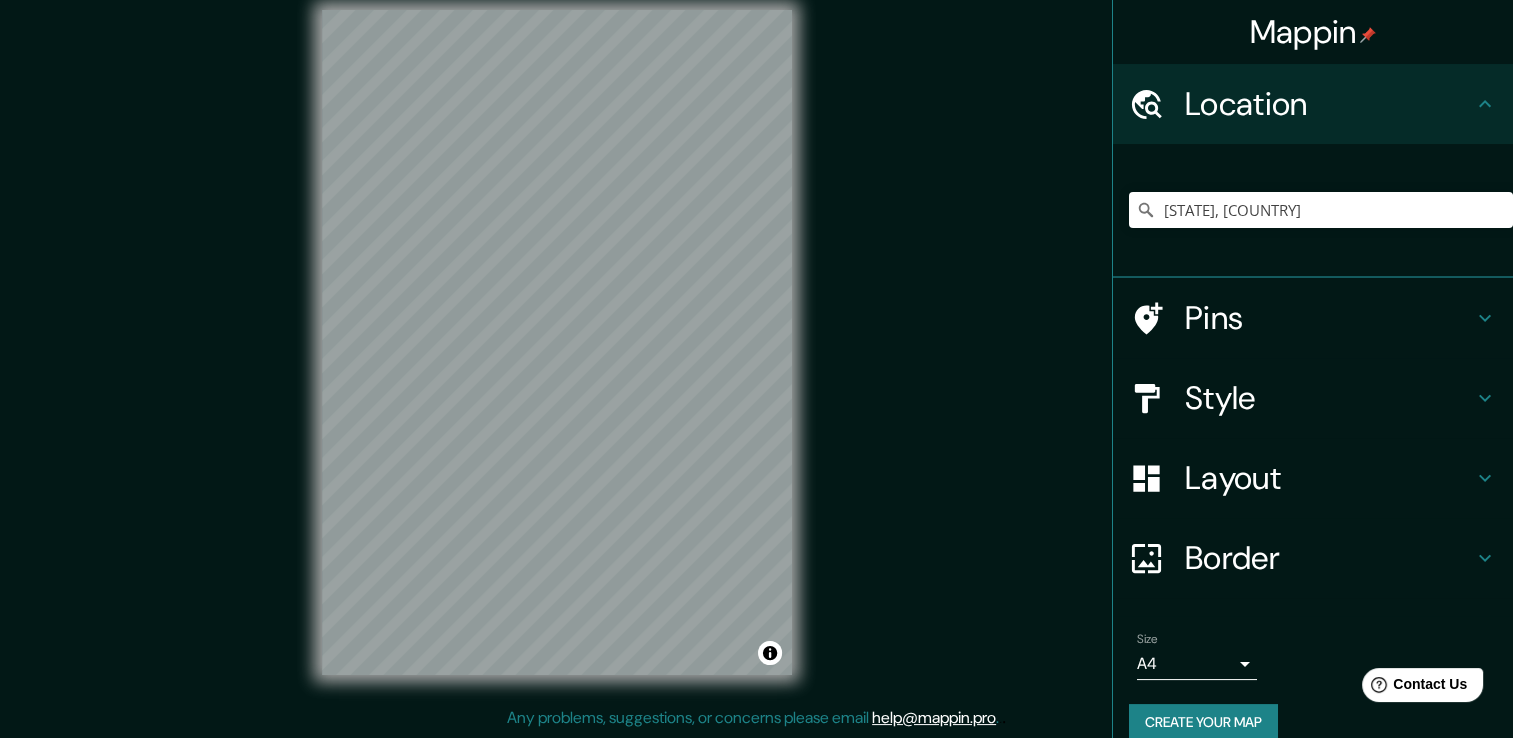 click on "Style" at bounding box center [1329, 398] 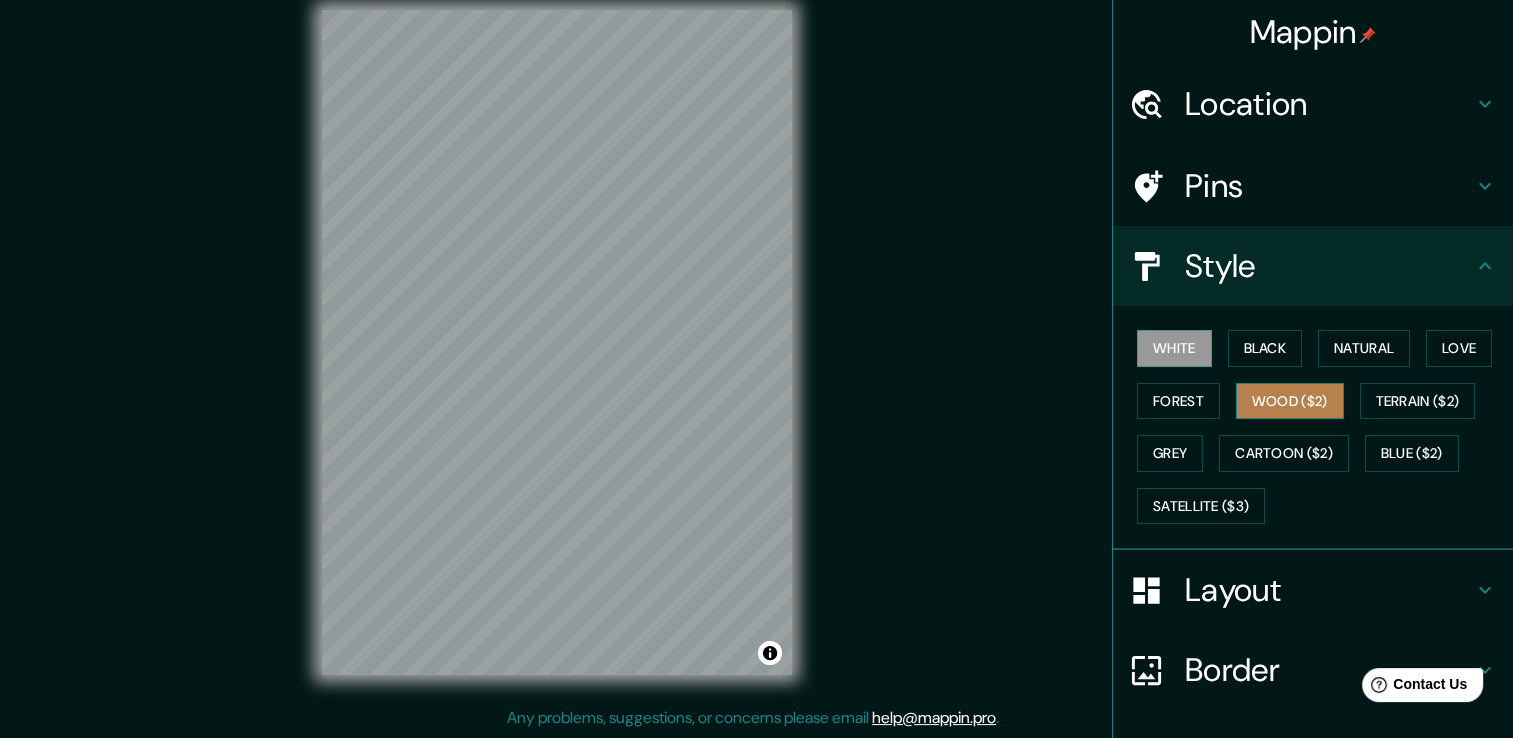 click on "Wood ($2)" at bounding box center (1290, 401) 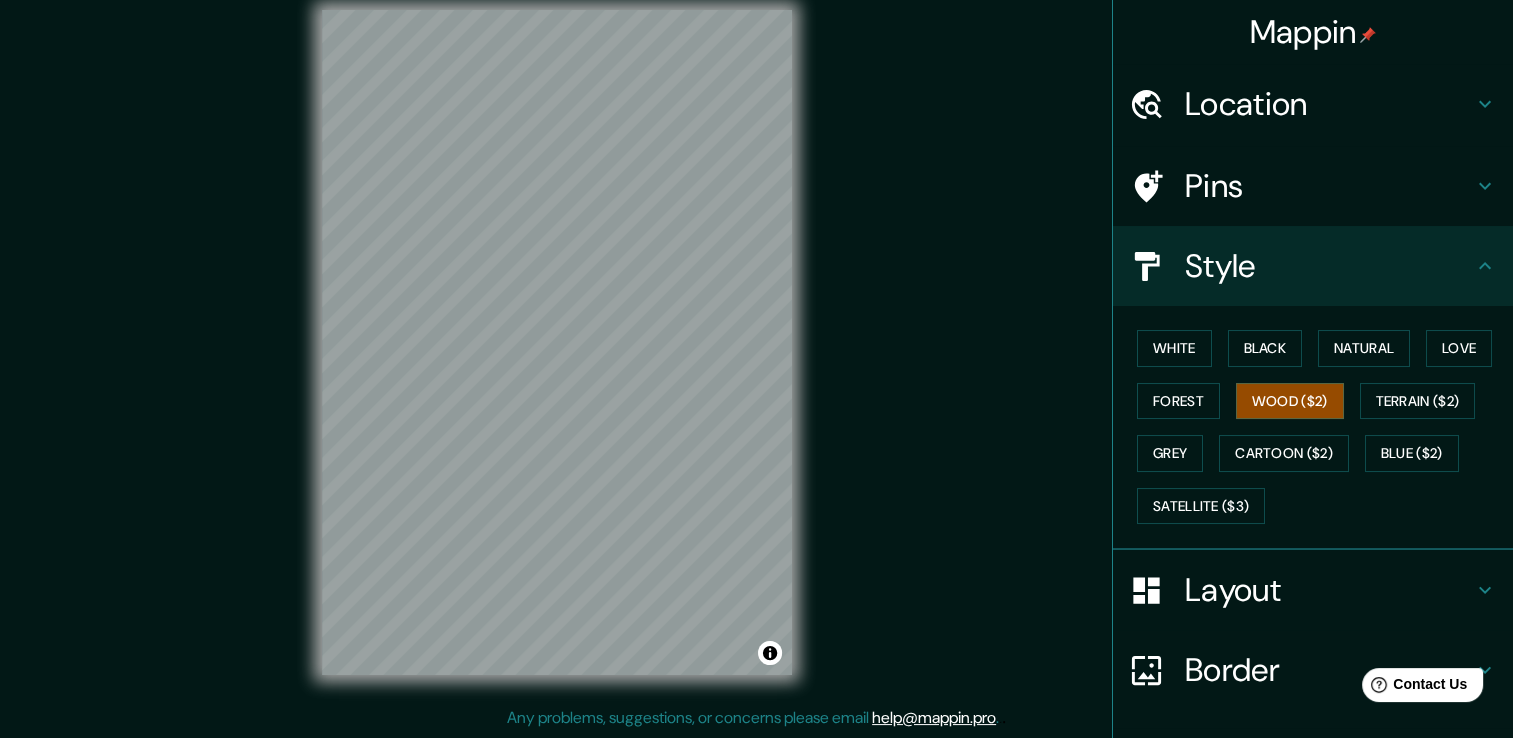 click on "Pins" at bounding box center (1329, 186) 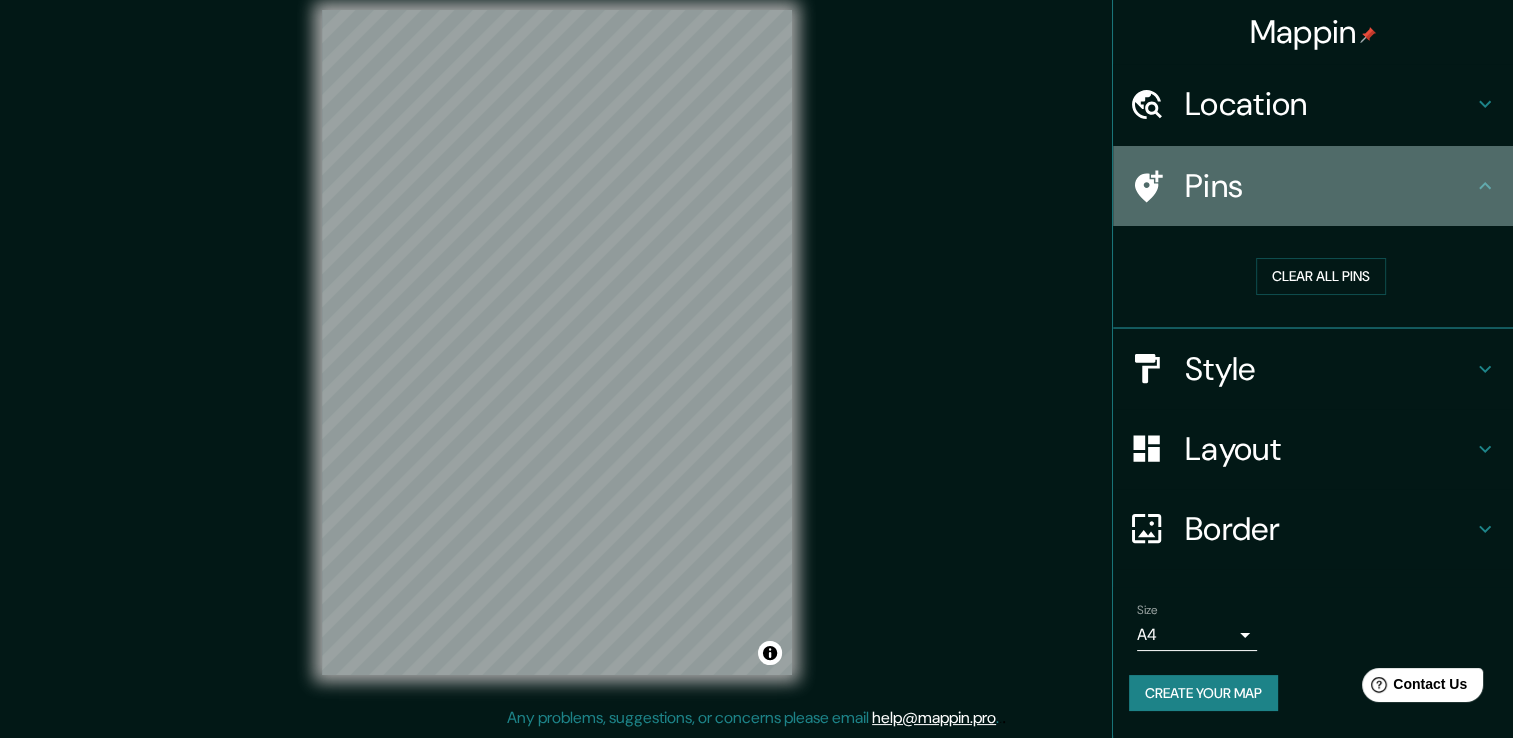 click on "Pins" at bounding box center [1329, 186] 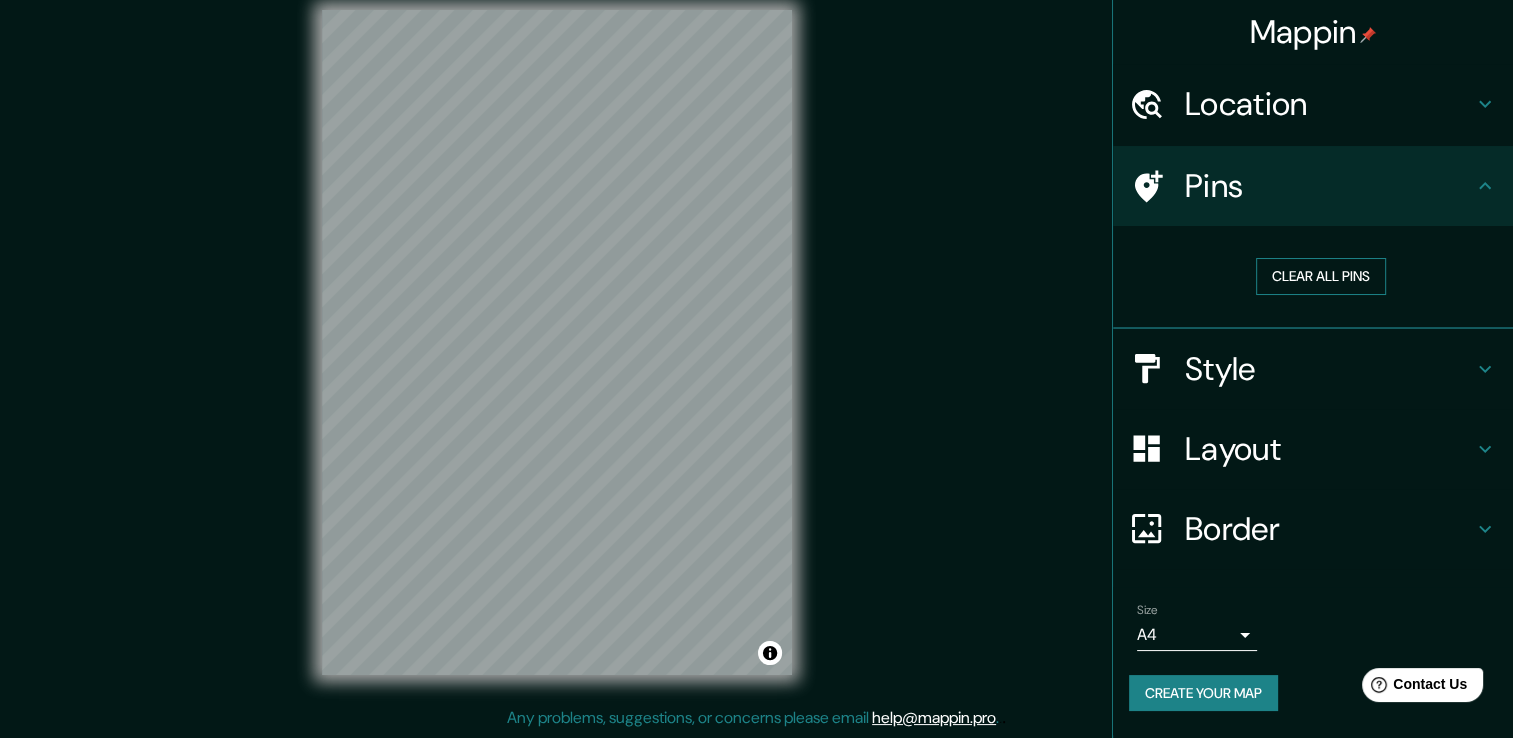 click on "Clear all pins" at bounding box center (1321, 276) 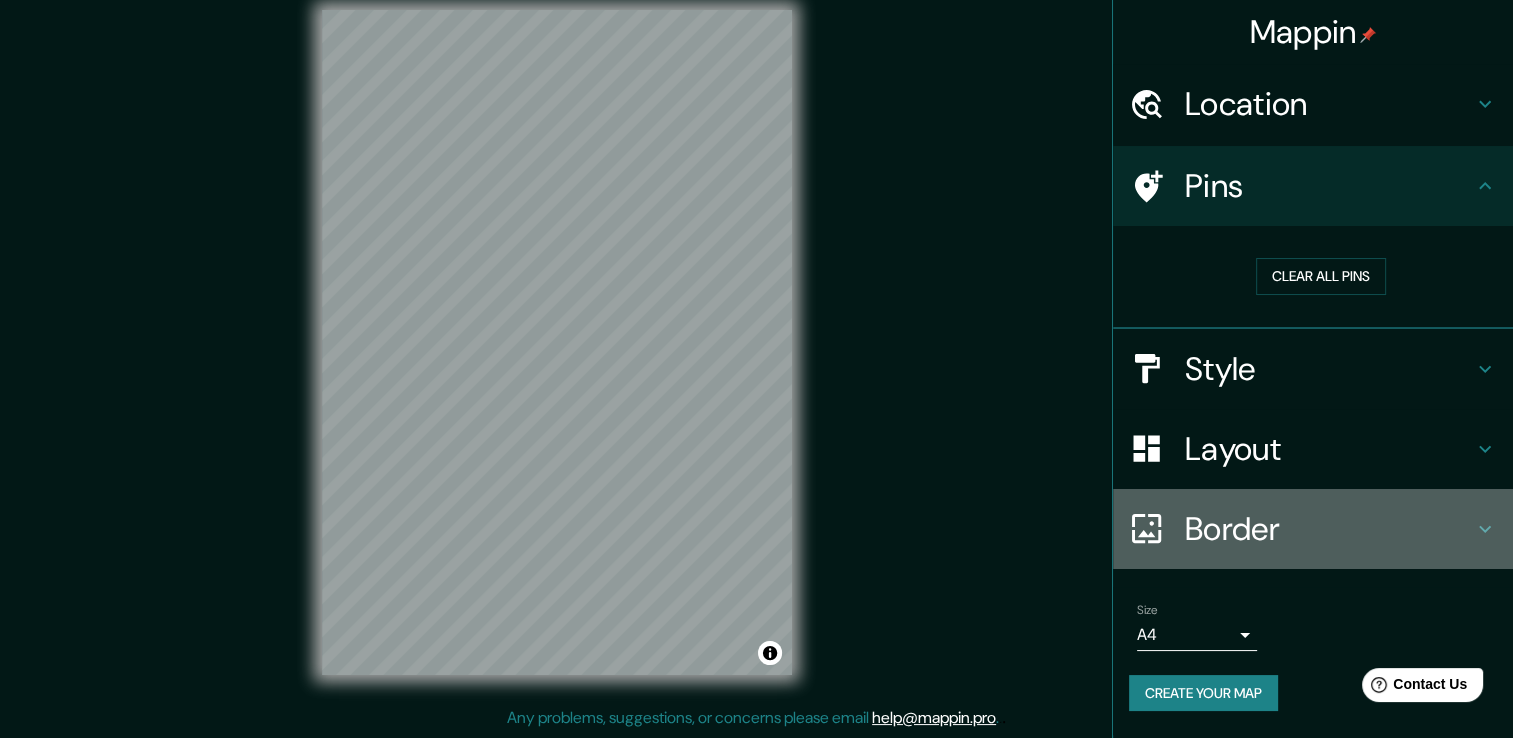 click on "Border" at bounding box center [1329, 529] 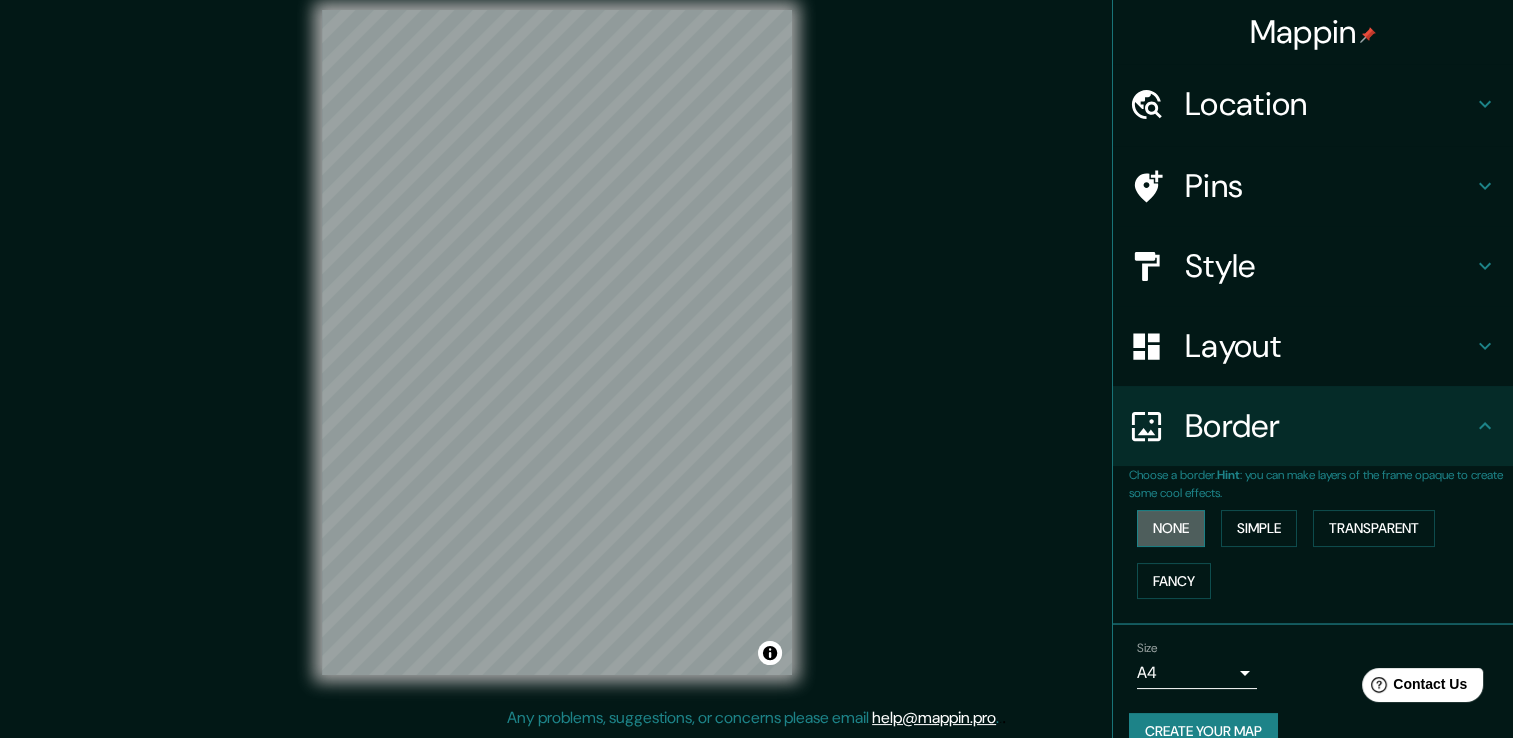click on "None" at bounding box center [1171, 528] 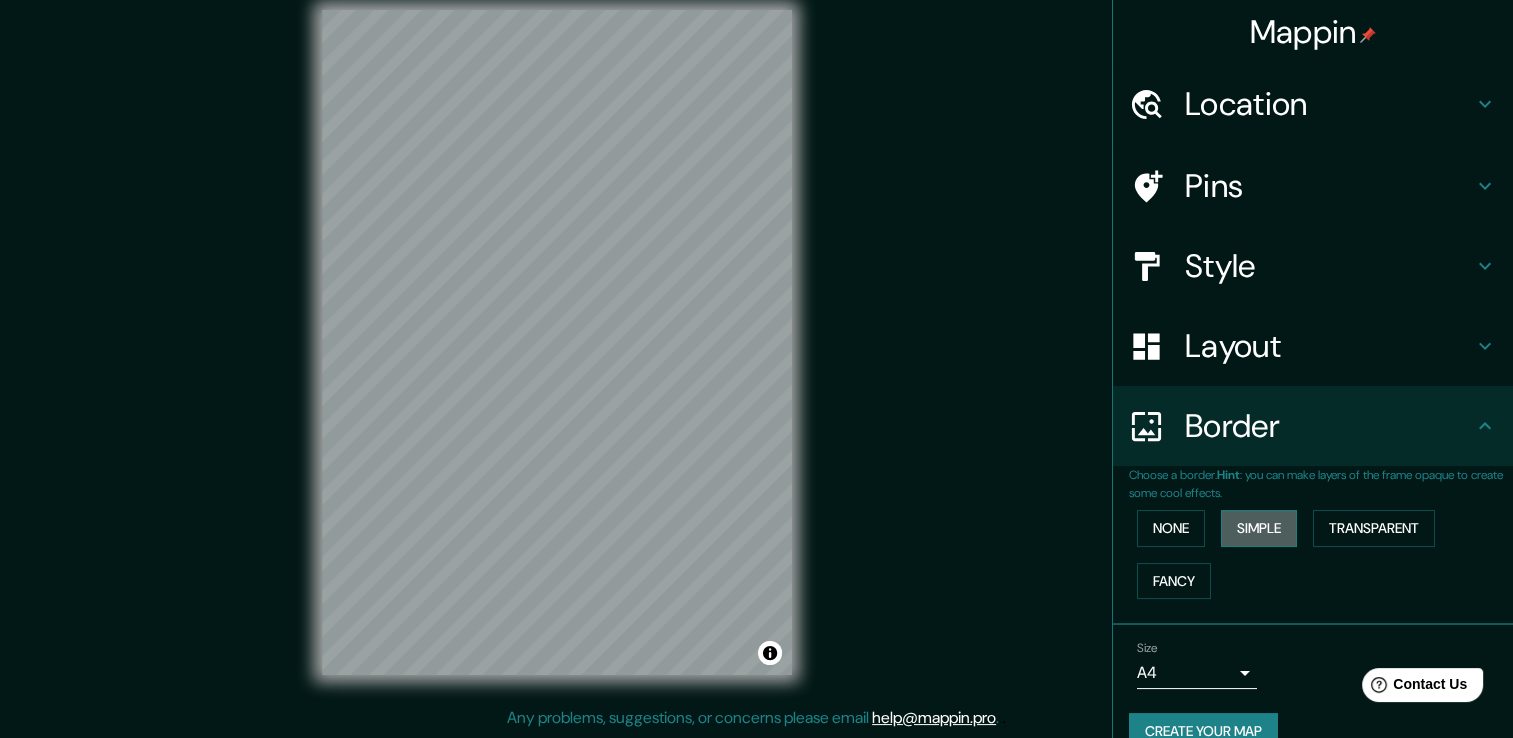 click on "Simple" at bounding box center (1259, 528) 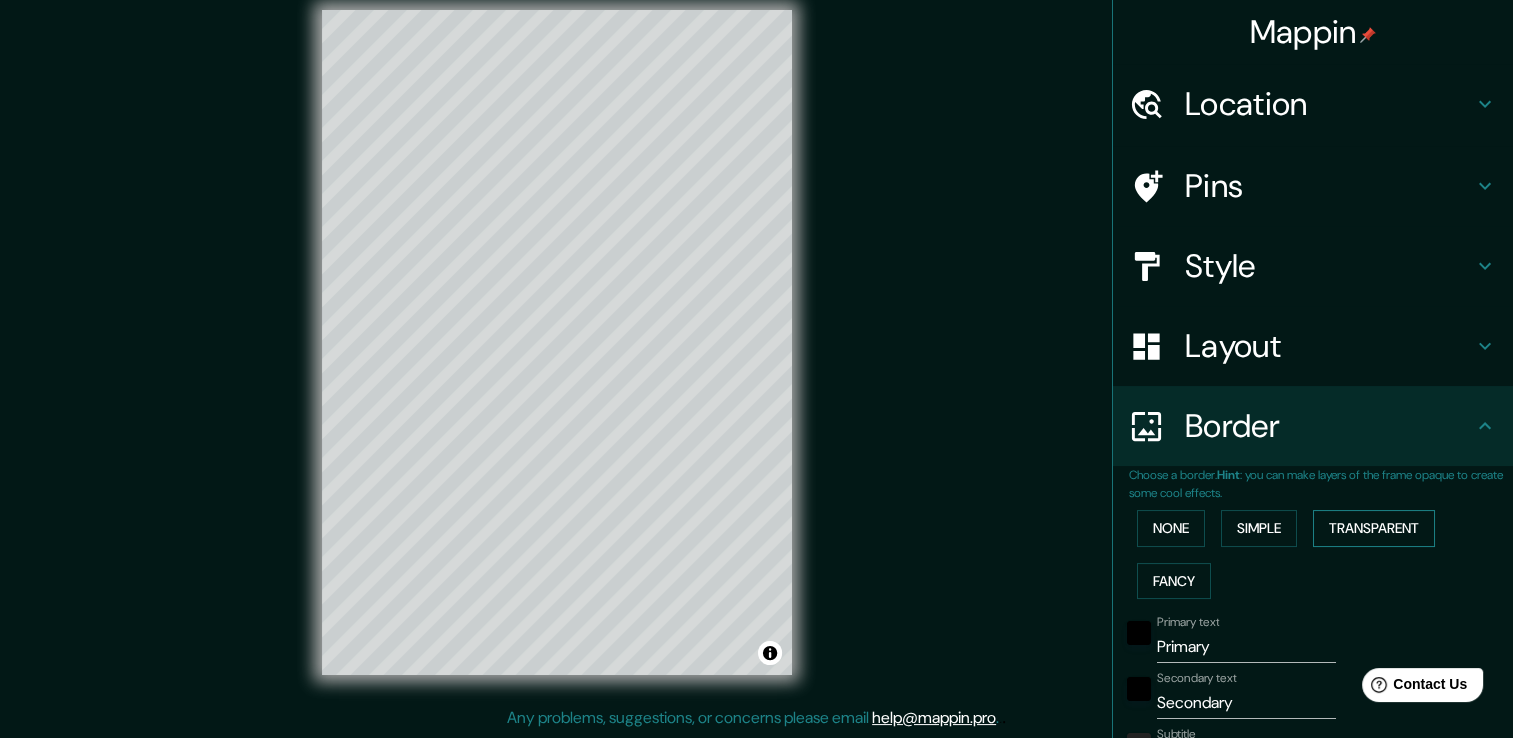 click on "Transparent" at bounding box center (1374, 528) 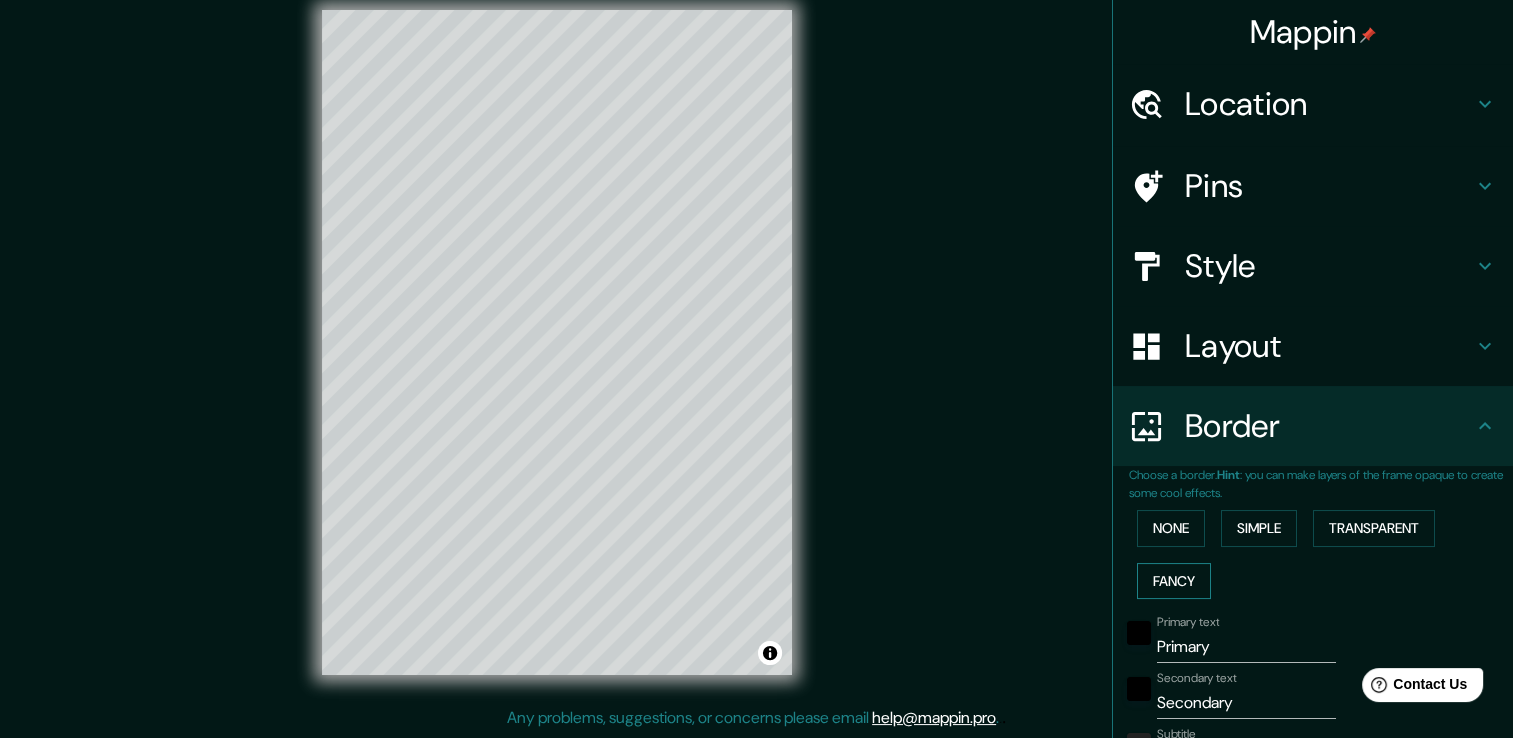 click on "Fancy" at bounding box center (1174, 581) 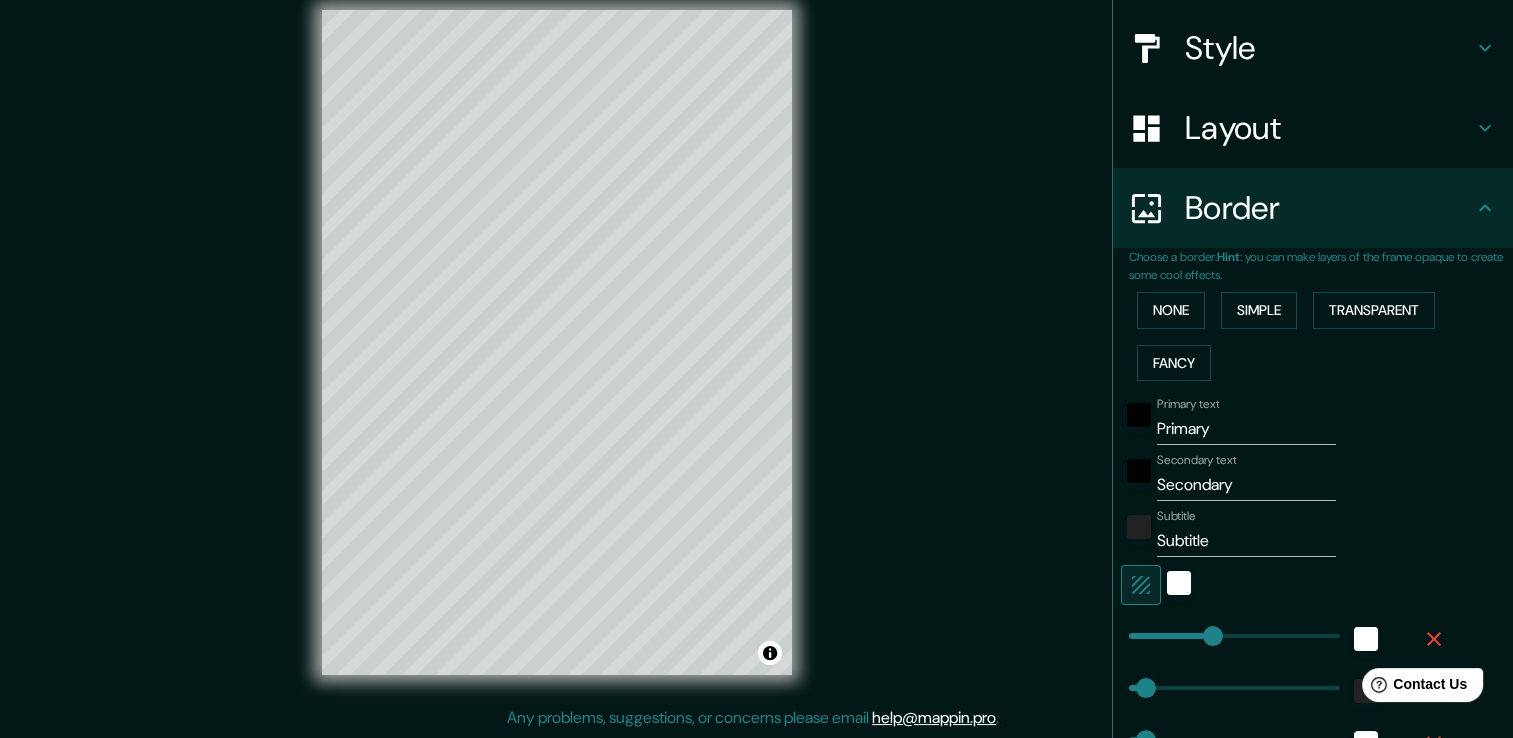 scroll, scrollTop: 300, scrollLeft: 0, axis: vertical 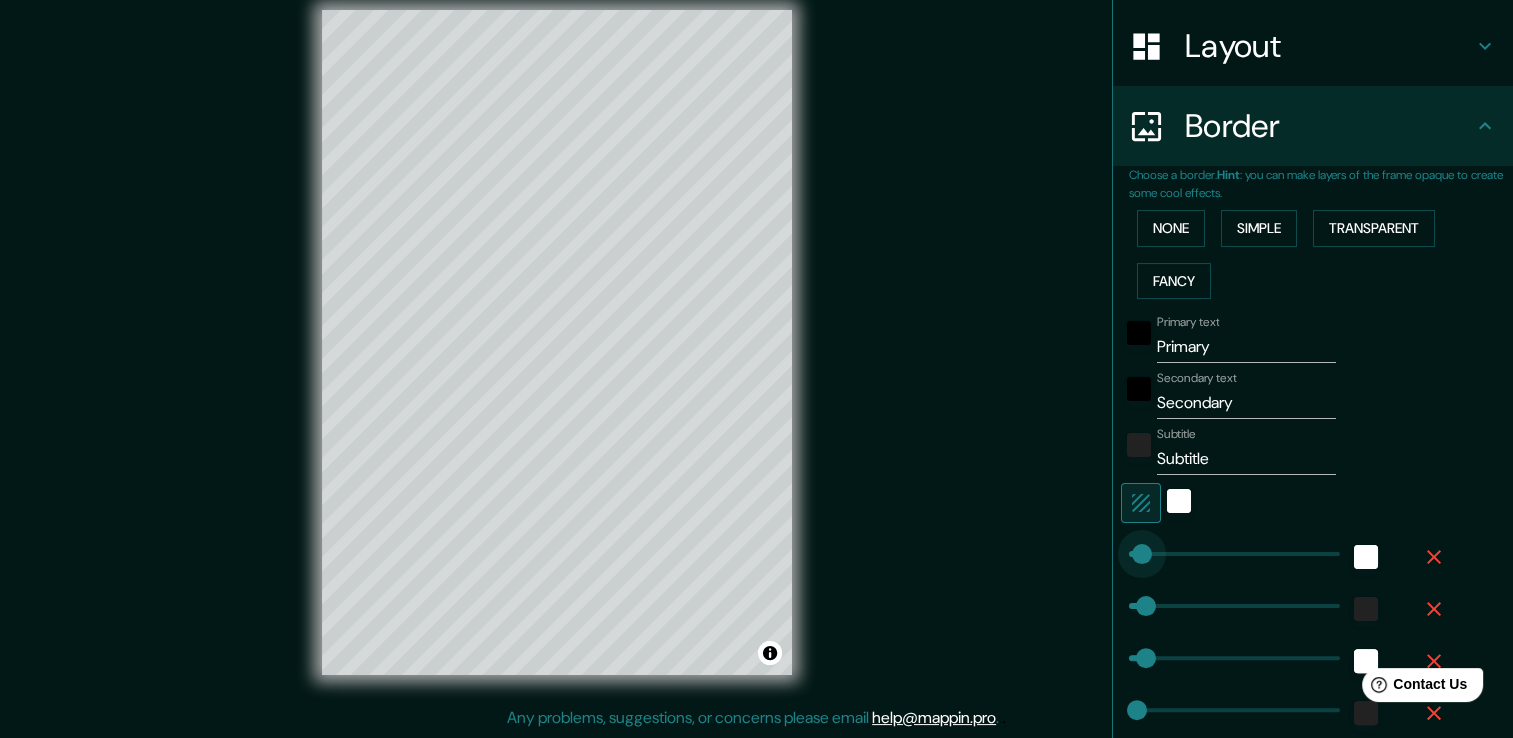 type on "23" 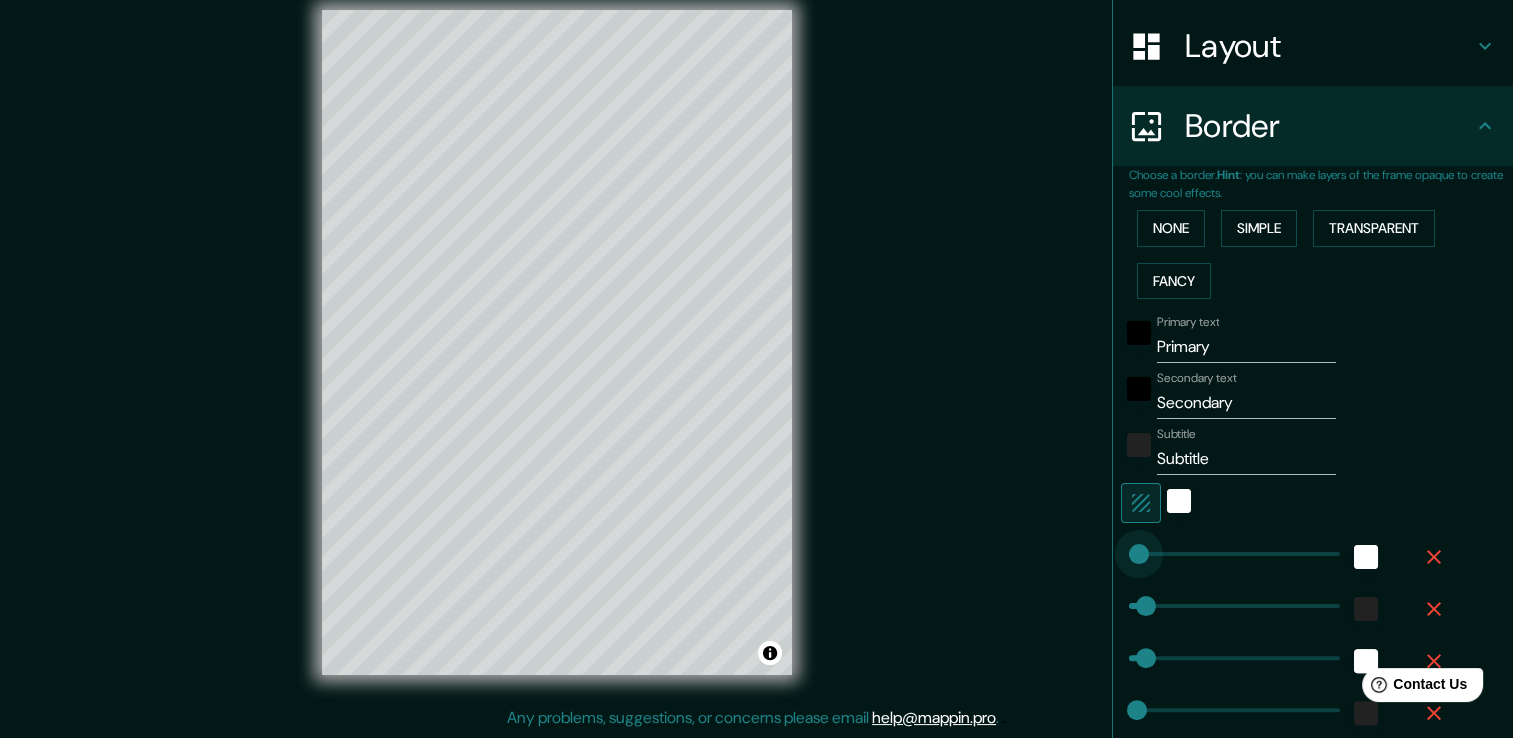drag, startPoint x: 1187, startPoint y: 547, endPoint x: 1124, endPoint y: 565, distance: 65.52099 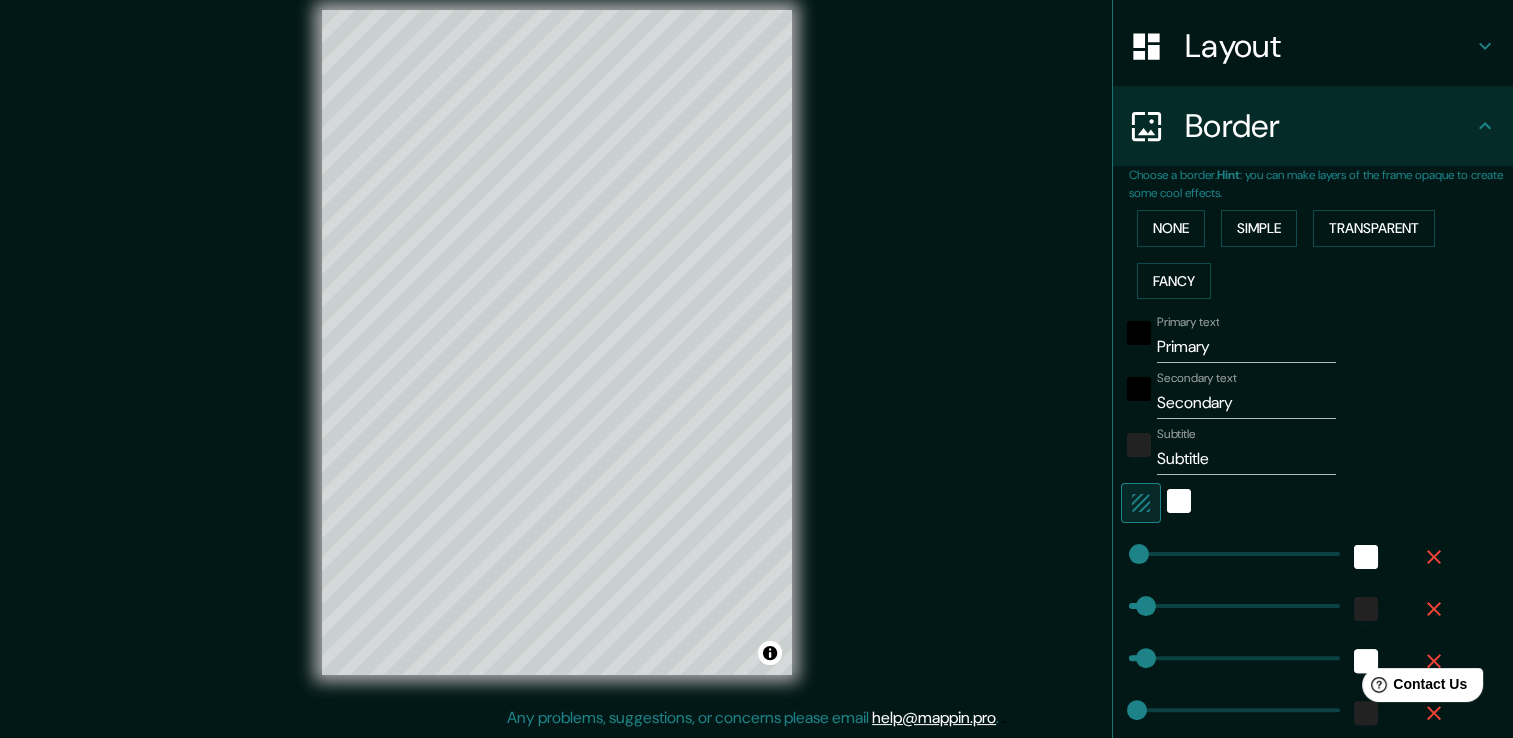 type on "141" 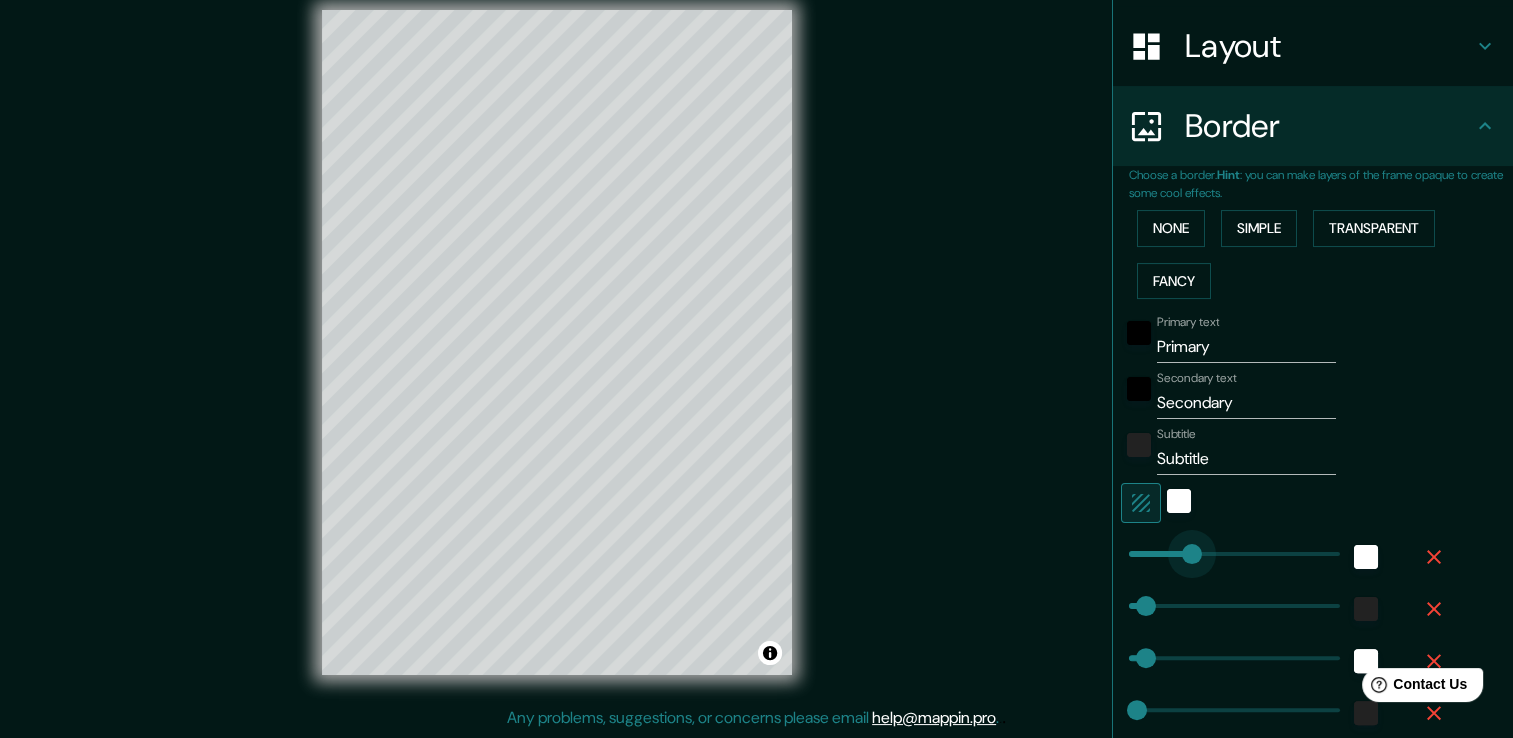 type on "38" 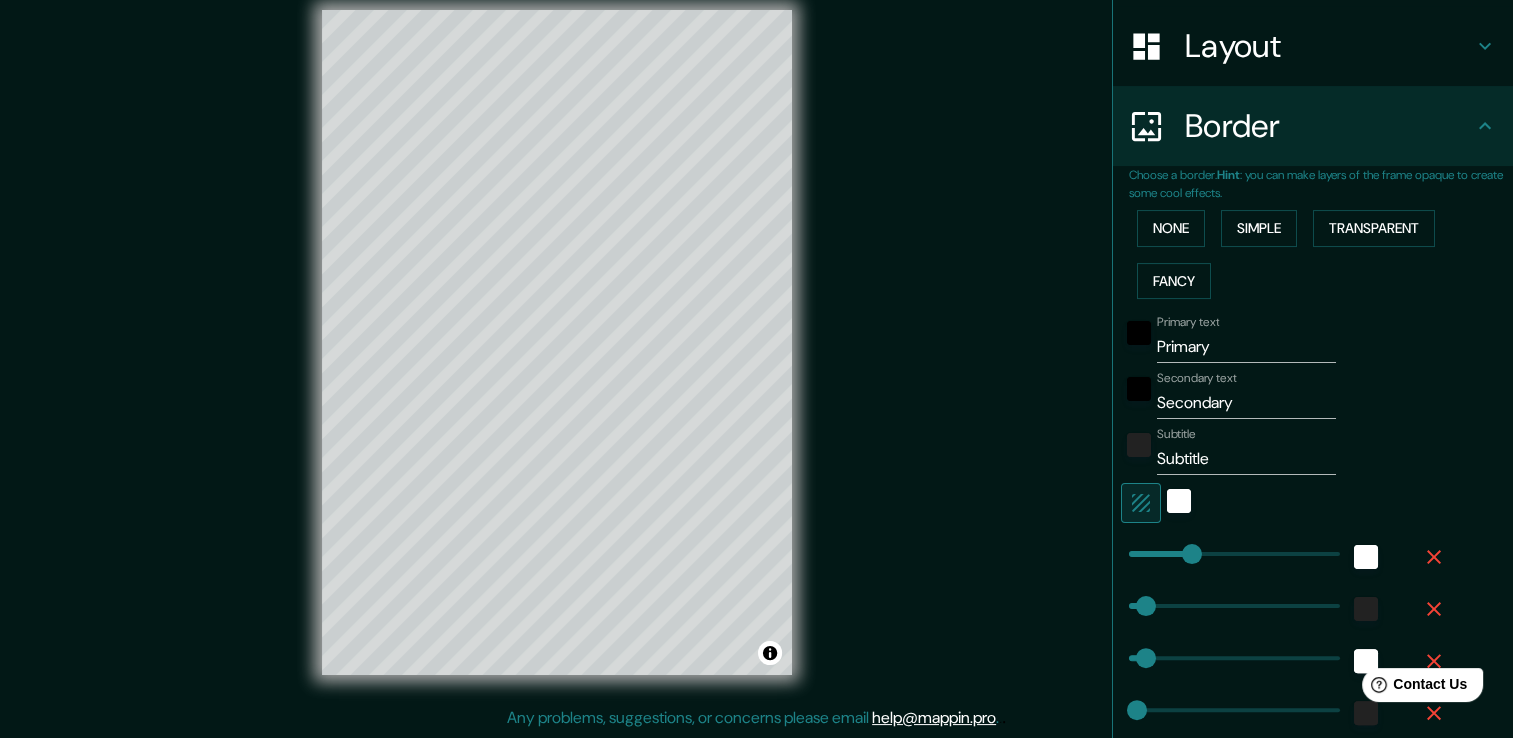 type on "101" 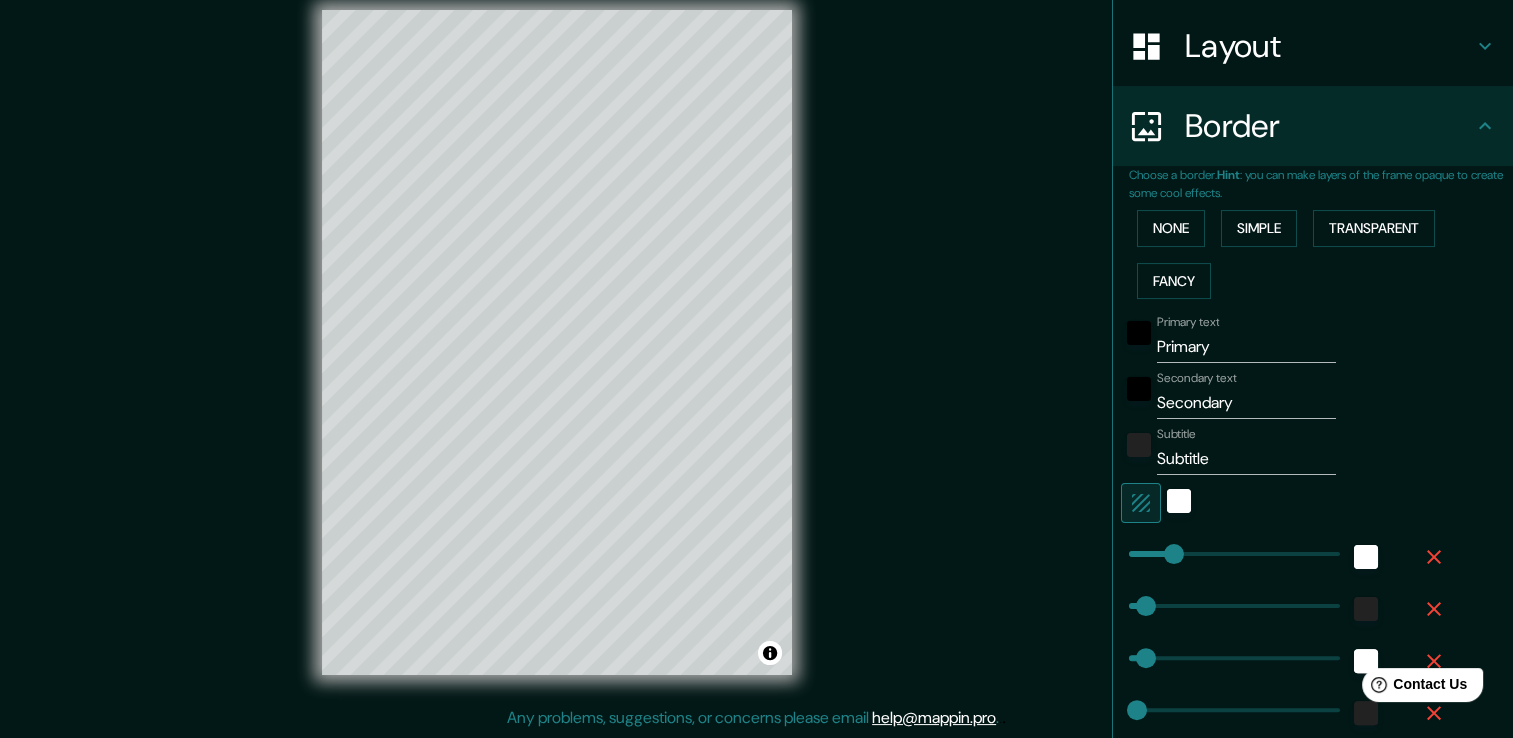 type on "92" 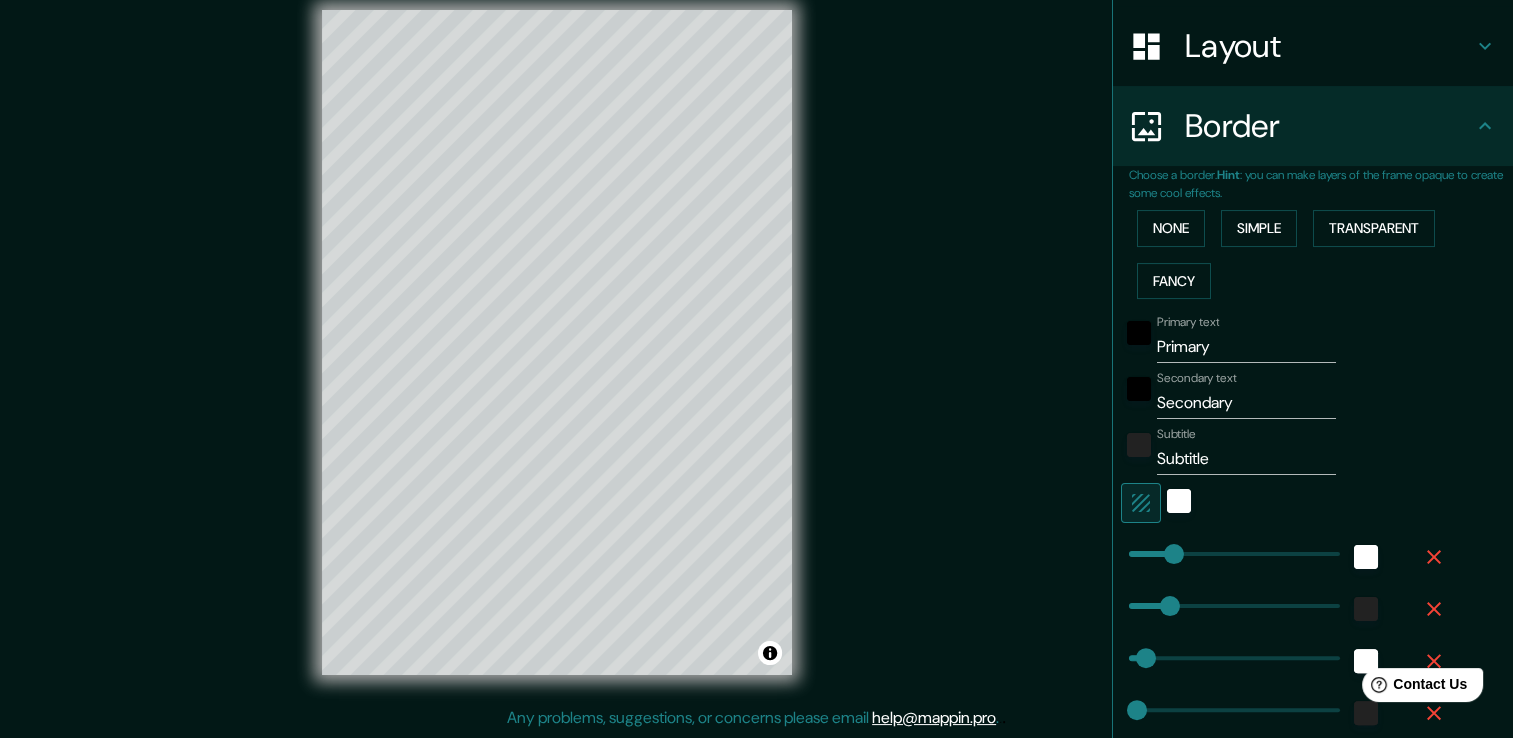 type on "186" 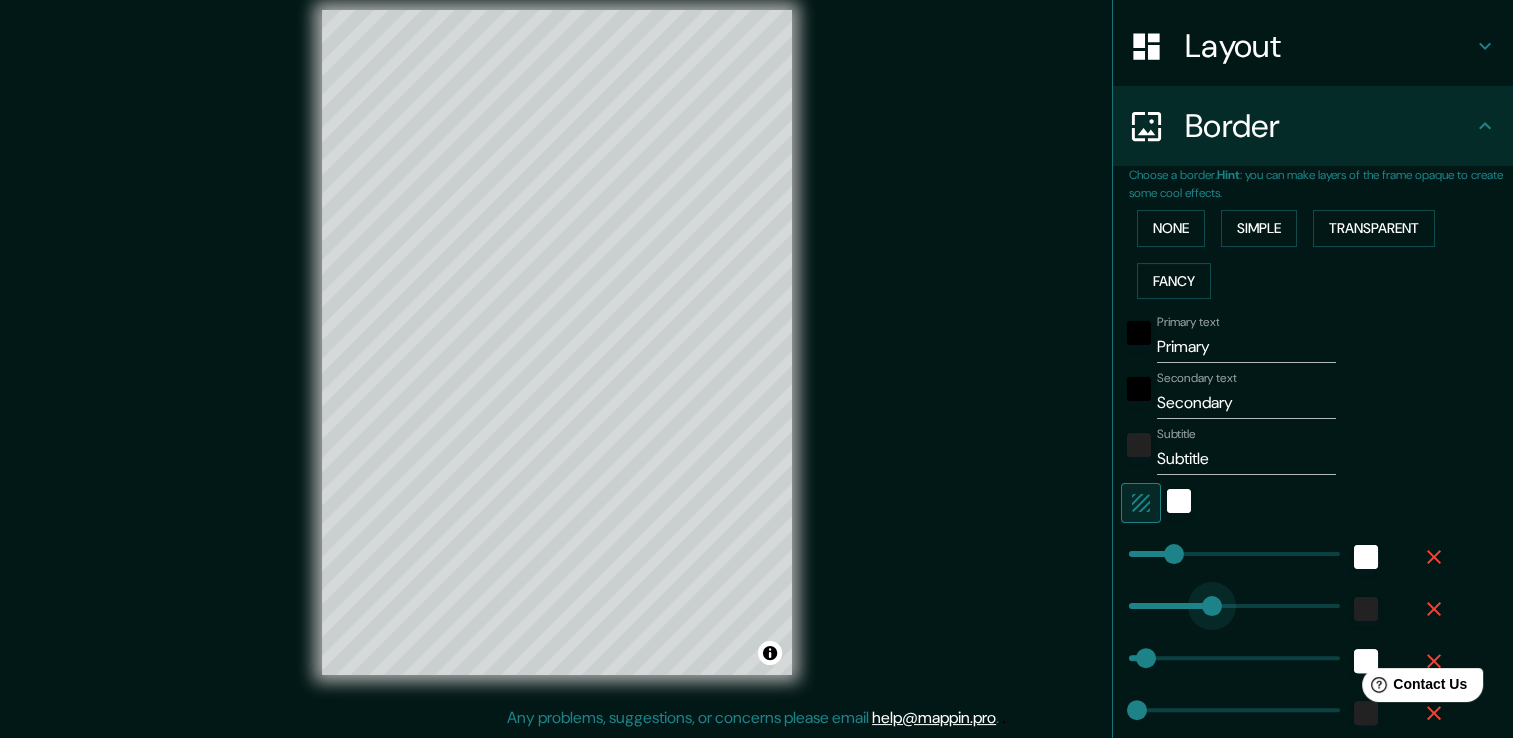 type on "38" 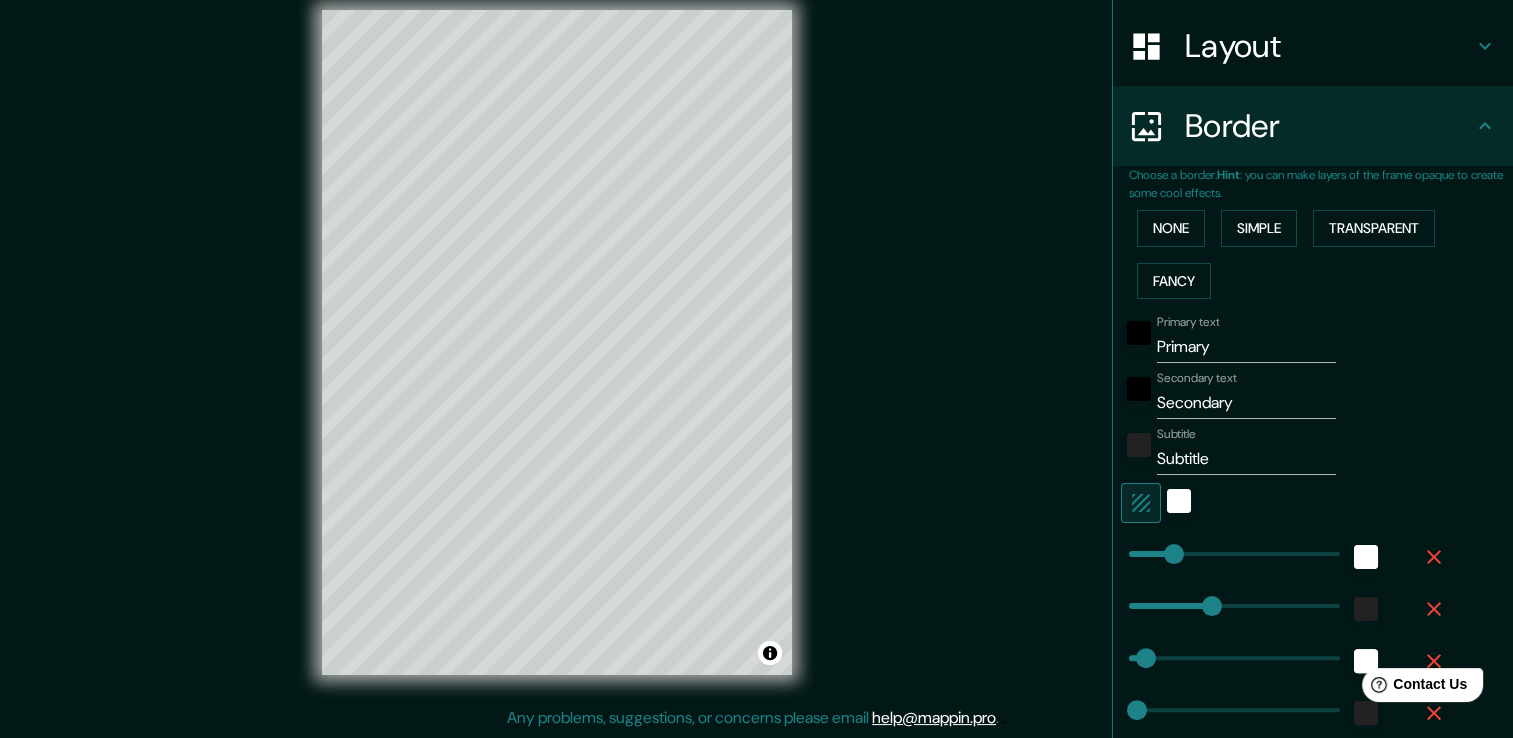 type on "115" 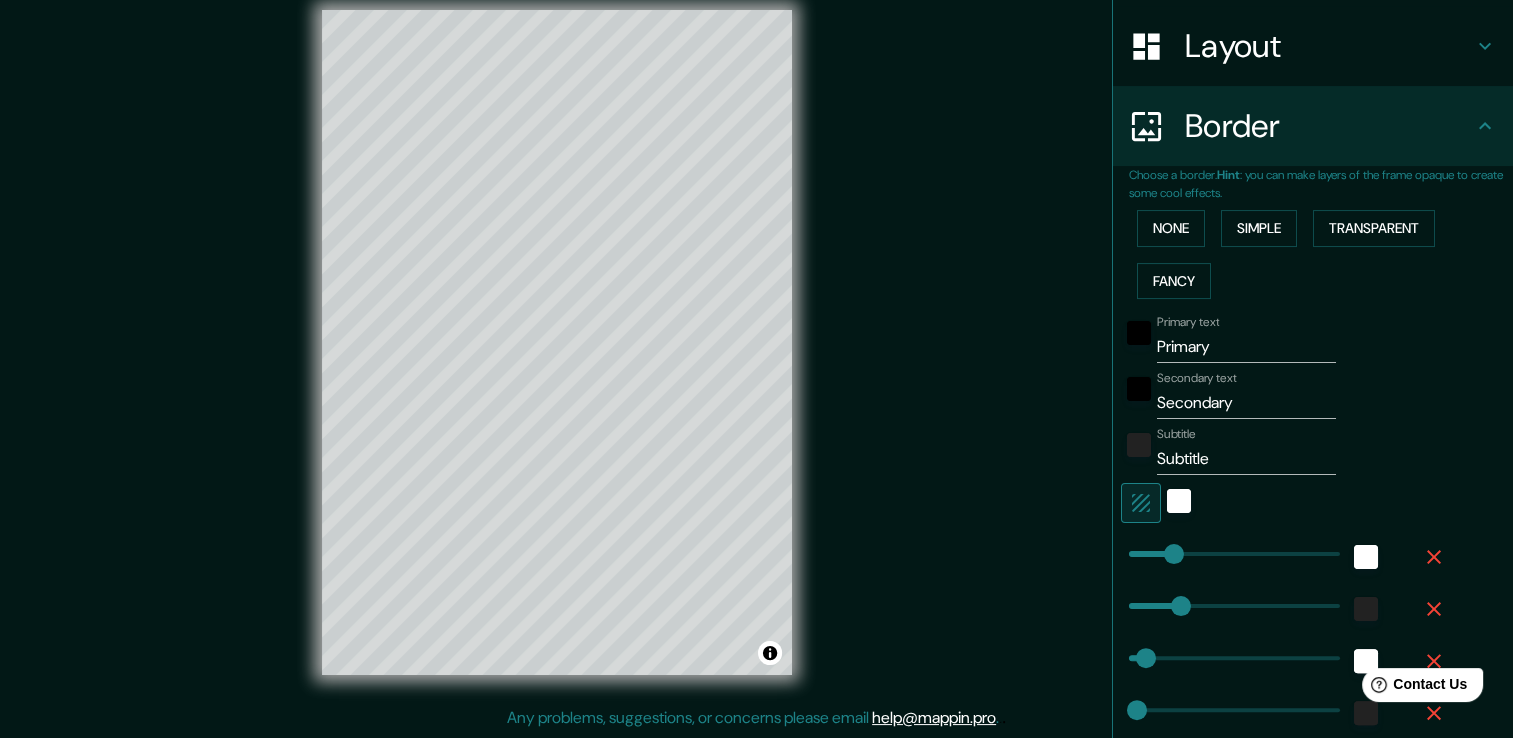 type on "59" 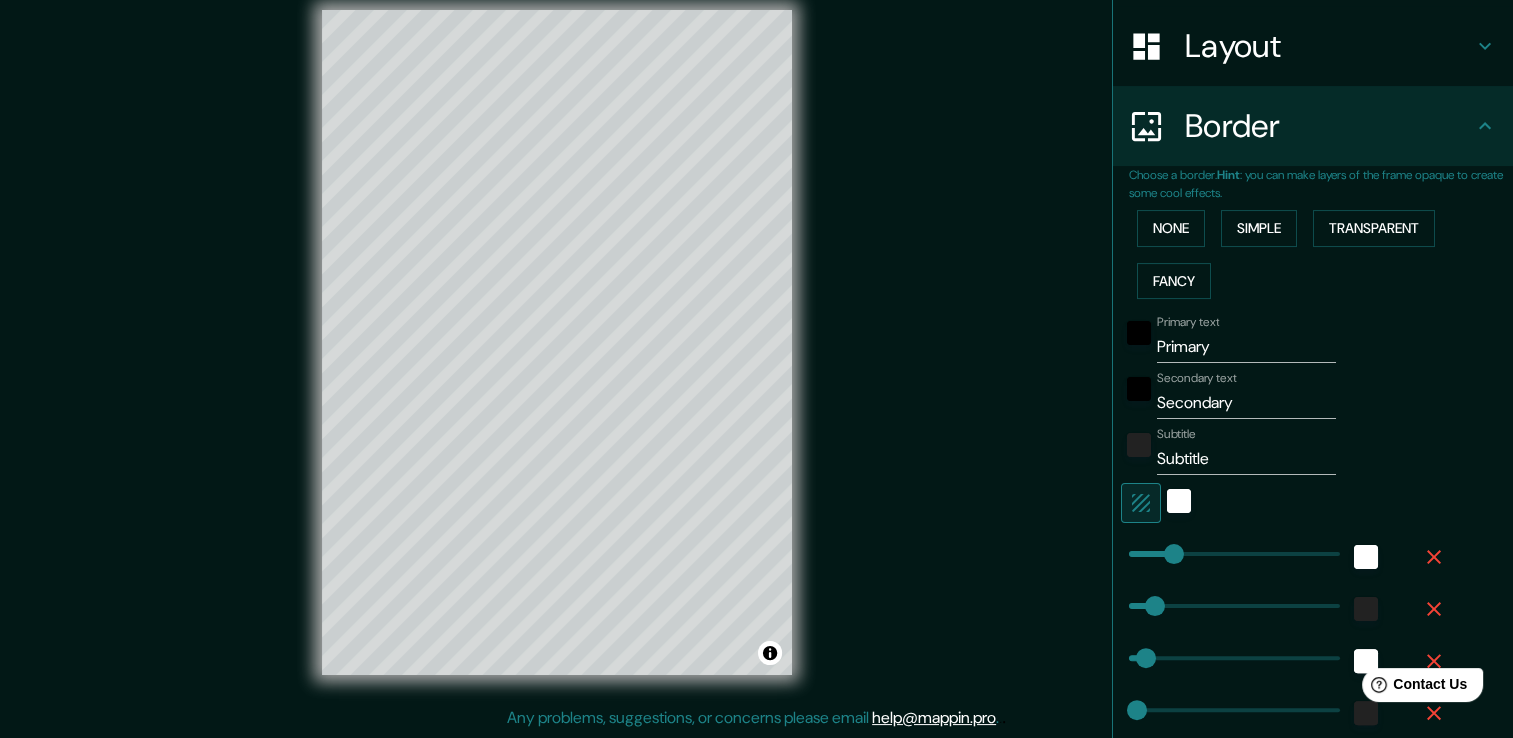 type on "59" 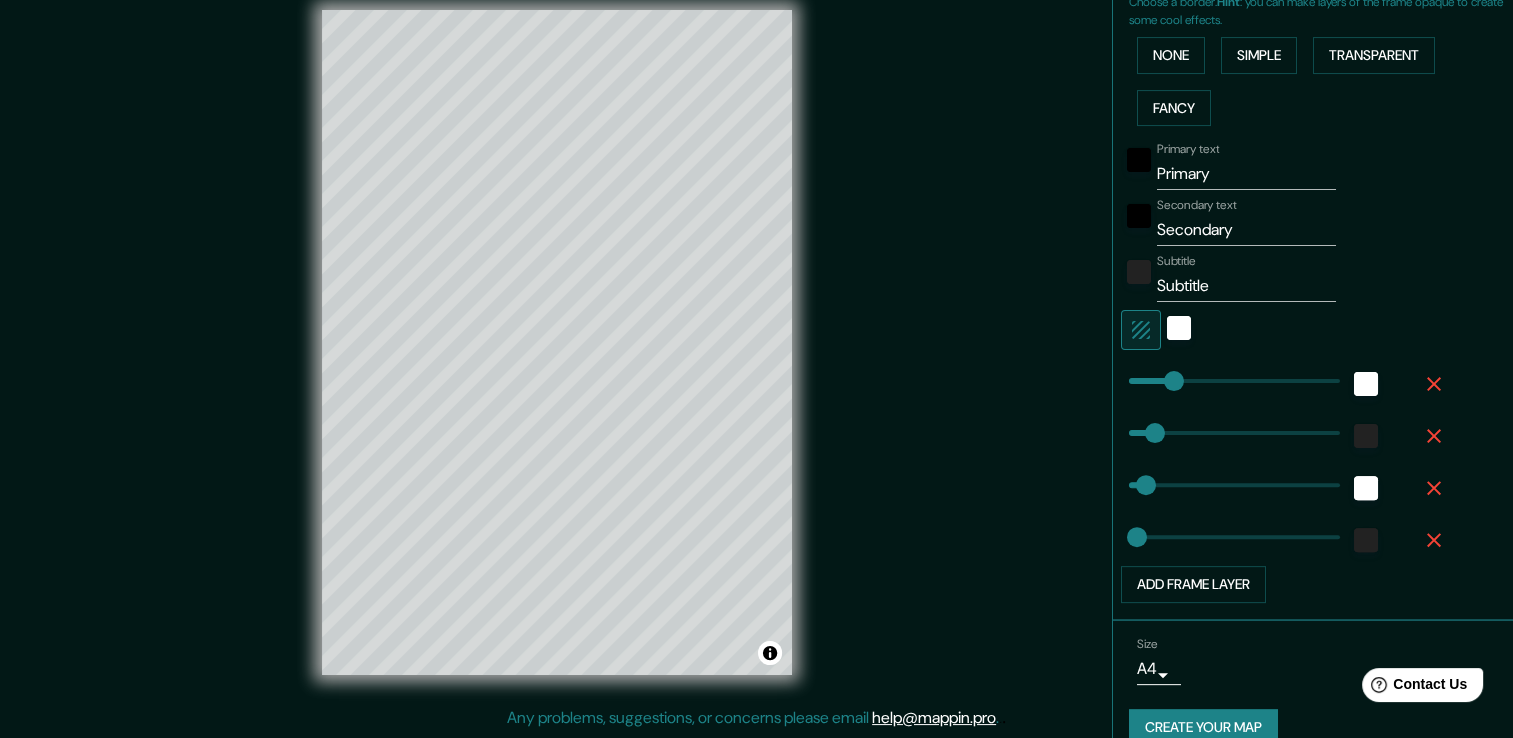 scroll, scrollTop: 500, scrollLeft: 0, axis: vertical 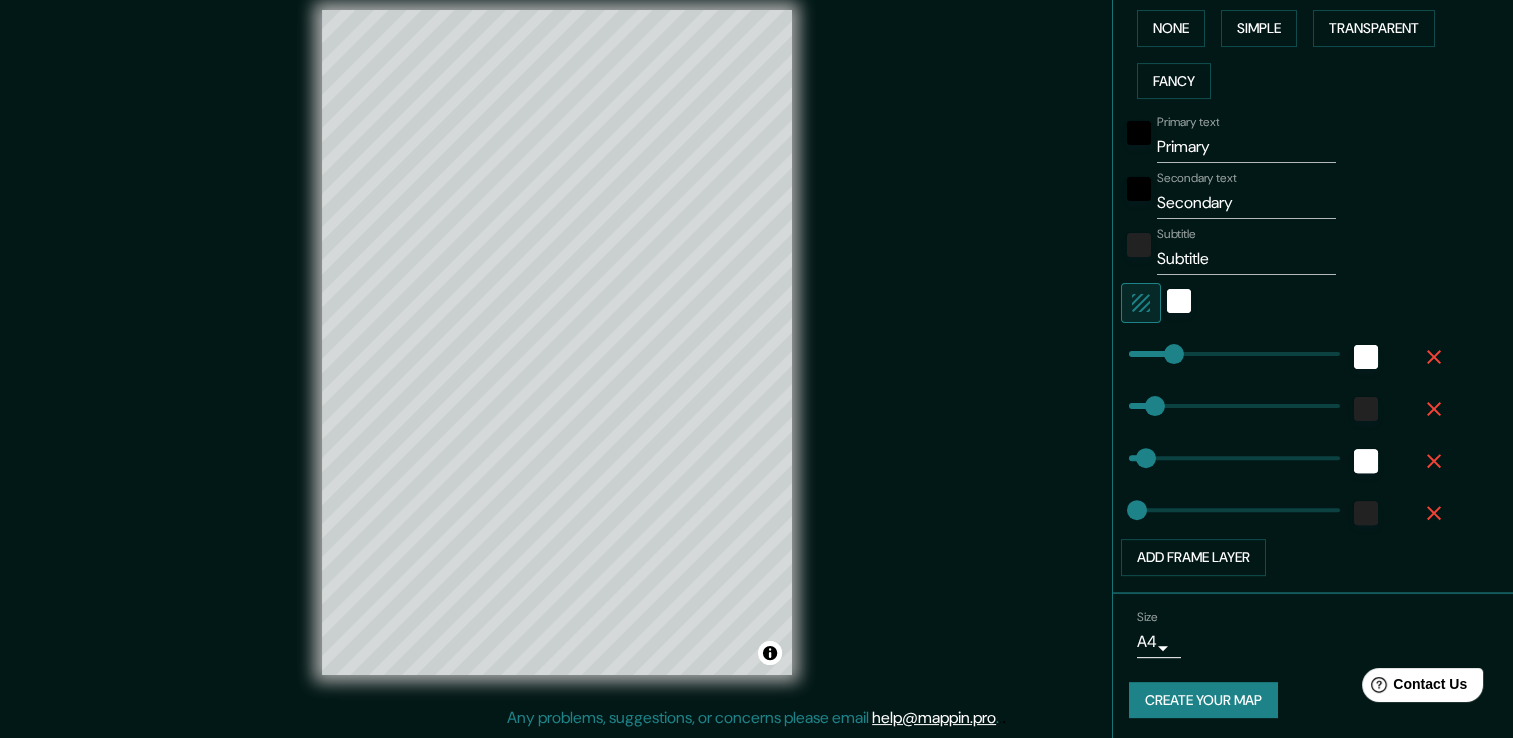 type on "104" 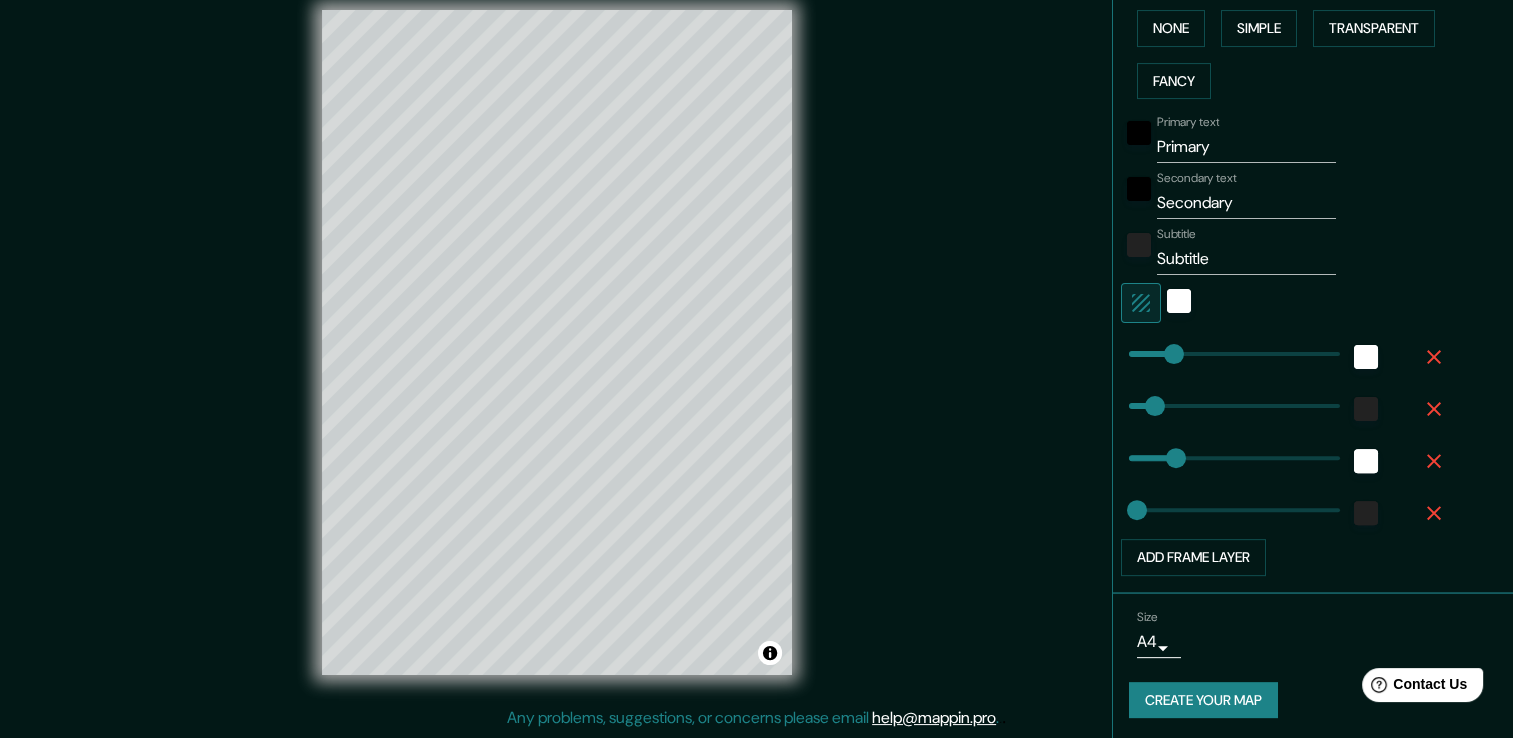 type on "50" 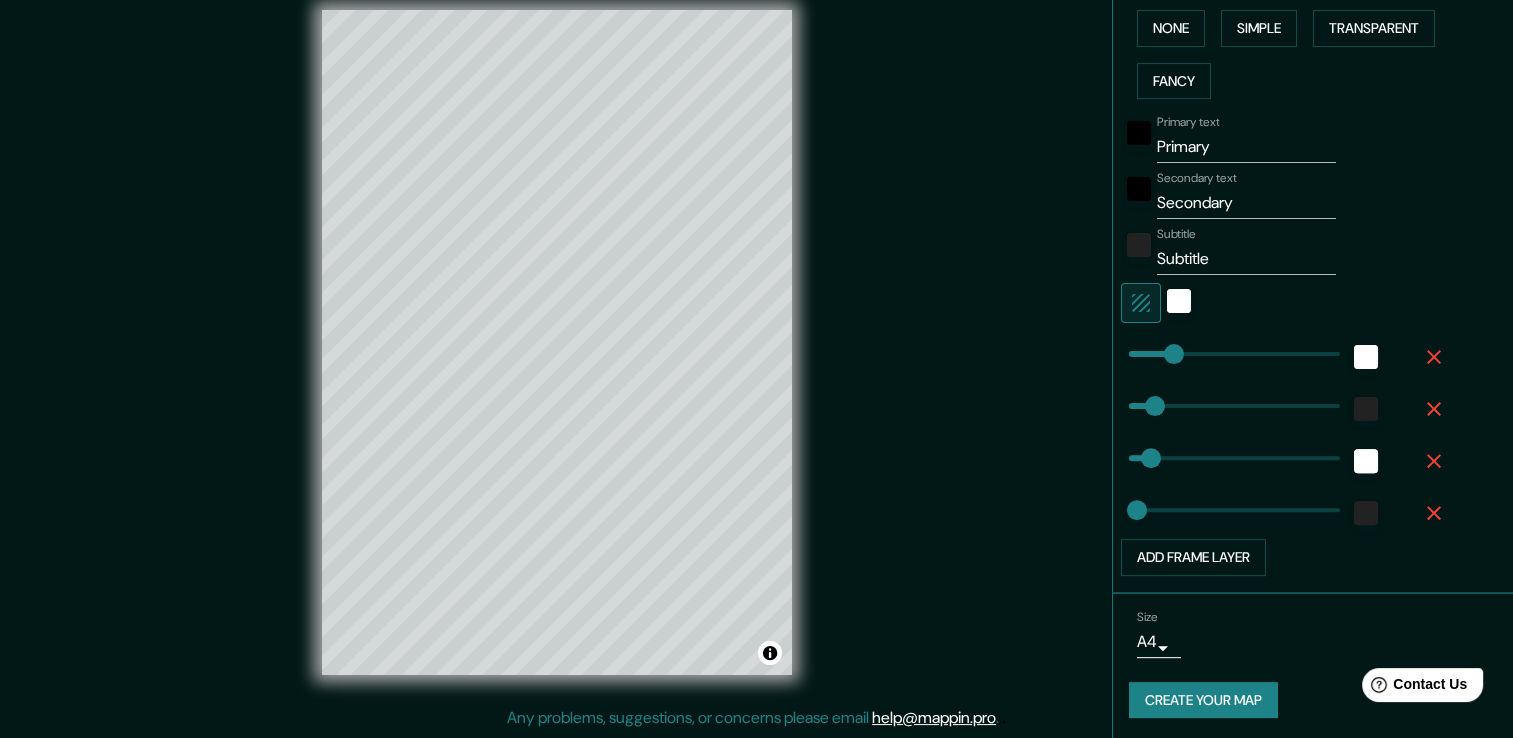 type on "184" 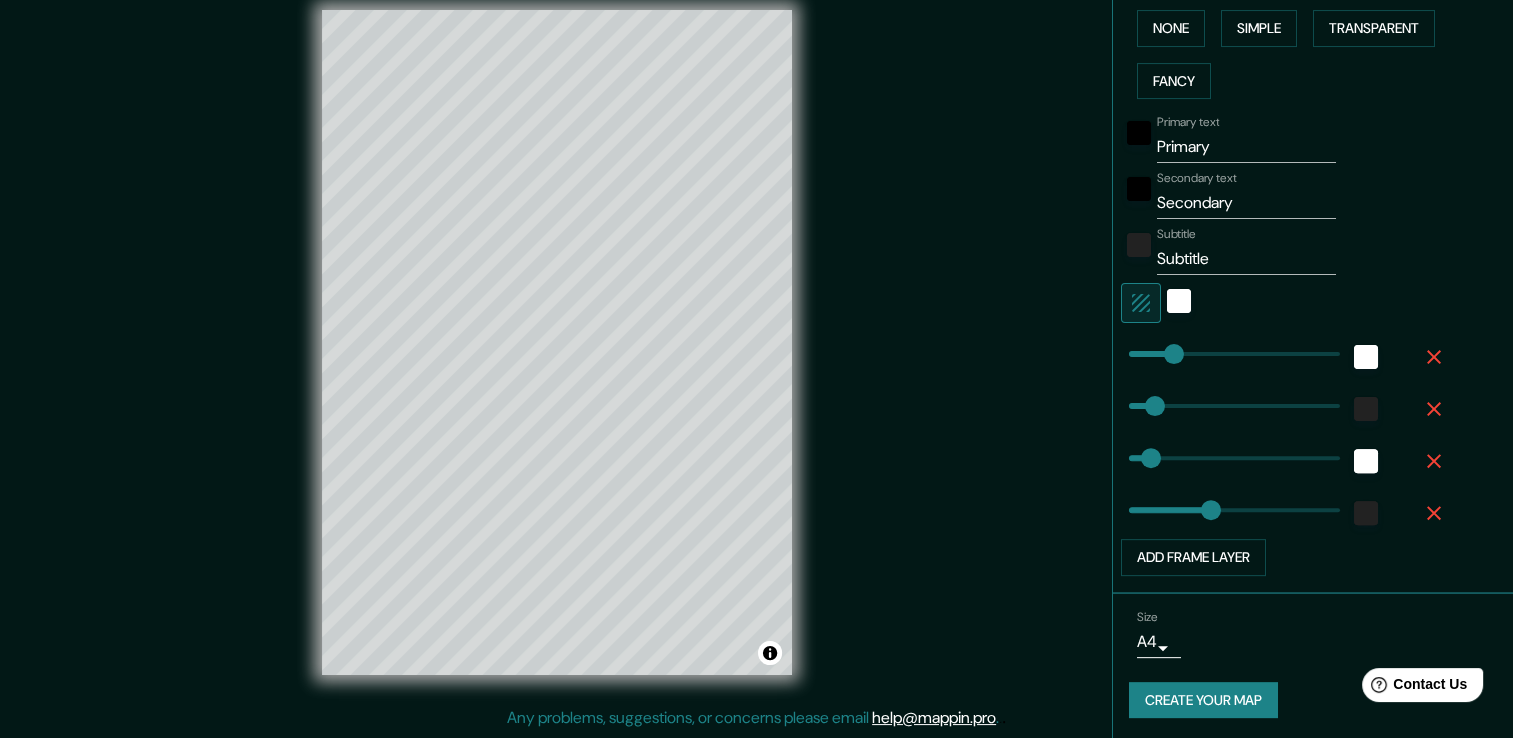 type on "95" 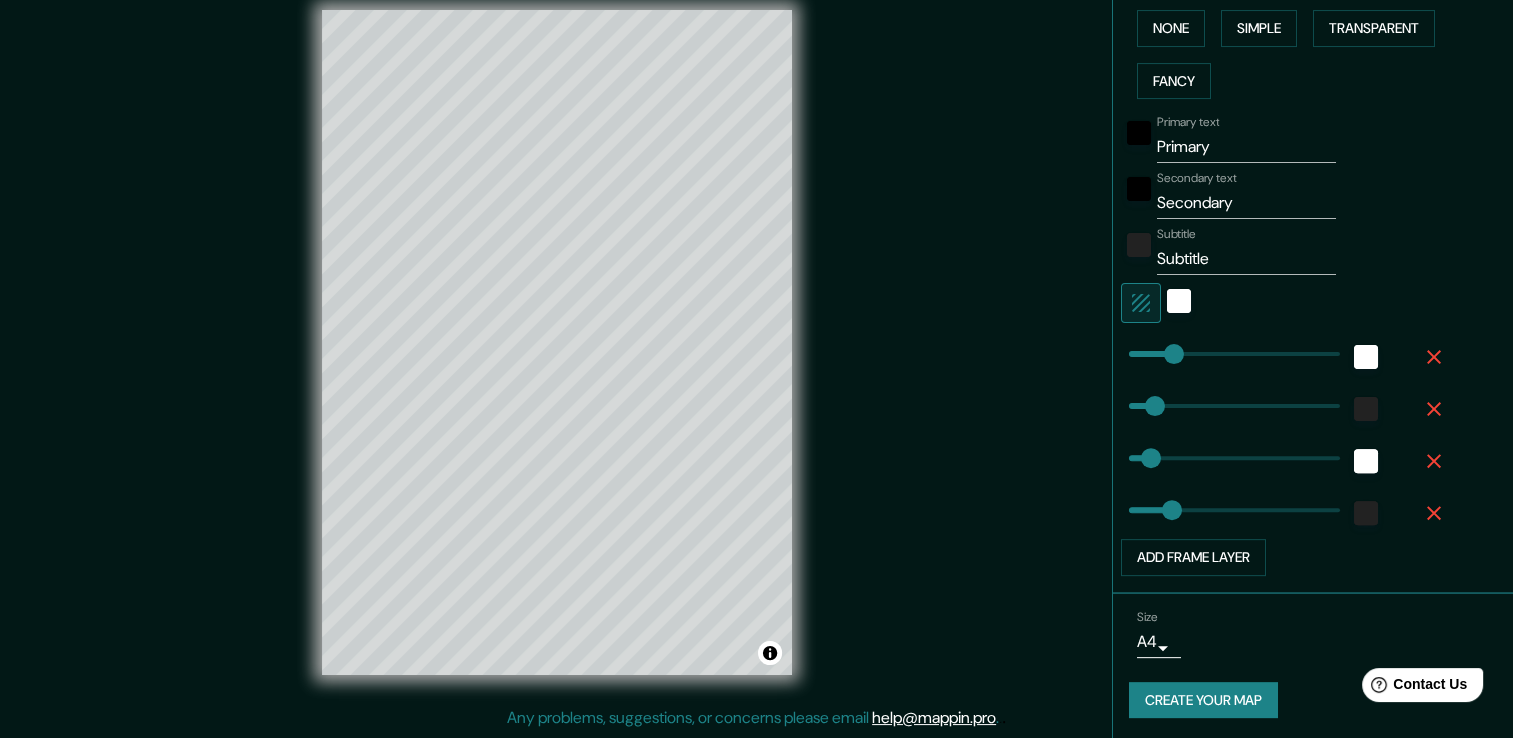 scroll, scrollTop: 500, scrollLeft: 0, axis: vertical 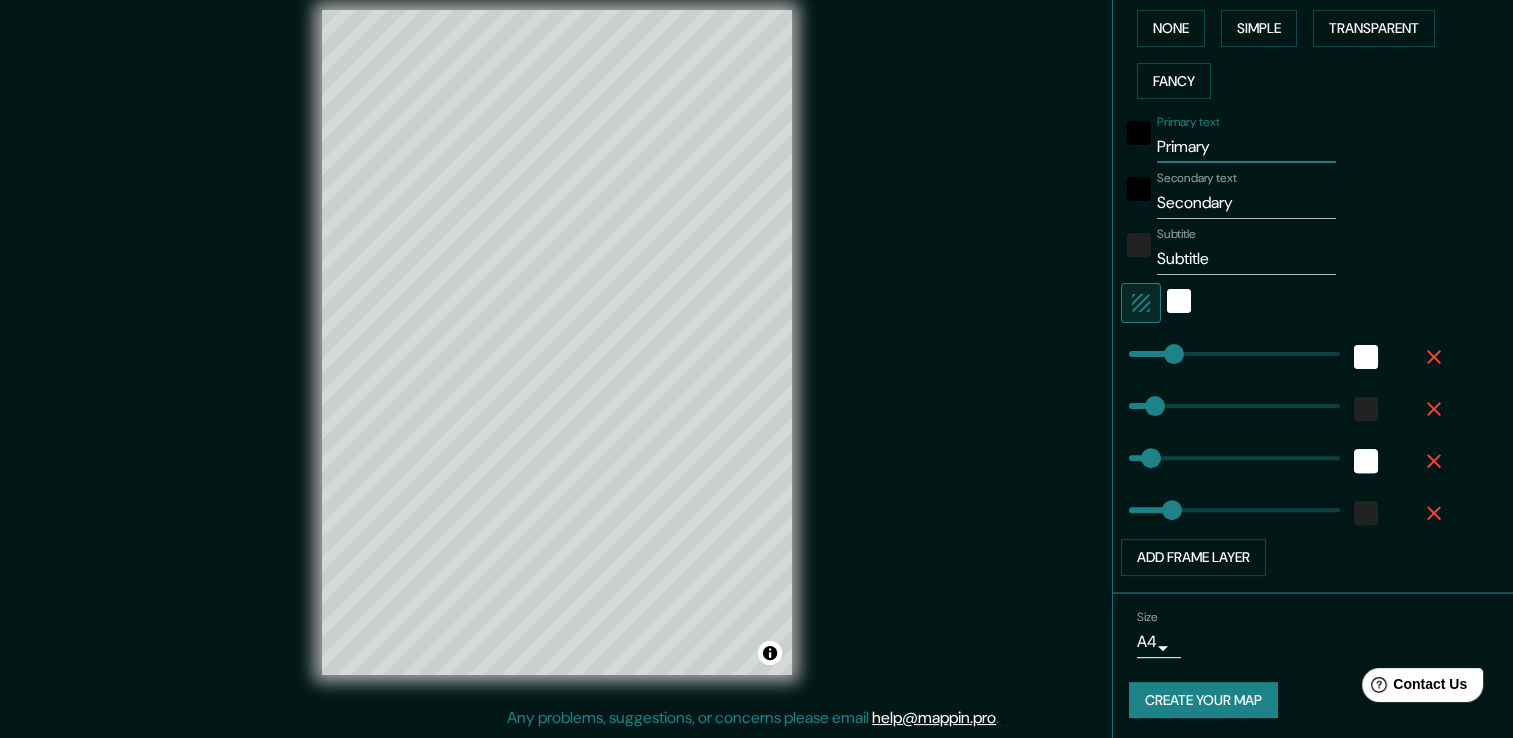 click on "Primary" at bounding box center (1246, 147) 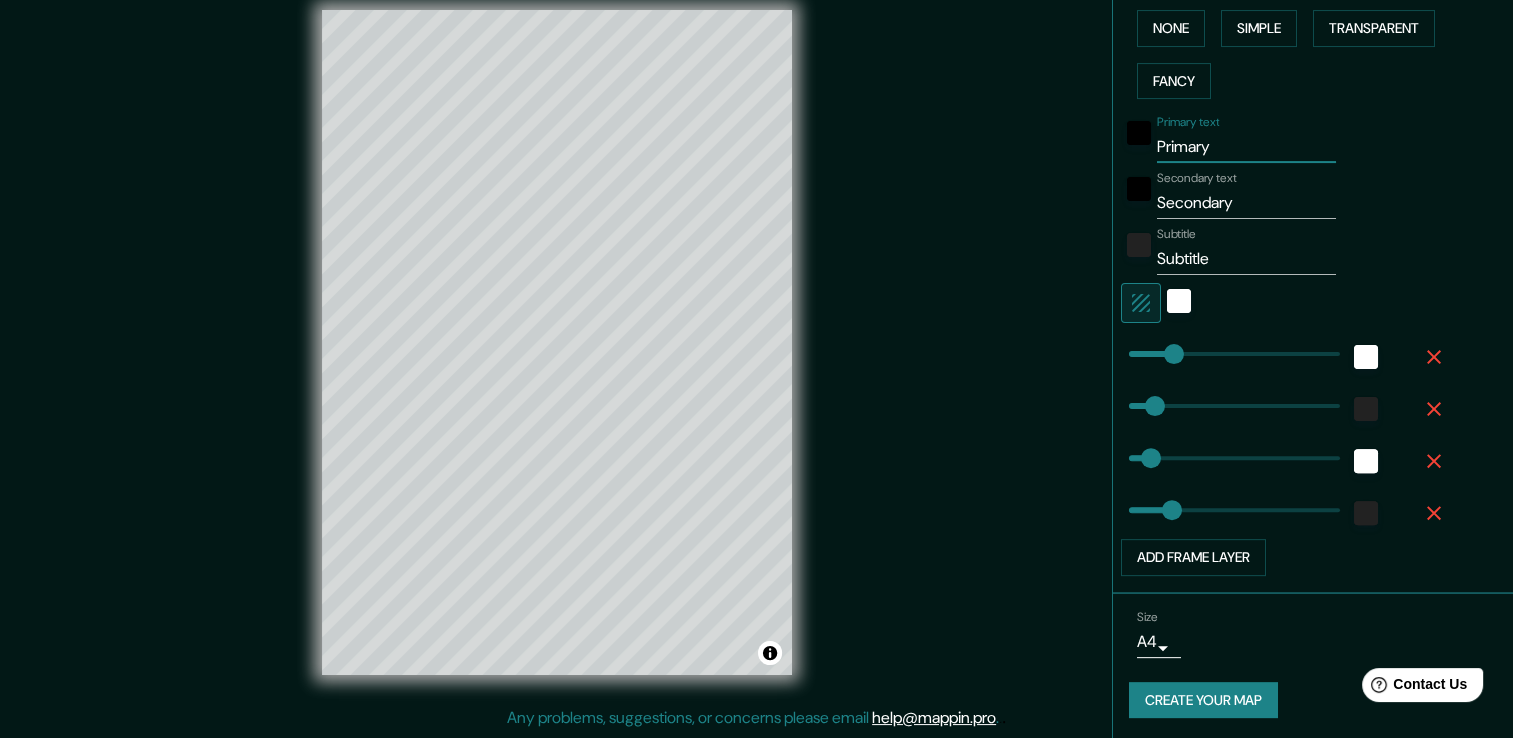 type on "59" 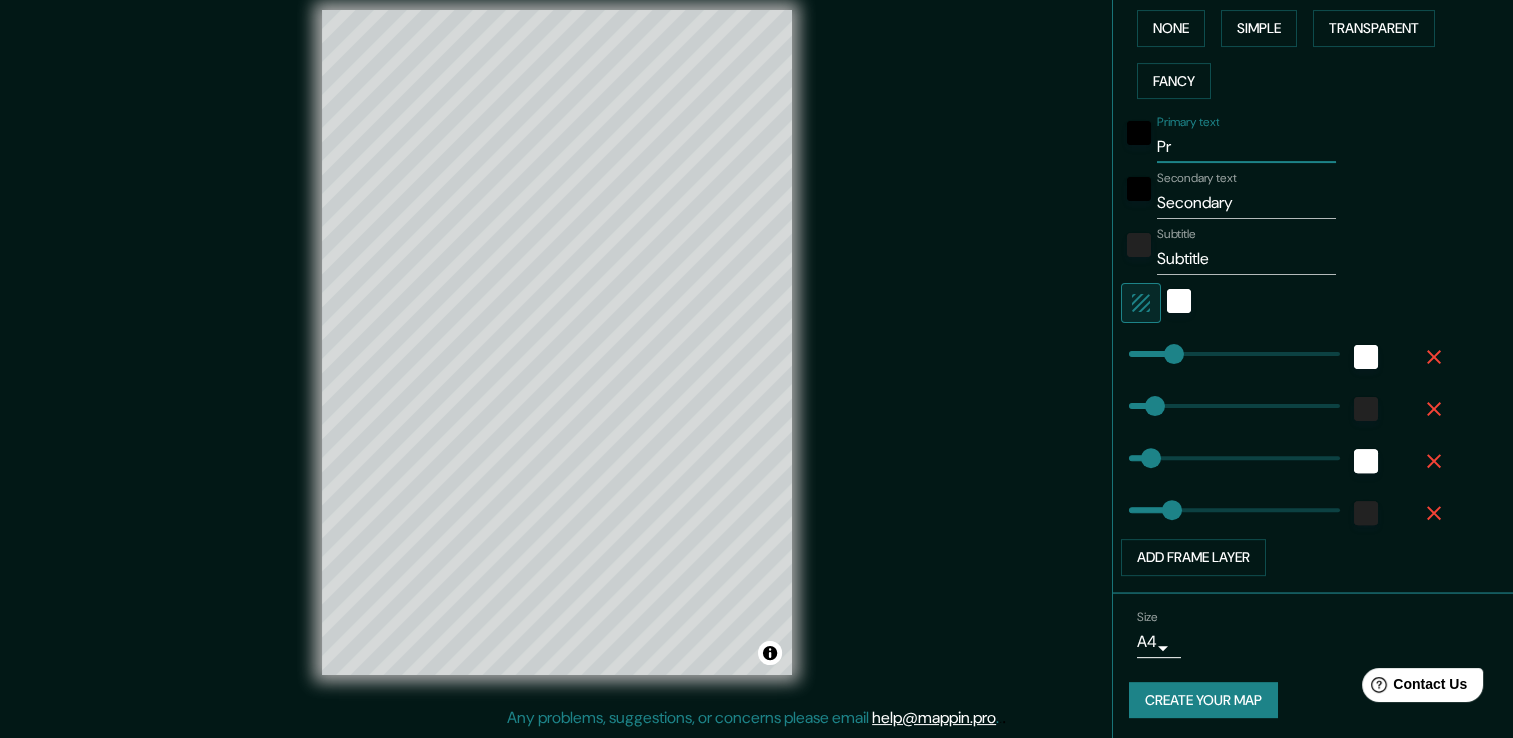 type on "P" 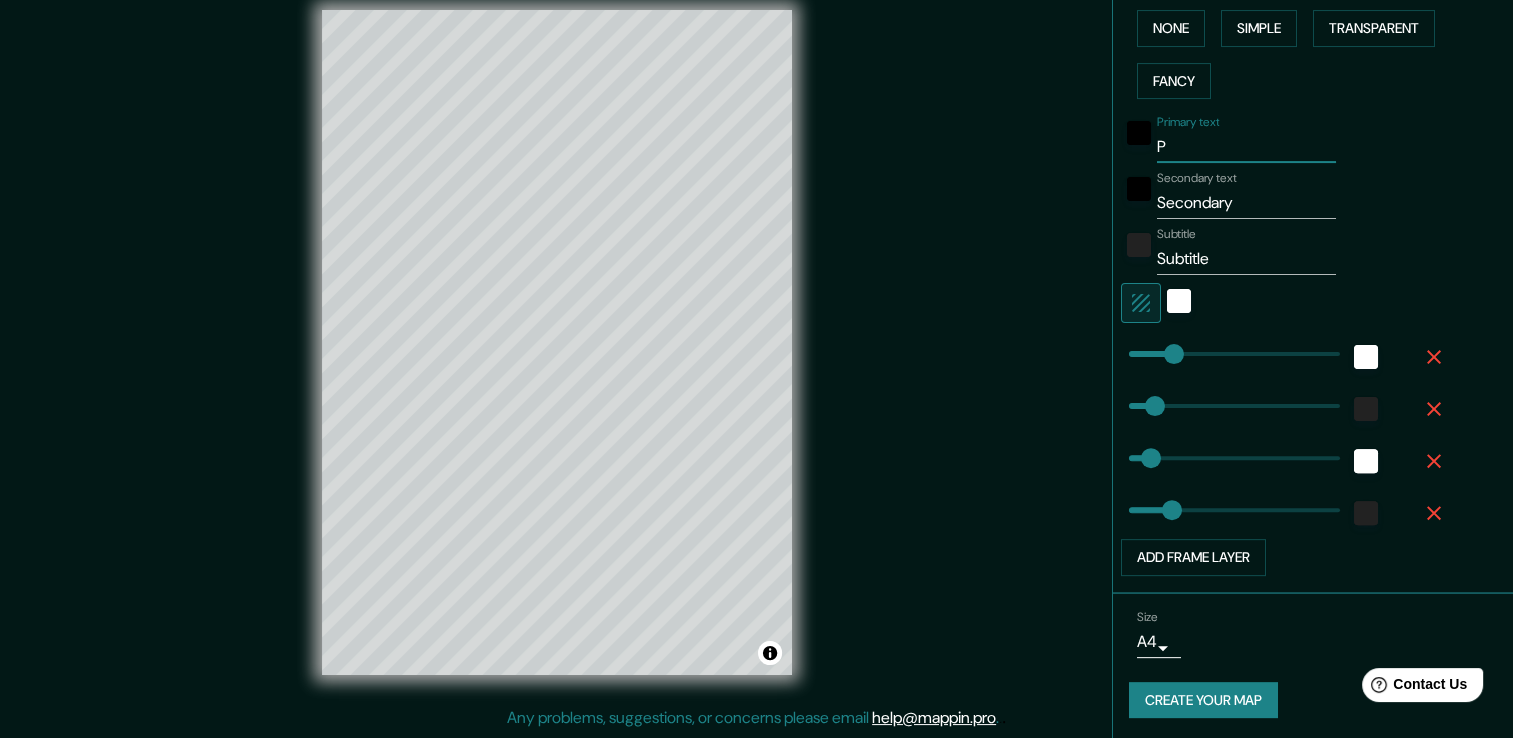 type 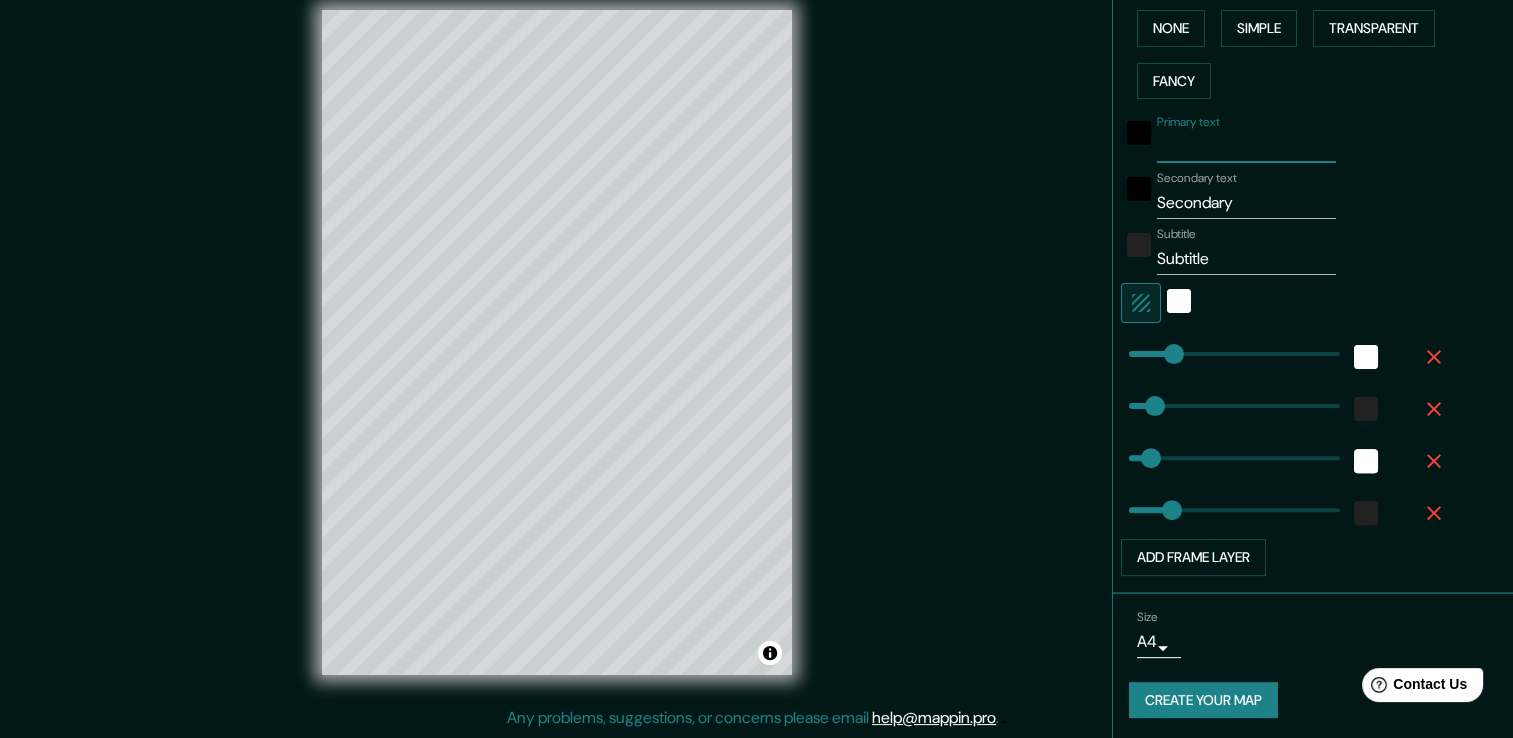 type on "59" 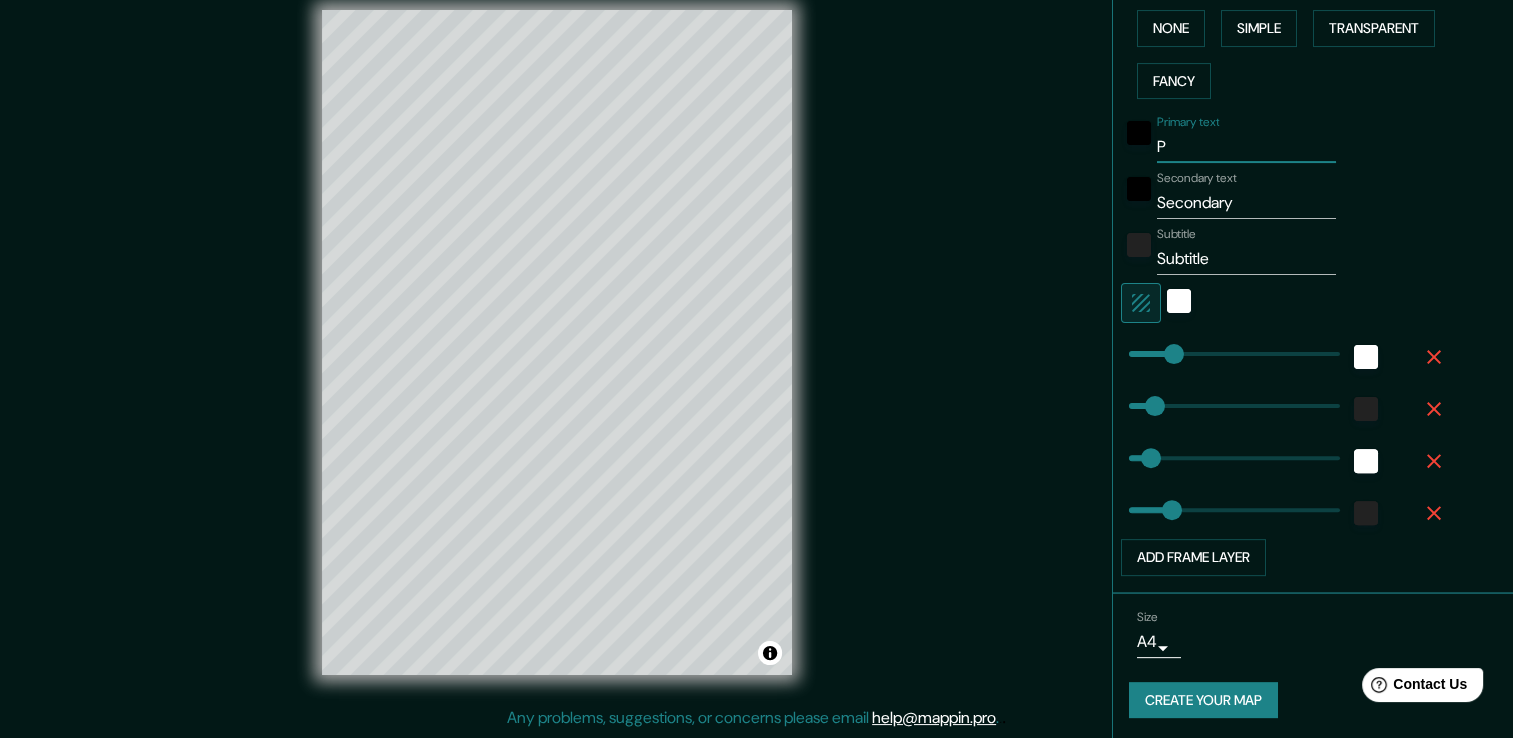 type on "59" 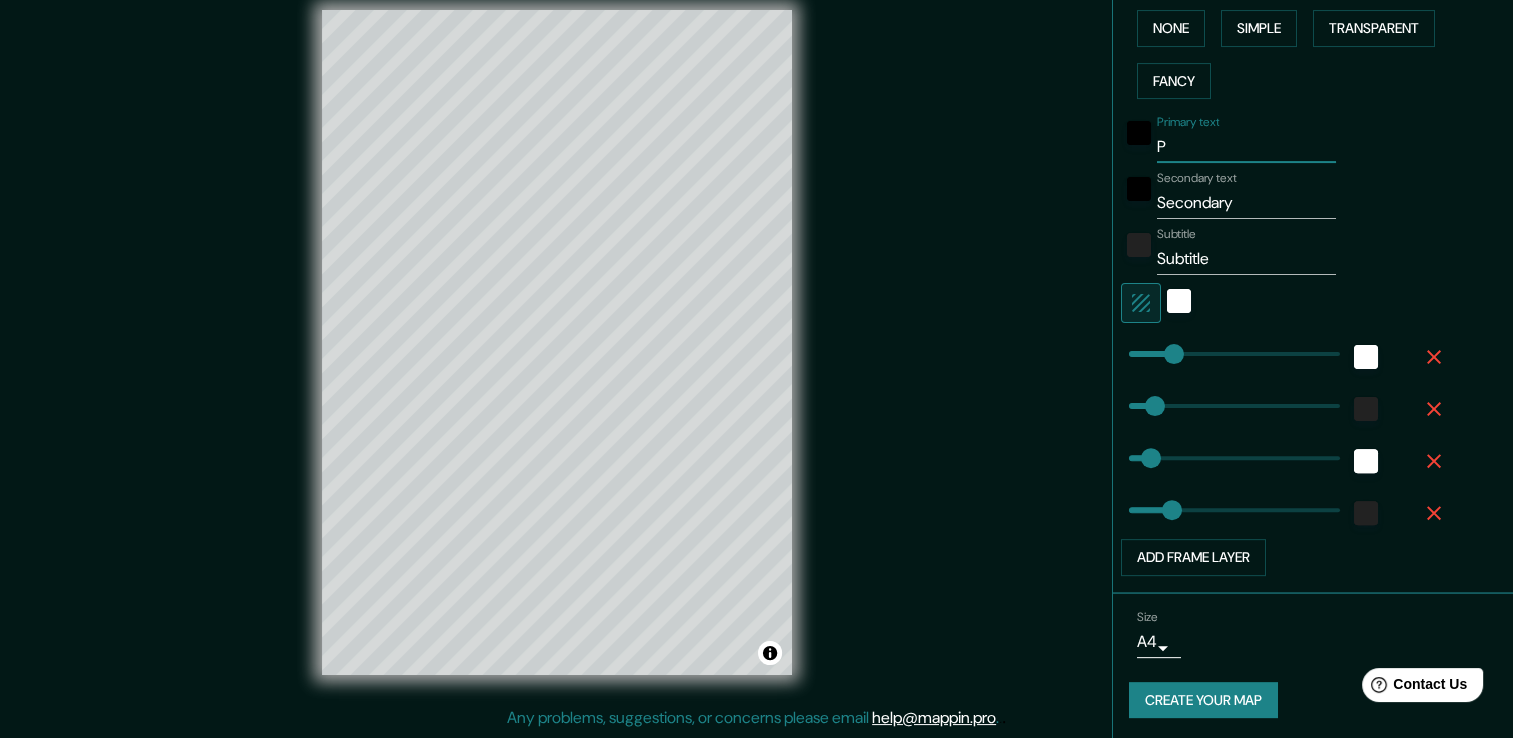 type on "PL" 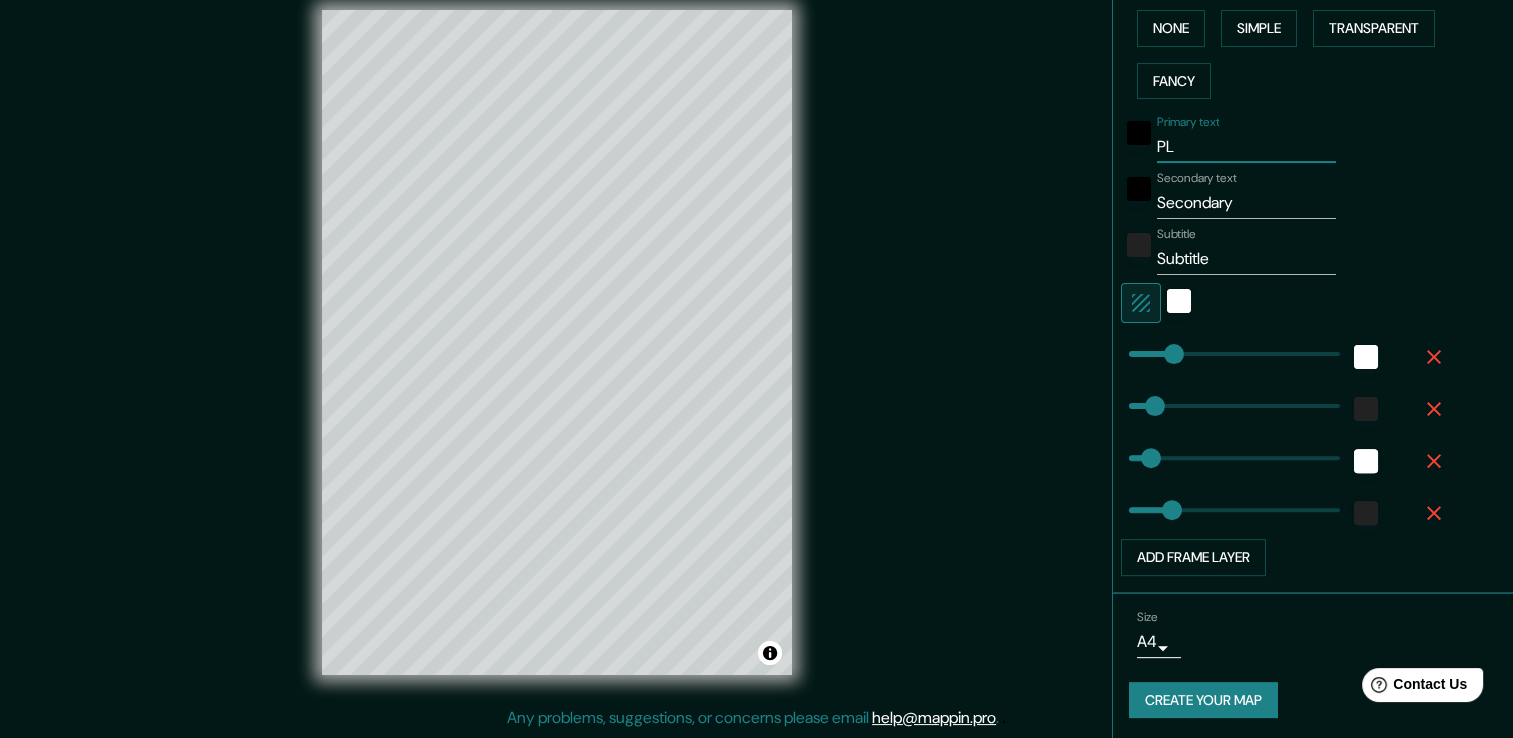 type on "59" 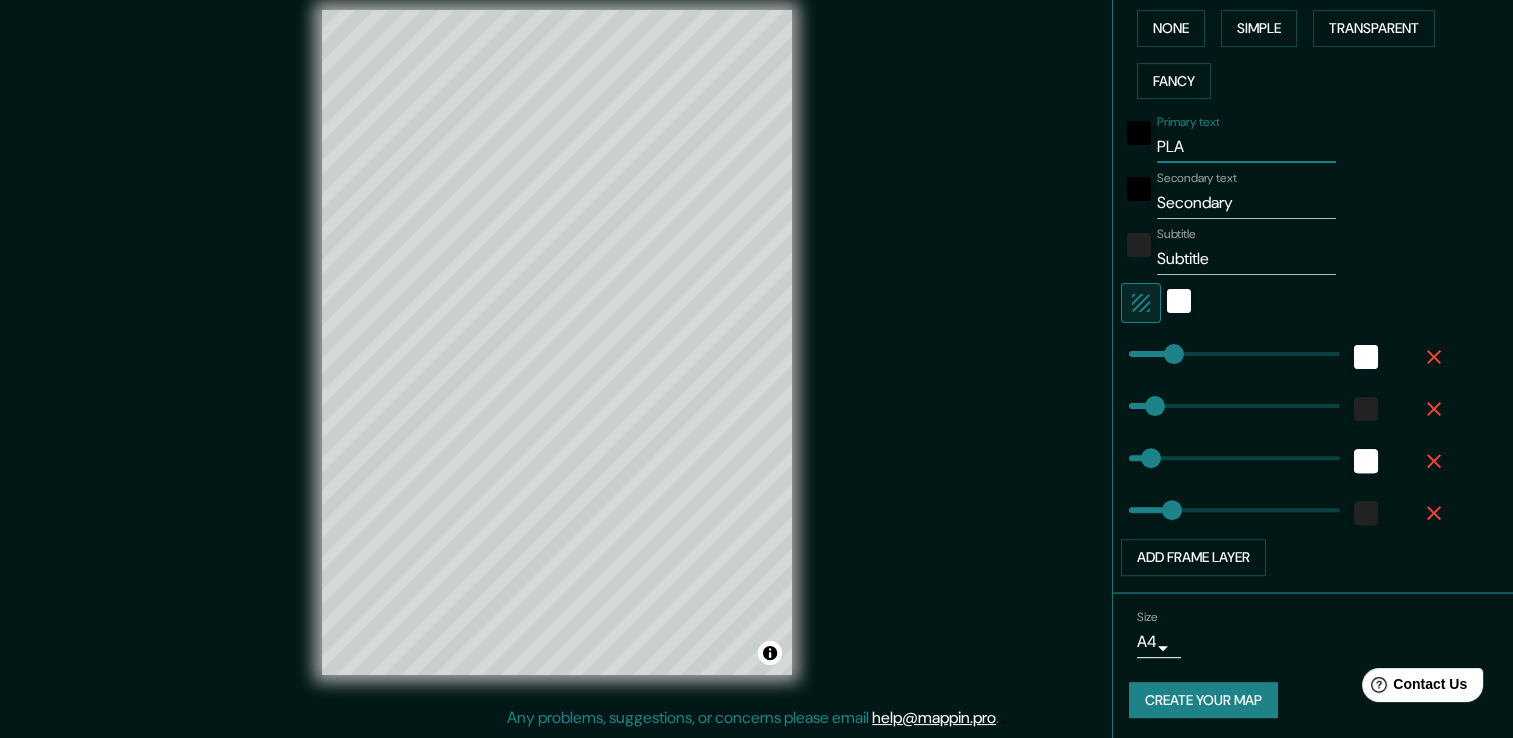 type on "59" 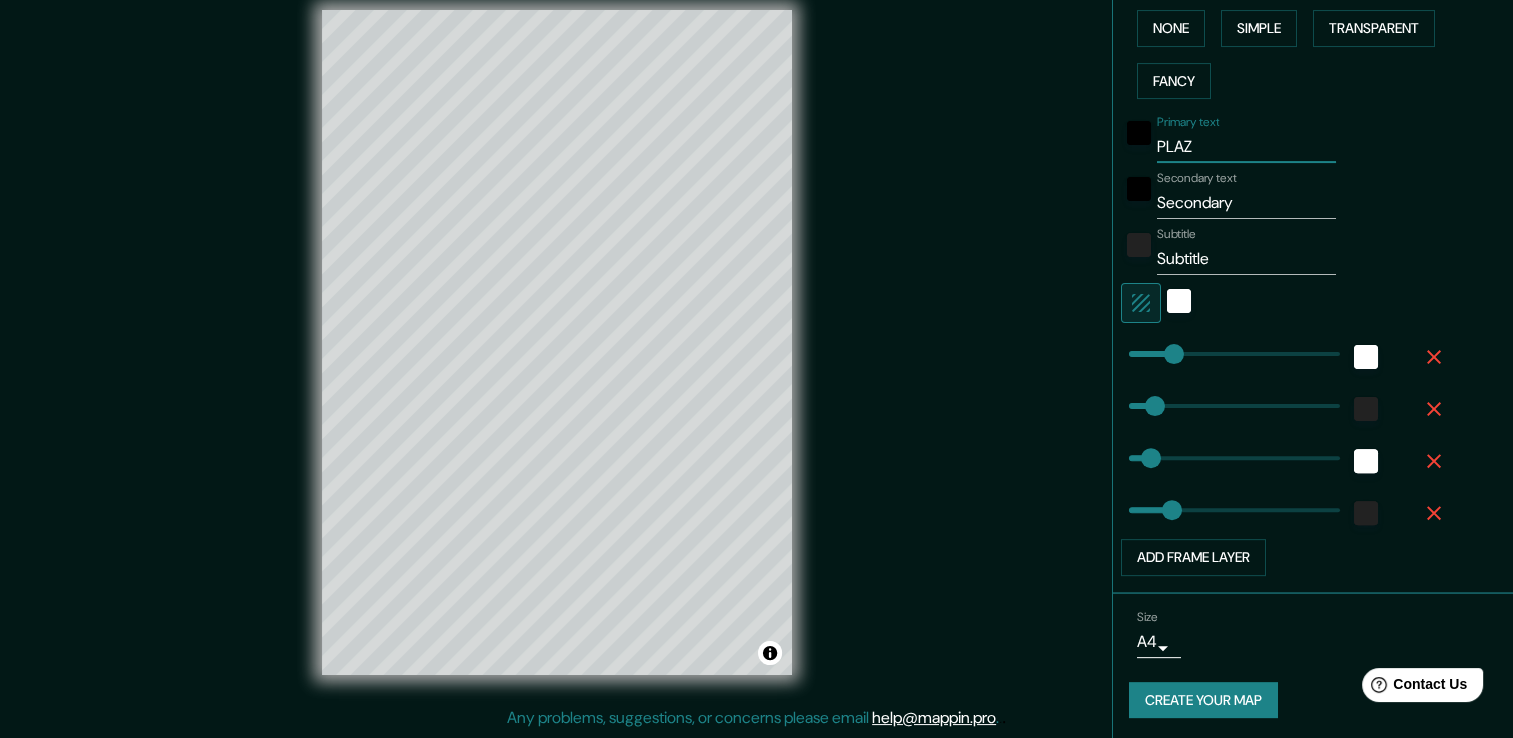 type on "59" 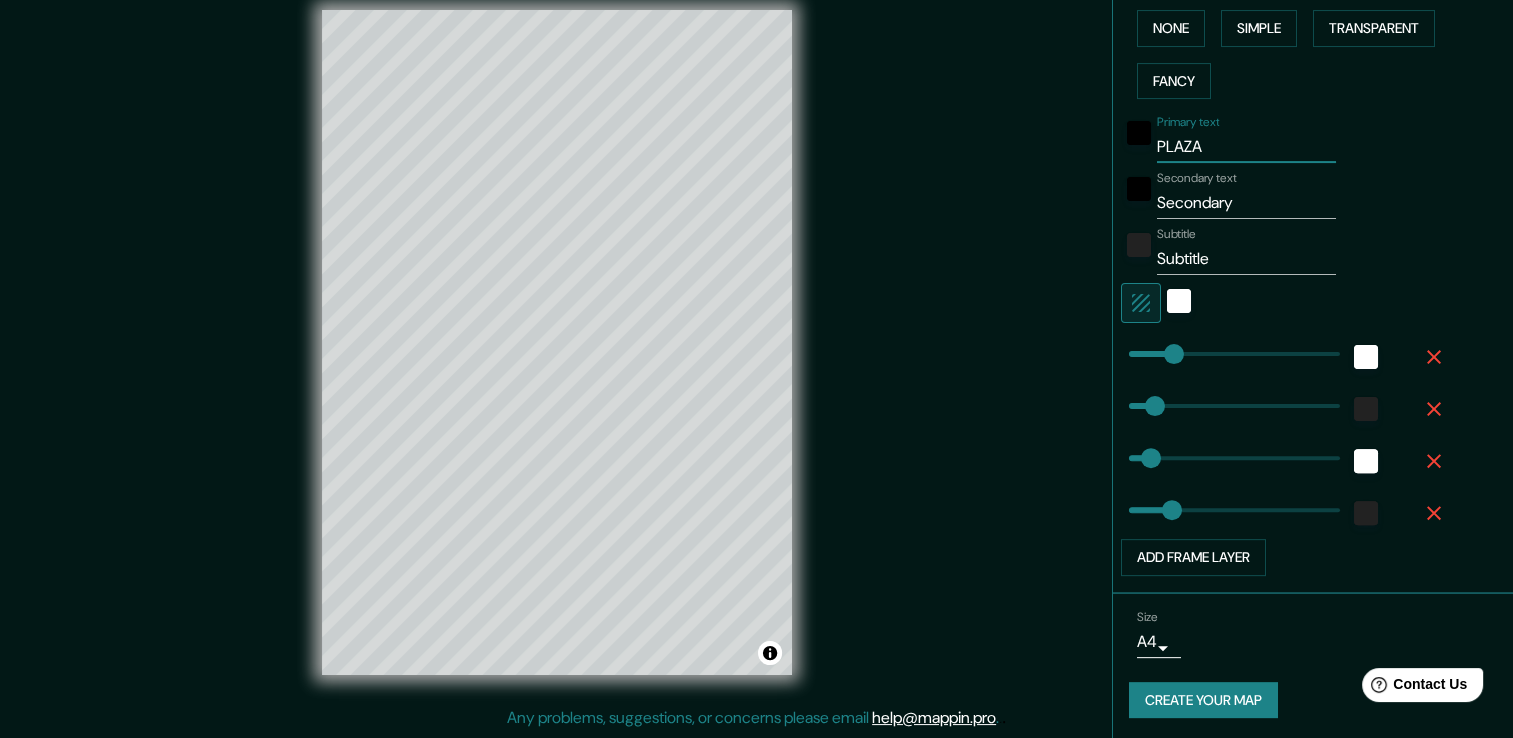 type on "59" 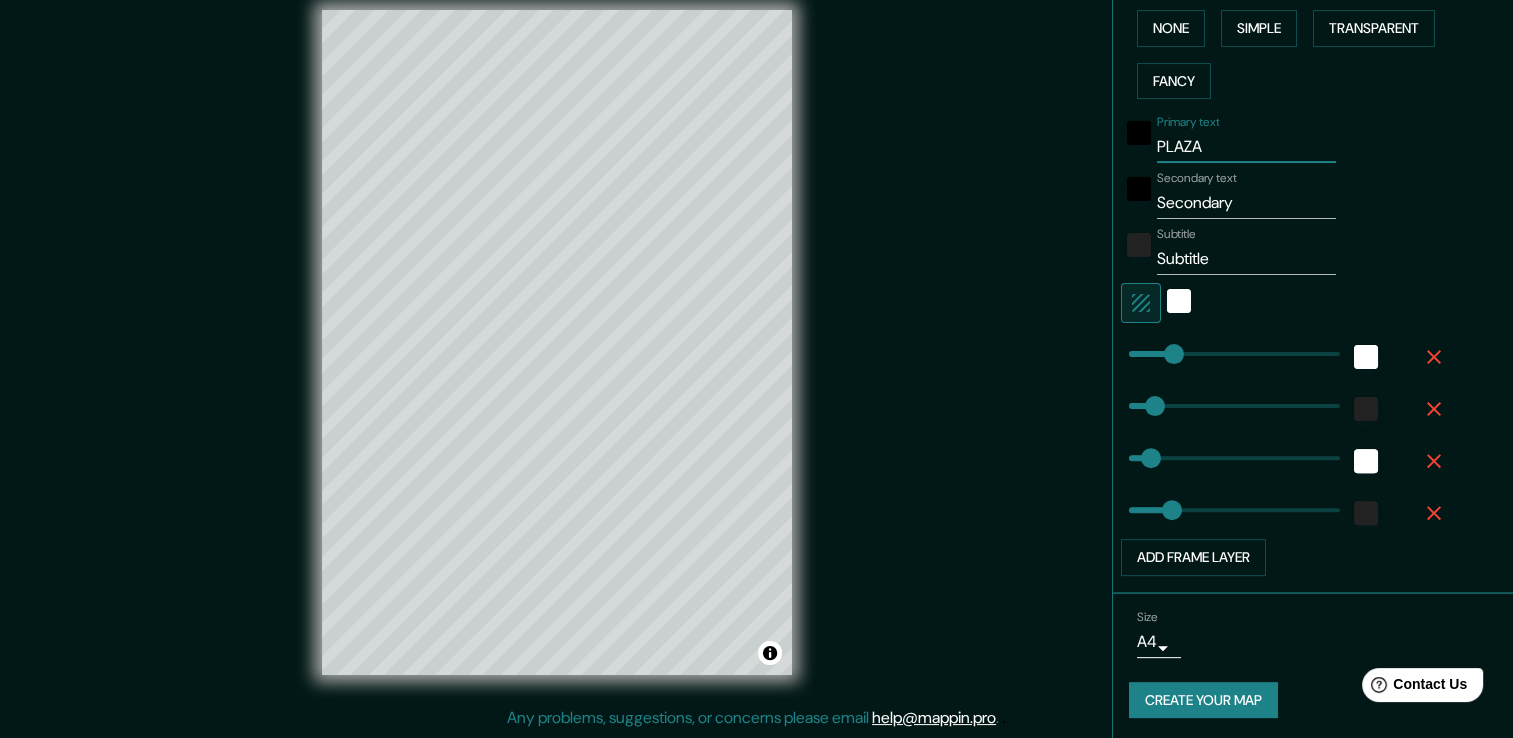 type on "PLAZA Q" 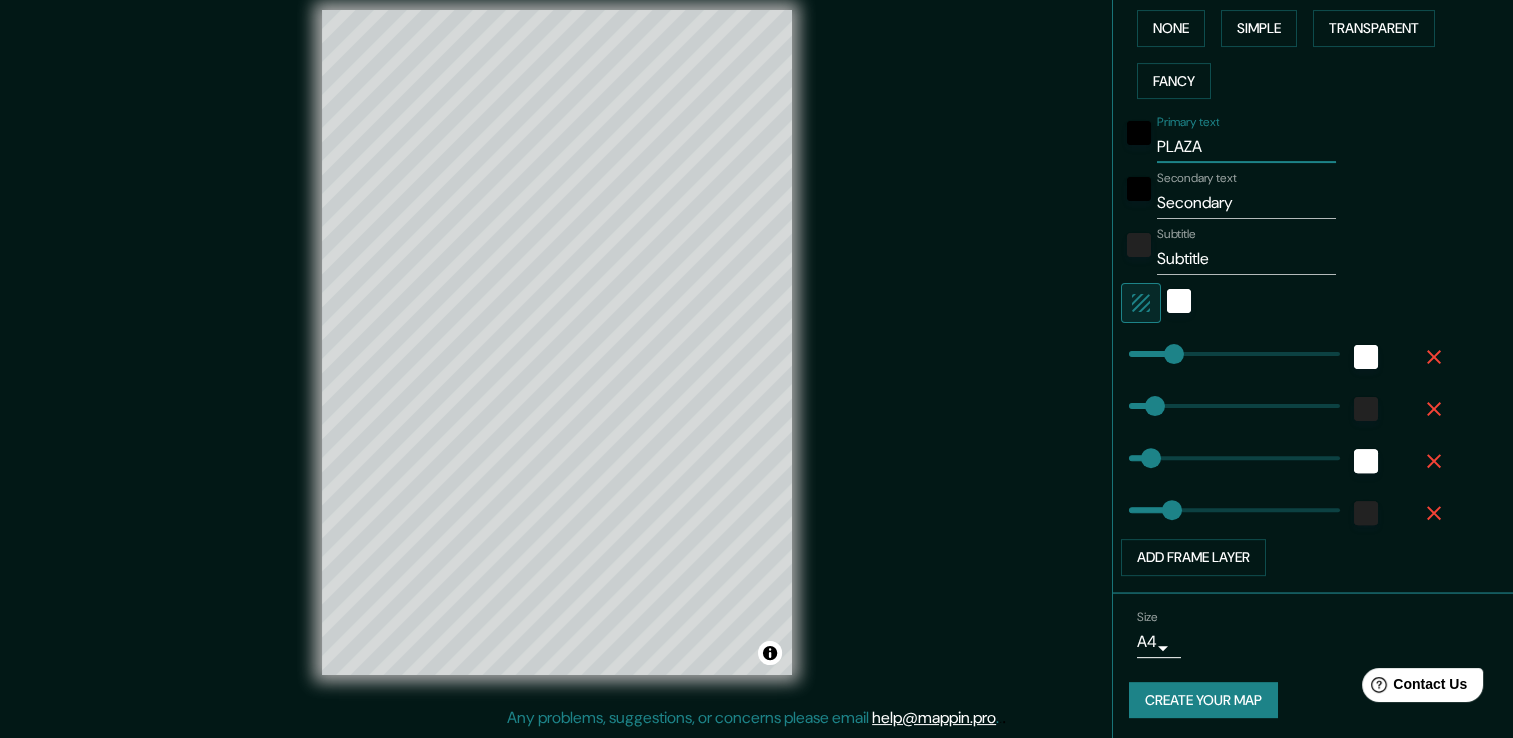 type on "59" 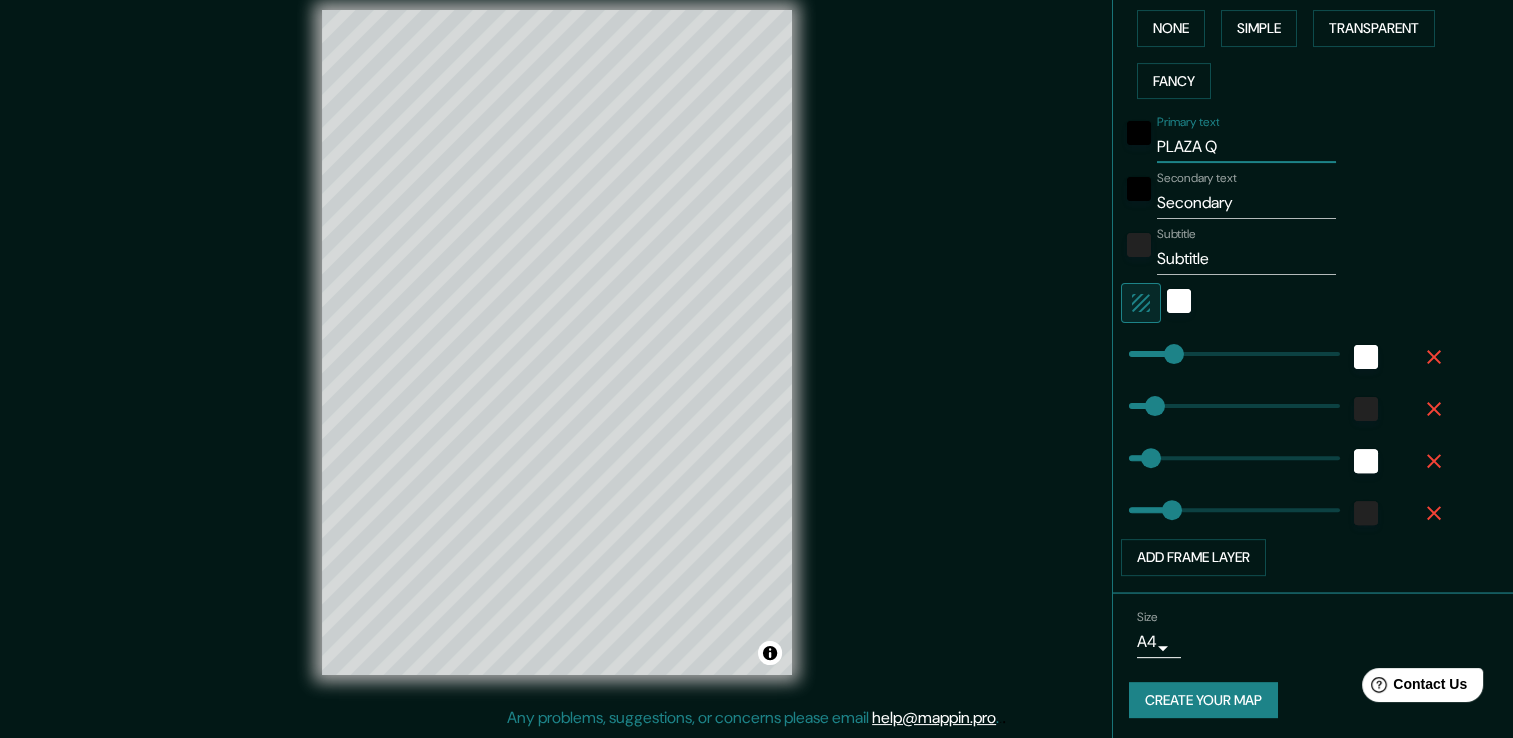 type on "PLAZA QU" 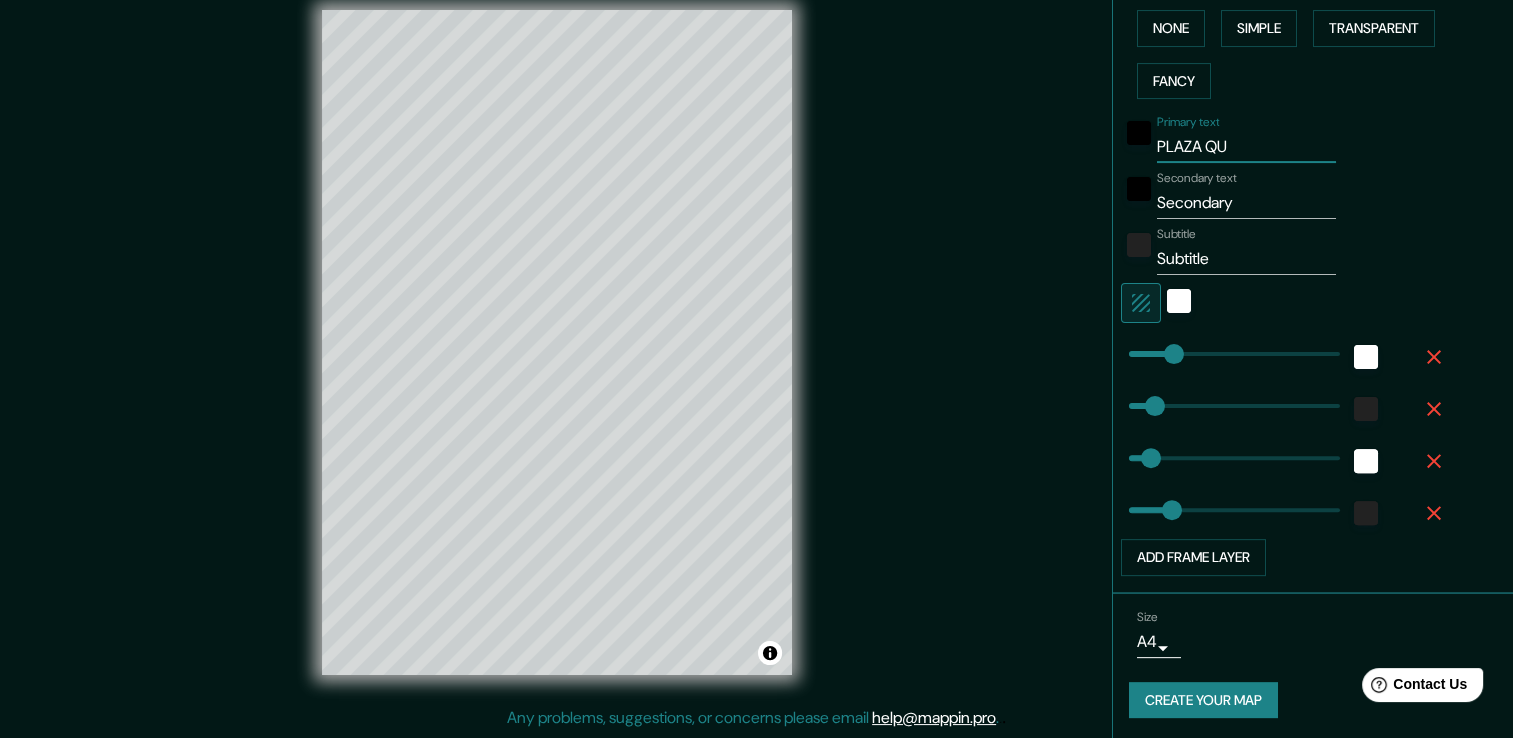 type on "59" 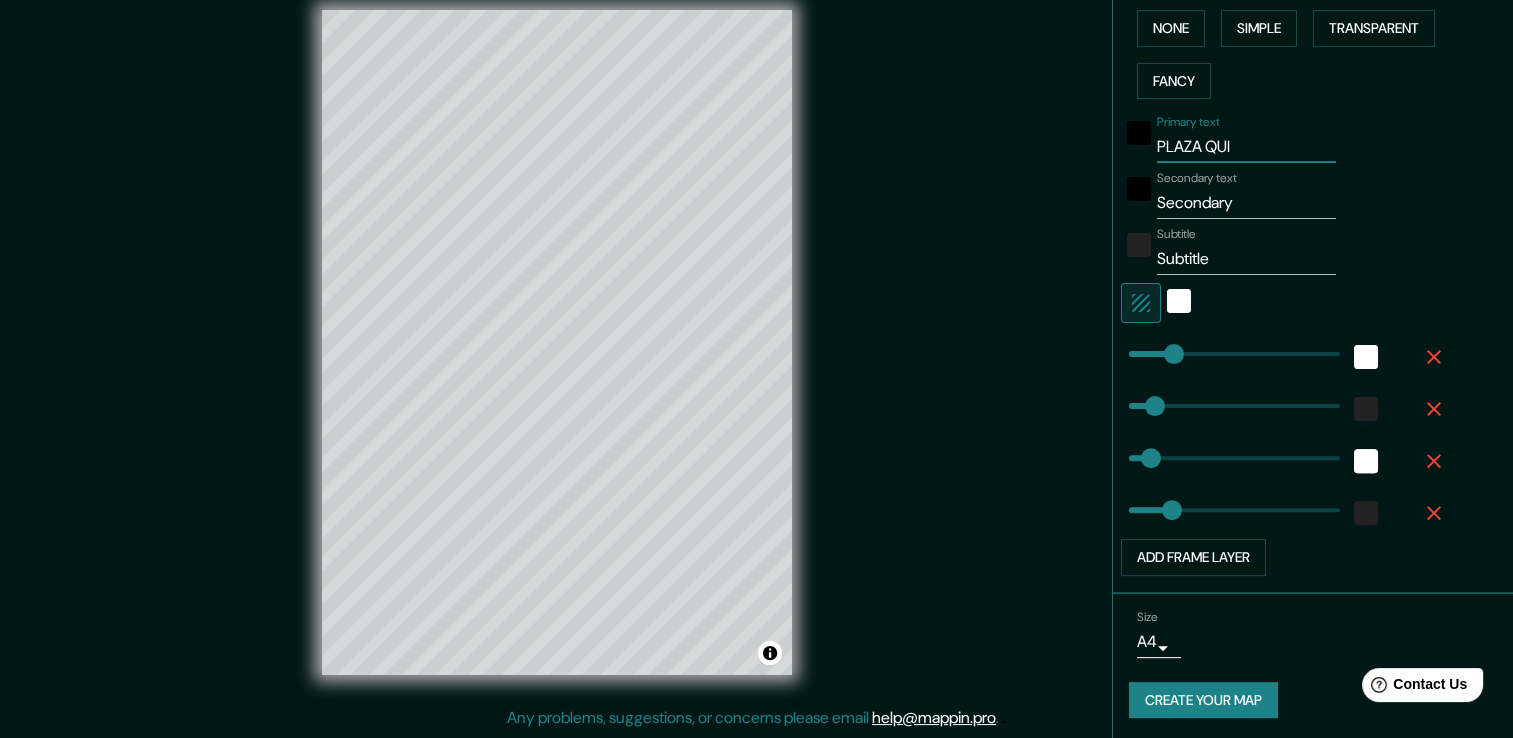 type on "59" 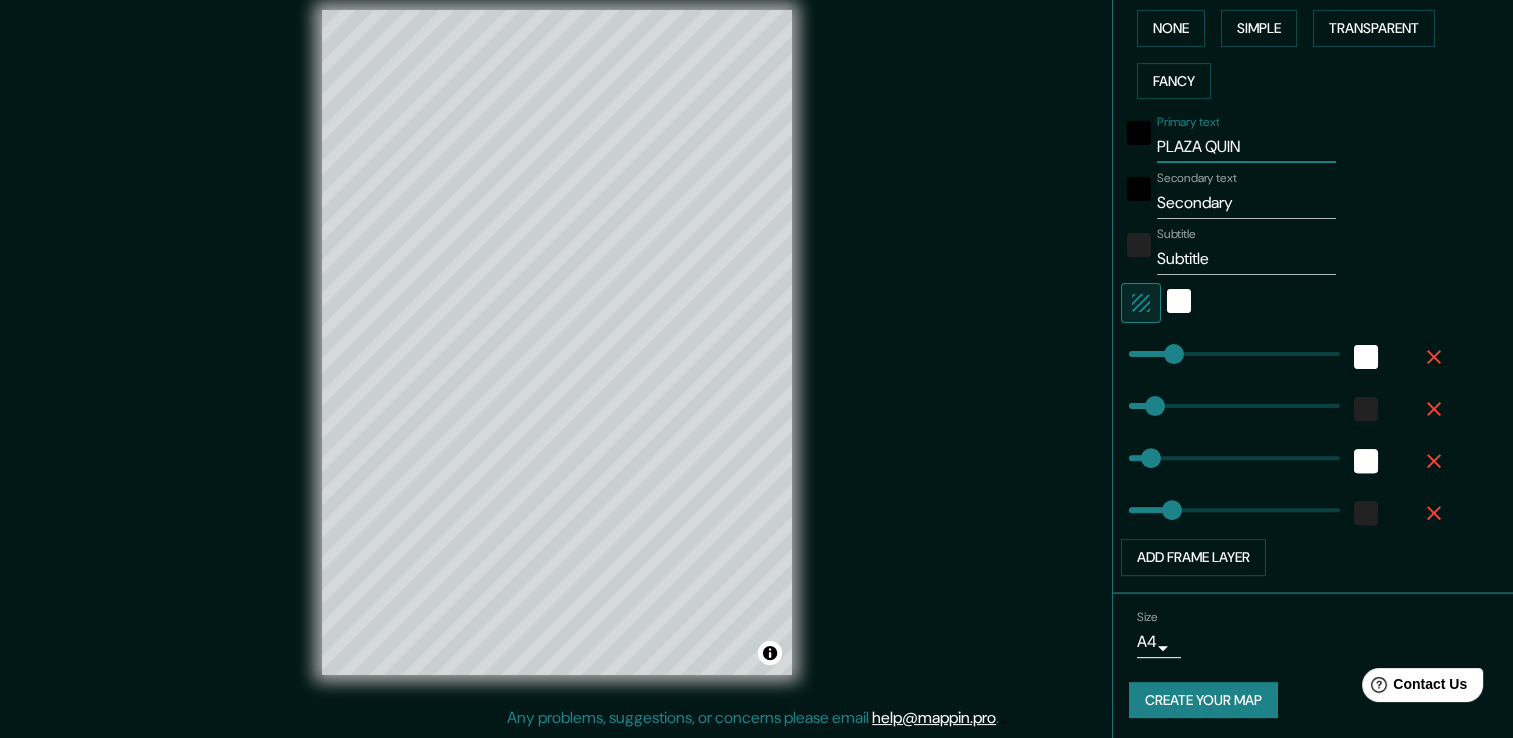 type on "59" 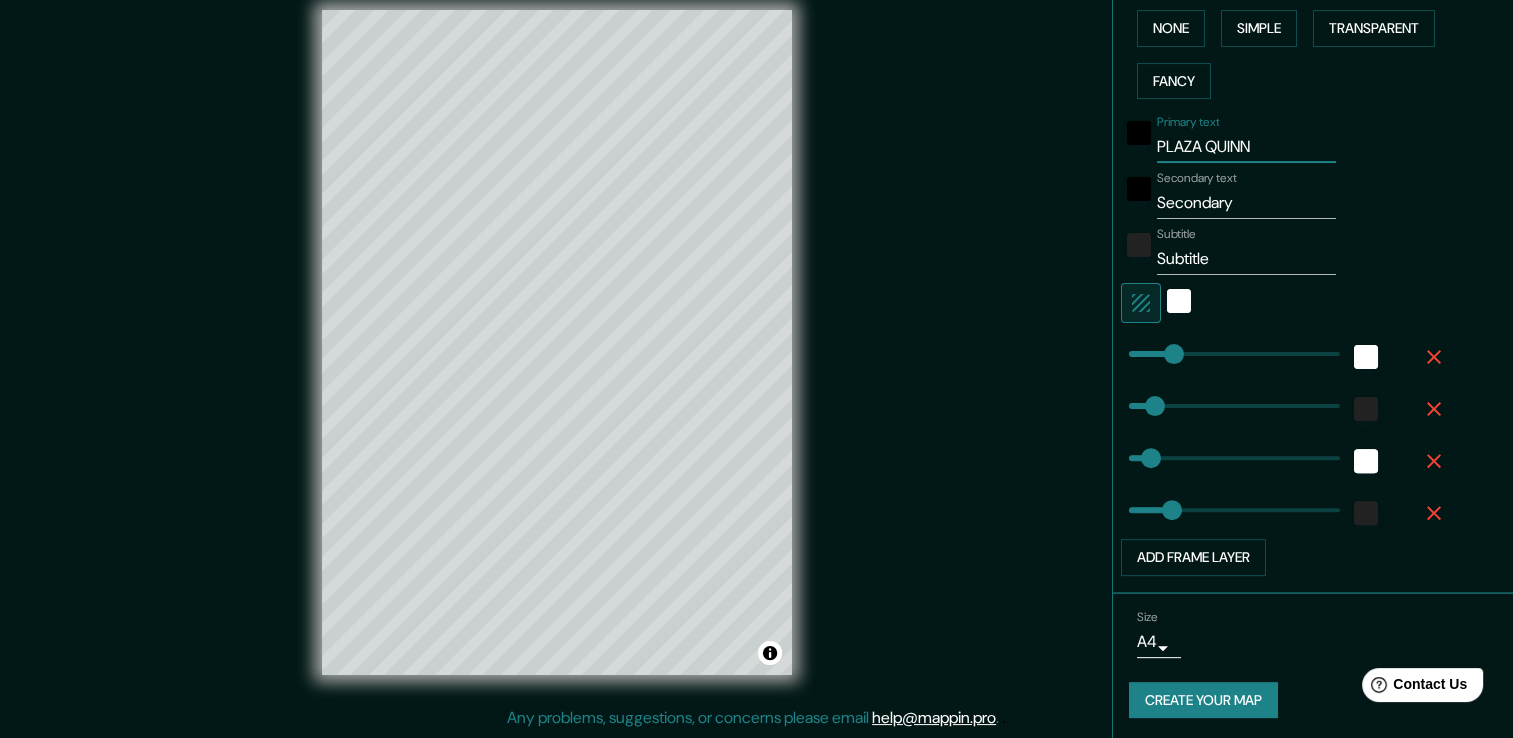 type on "59" 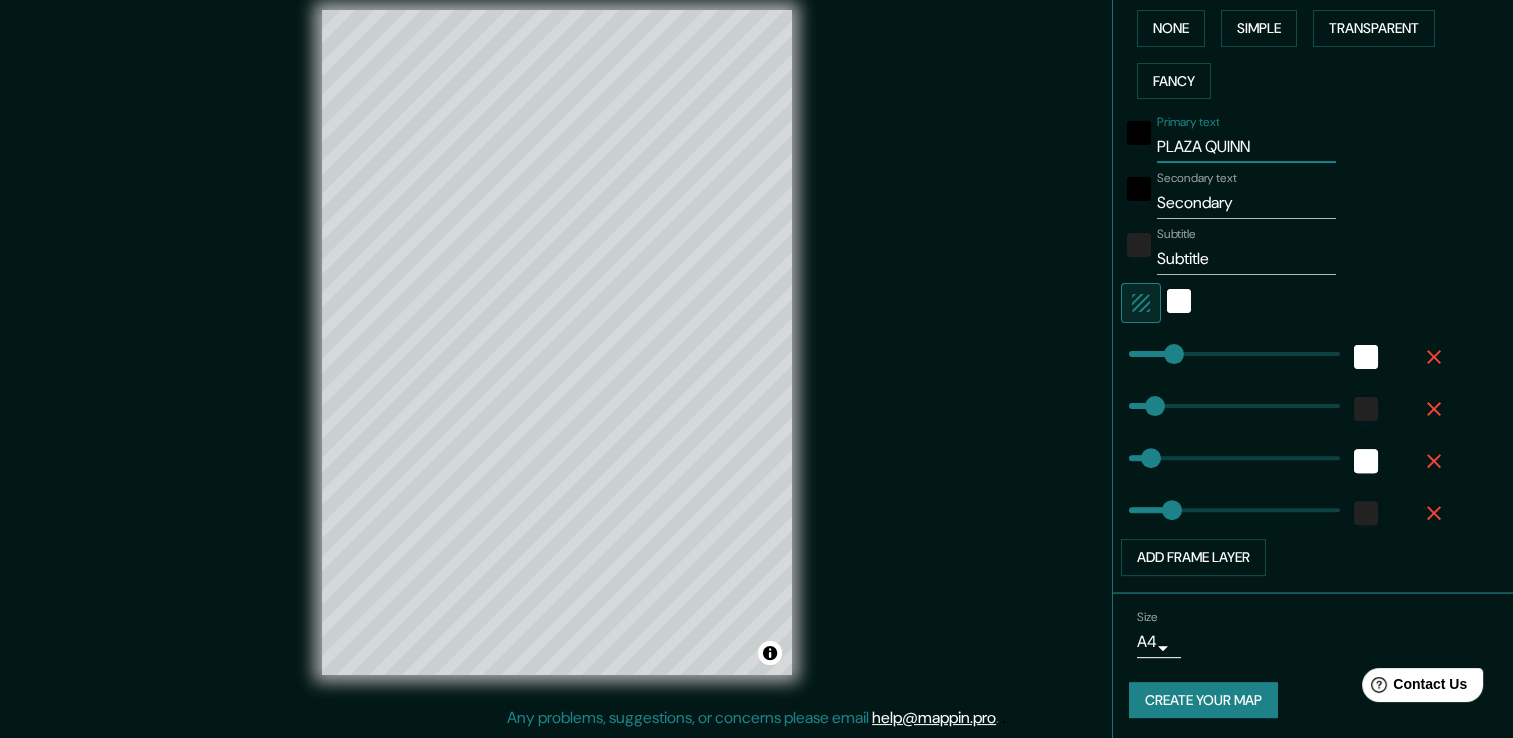 type on "PLAZA QUIN" 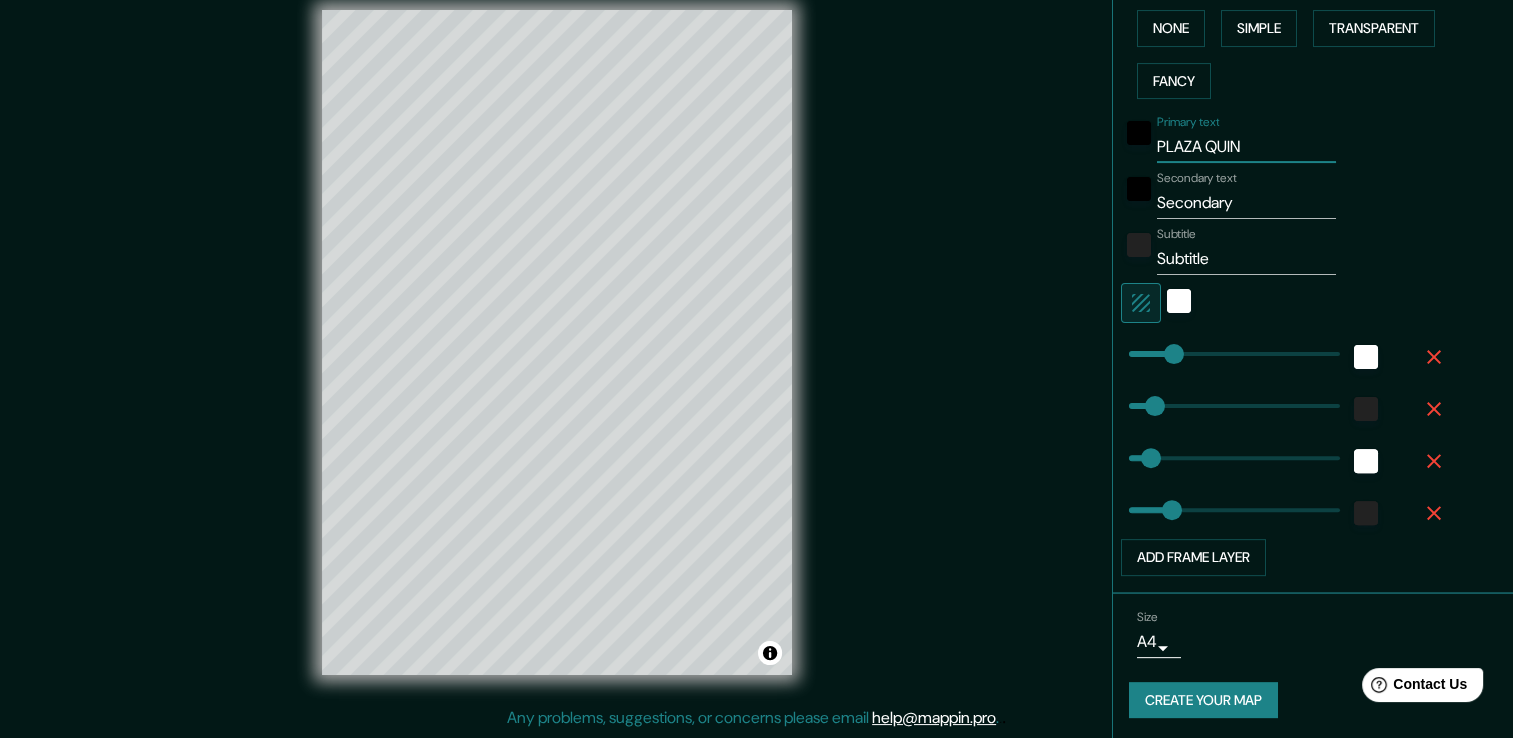 type on "59" 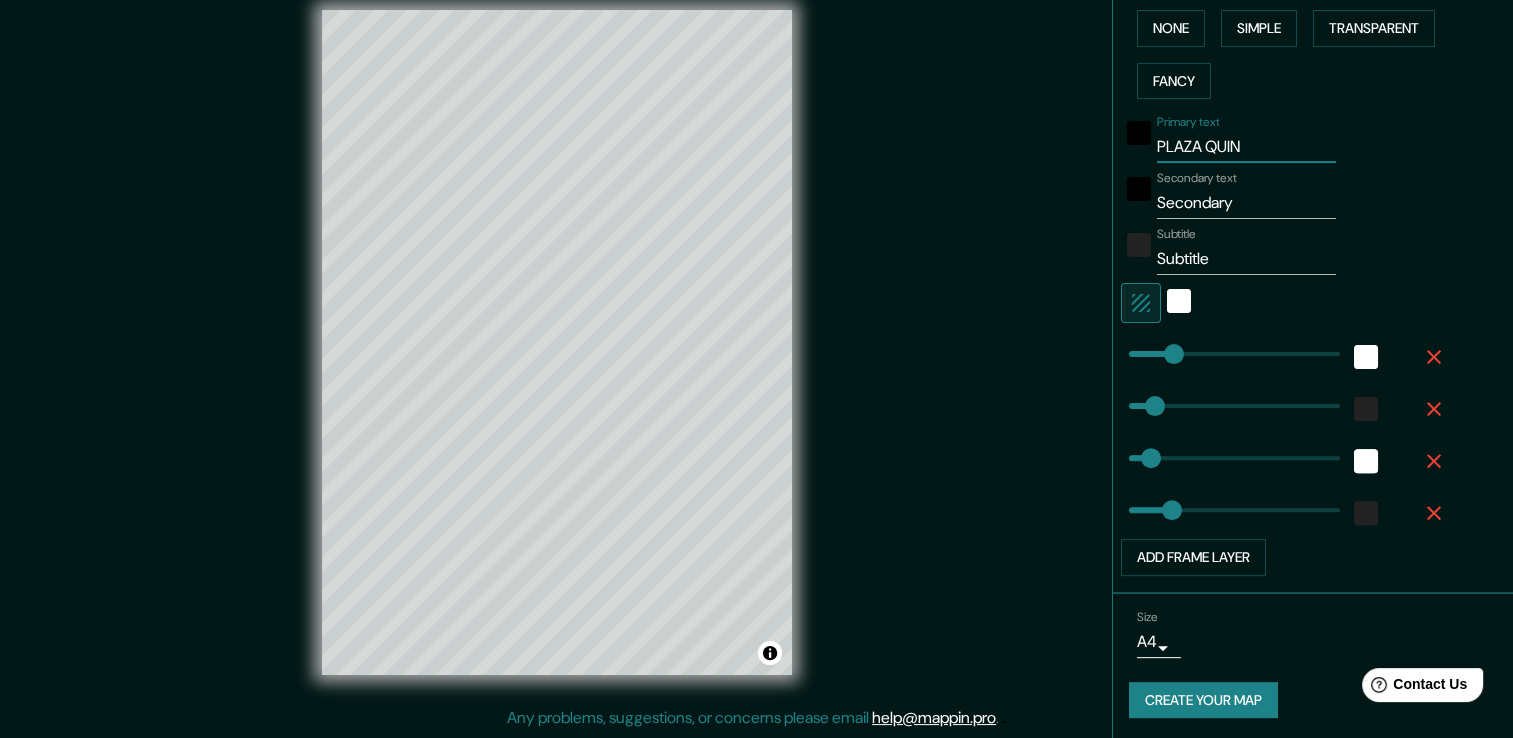 type on "PLAZA QUI" 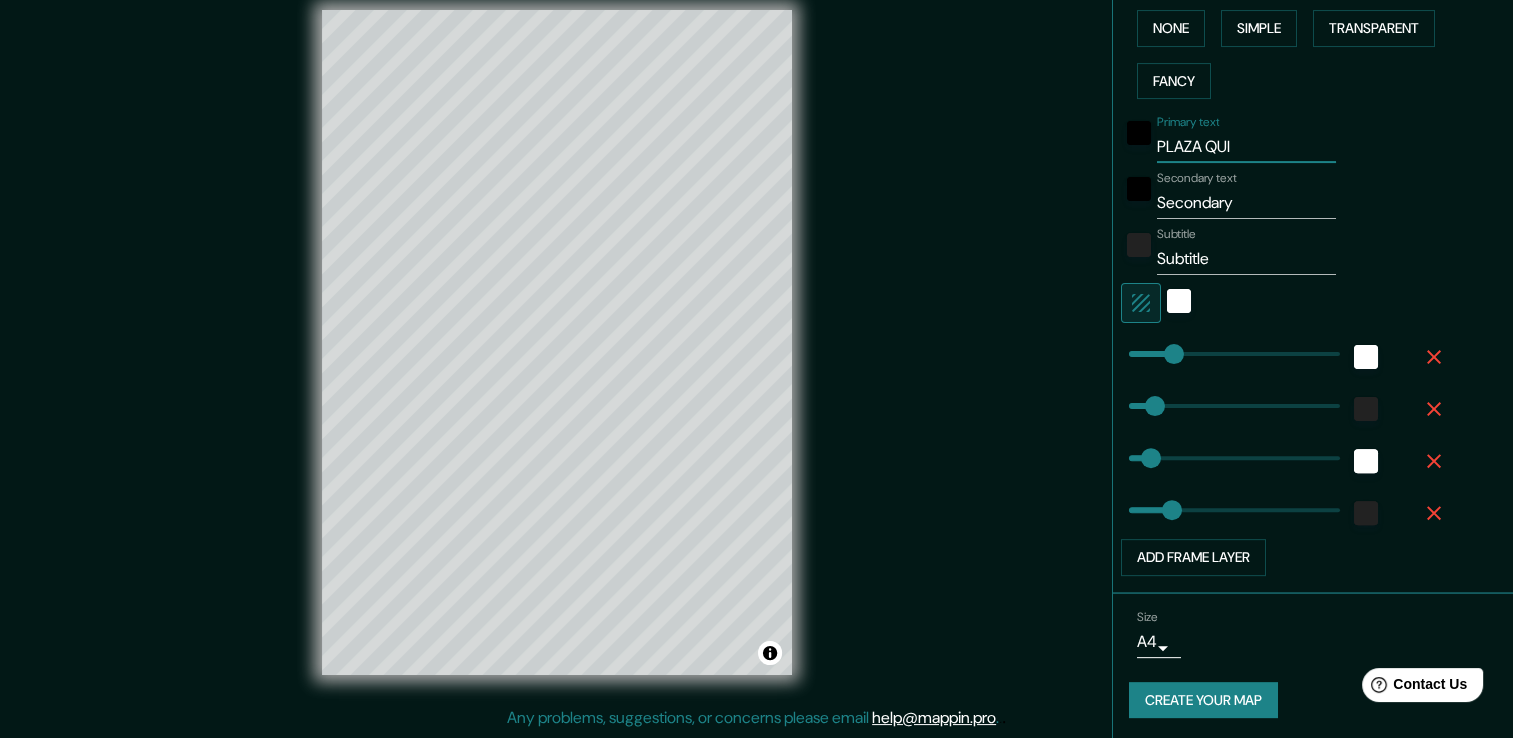 type on "59" 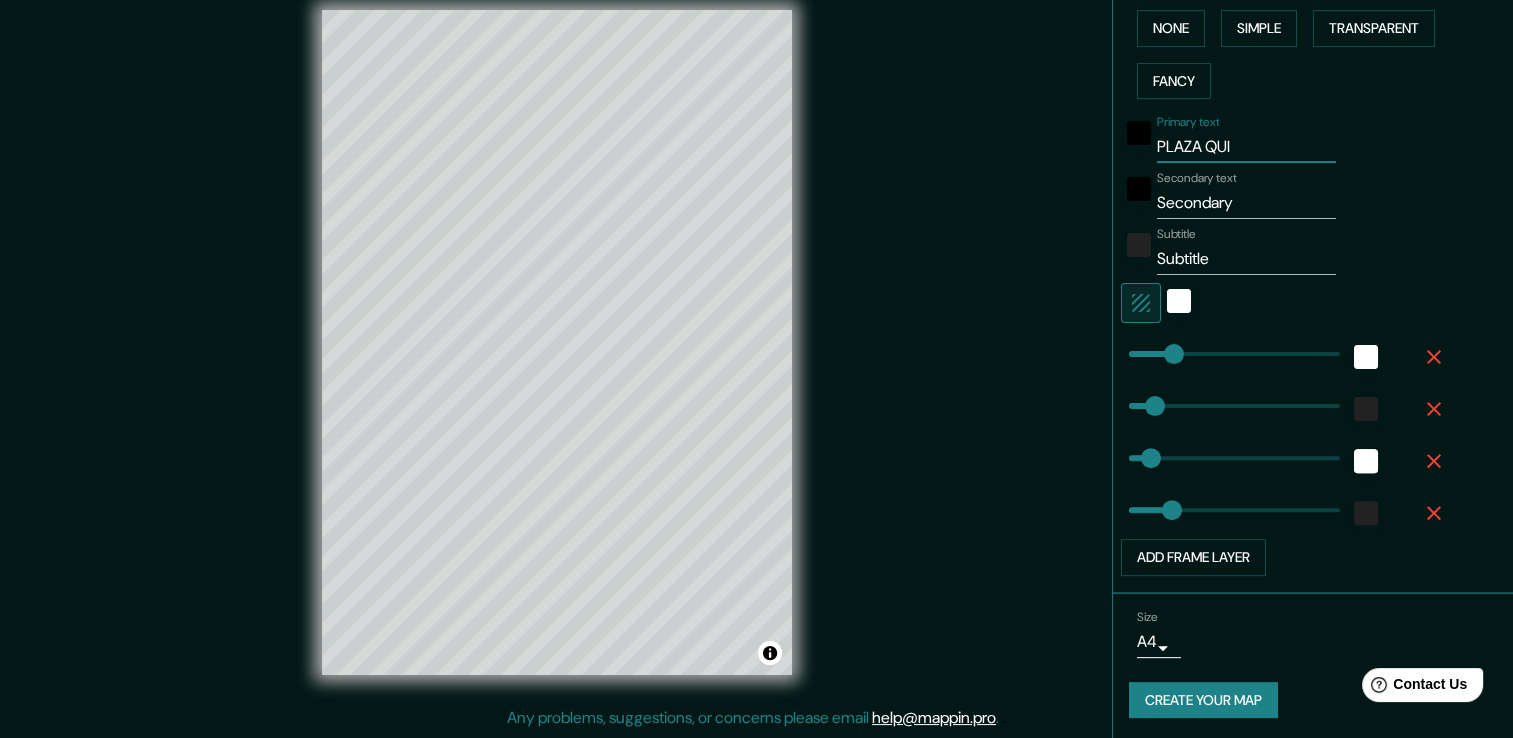type on "PLAZA QU" 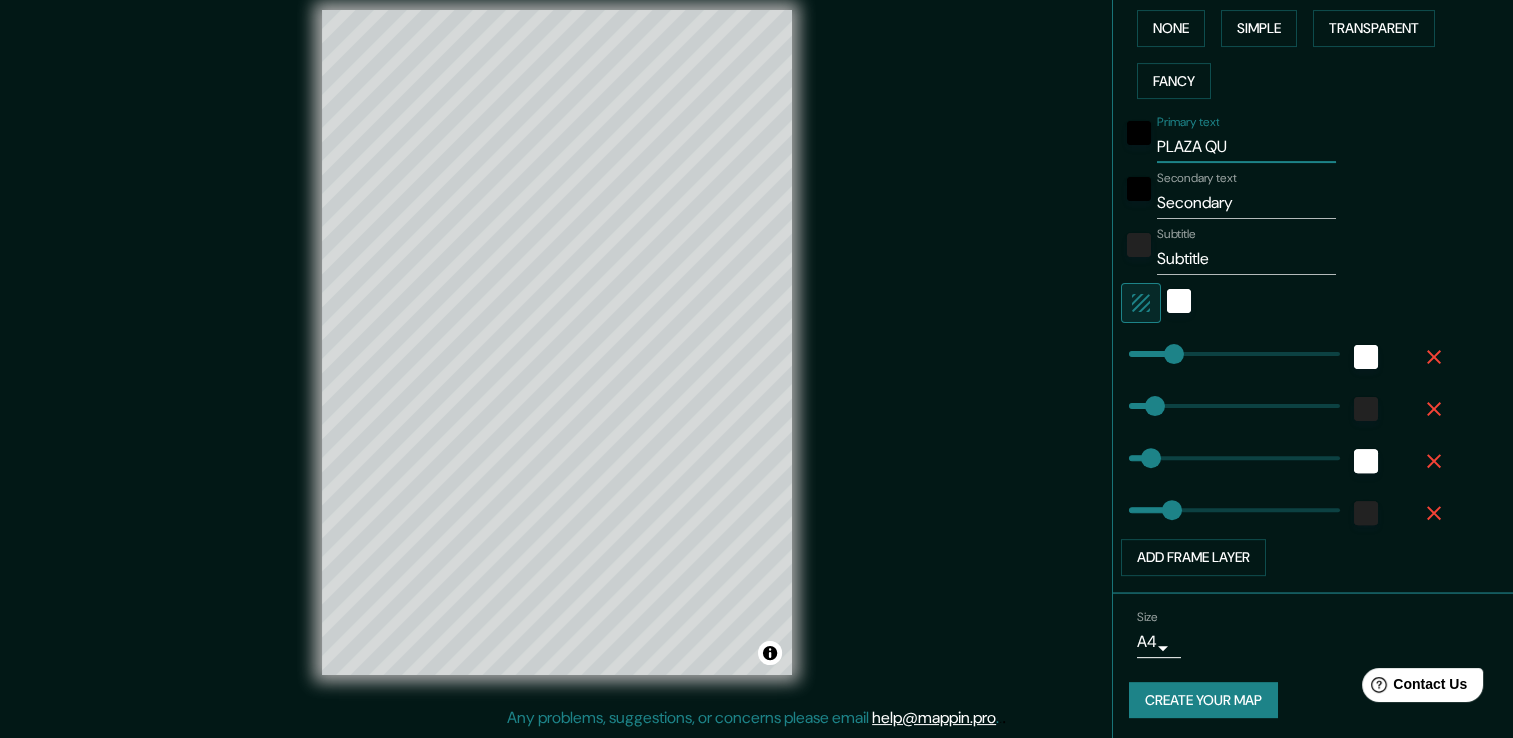 type on "59" 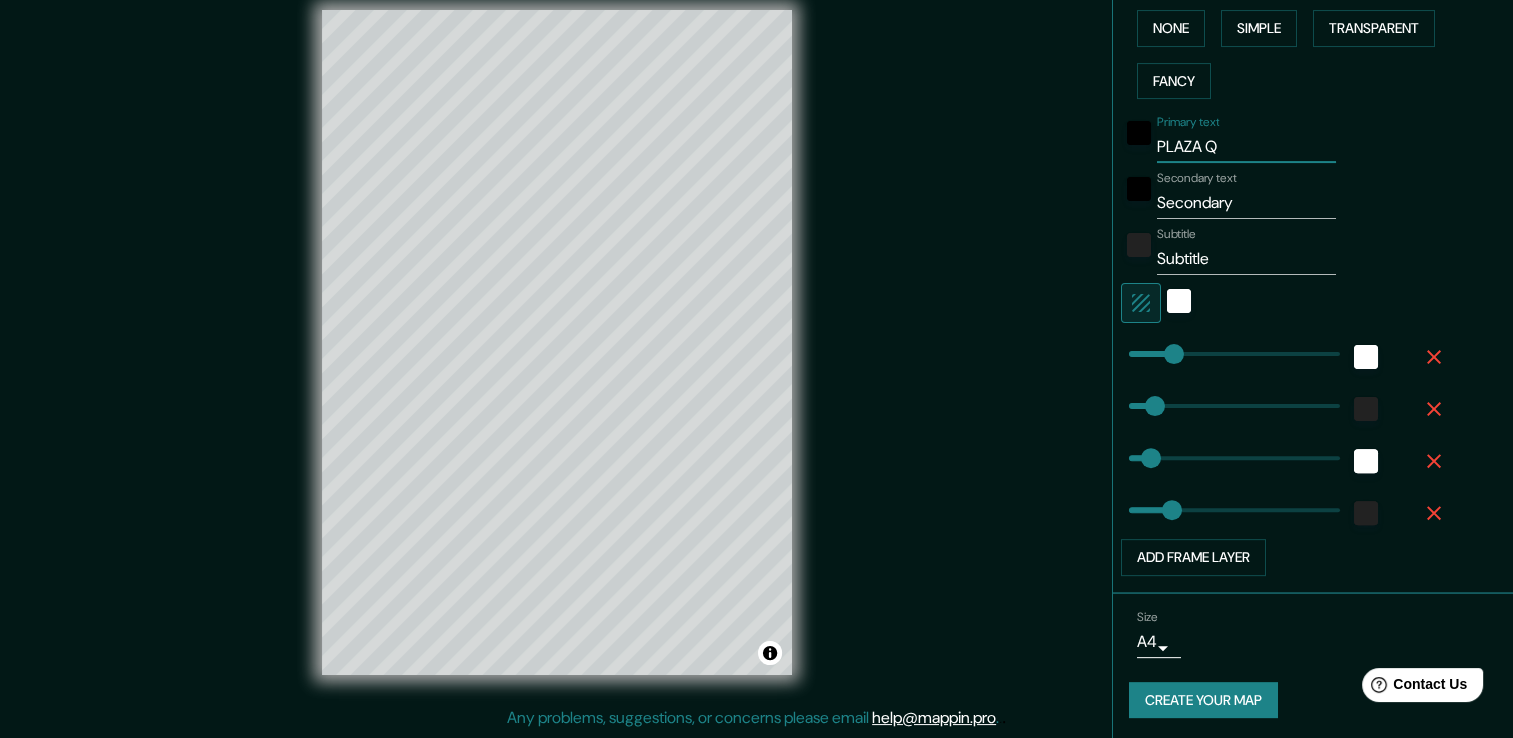 type on "59" 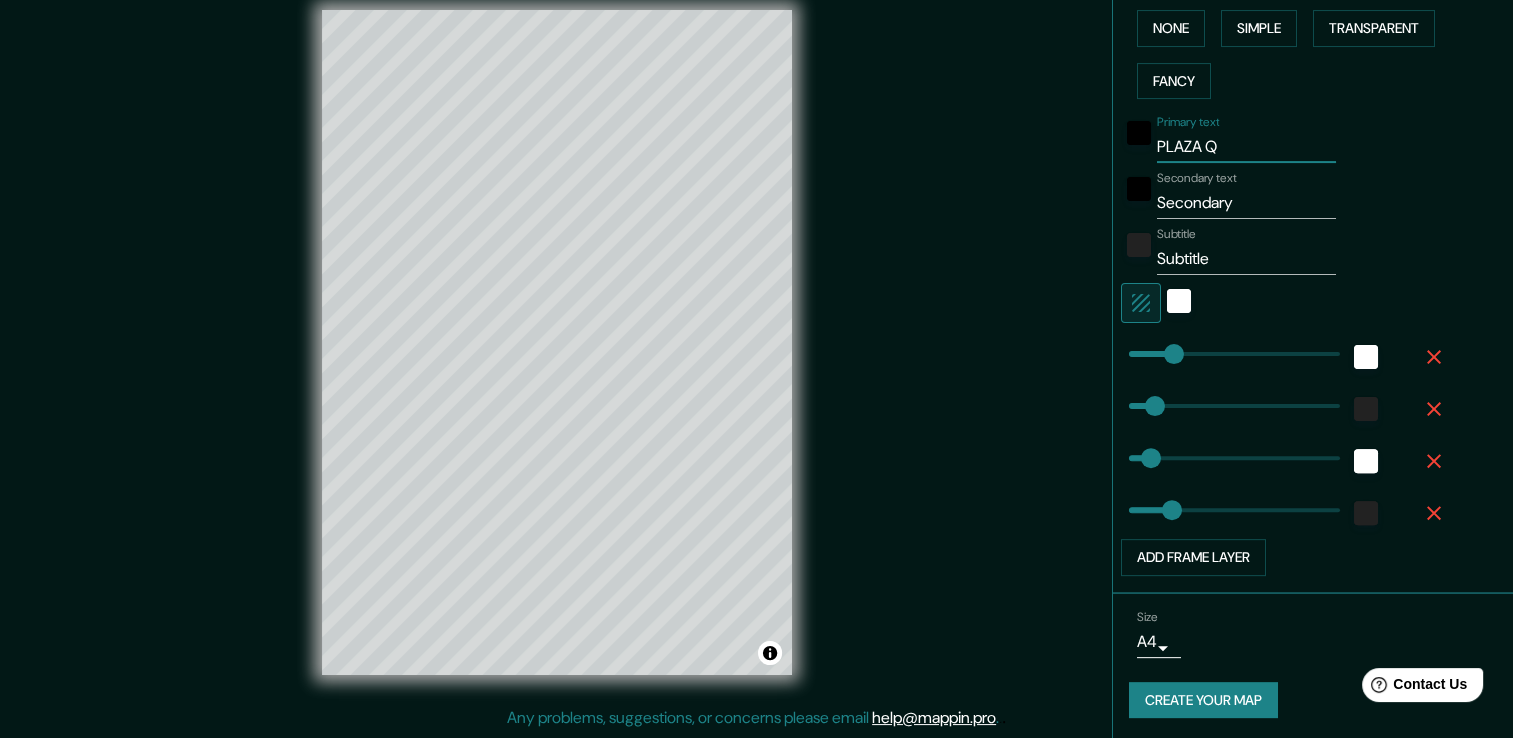 type on "PLAZA QI" 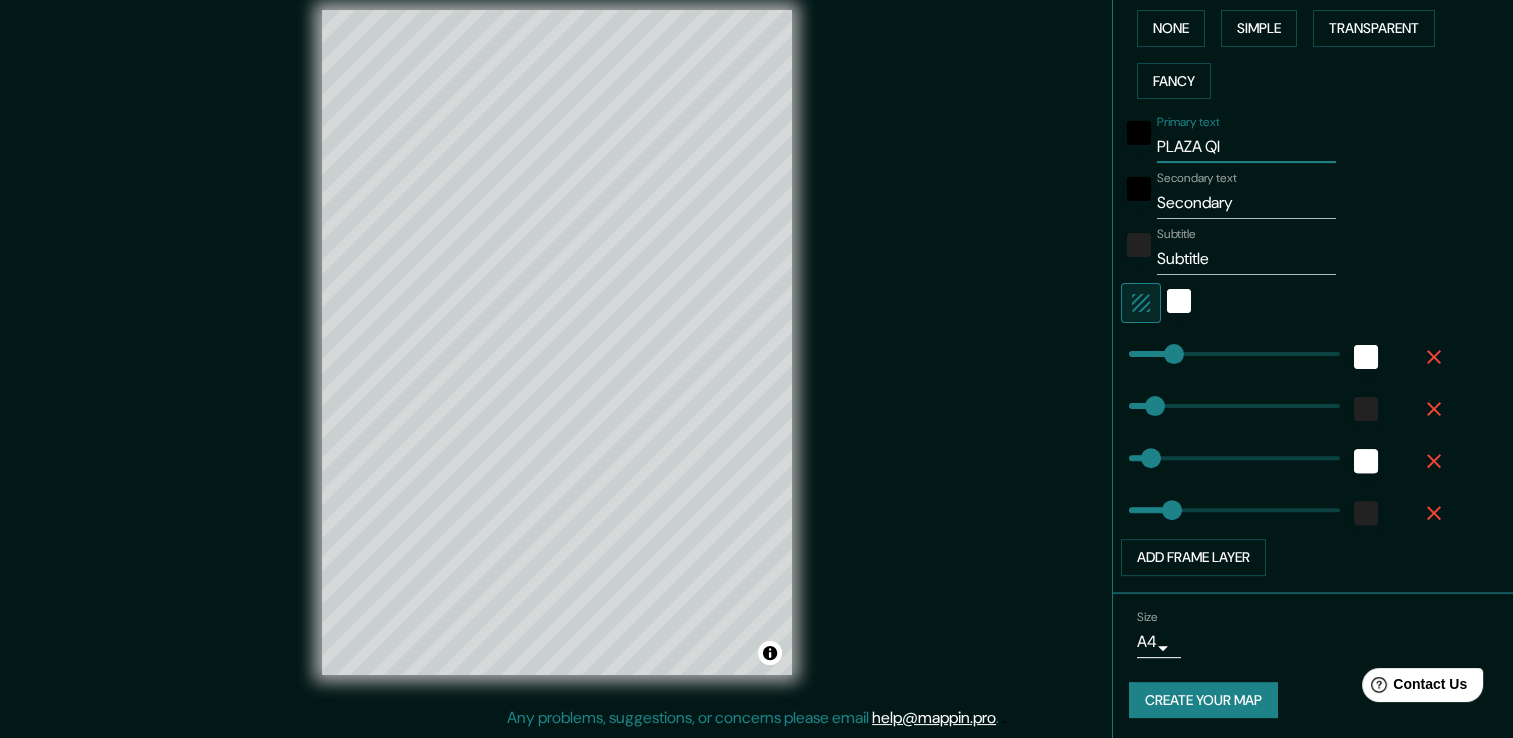 type on "59" 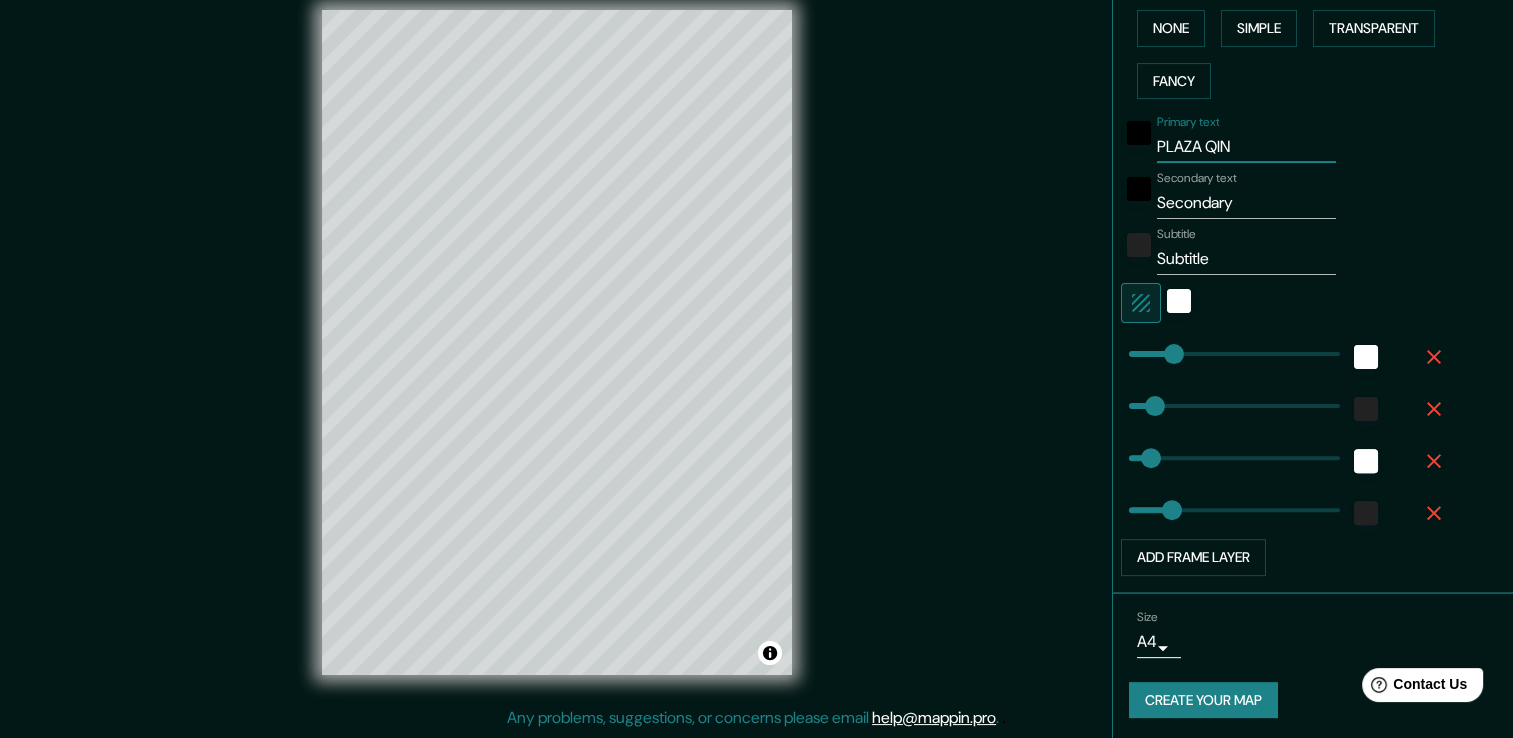 type on "59" 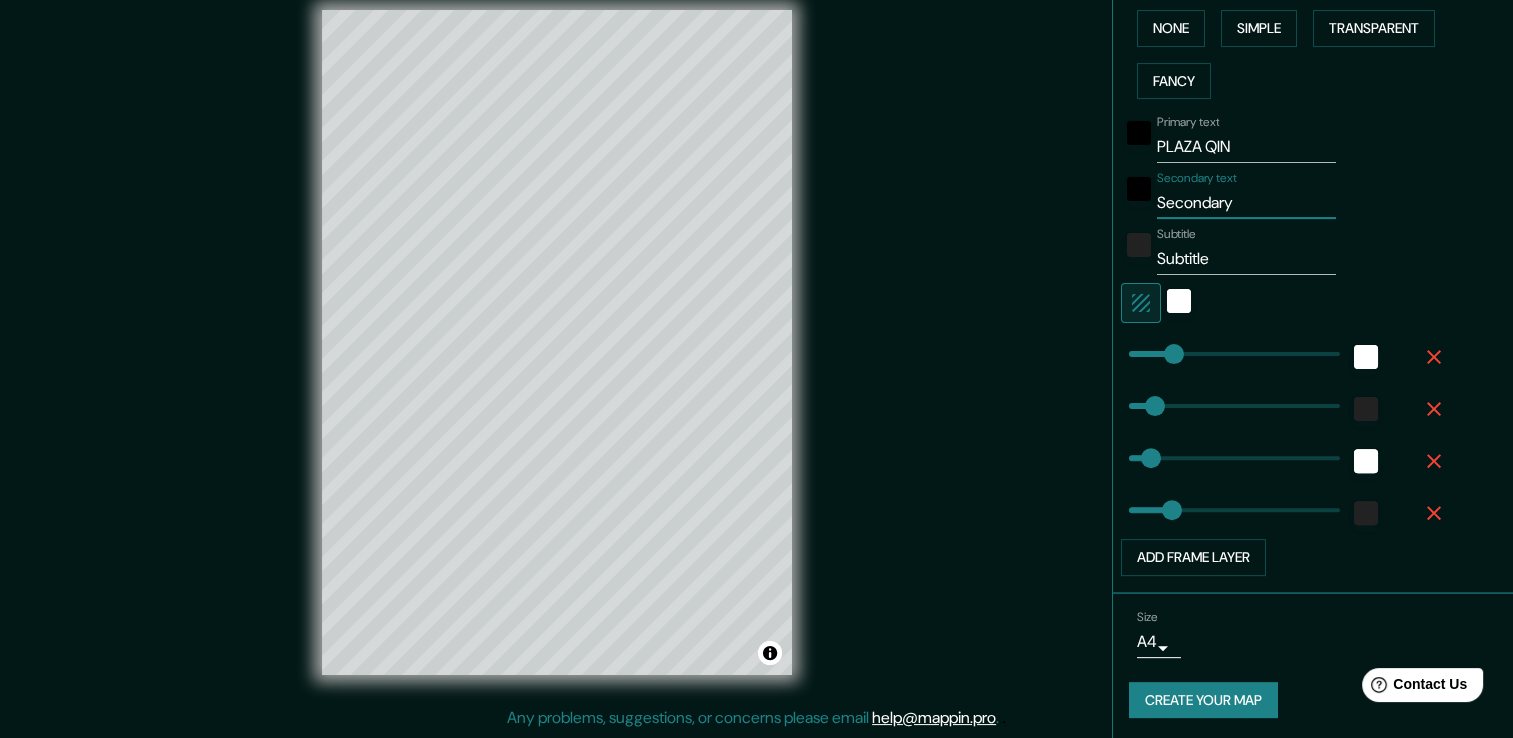 type on "Secondar" 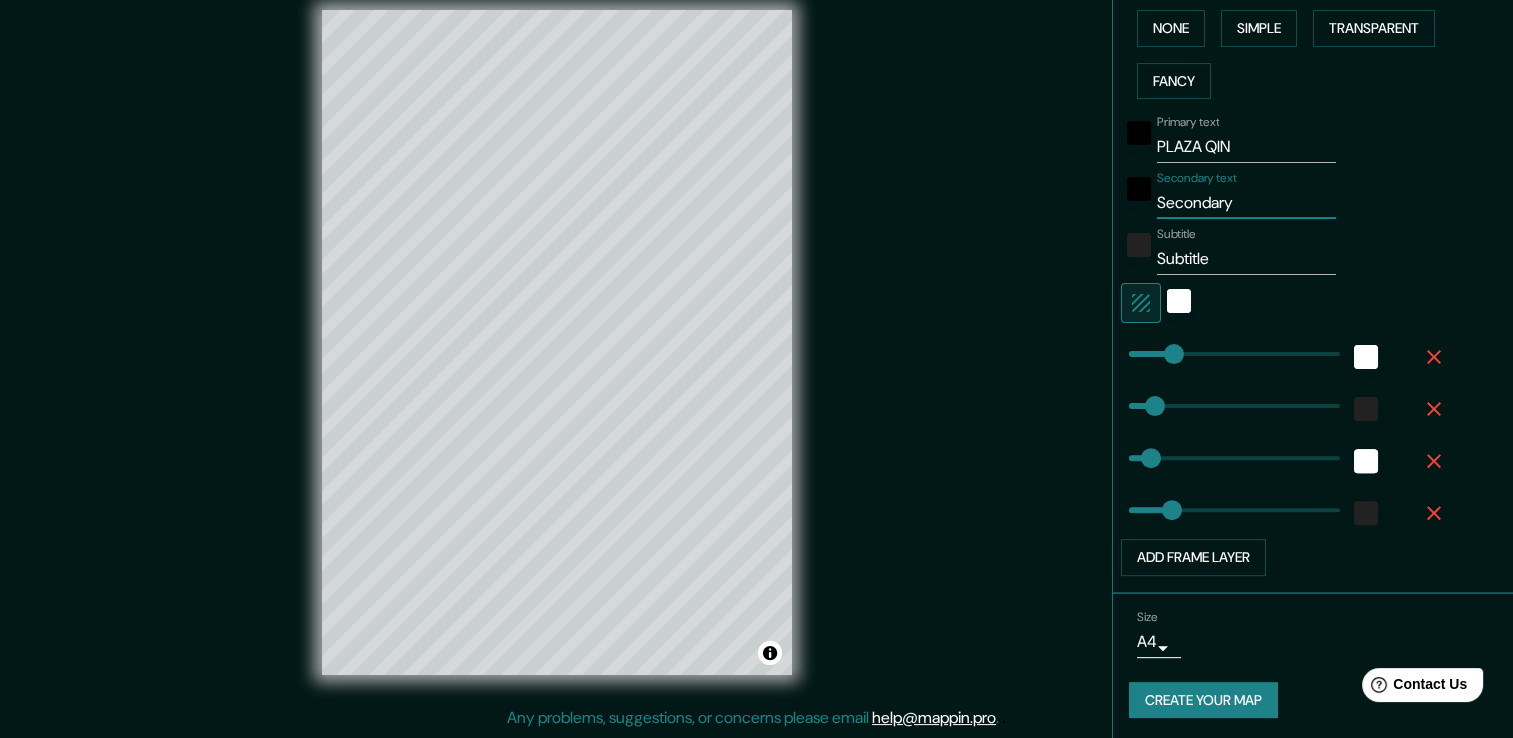 type on "59" 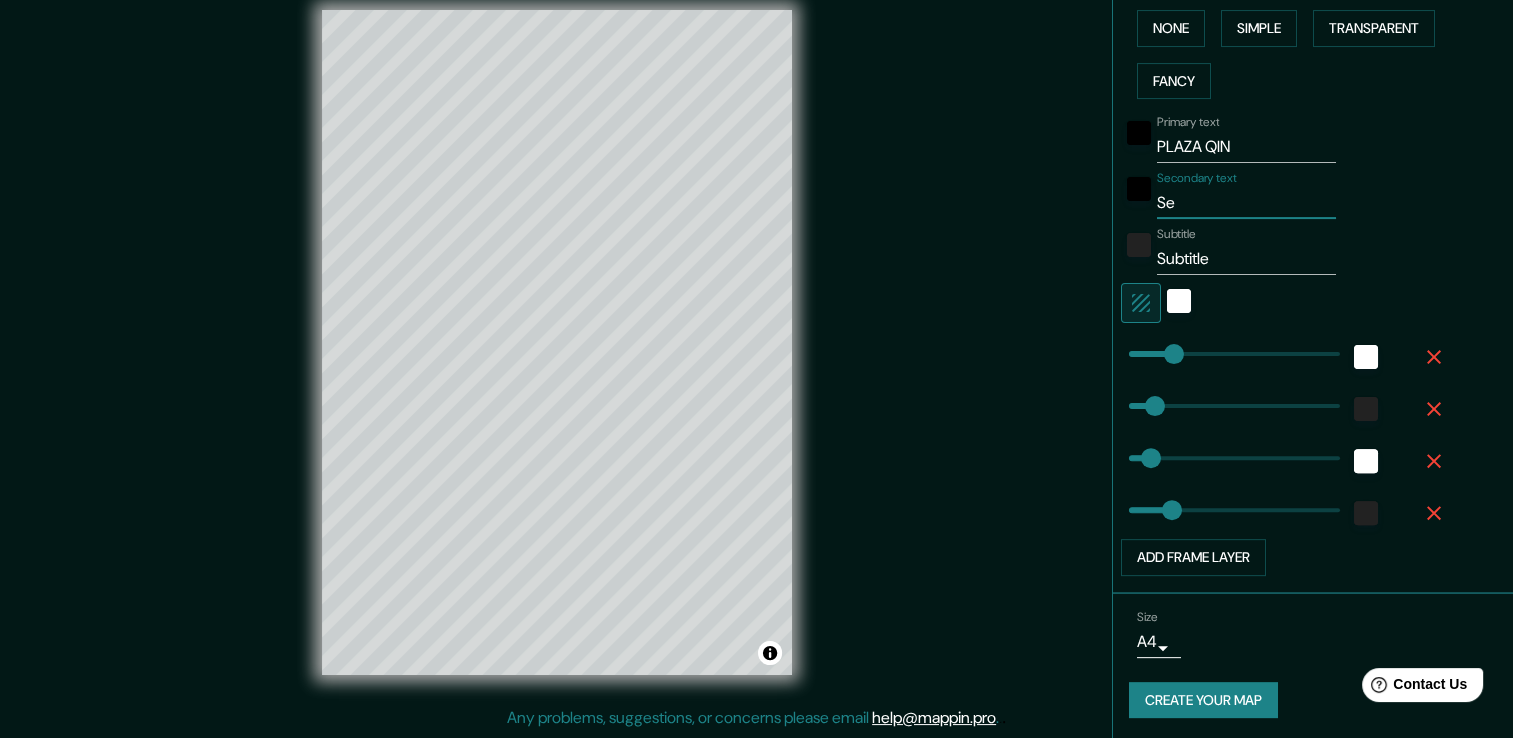 type on "S" 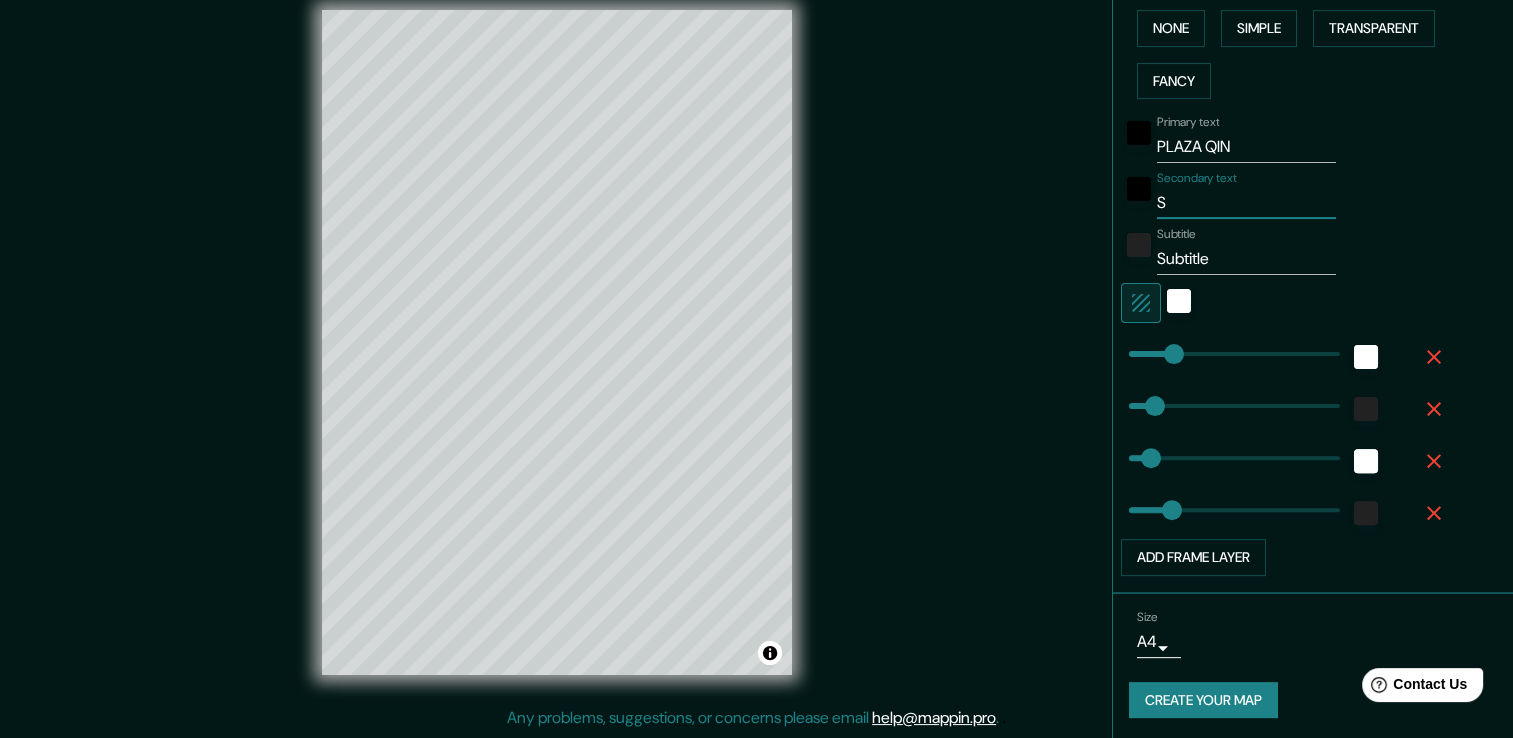 type 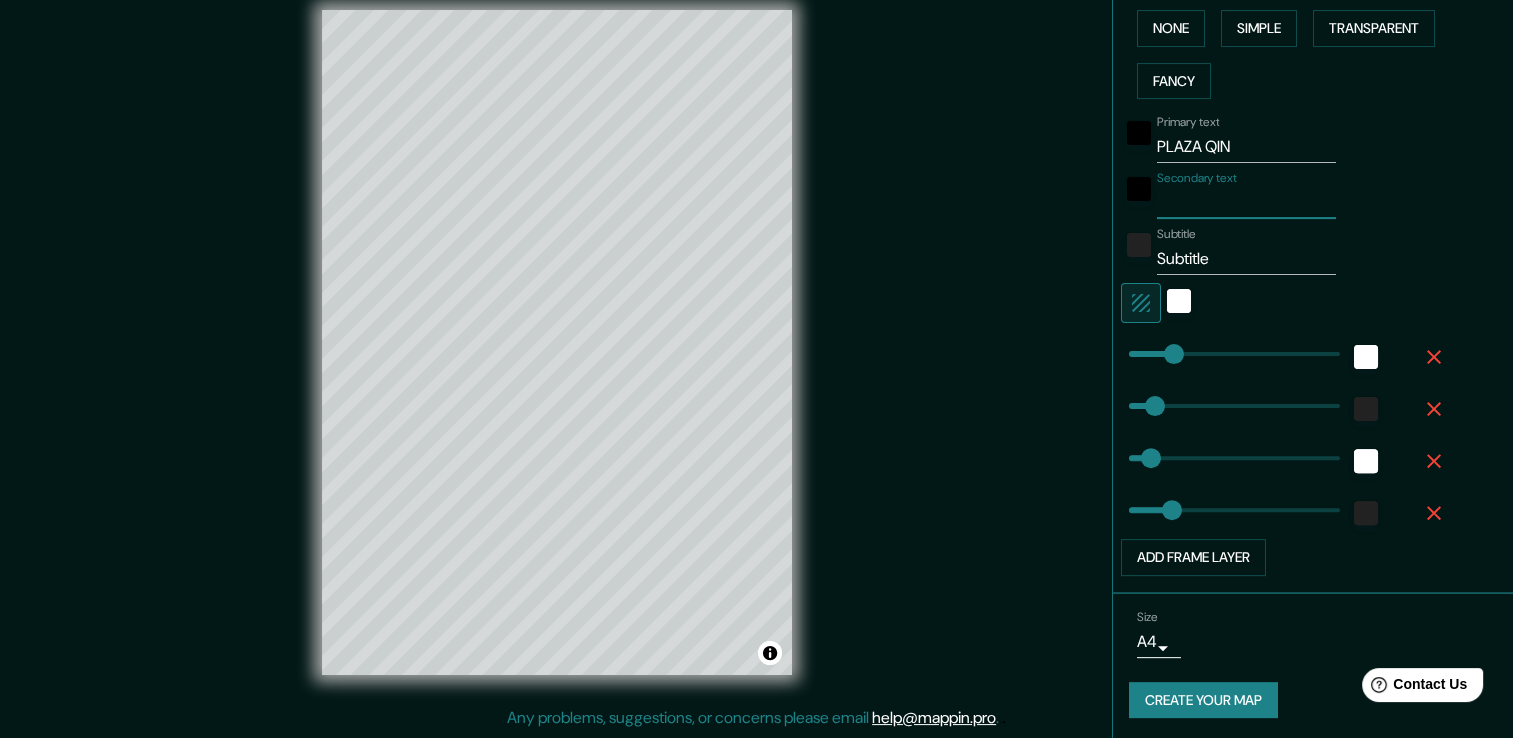 type on "59" 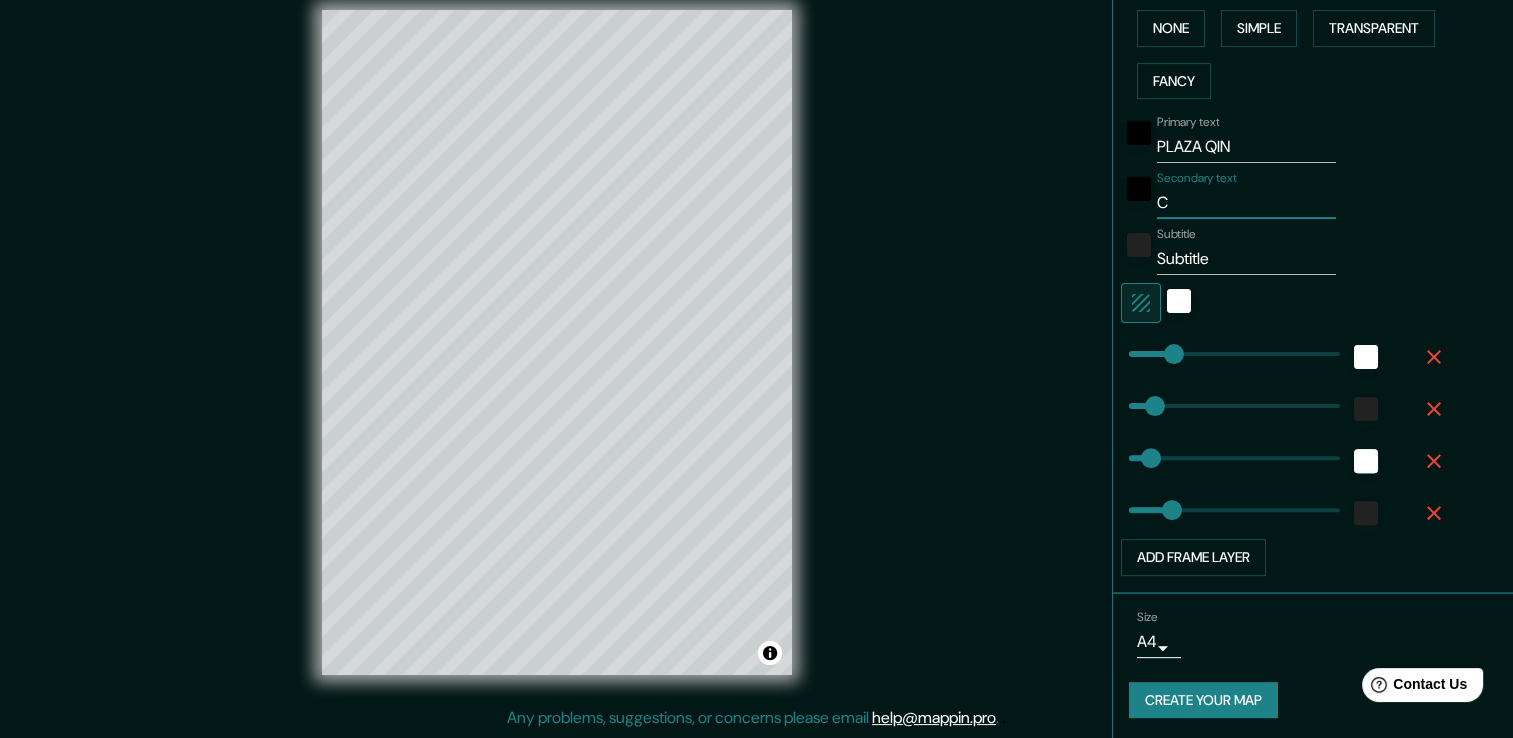 type on "CA" 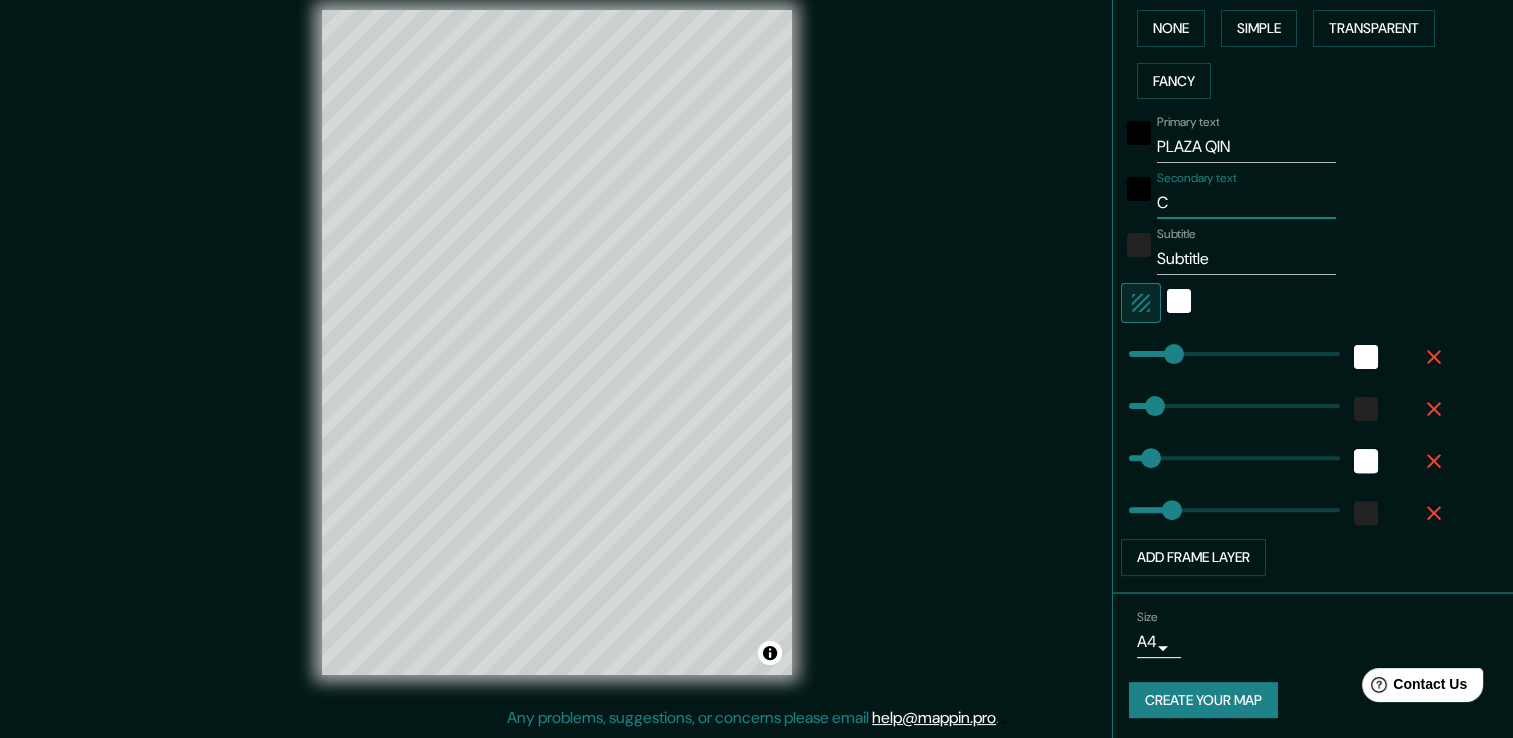 type on "59" 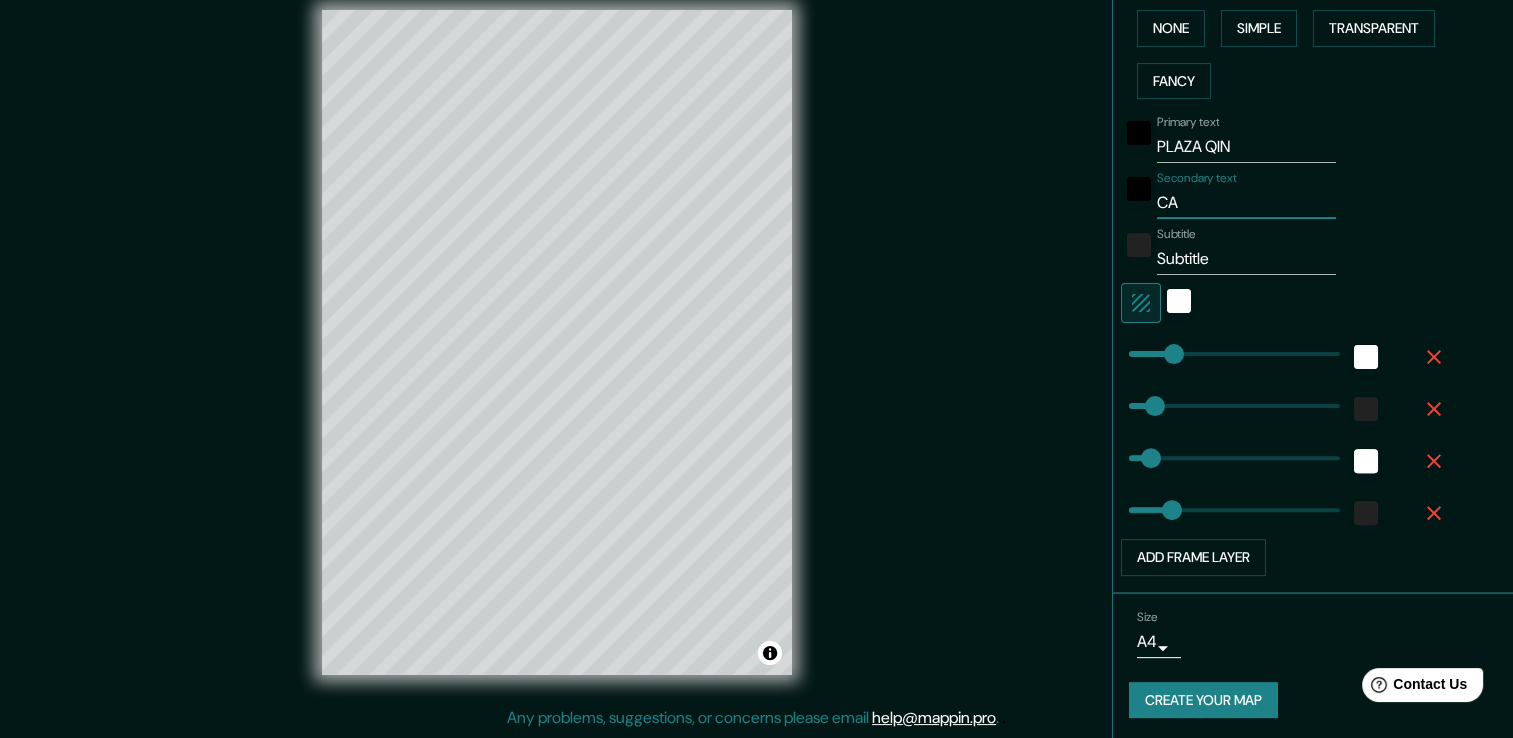 type on "CAL" 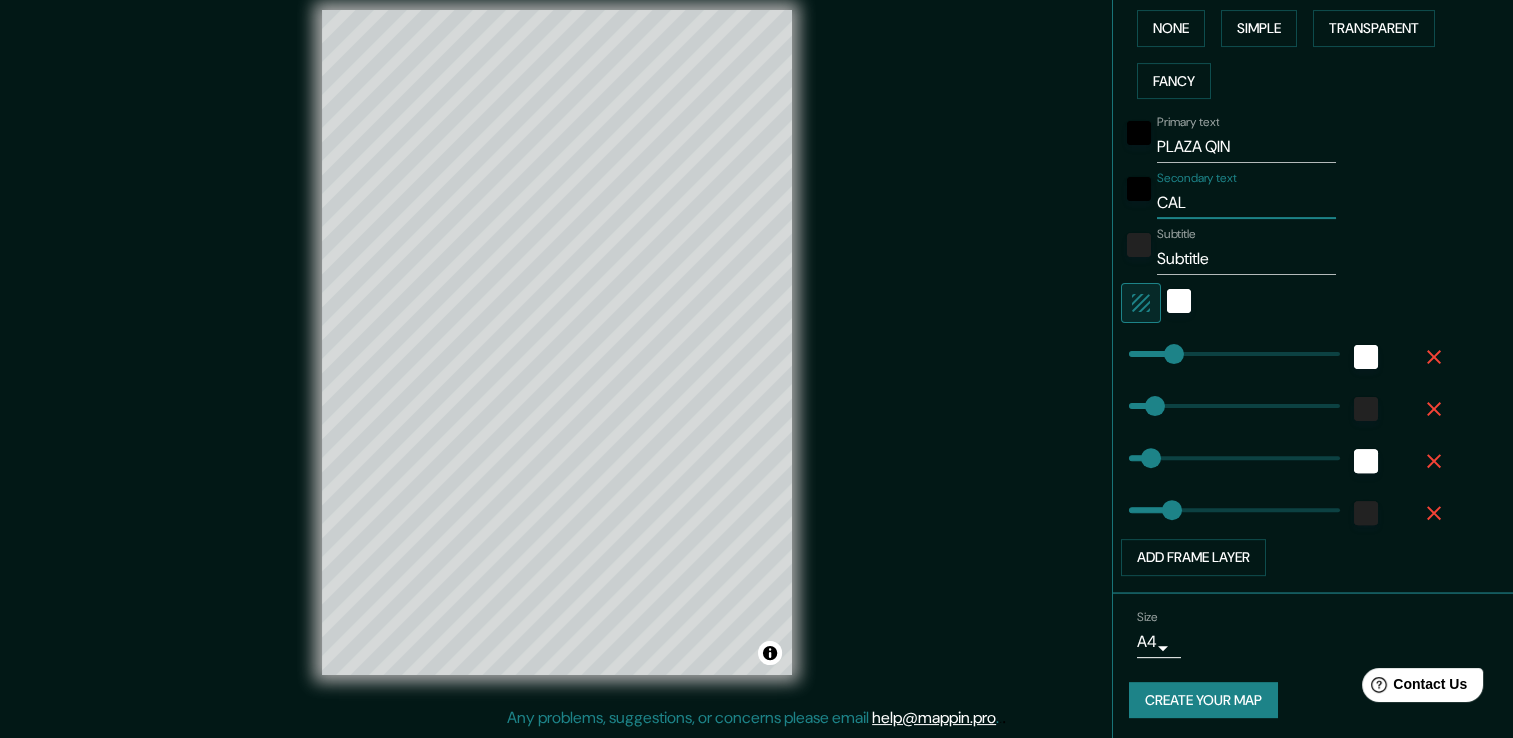 type on "59" 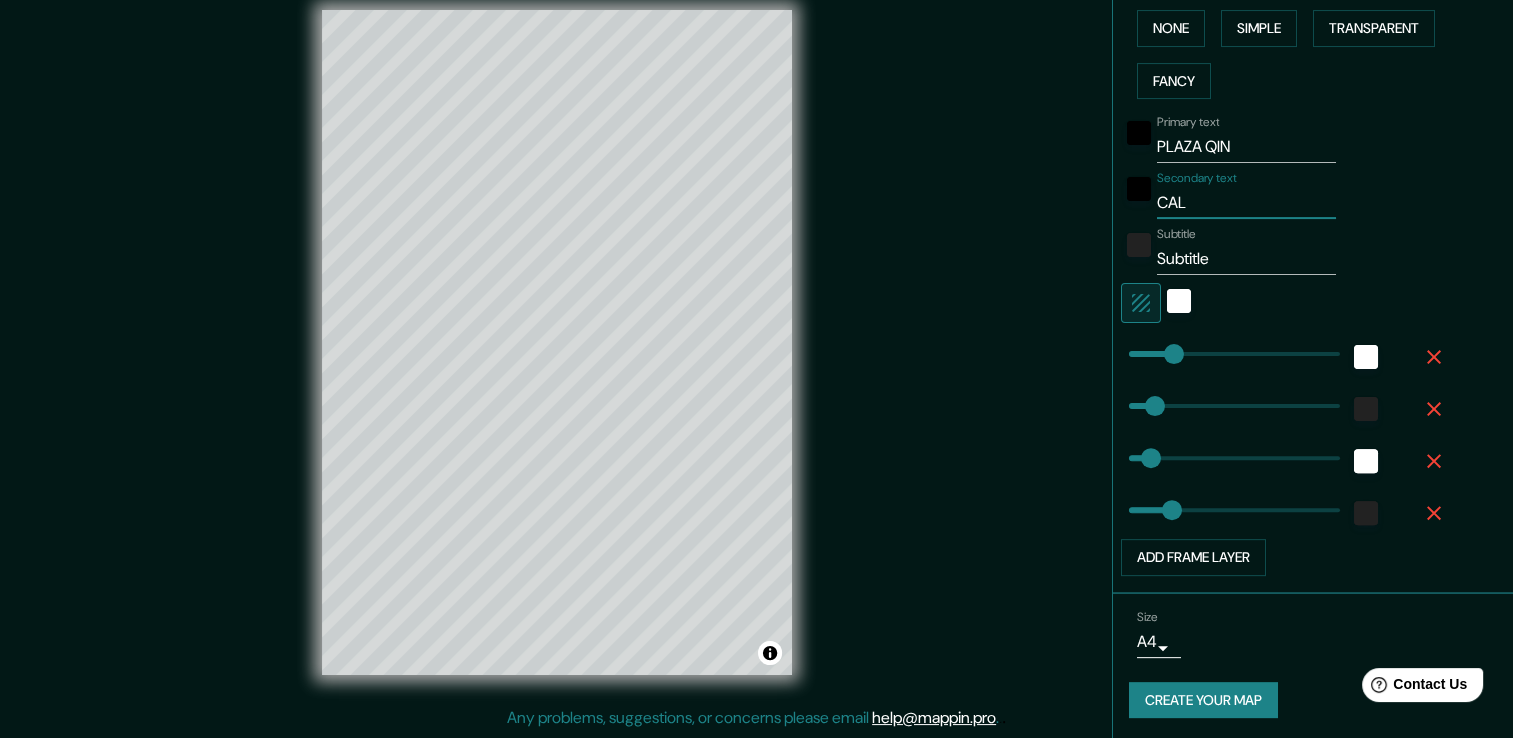 type on "CALZ" 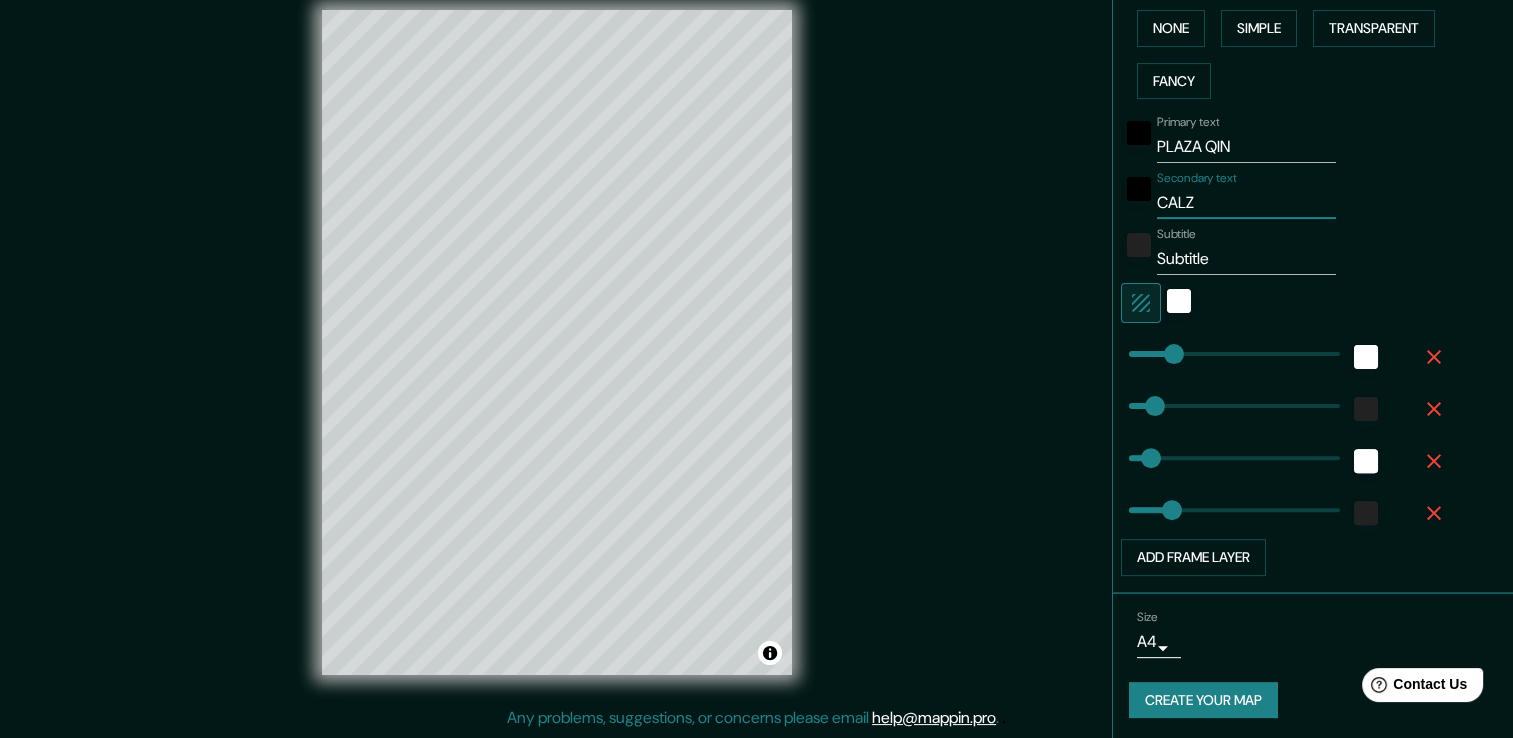 type on "59" 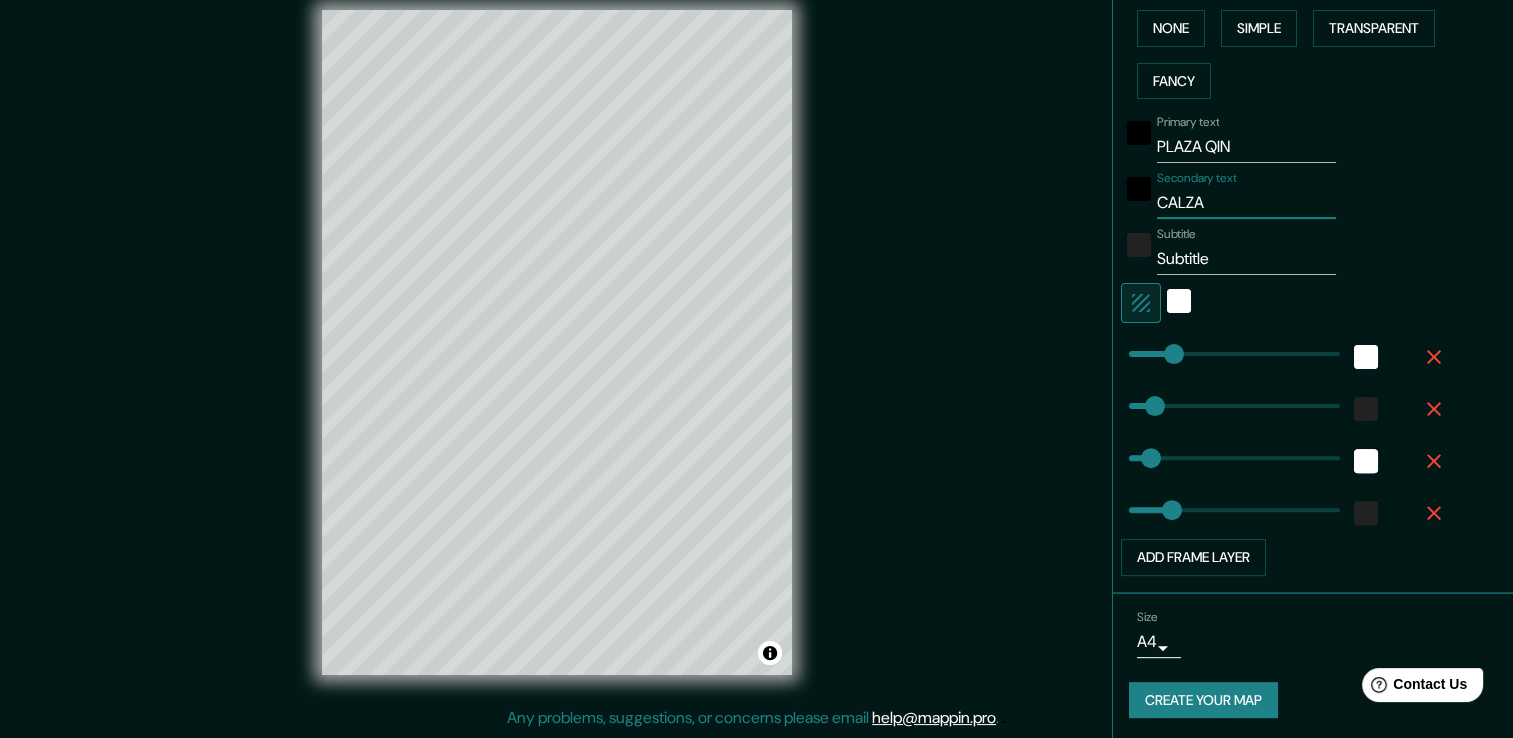 type on "59" 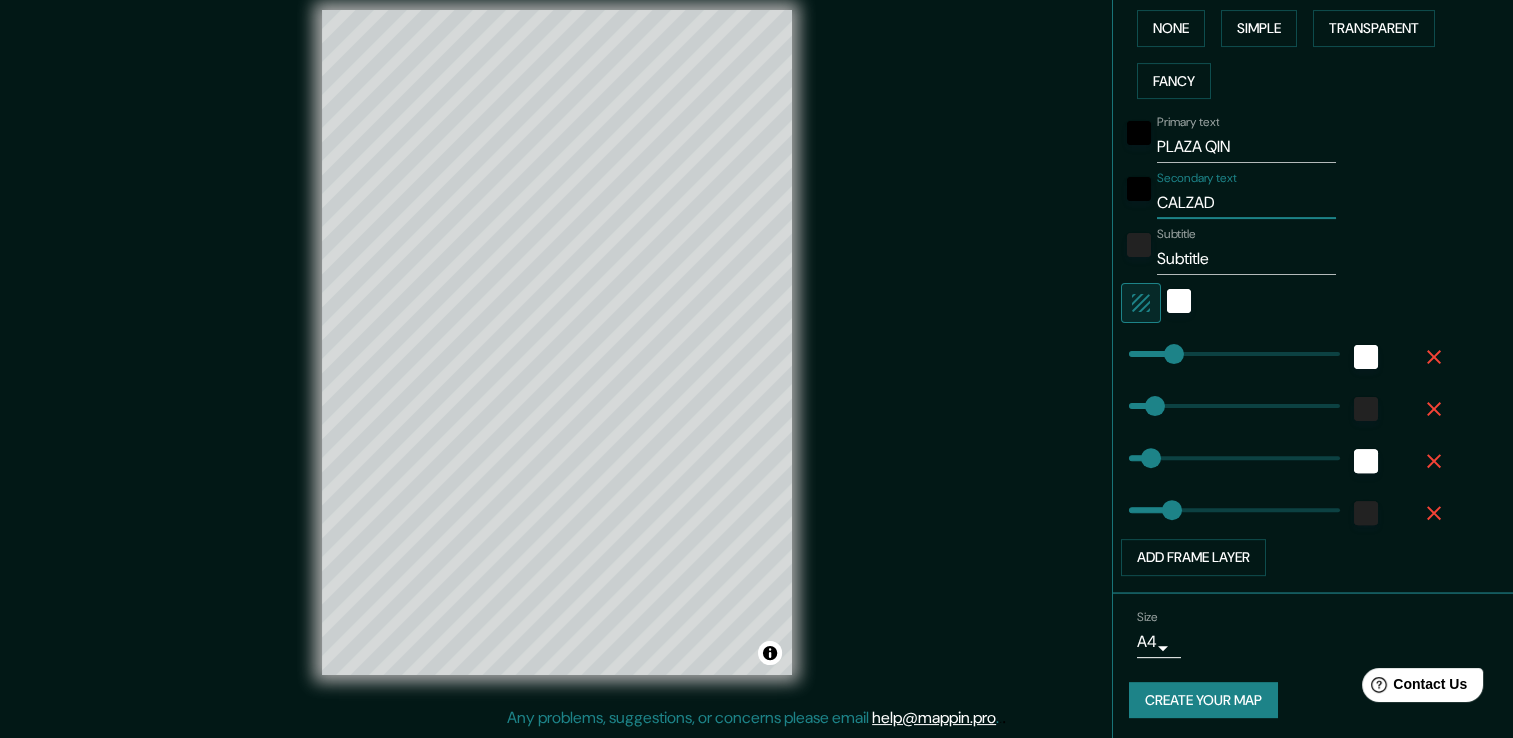 type on "59" 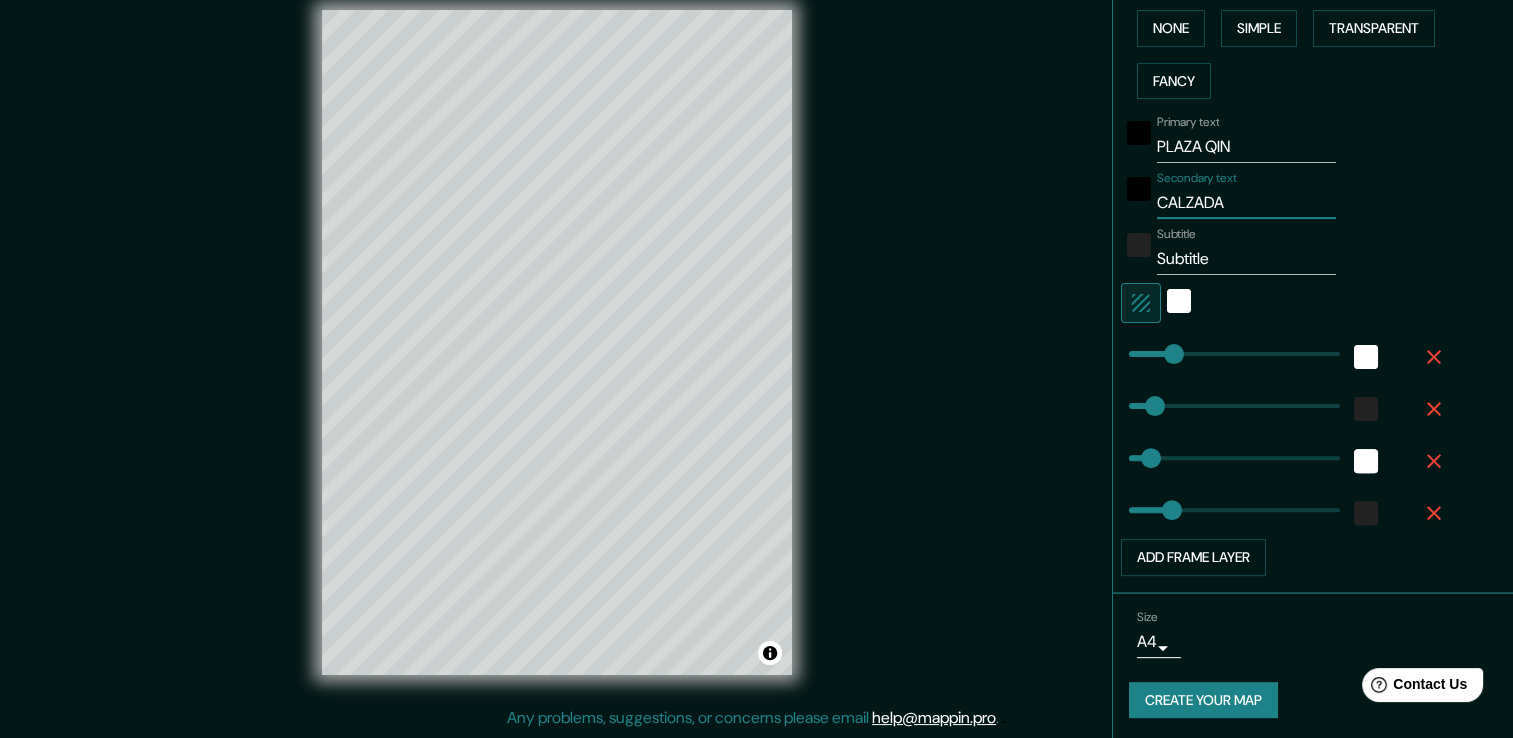 type on "59" 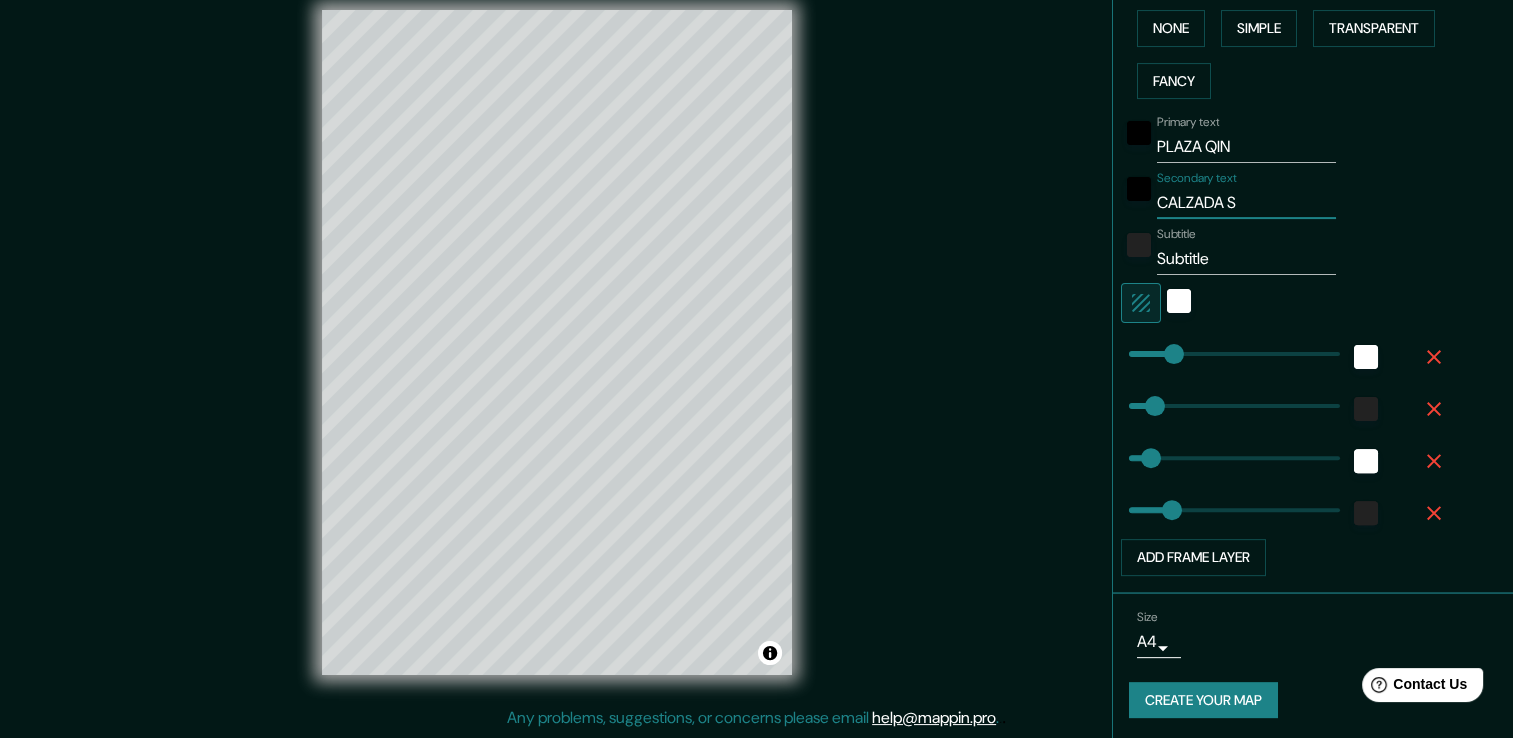 type on "59" 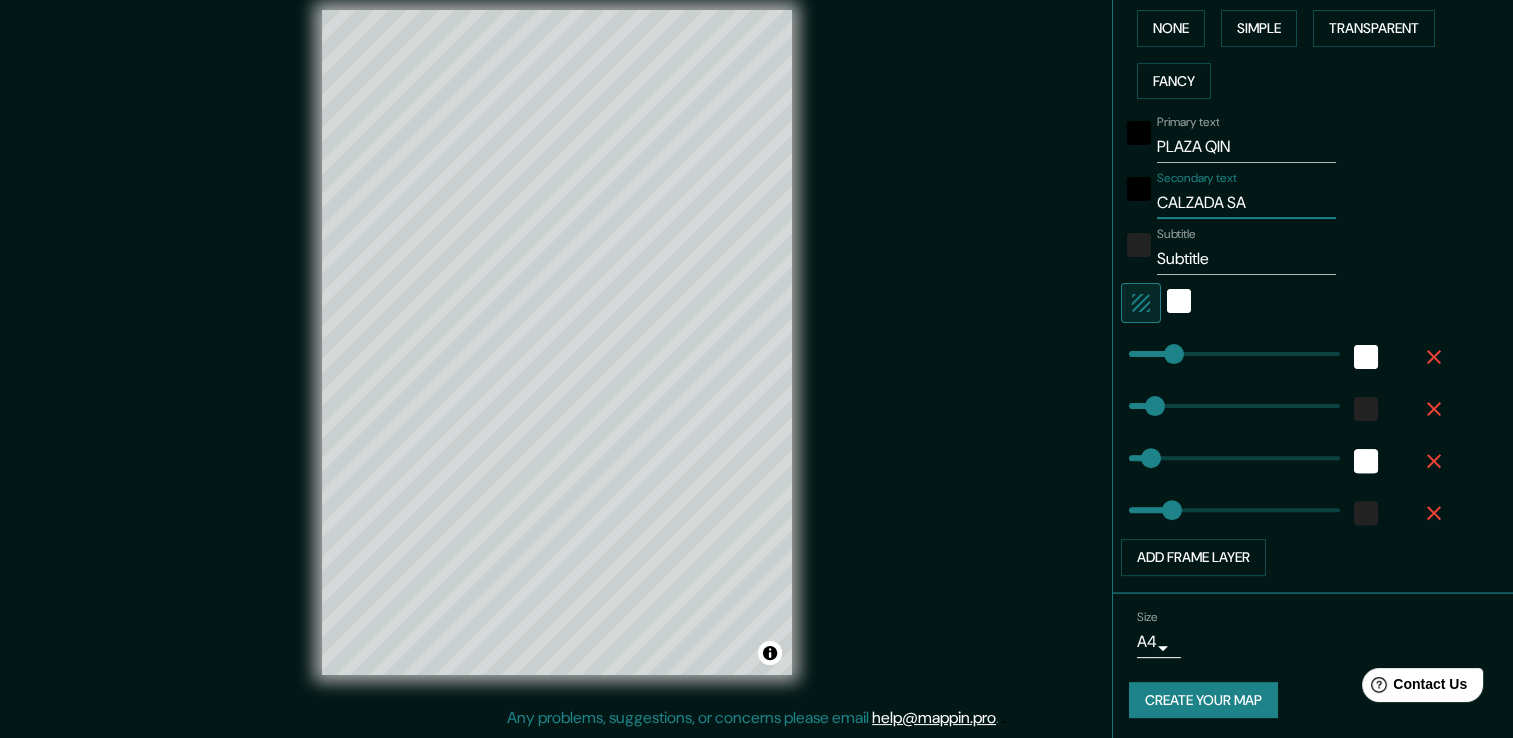 type on "CALZADA SAN" 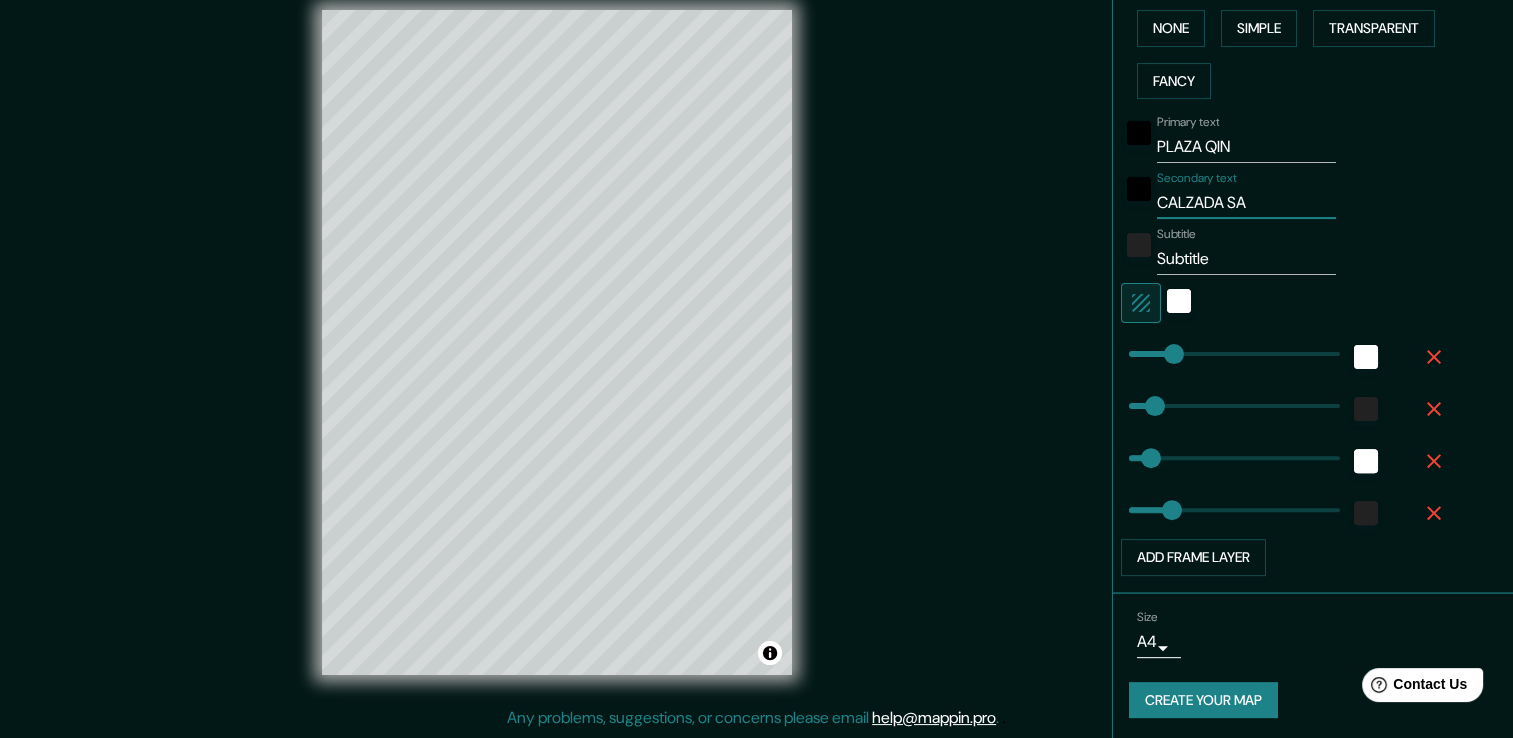 type on "59" 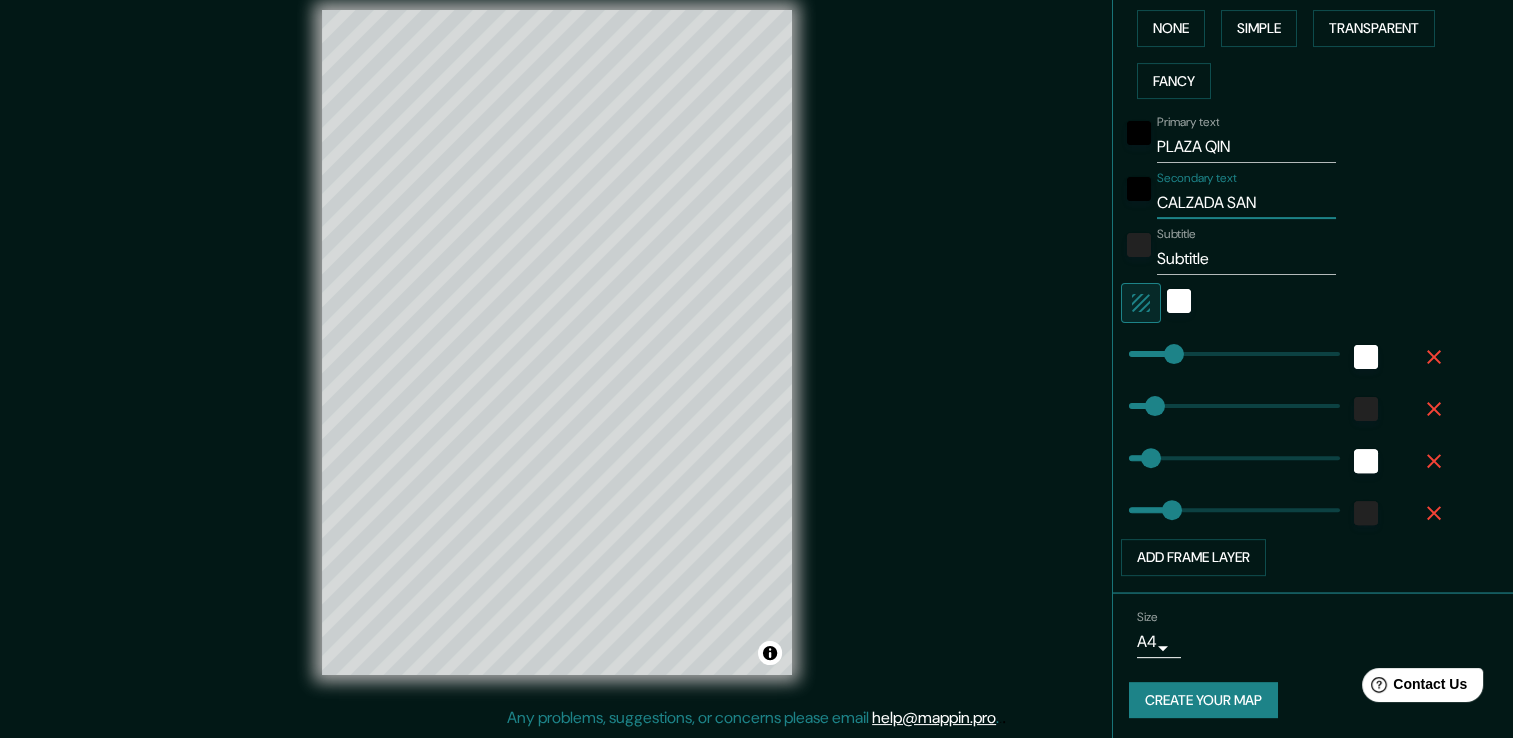 type on "CALZADA SAN" 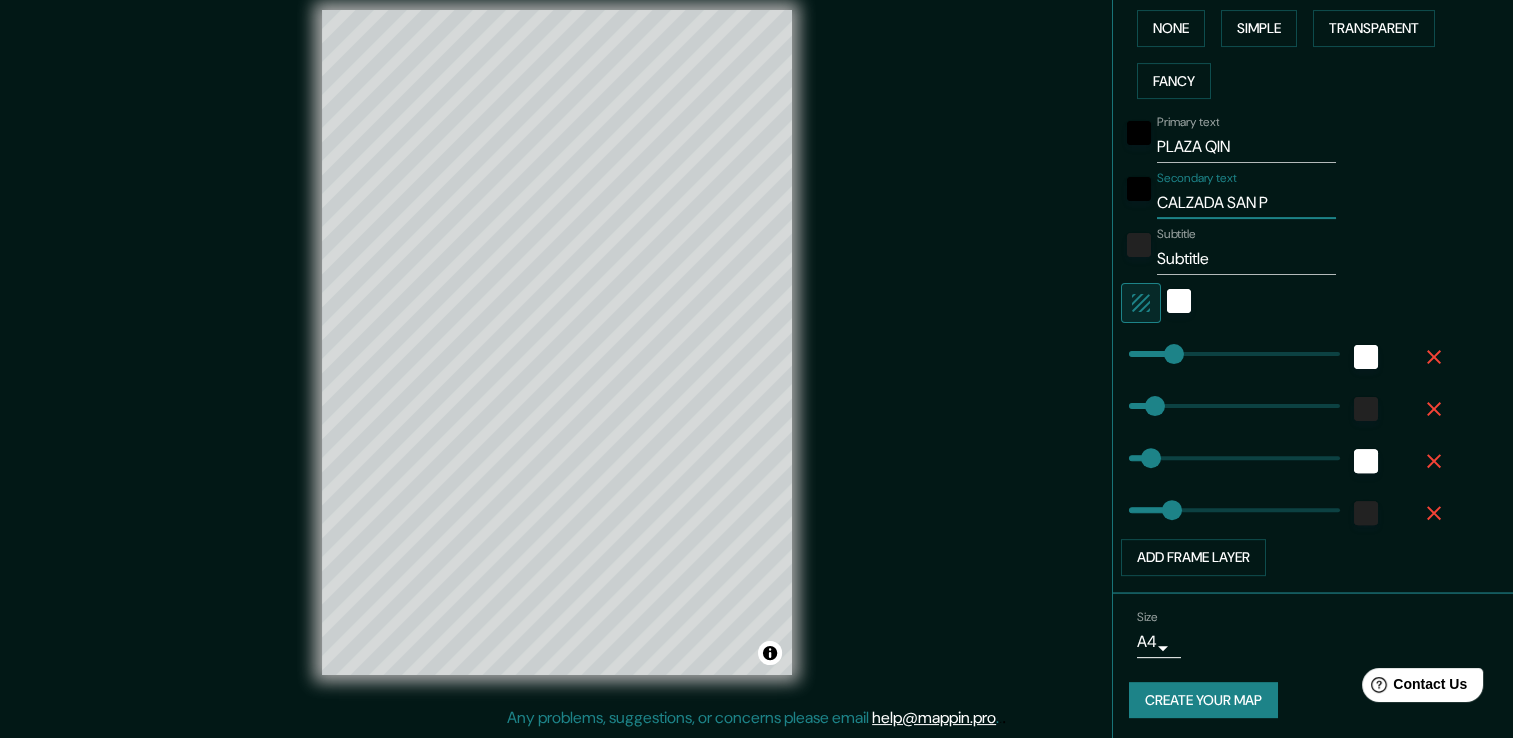 type on "59" 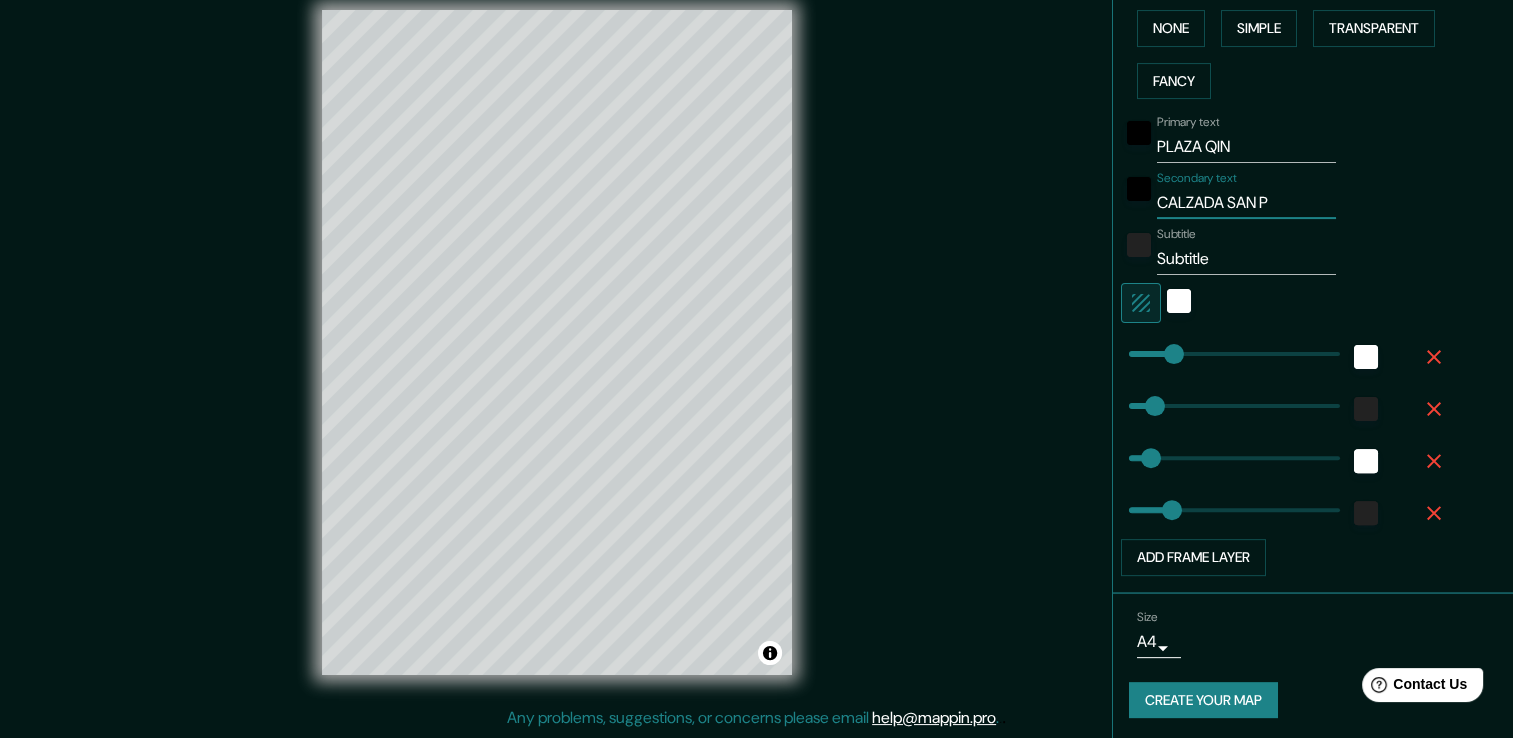 type on "CALZADA SAN PE" 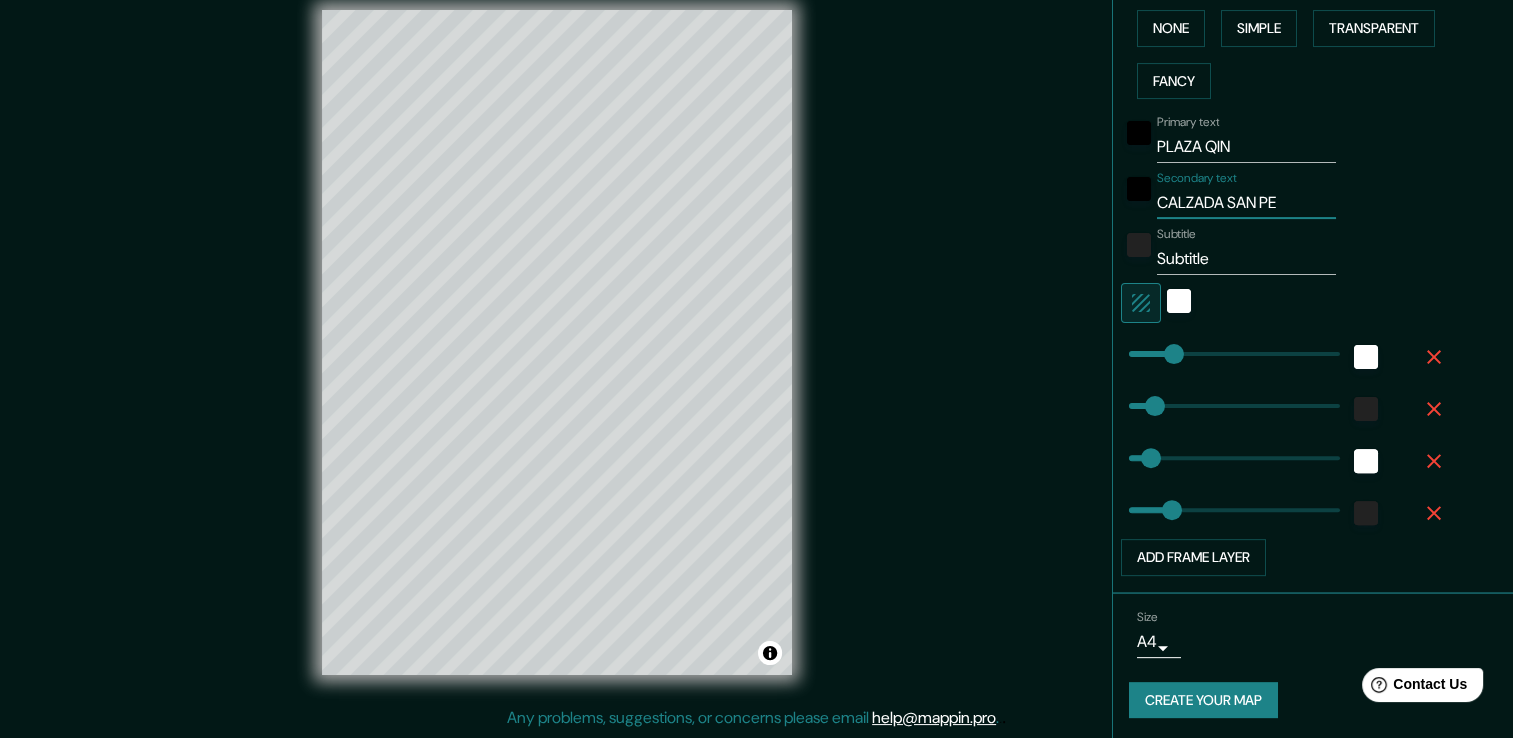 type on "59" 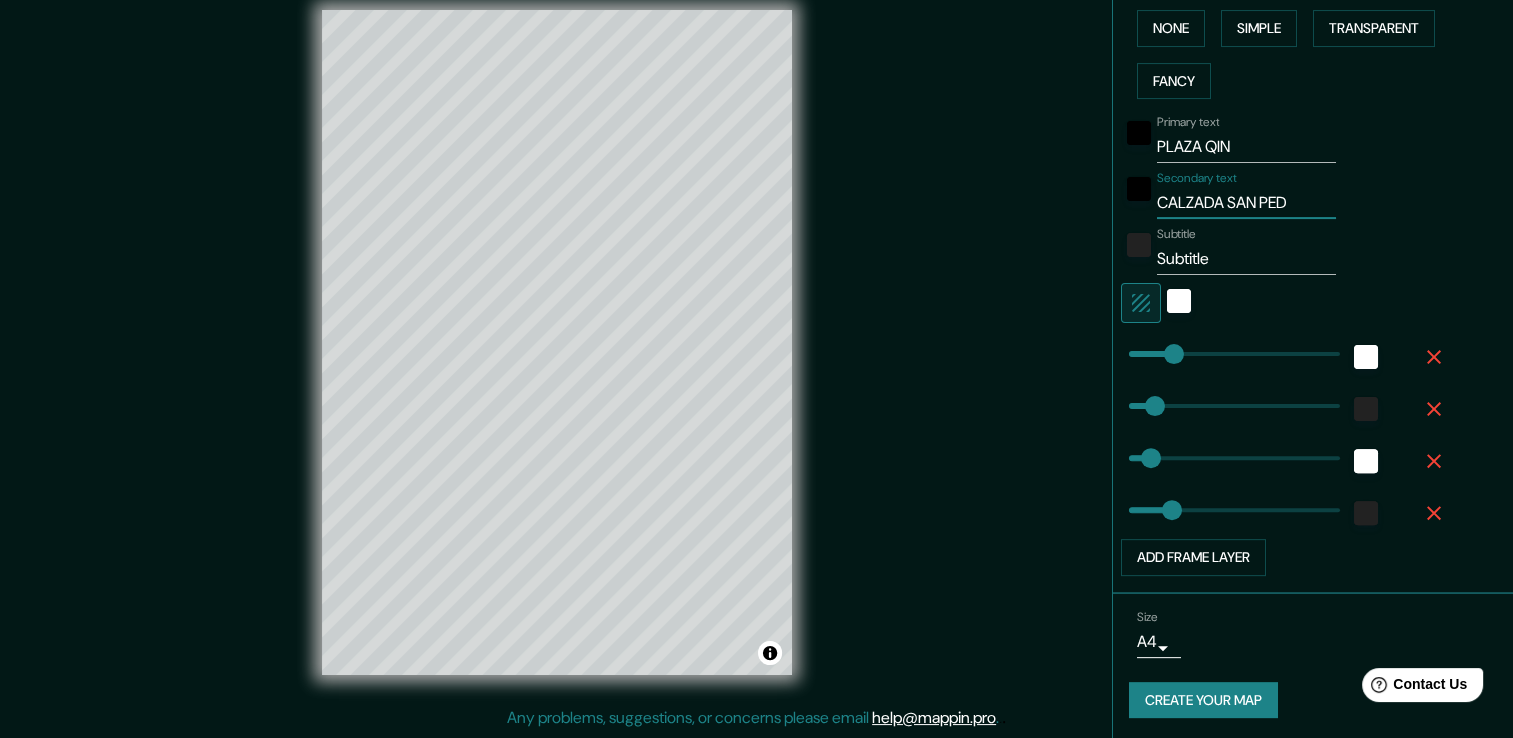 type on "59" 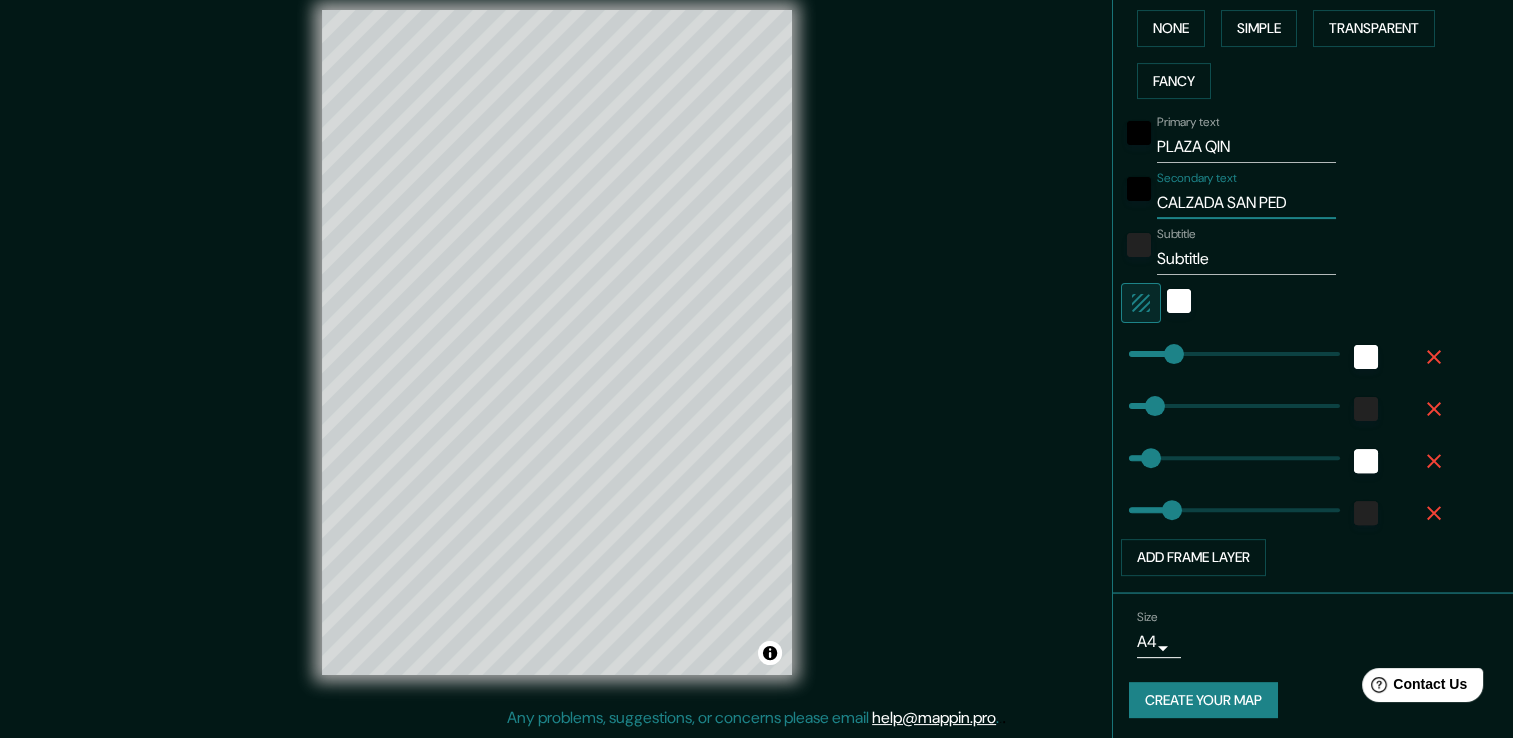 type on "CALZADA SAN PEDR" 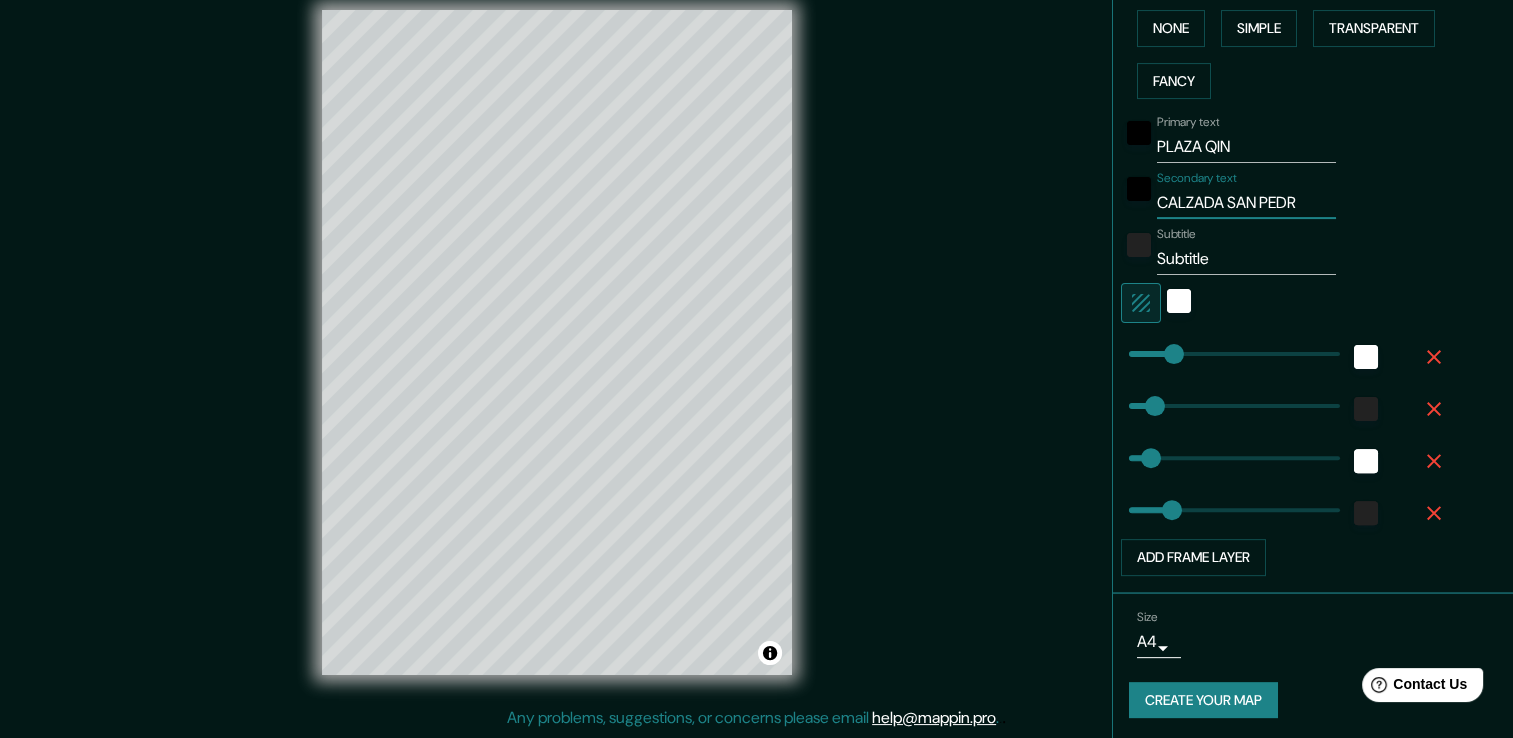 type on "59" 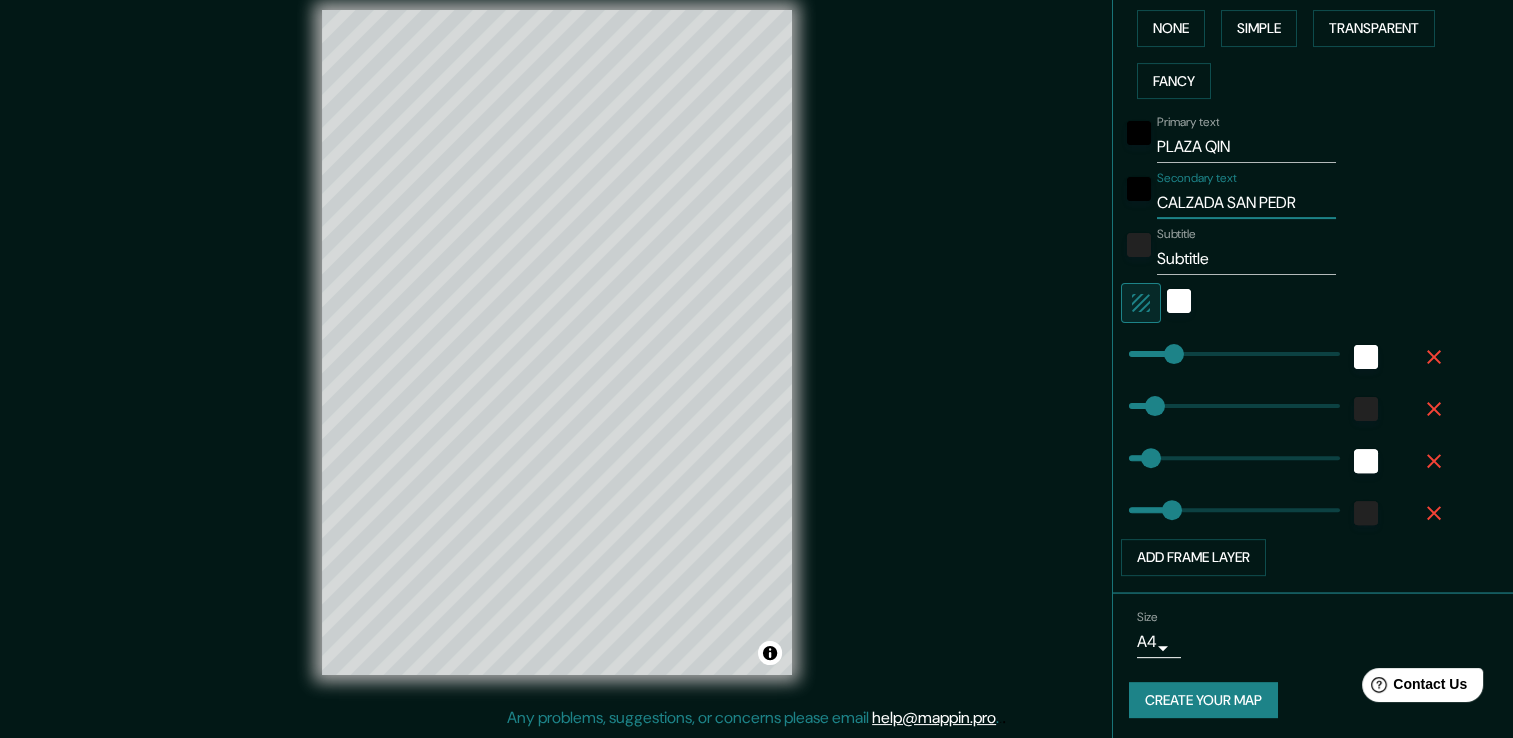 type on "CALZADA SAN PEDRO" 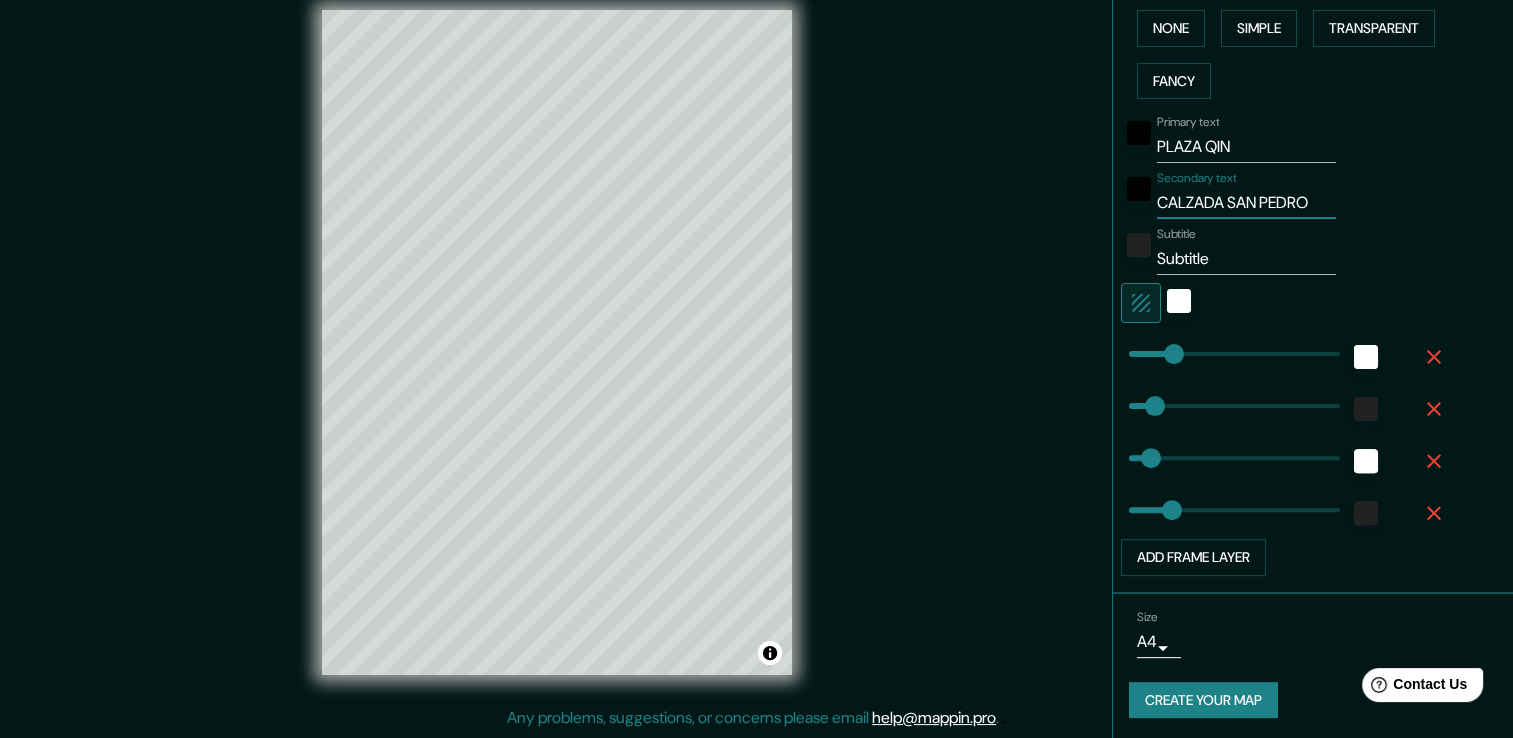 type on "59" 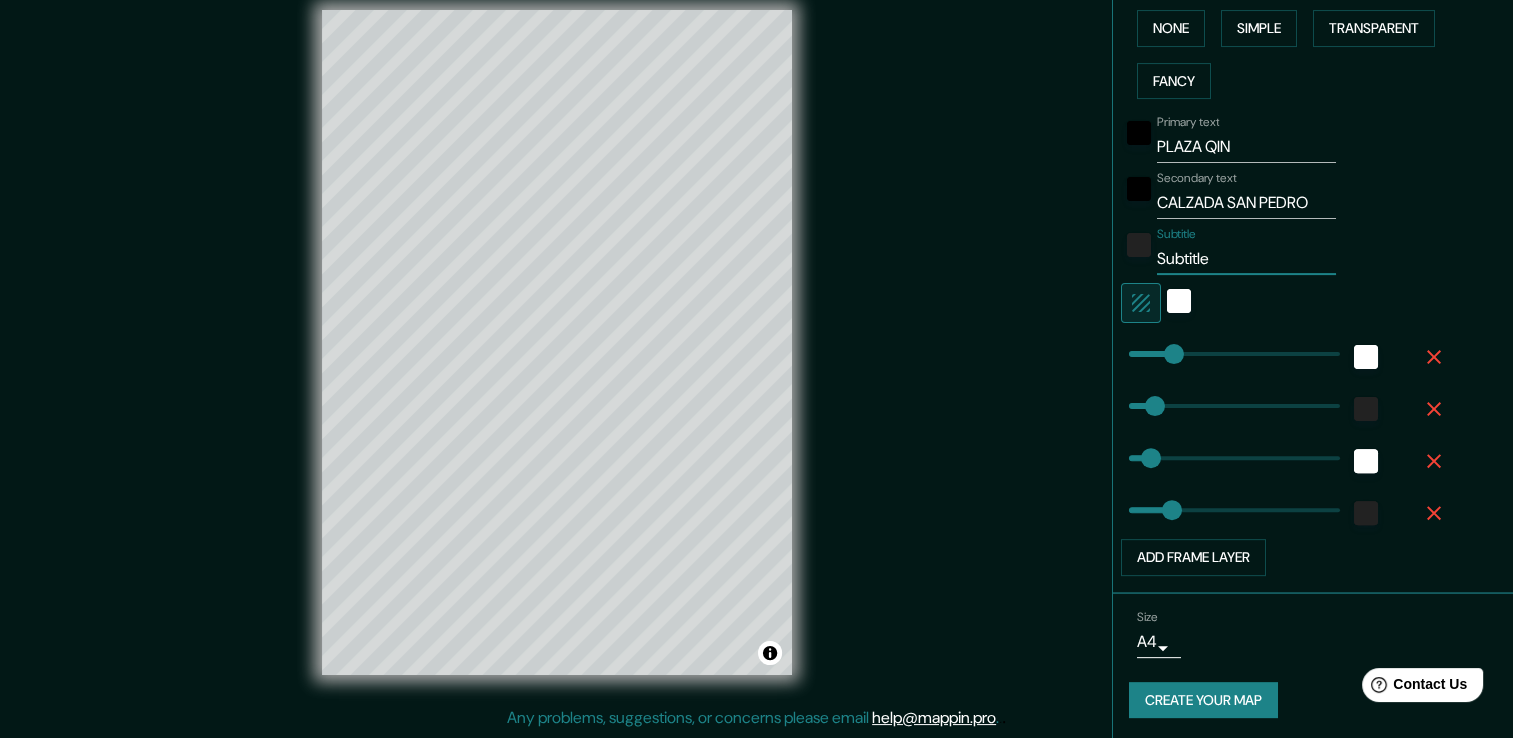 click on "Subtitle" at bounding box center [1246, 259] 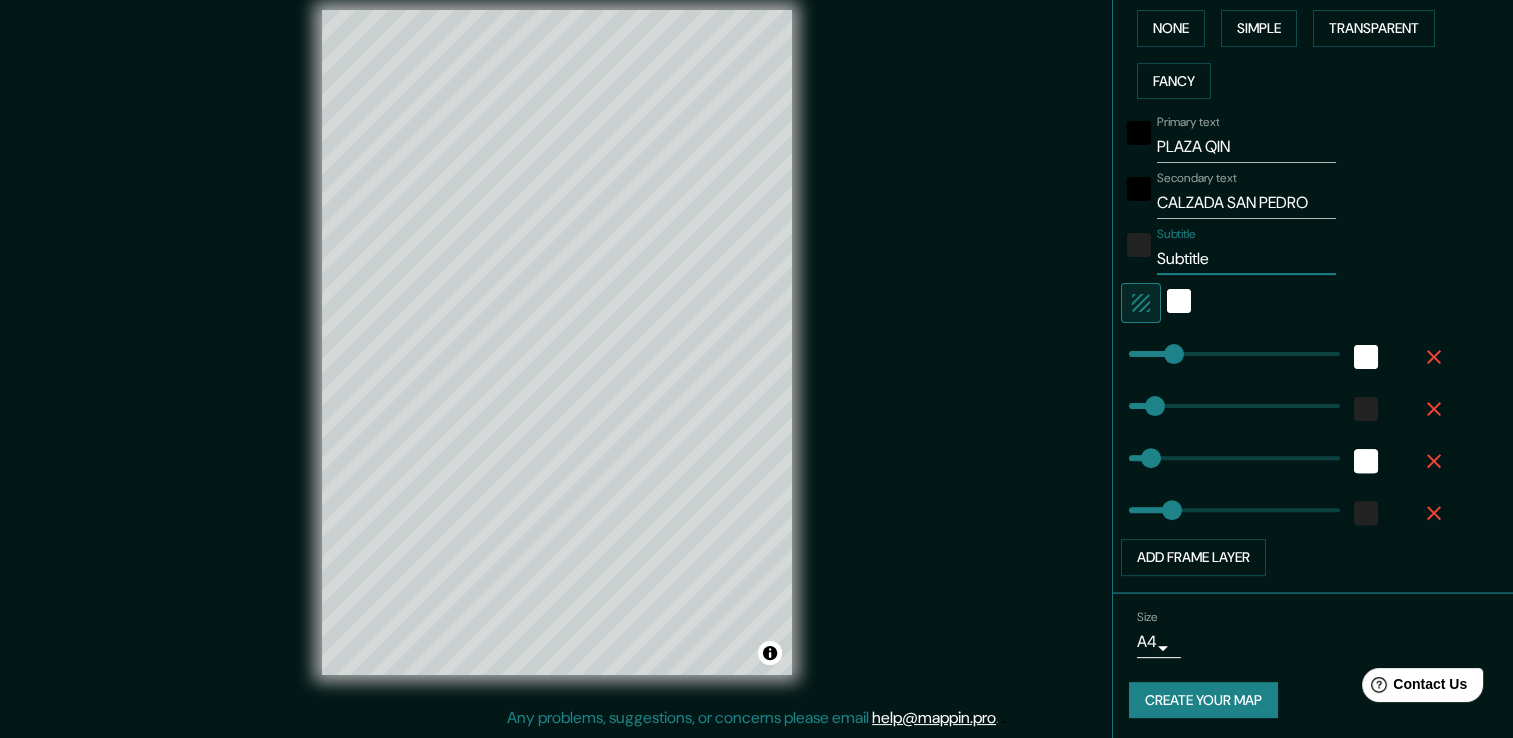 type on "Subtitl" 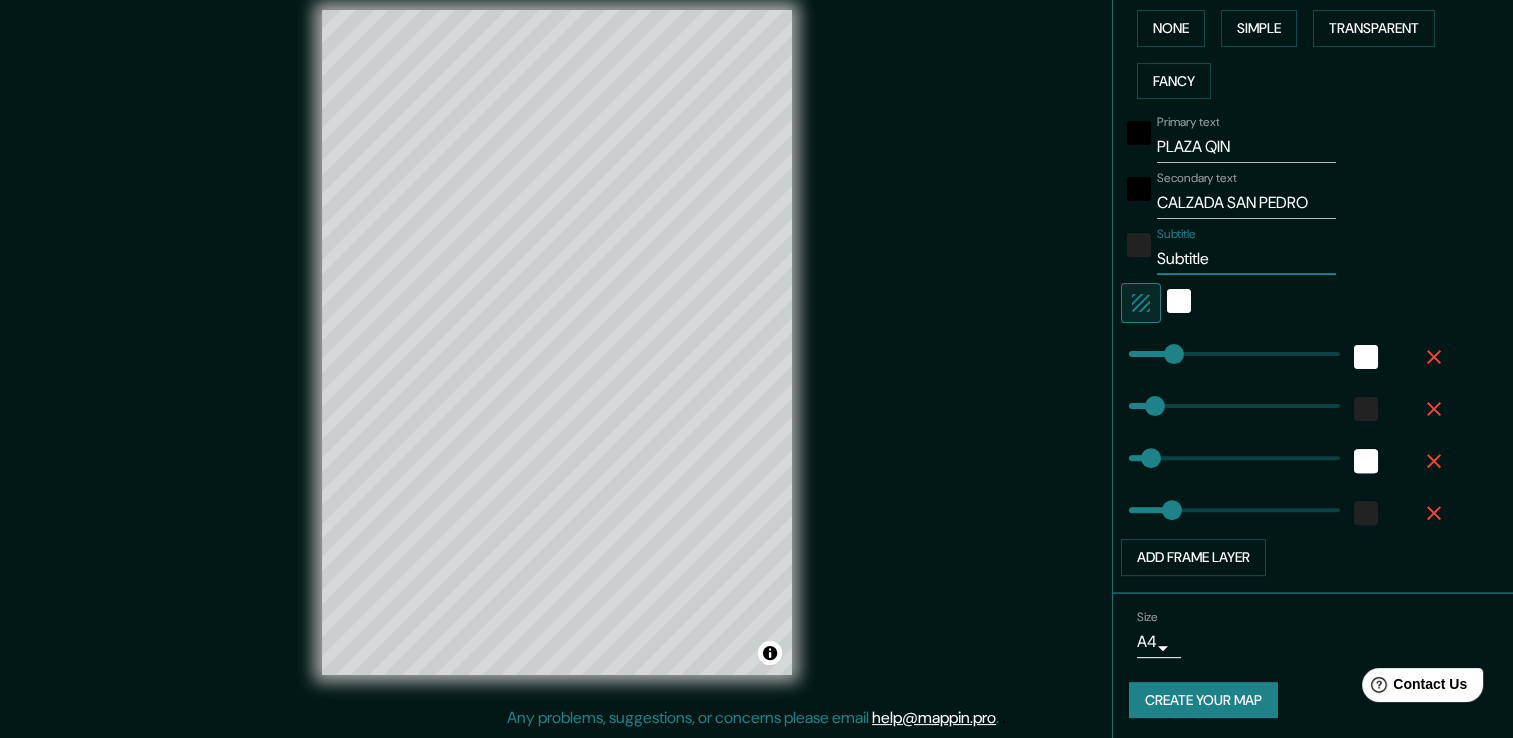 type on "59" 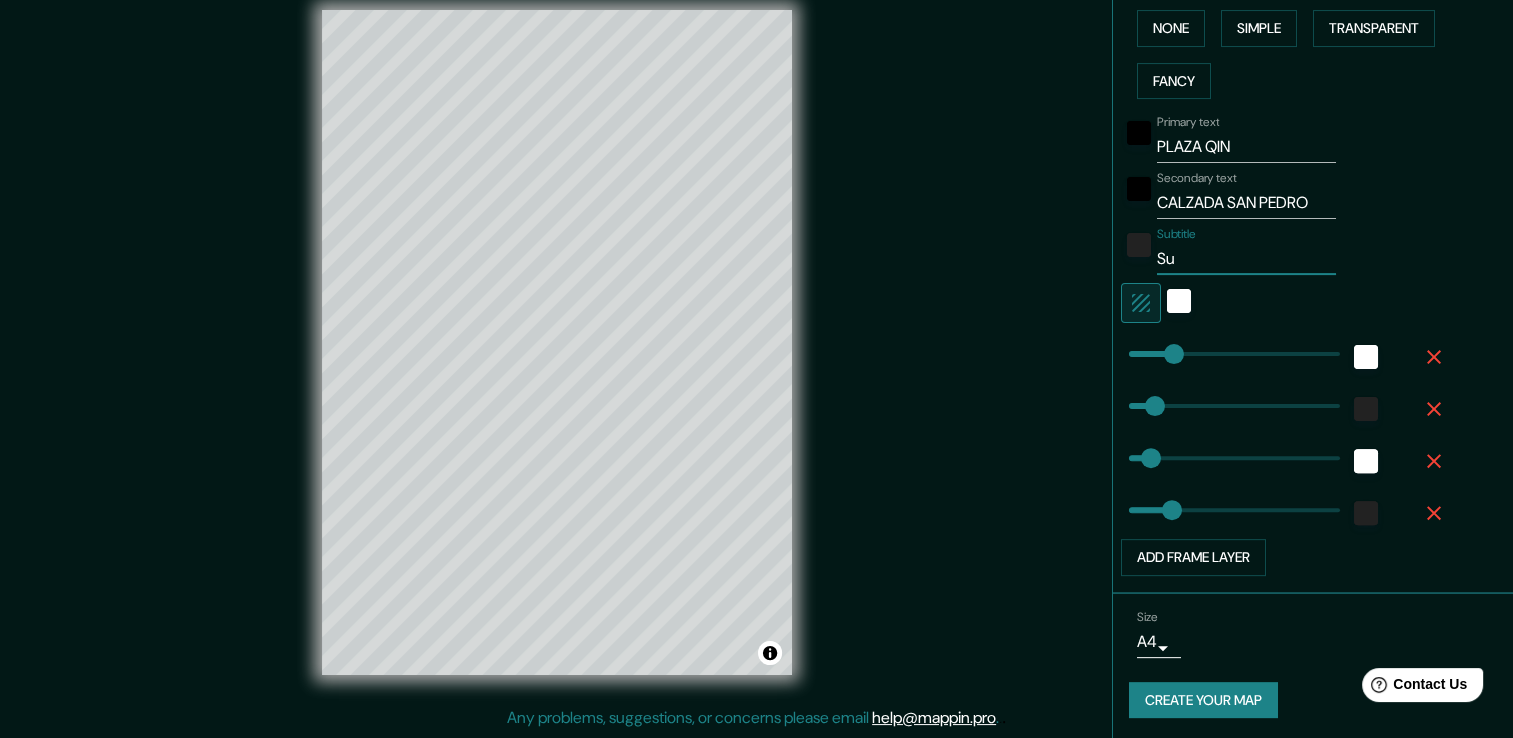 type on "S" 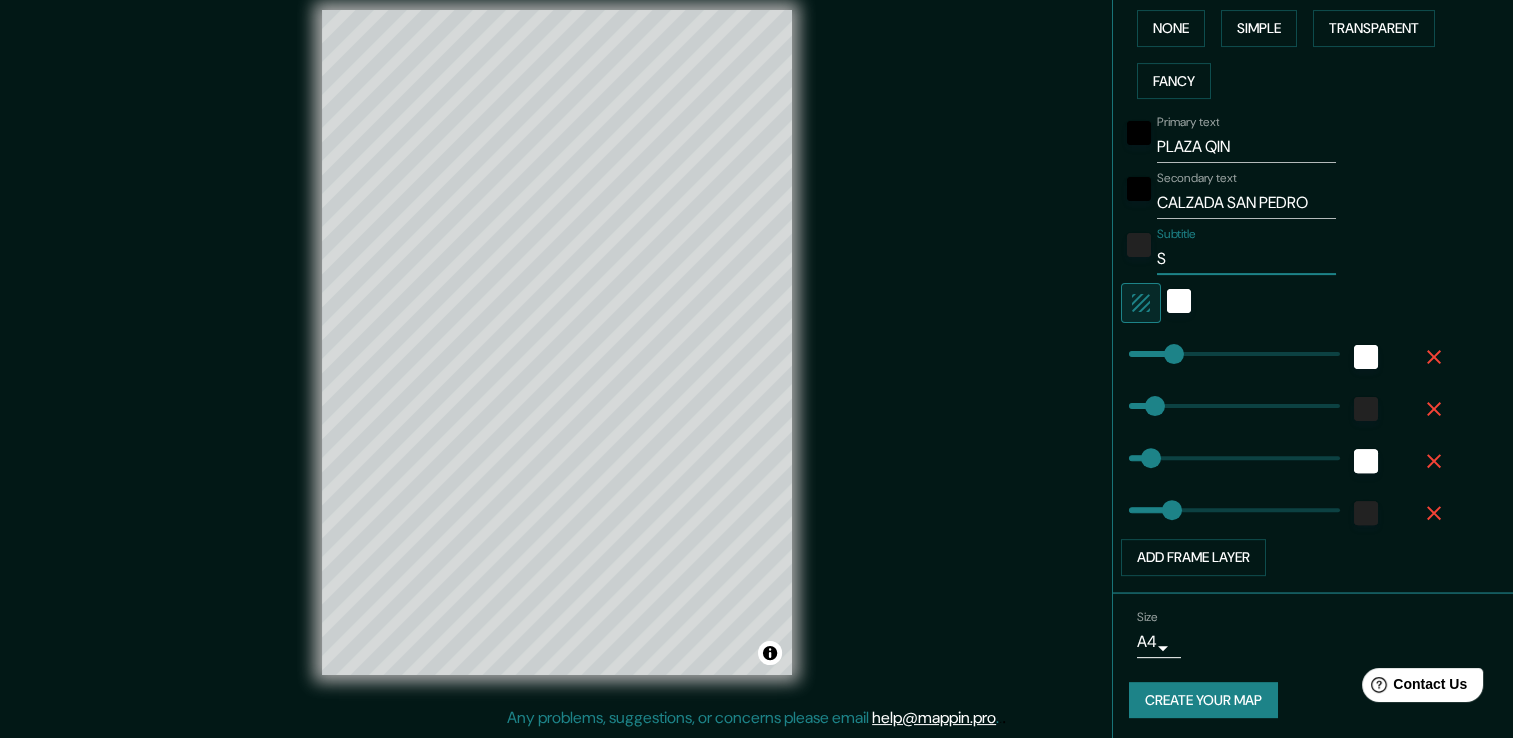type 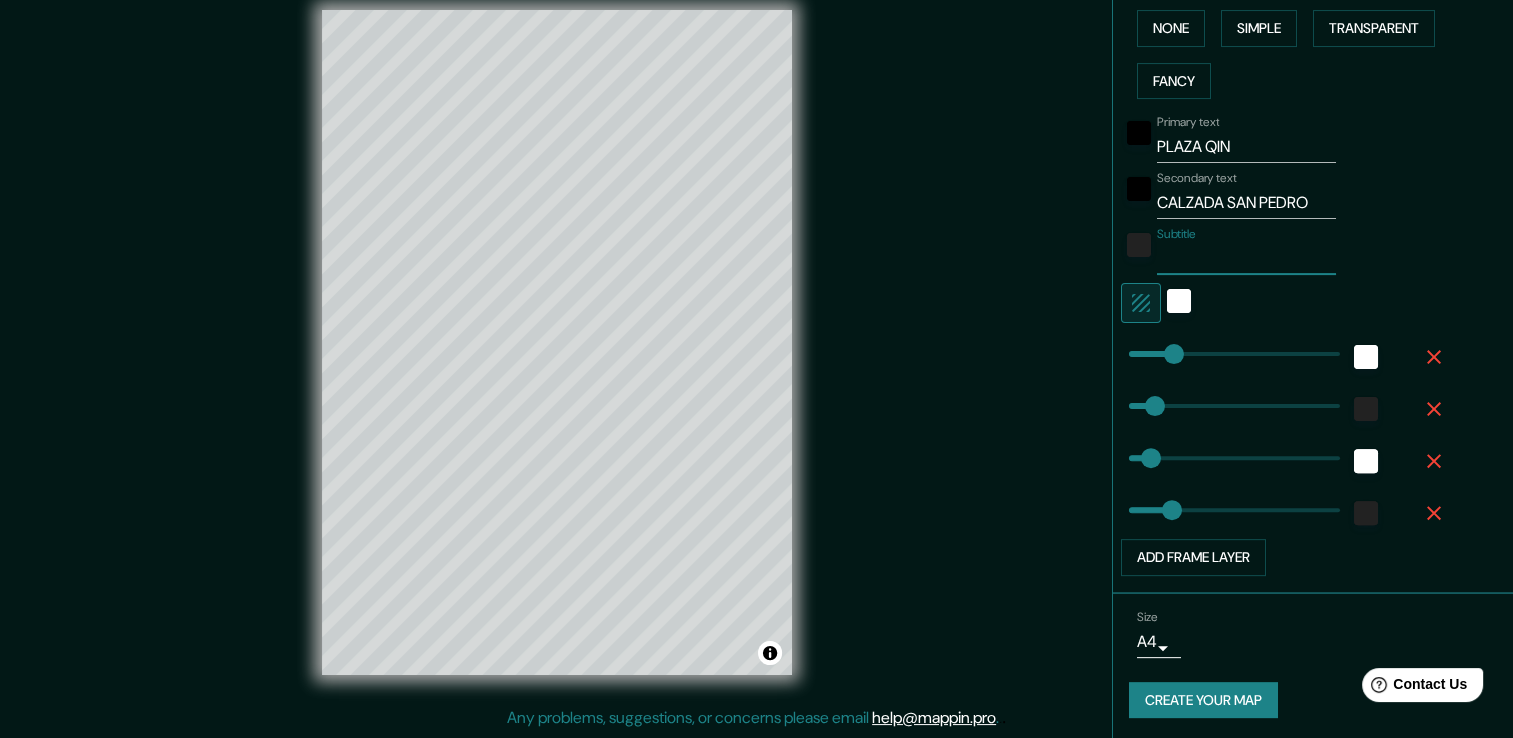 type on "59" 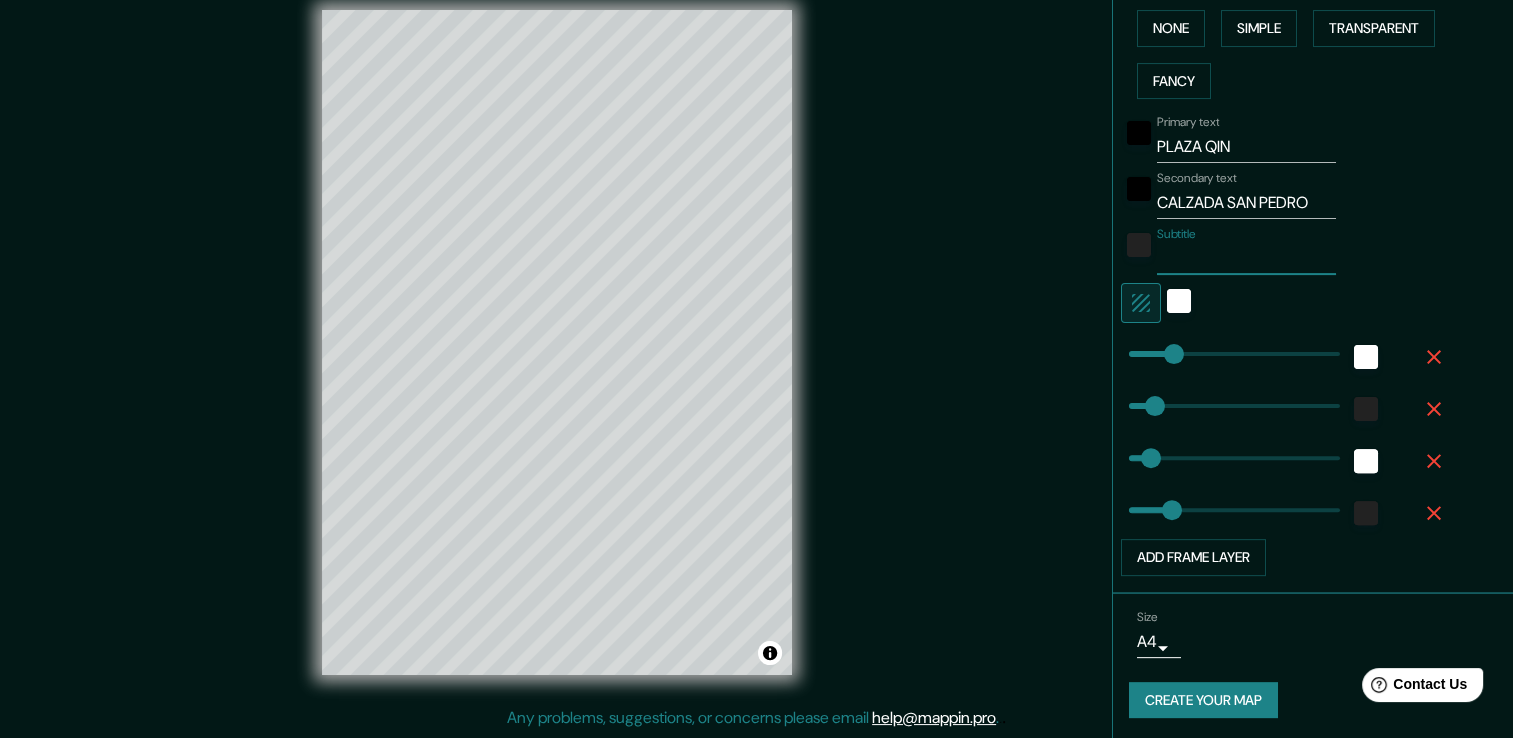 type on "N" 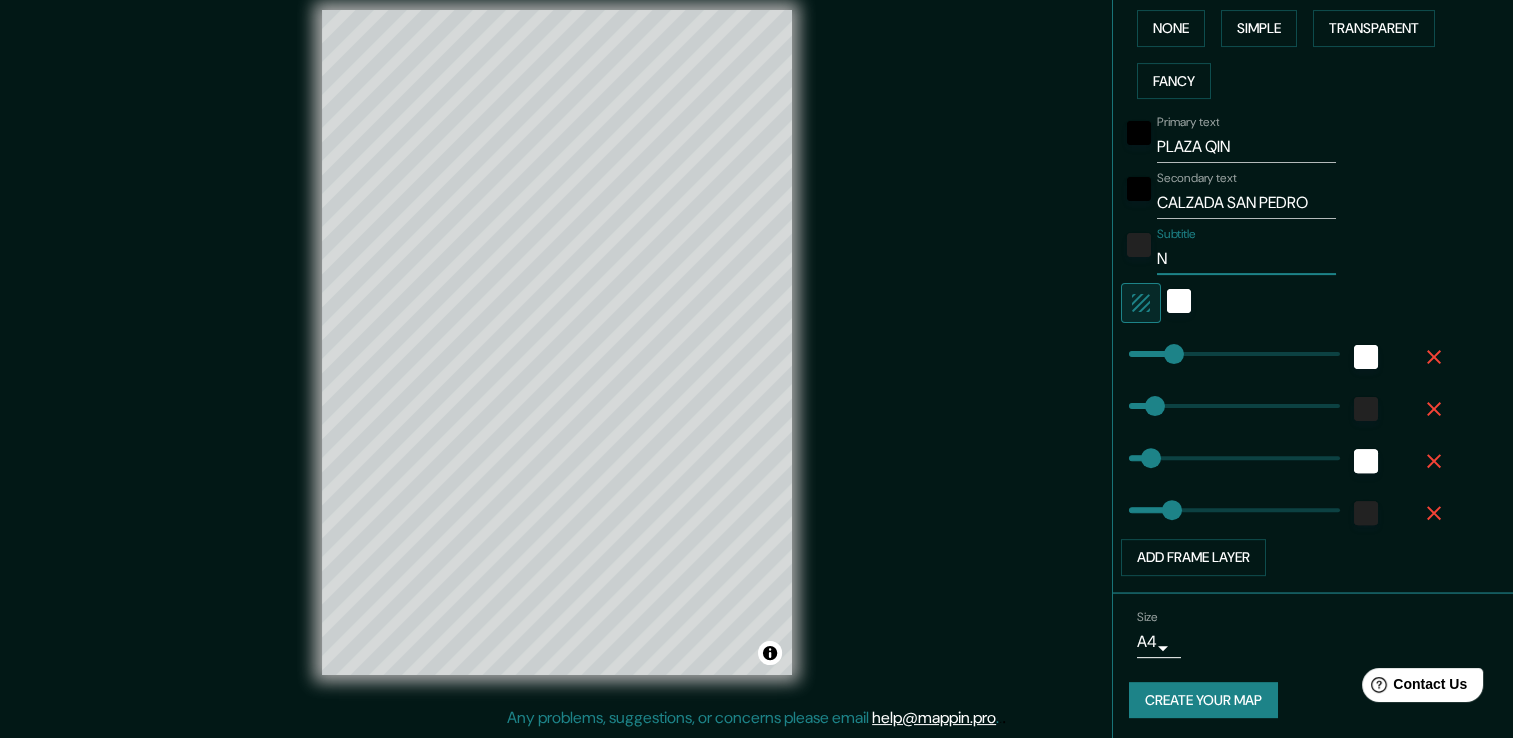 type on "59" 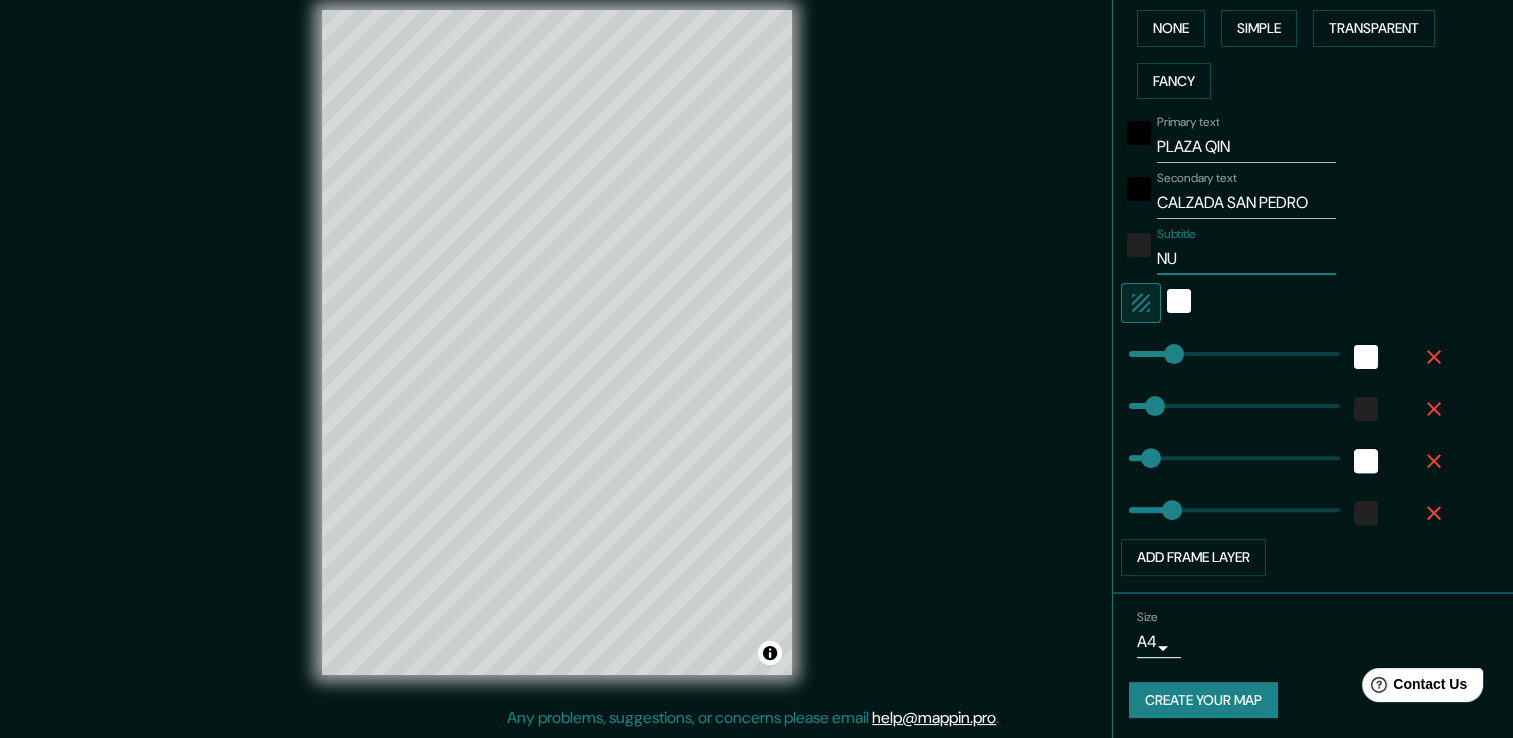 type on "59" 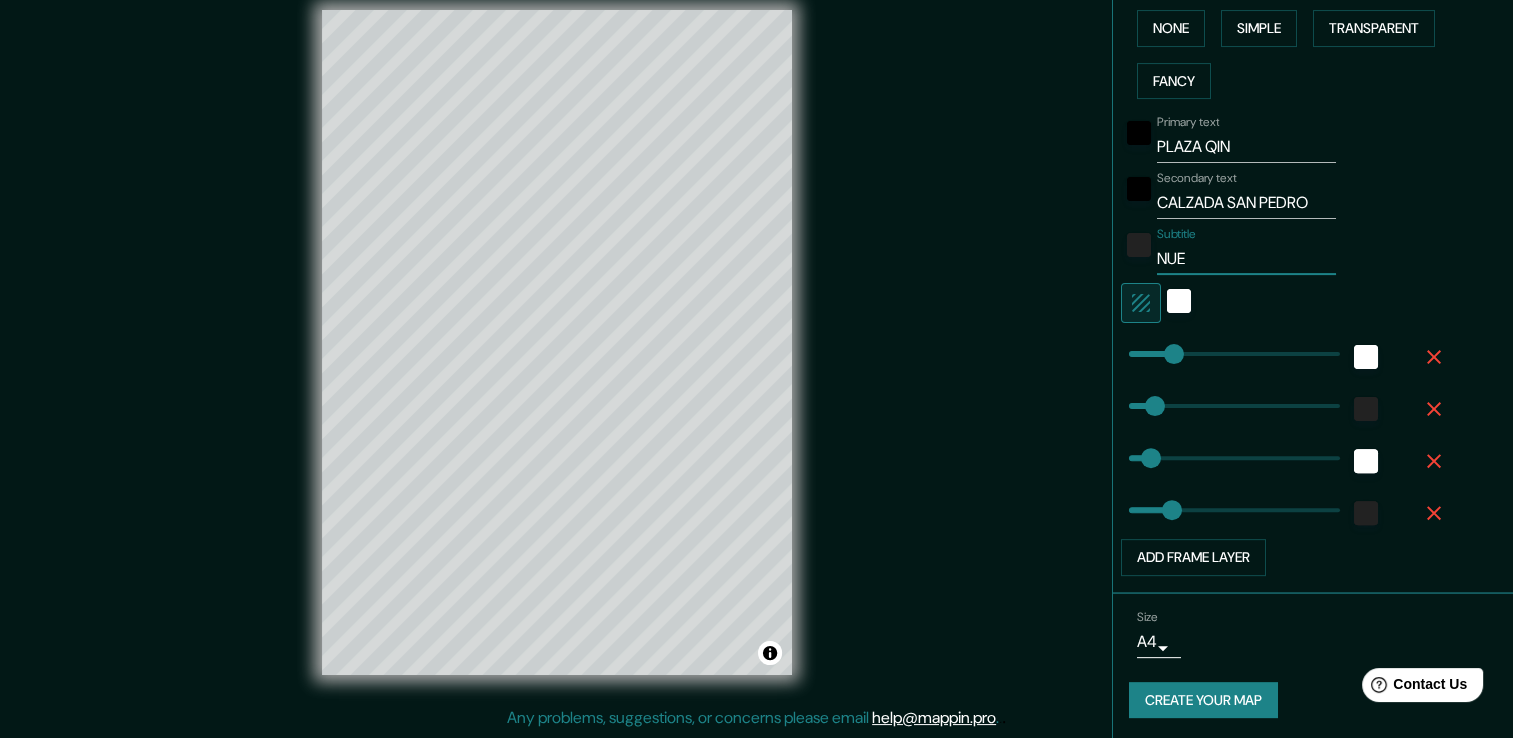 type on "59" 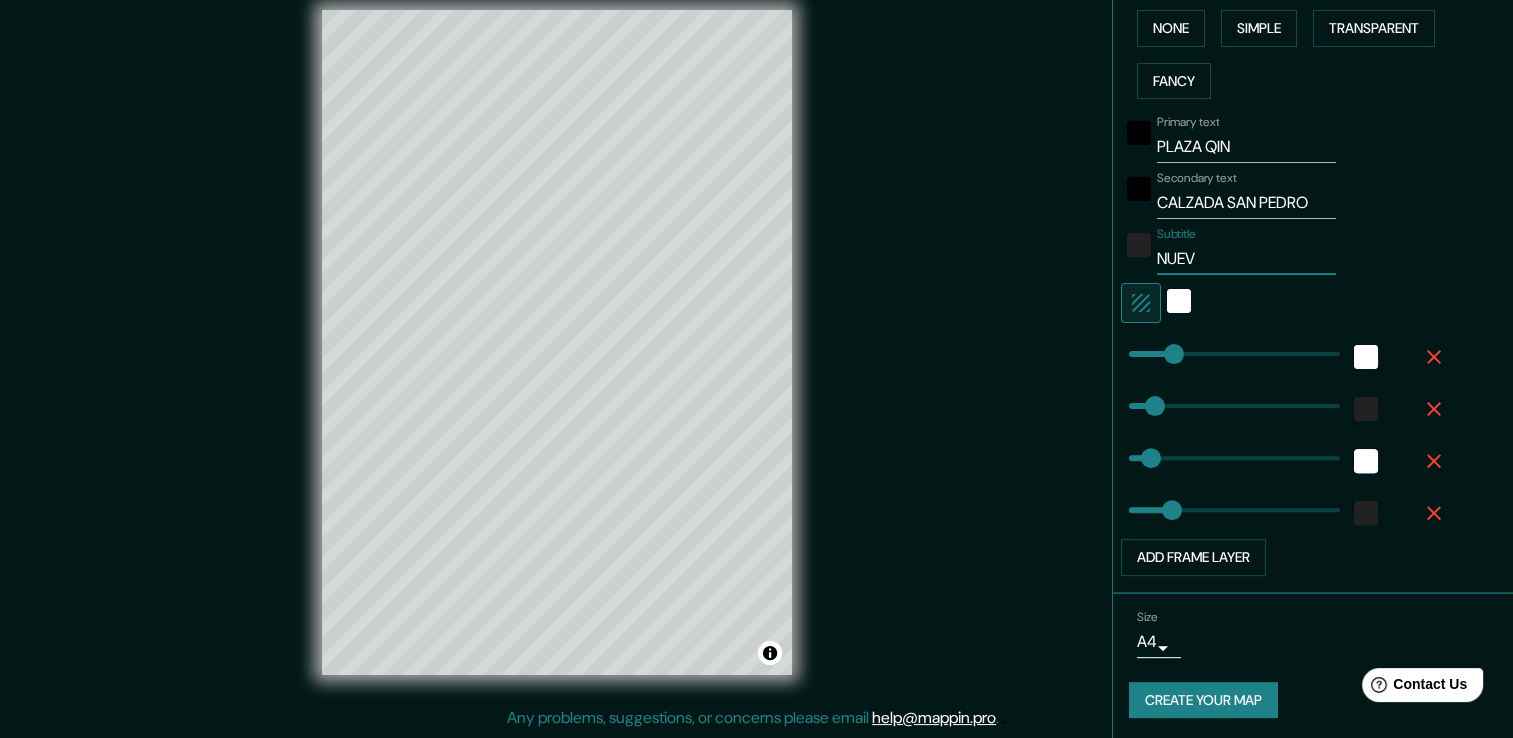 type on "59" 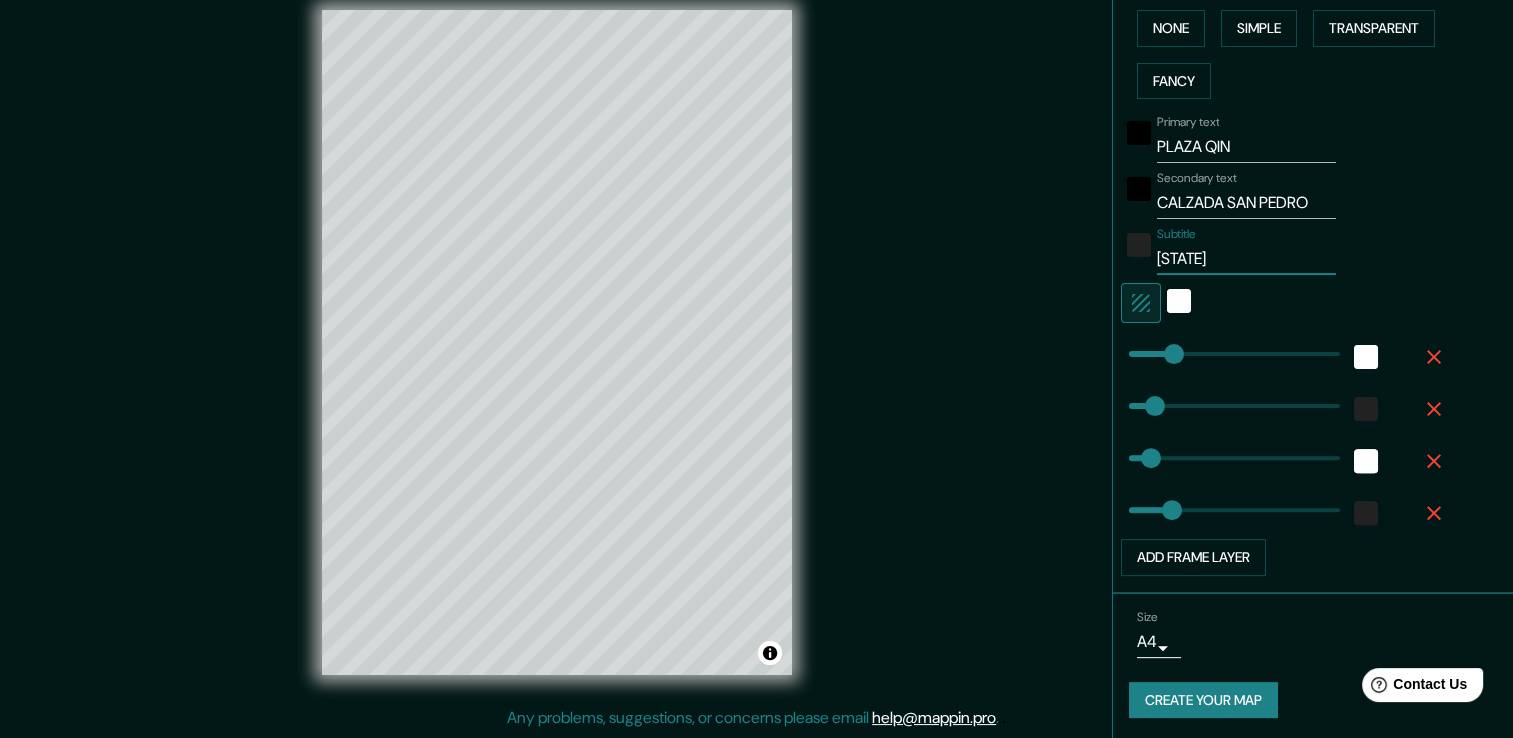 type on "59" 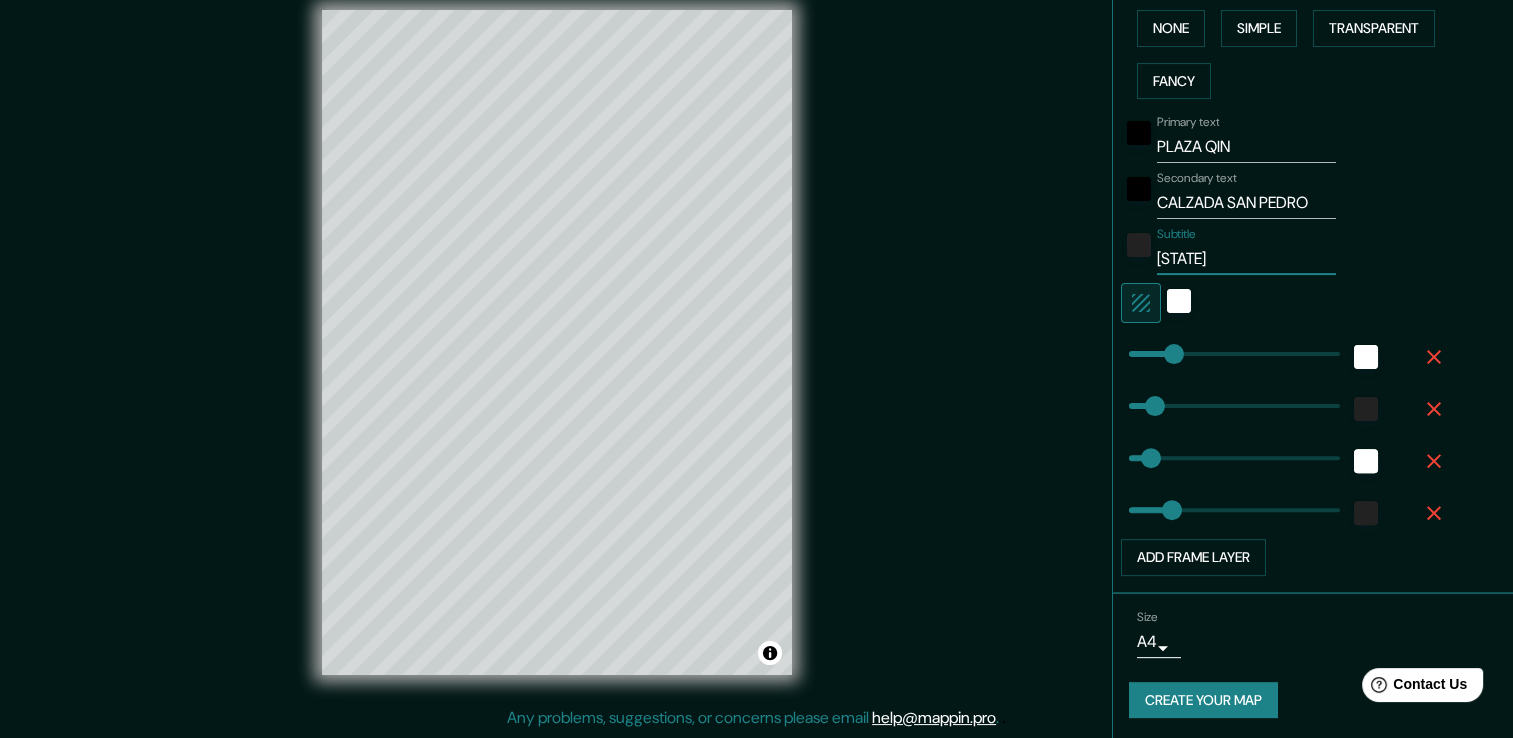 type on "NUEVO" 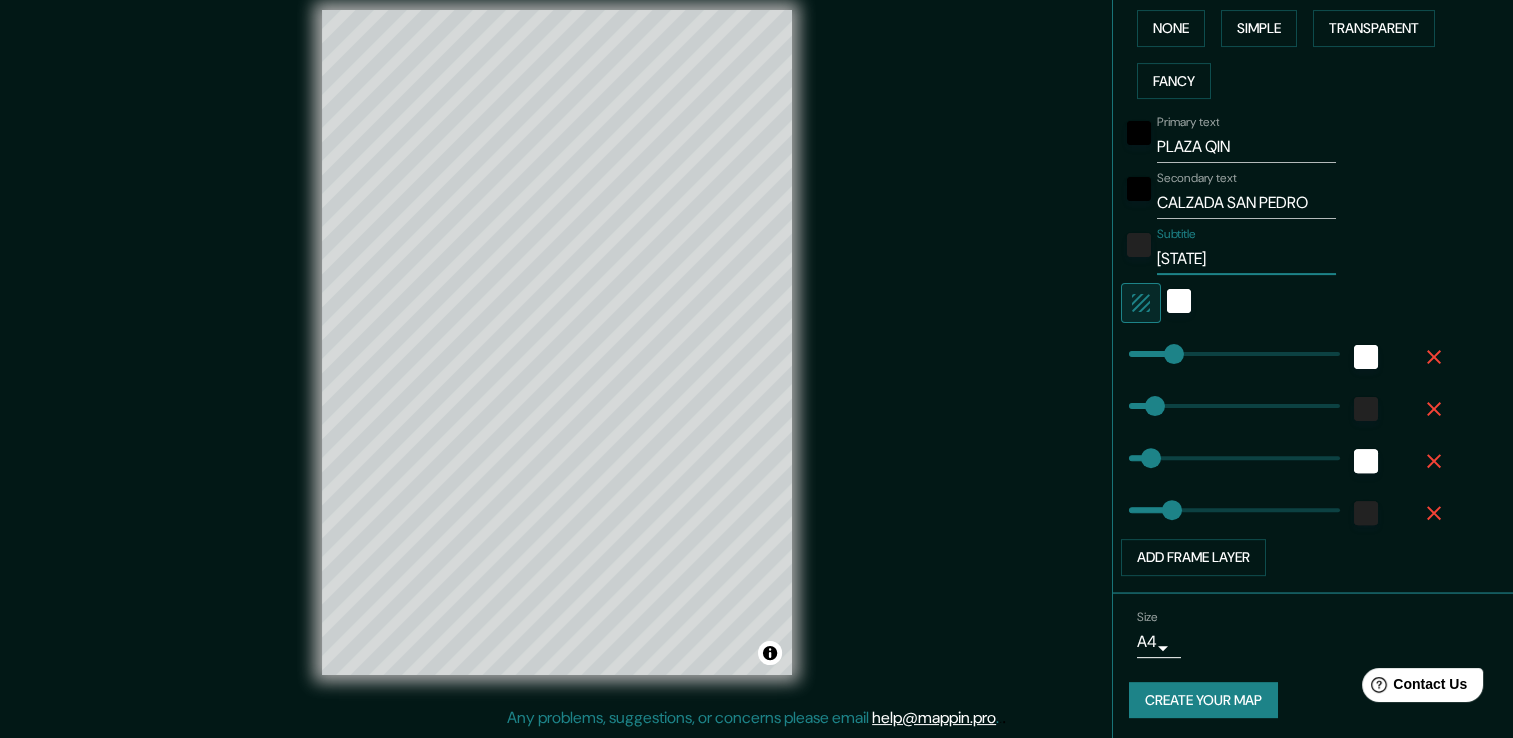 type on "59" 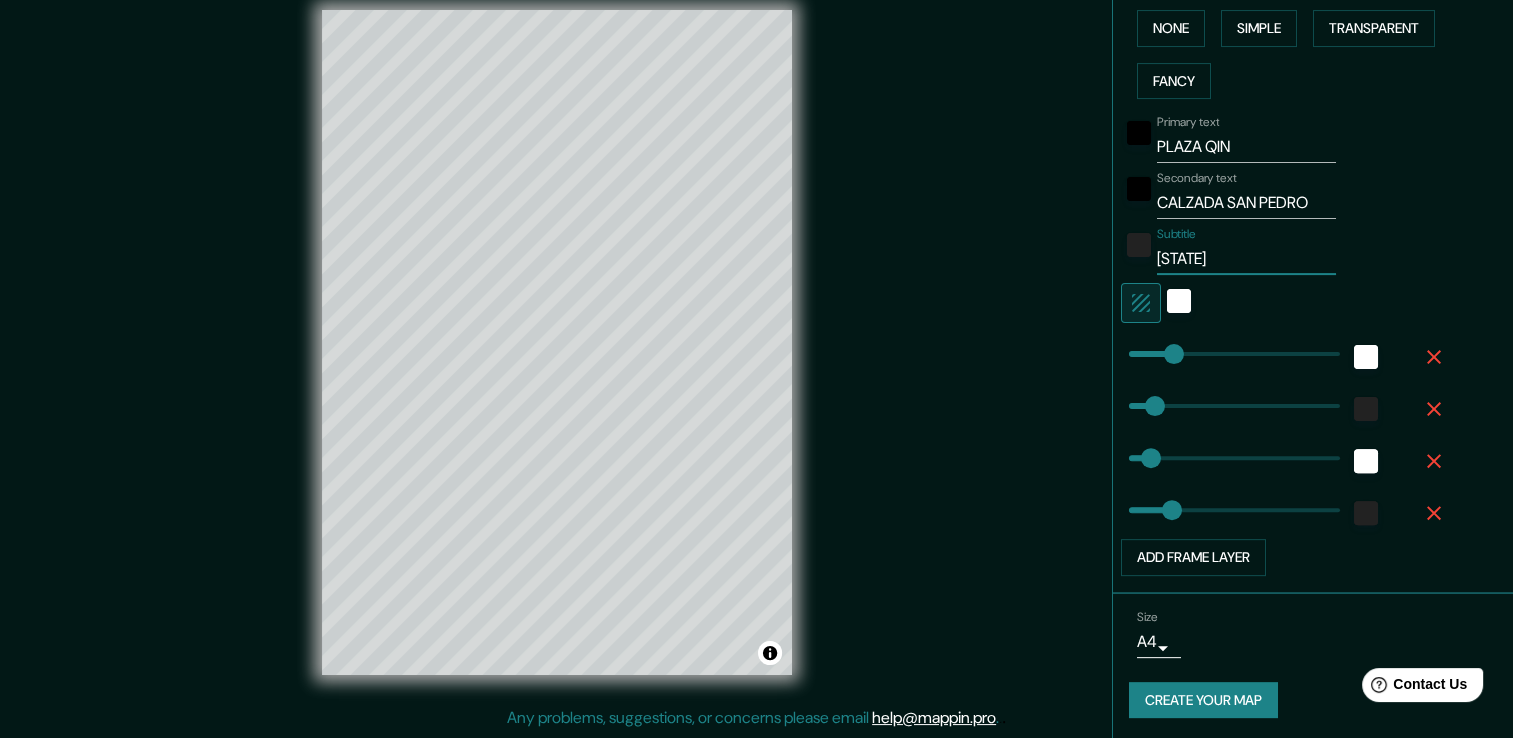 type on "NUEVO LEÓ" 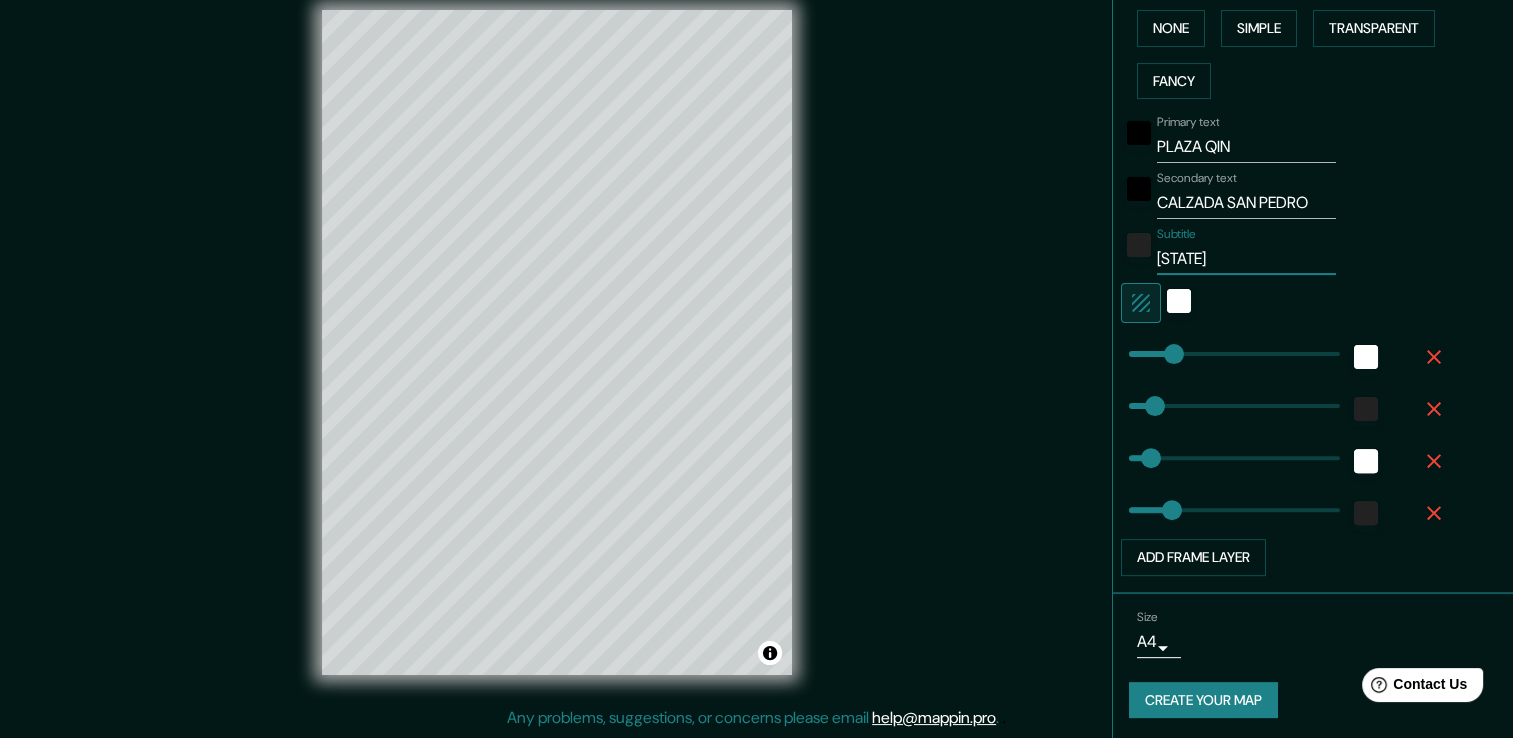 type on "59" 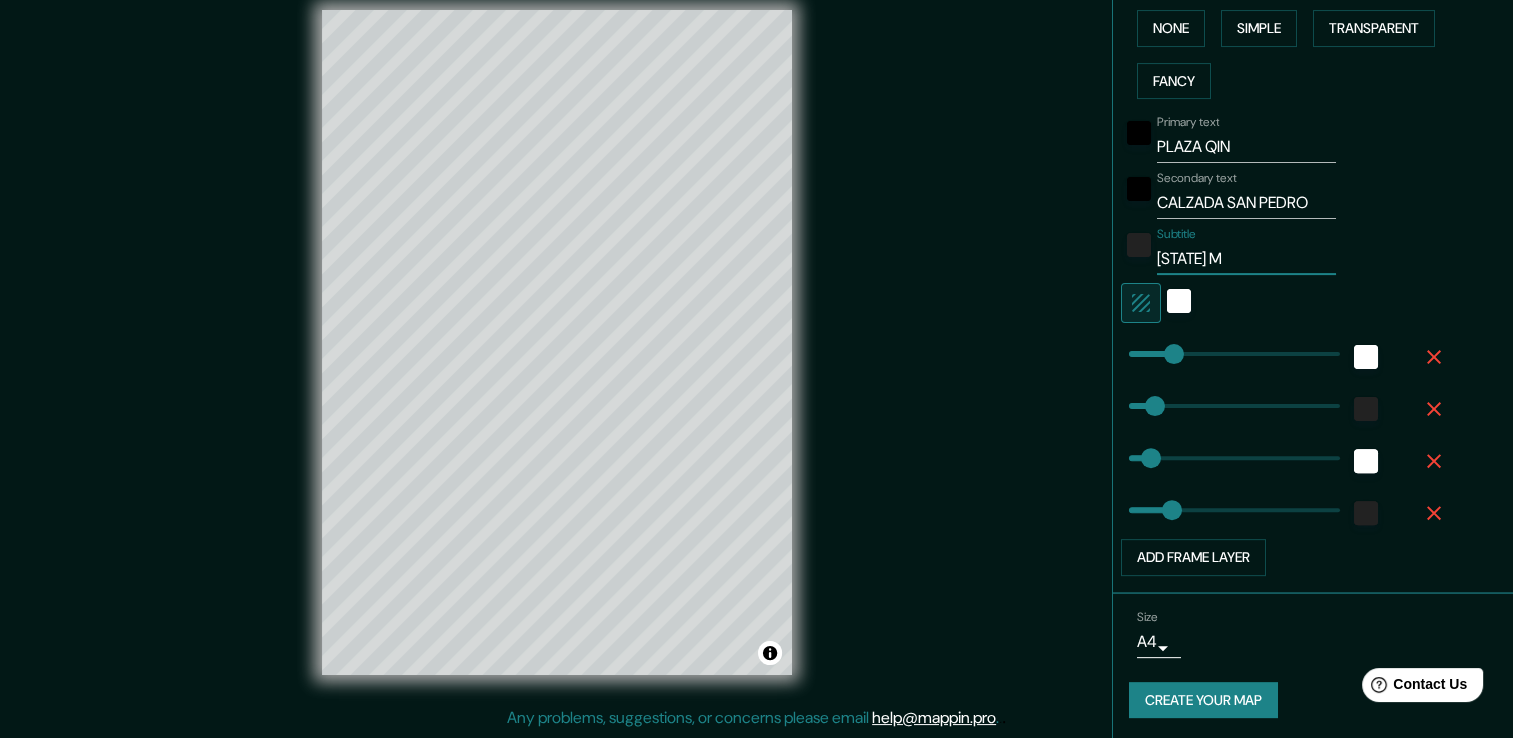 type on "NUEVO LEÓN ME" 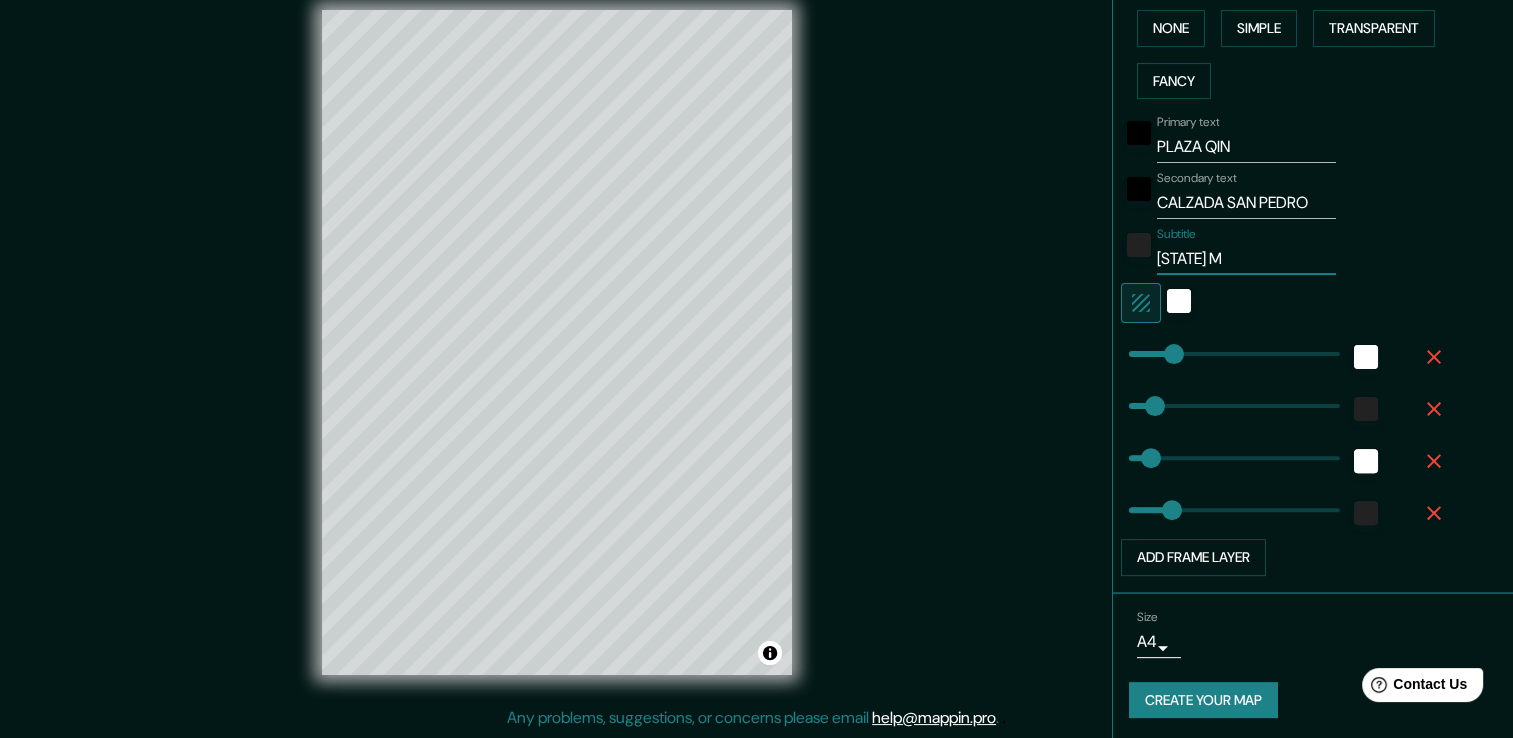 type on "59" 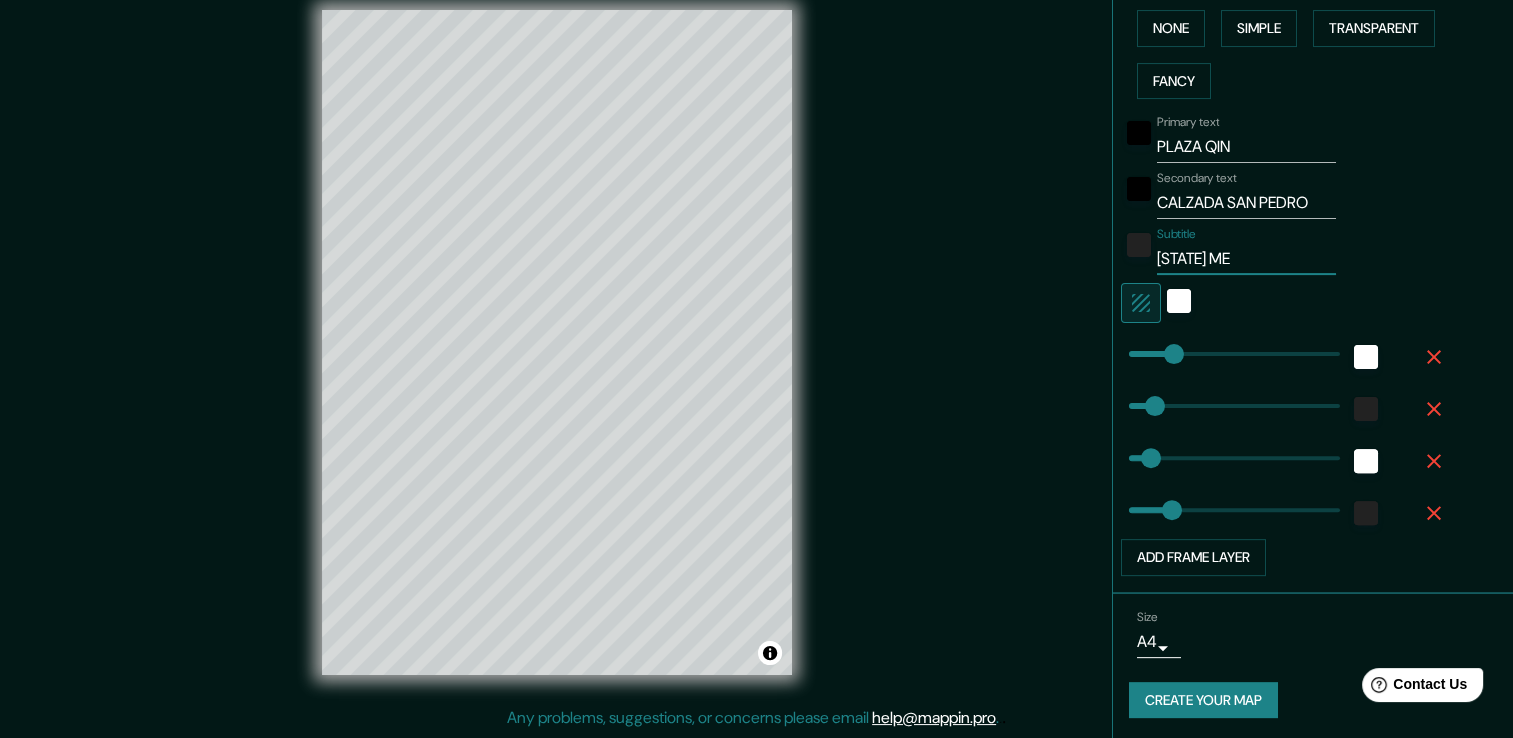type on "NUEVO LEÓN MEX" 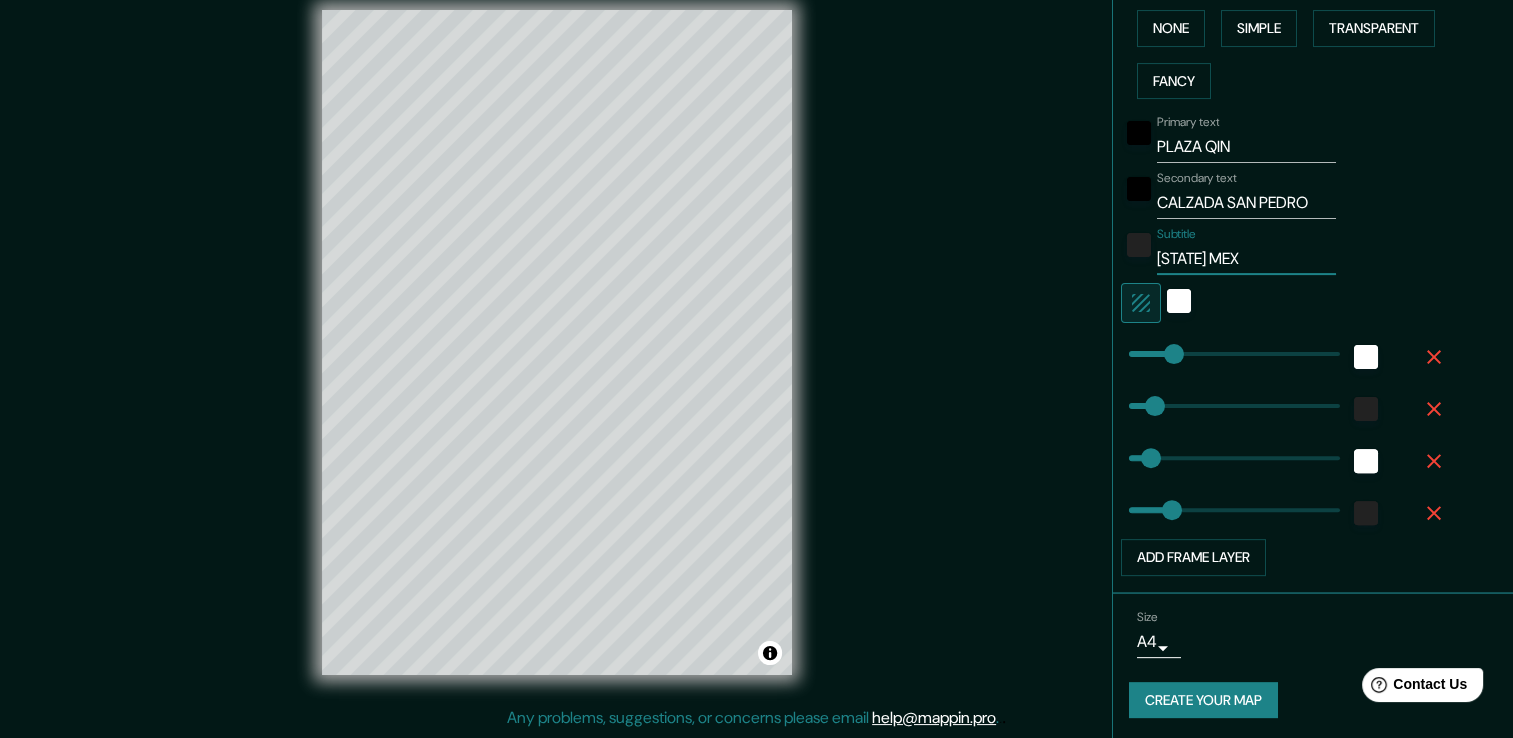 type on "59" 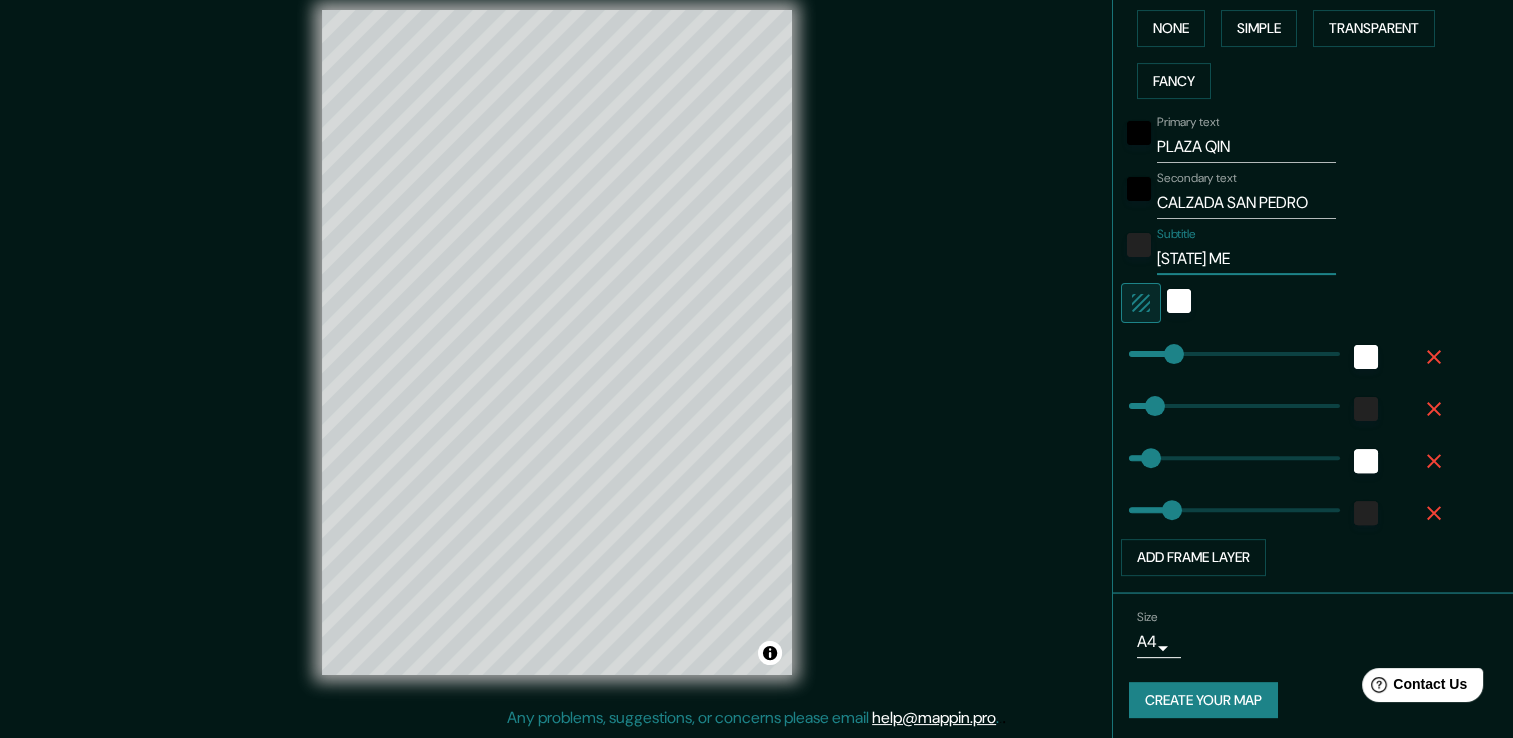 type on "NUEVO LEÓN M" 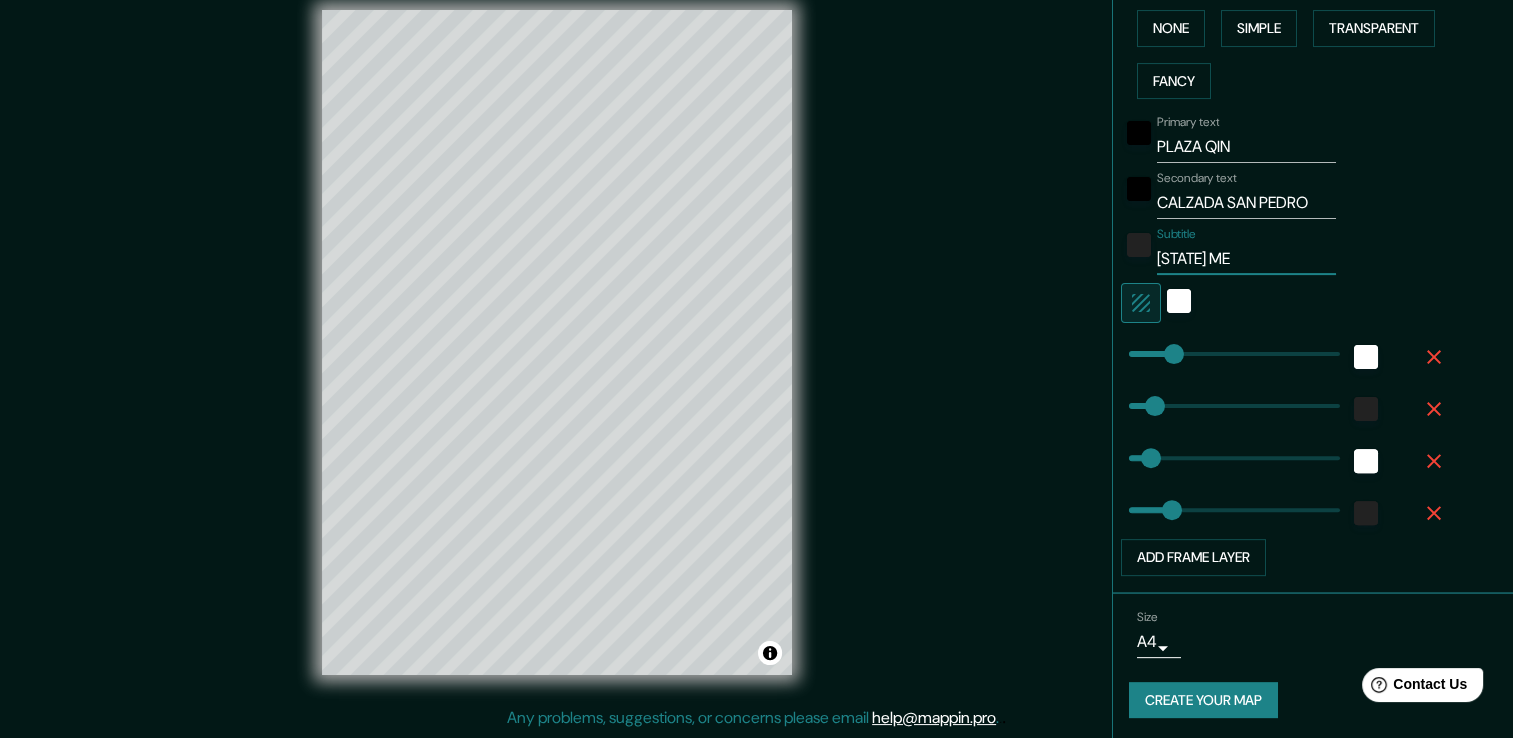 type on "59" 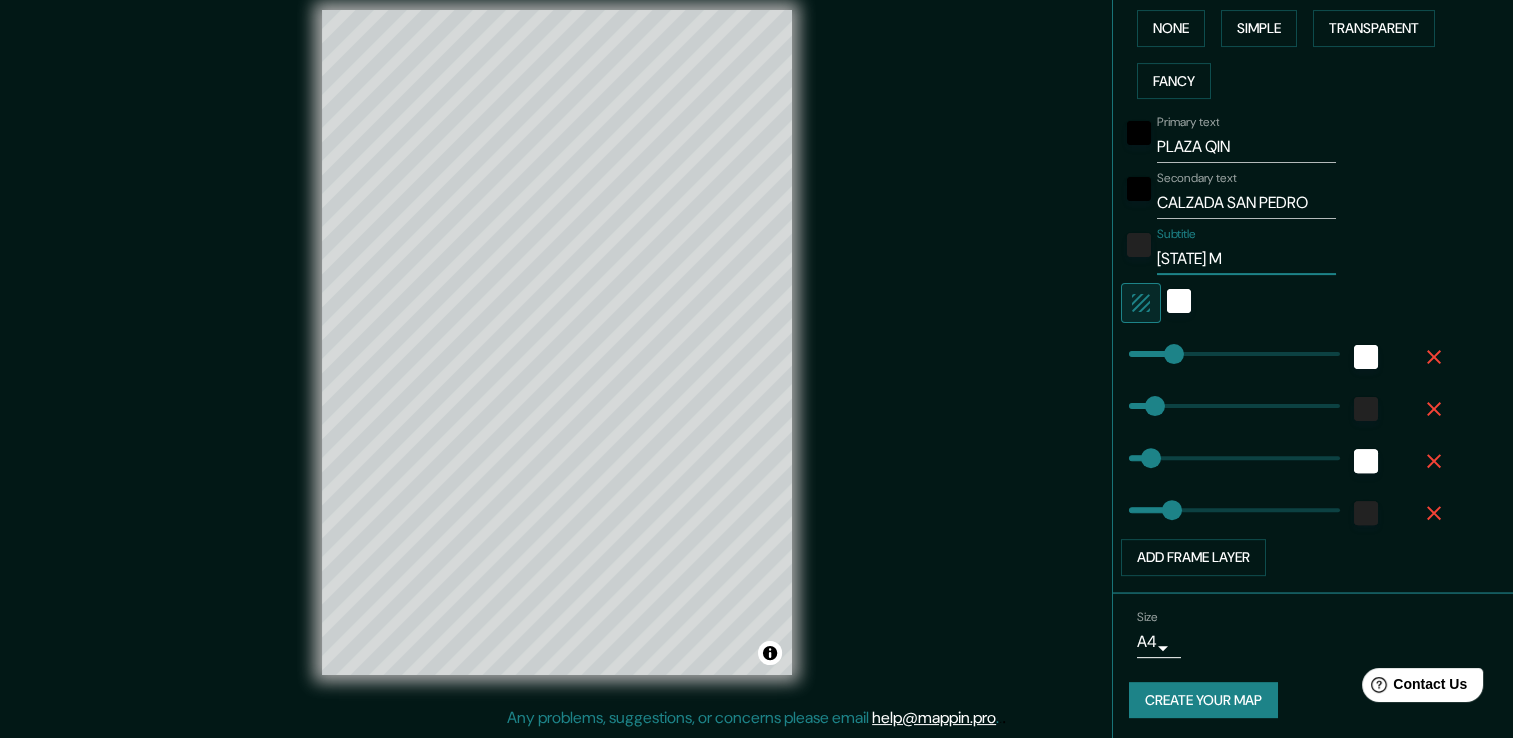 type on "NUEVO LEÓN" 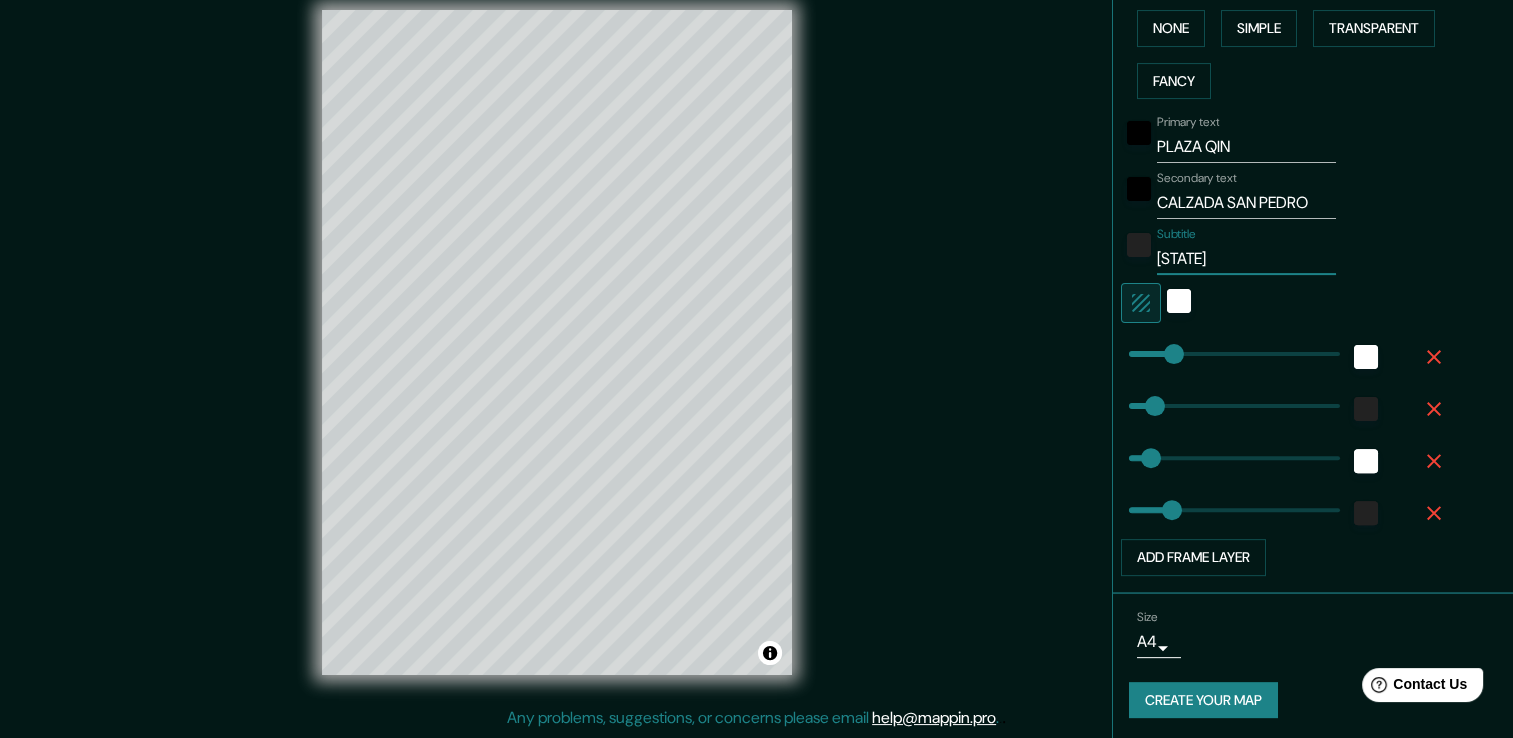 type on "59" 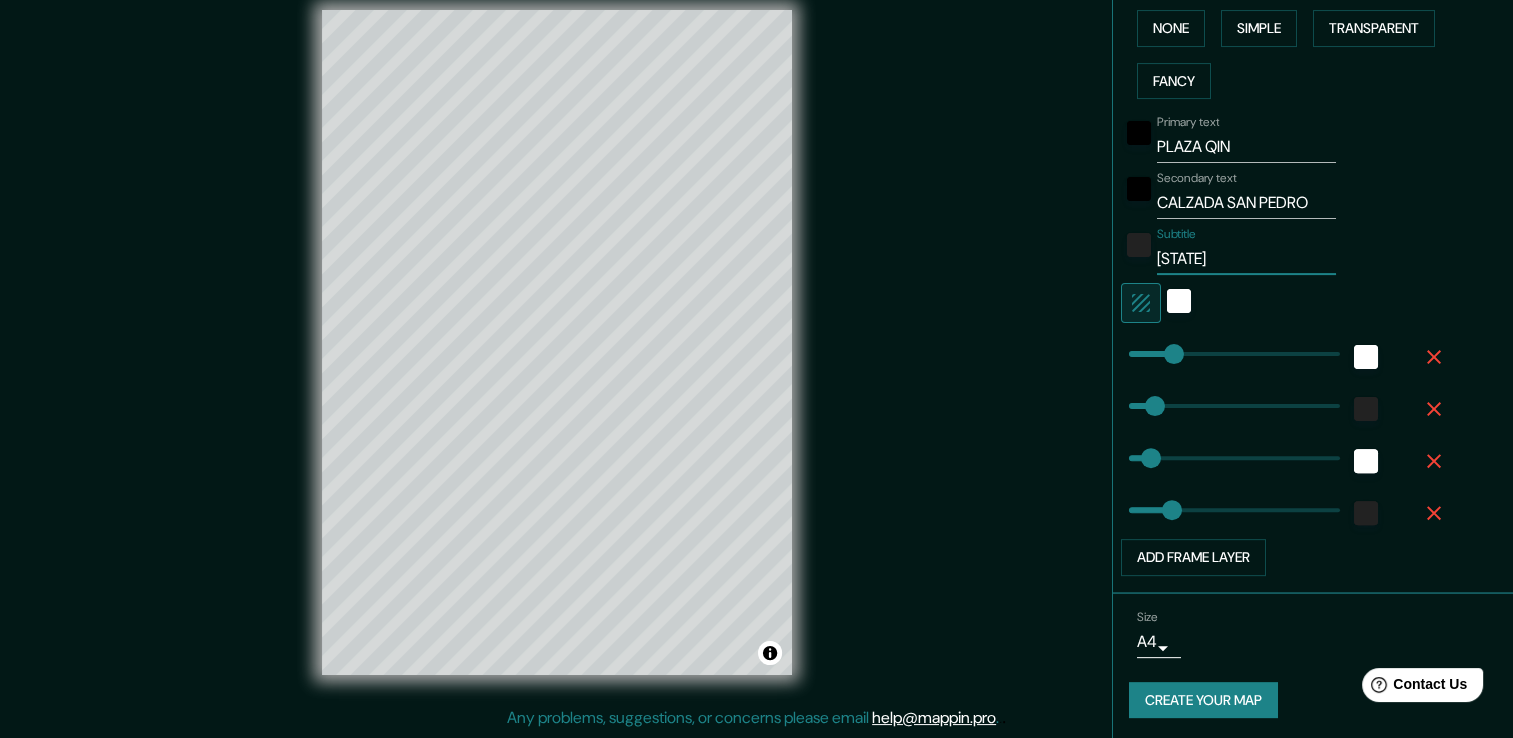 type on "NUEVO LEÓN," 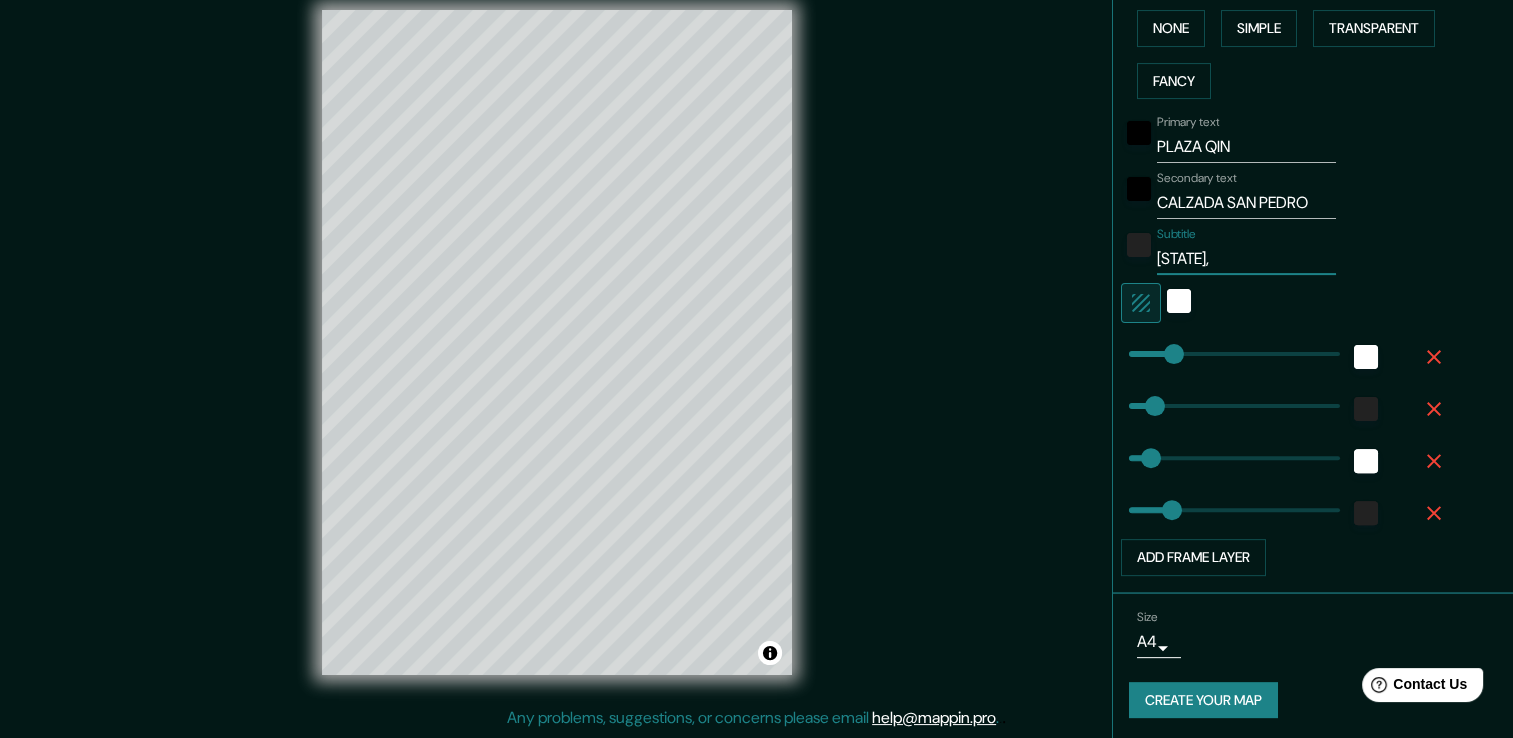 type on "59" 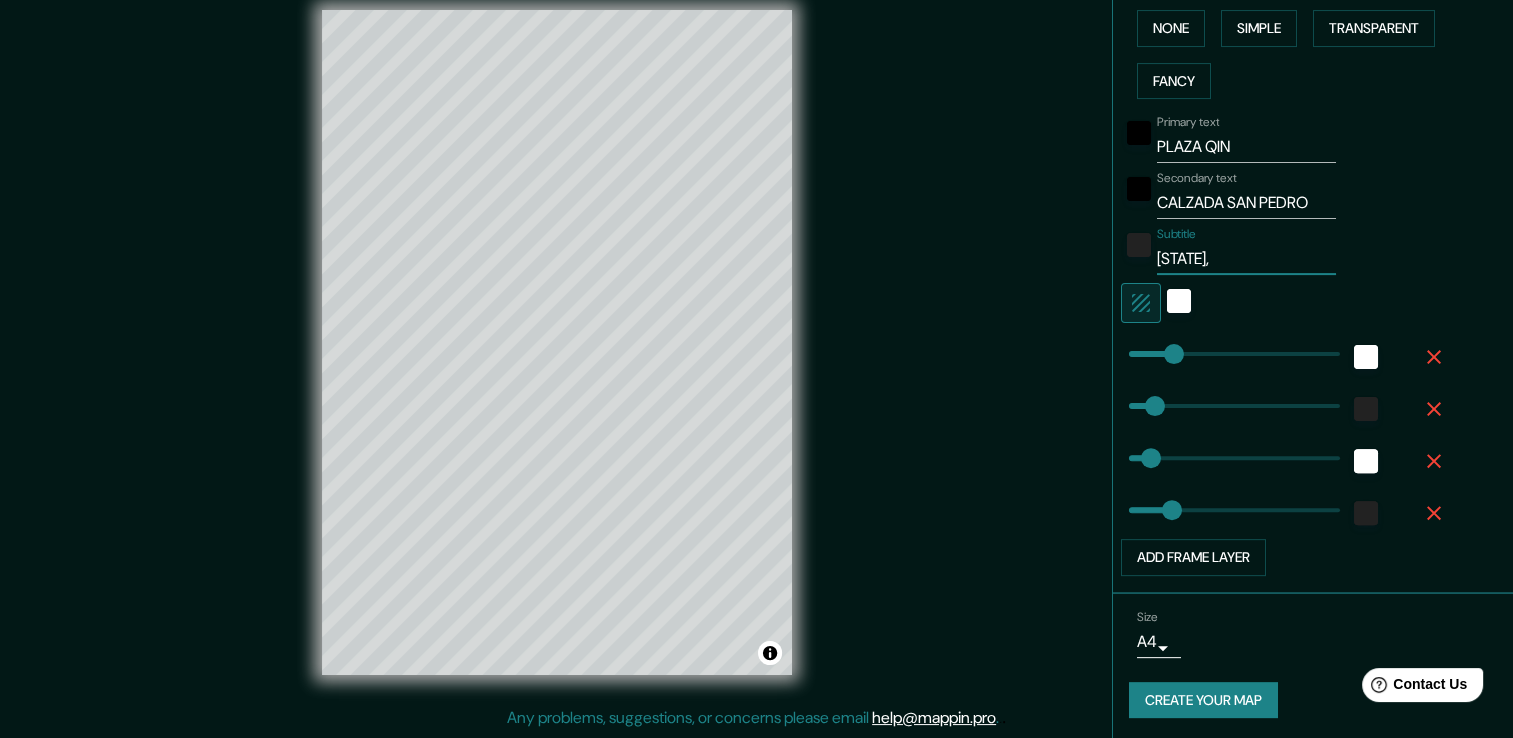 type on "NUEVO LEÓN," 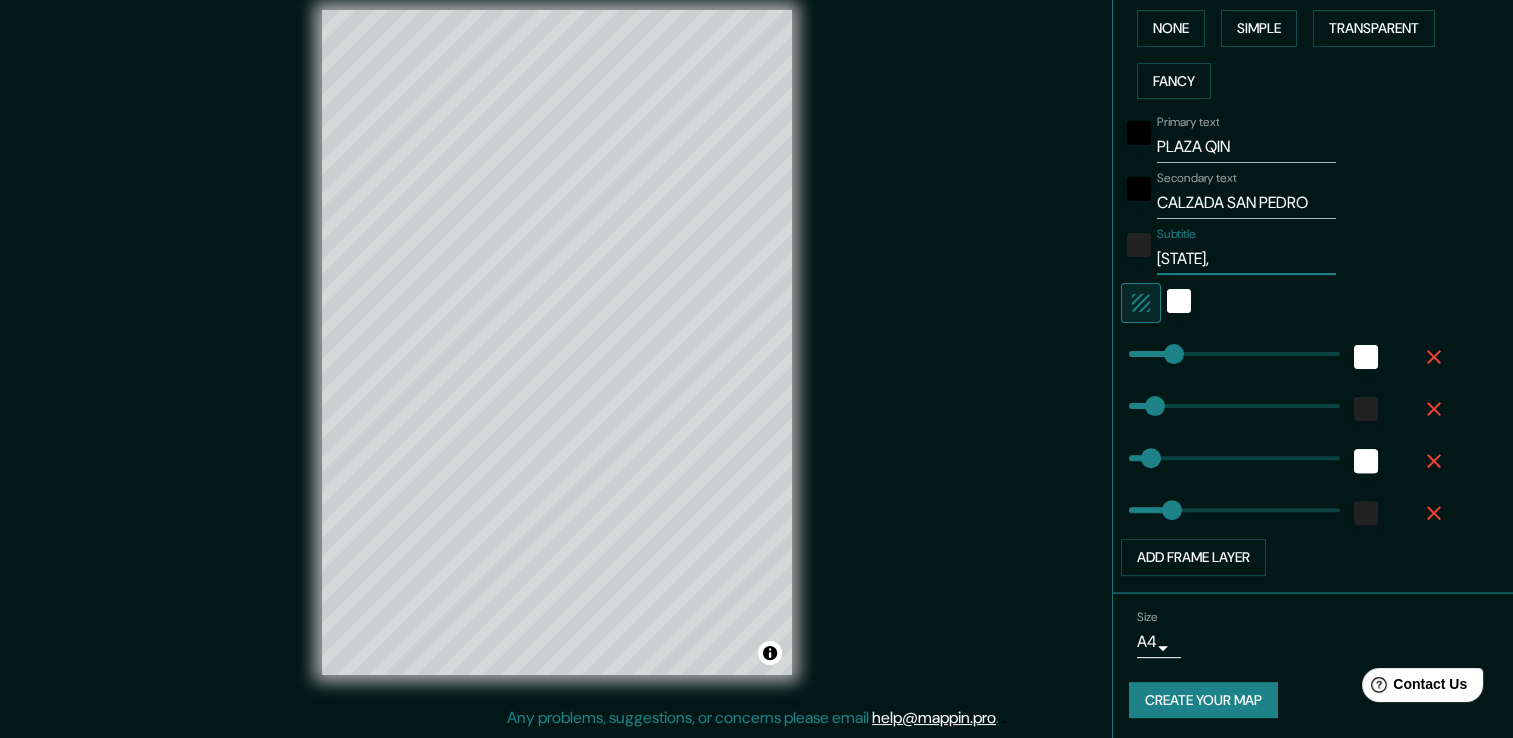type on "59" 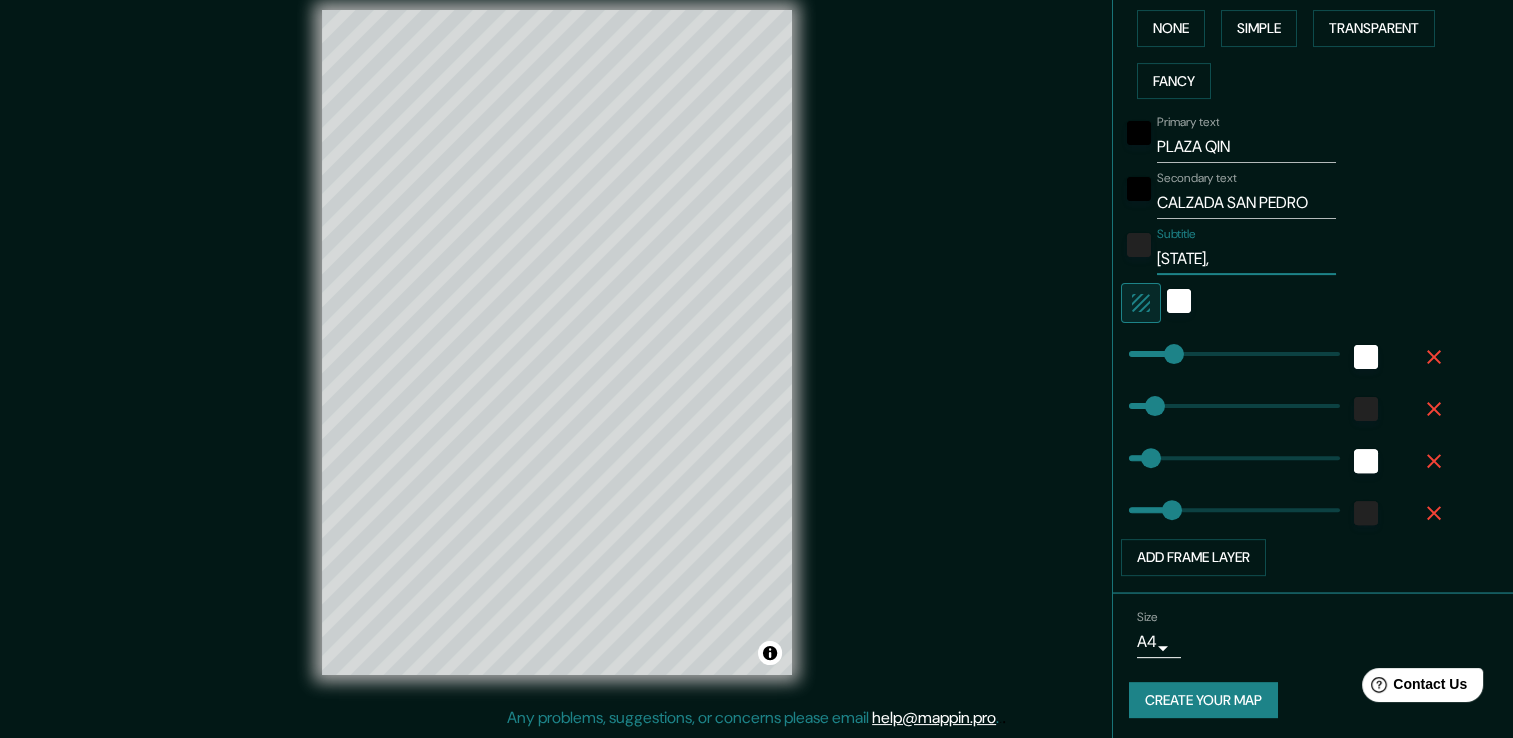 type on "NUEVO LEÓN, M" 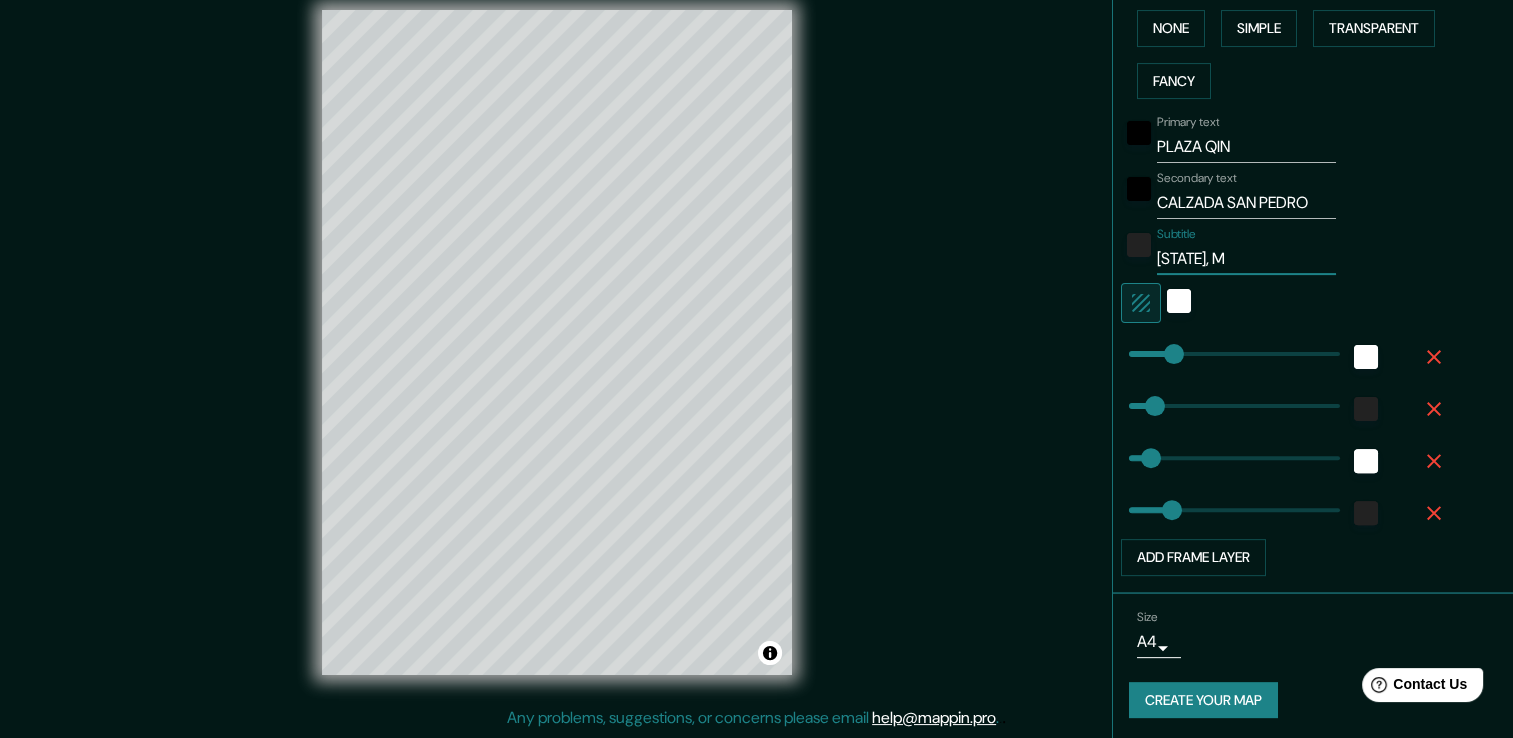 type on "59" 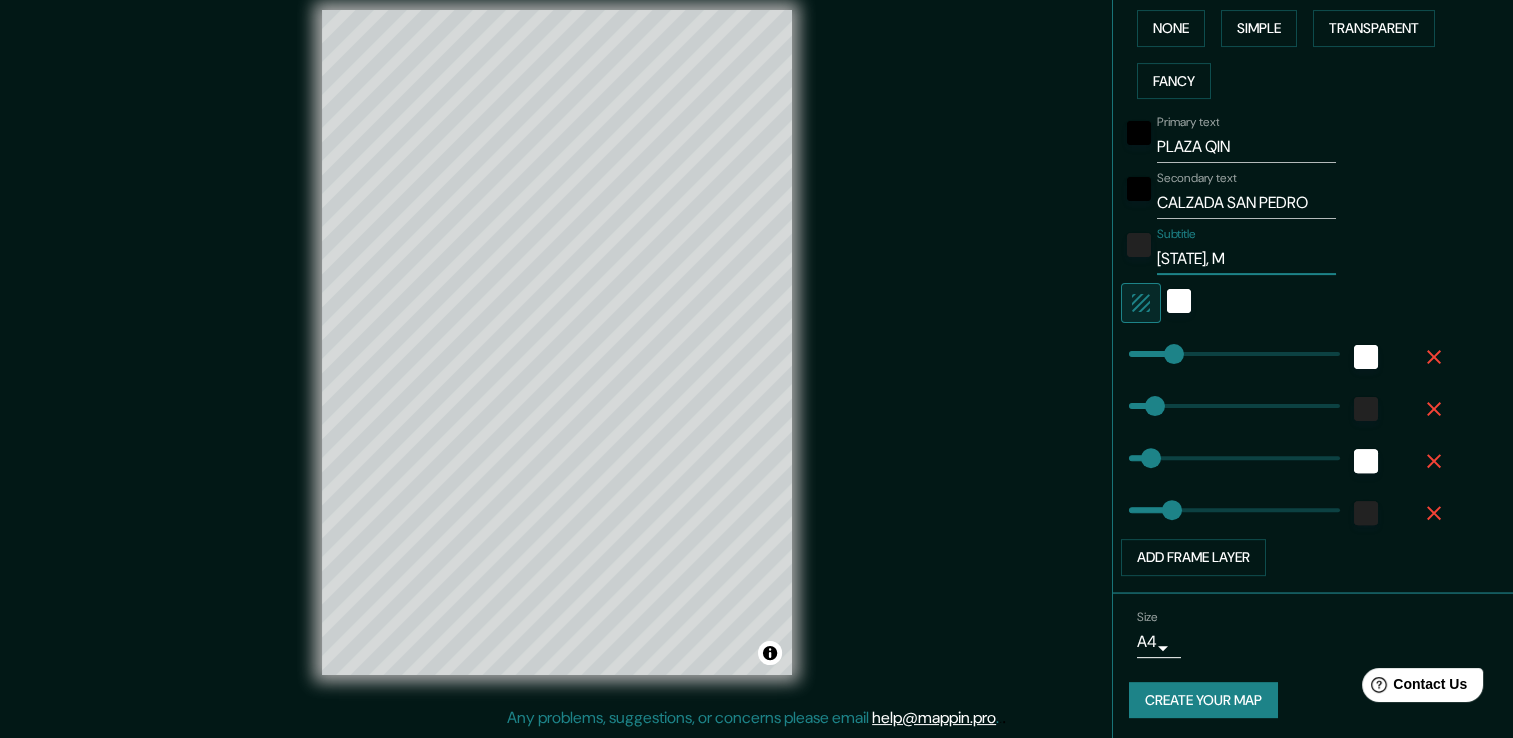 type on "NUEVO LEÓN, MÉ" 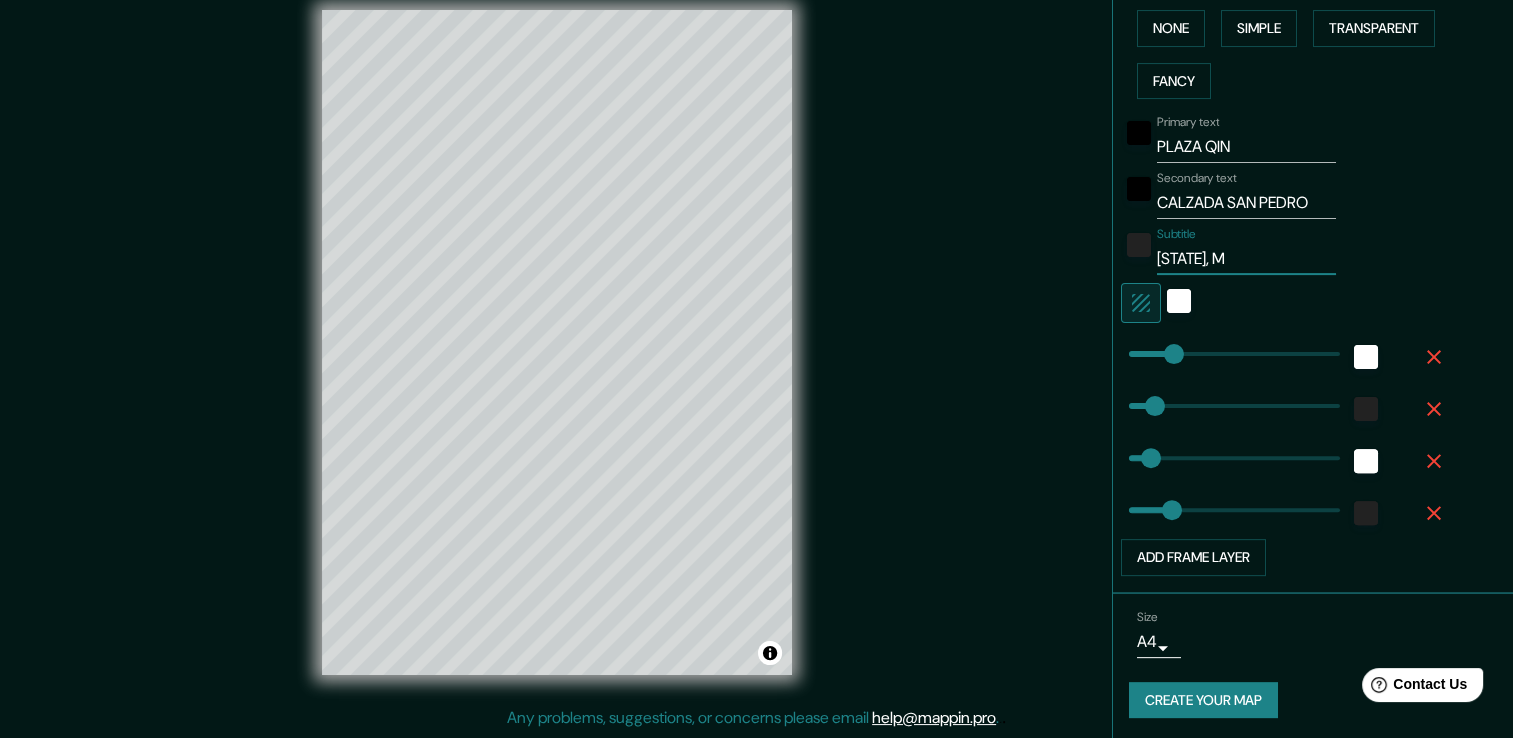 type on "59" 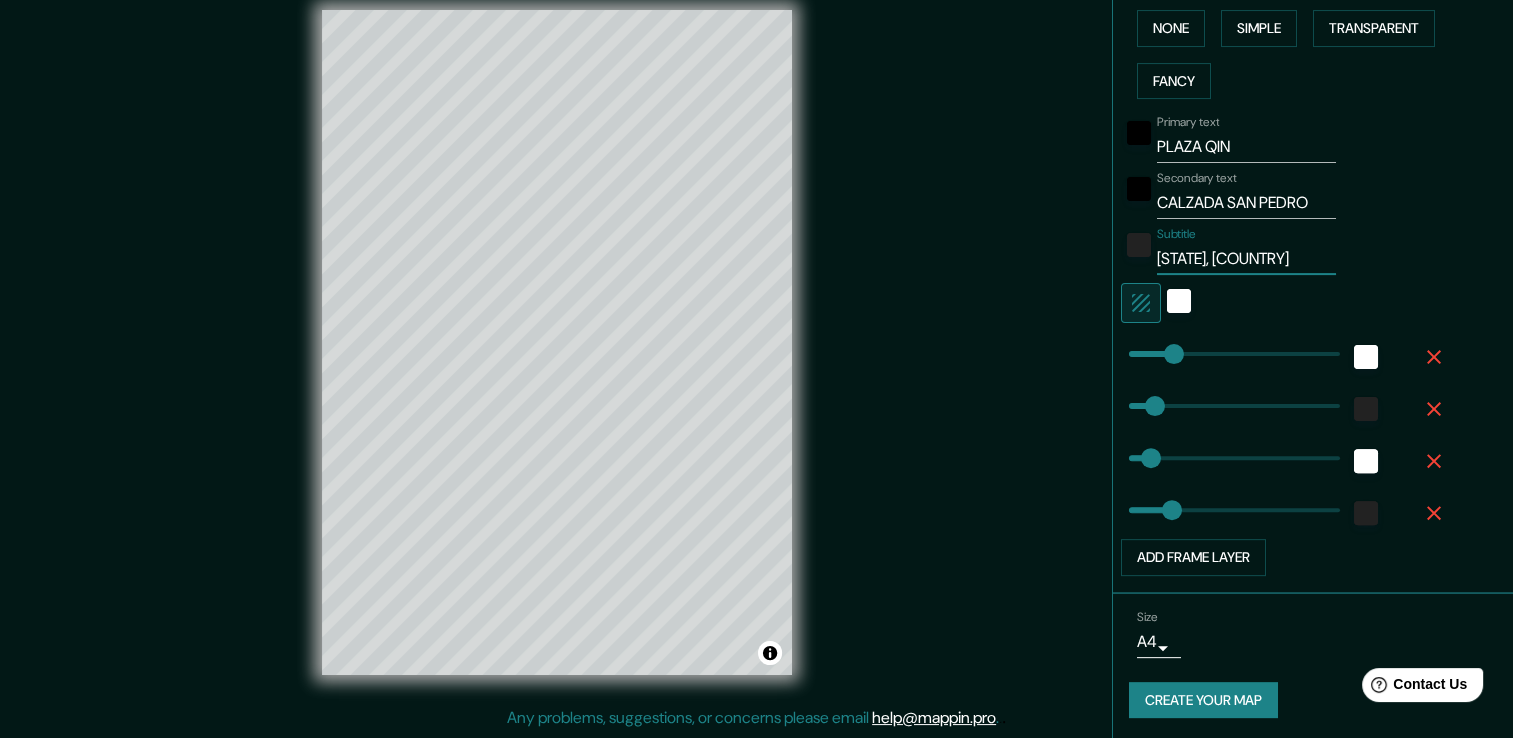 type on "59" 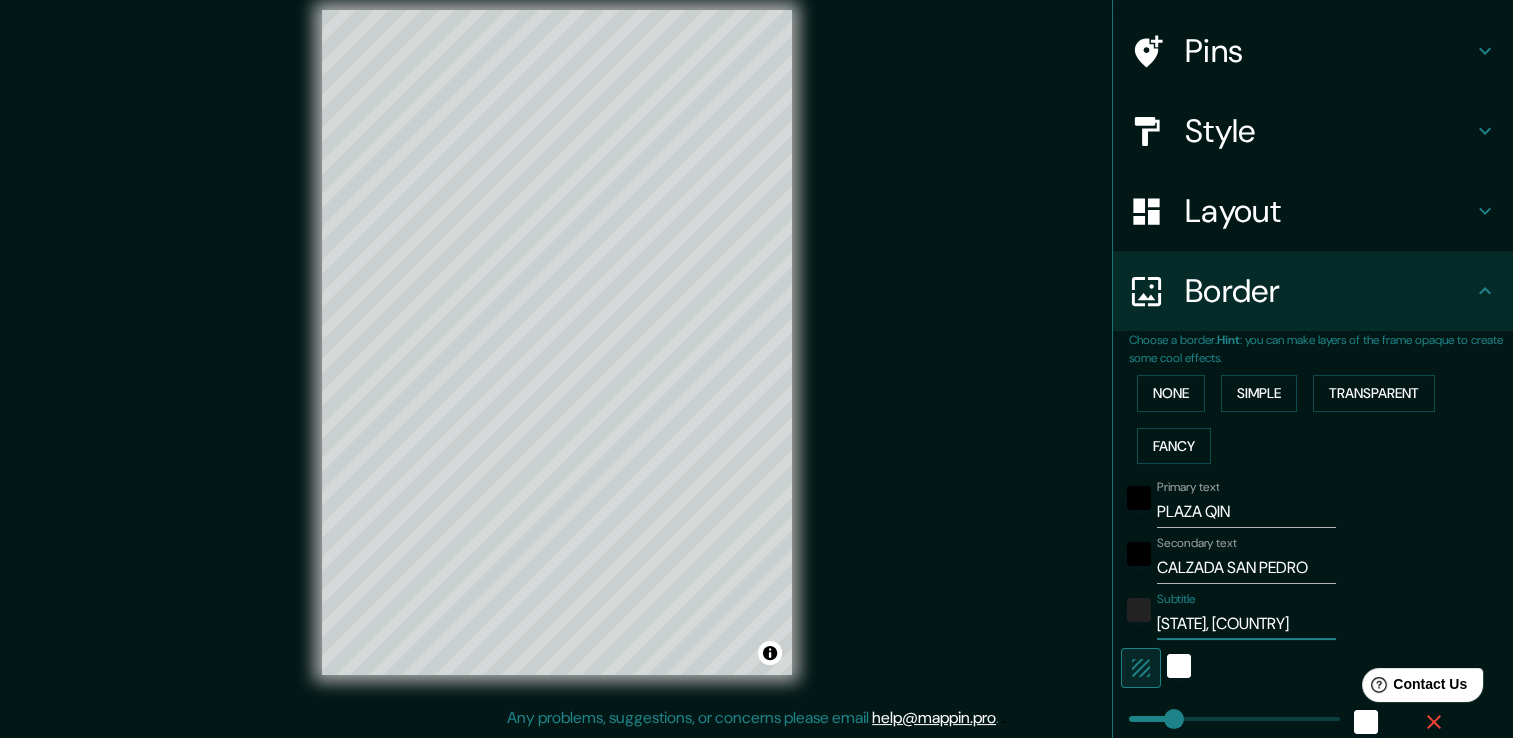 scroll, scrollTop: 0, scrollLeft: 0, axis: both 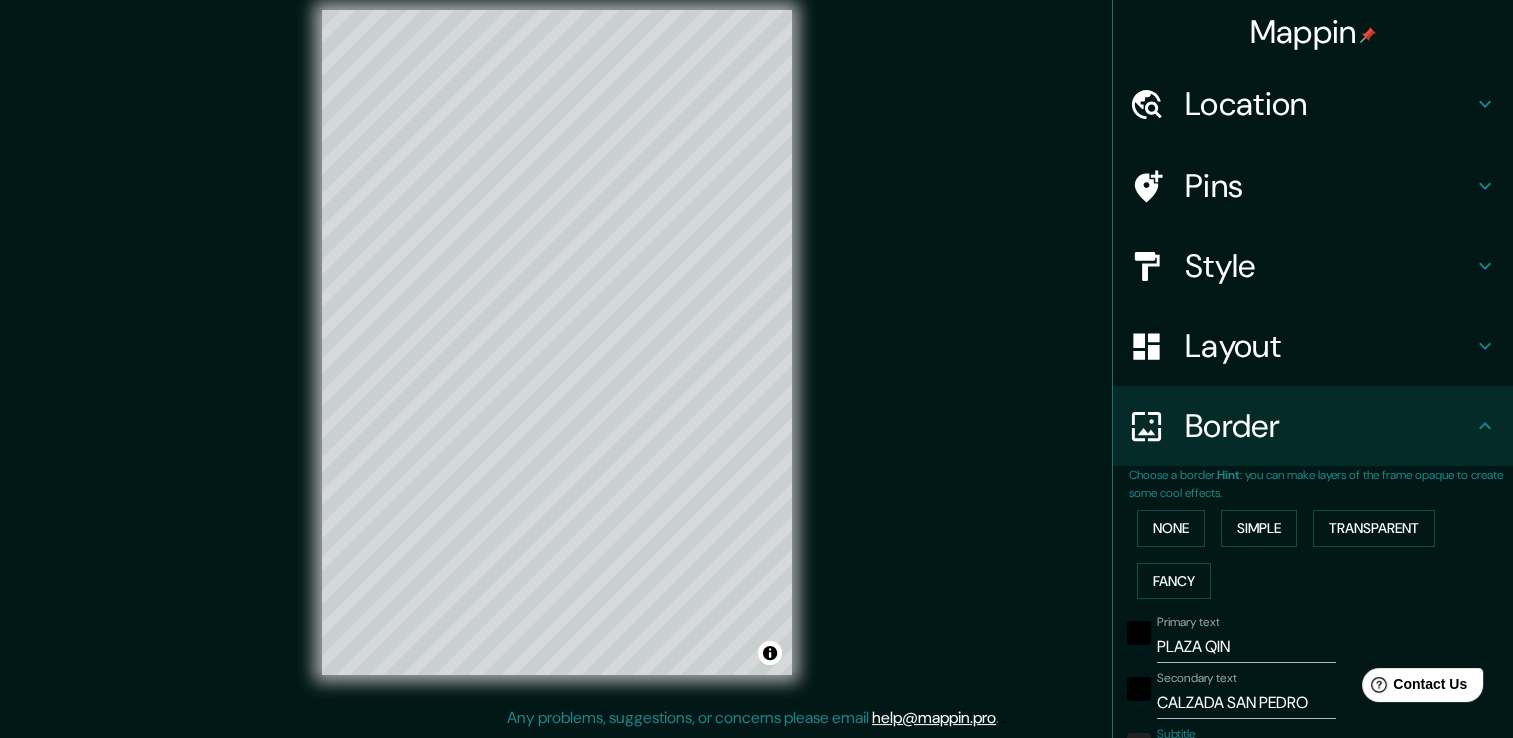 type on "NUEVO LEÓN, MÉXICO" 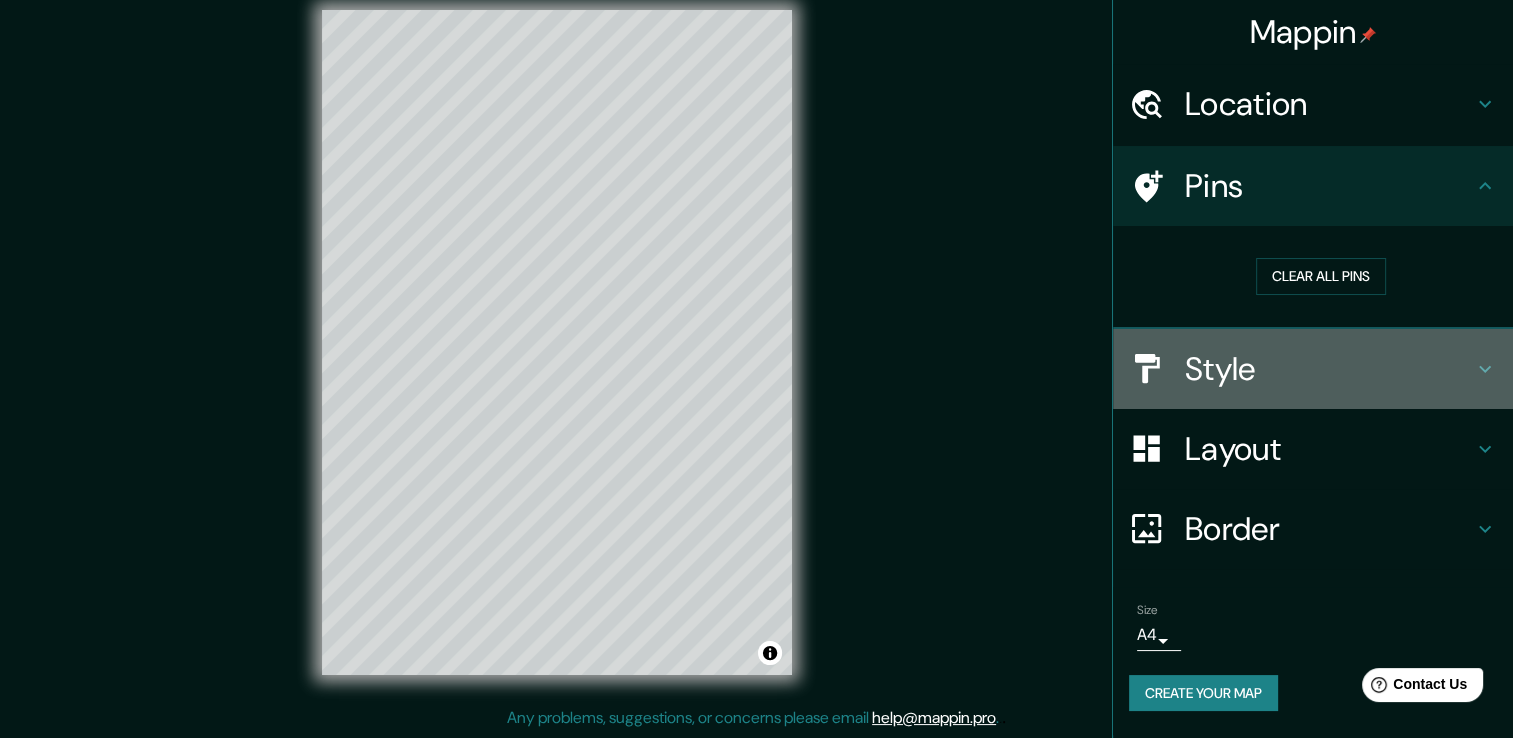 click on "Style" at bounding box center [1329, 369] 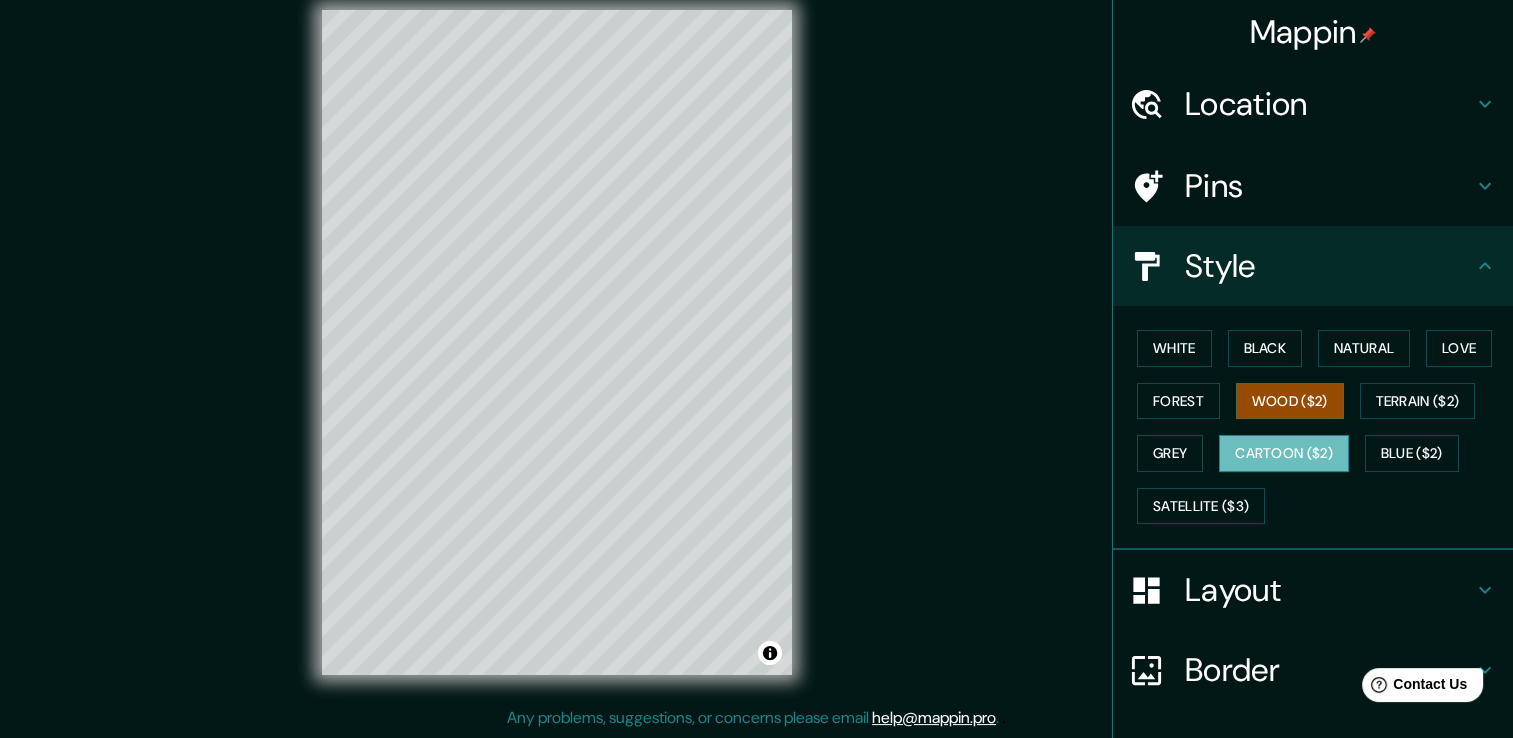 click on "Cartoon ($2)" at bounding box center [1284, 453] 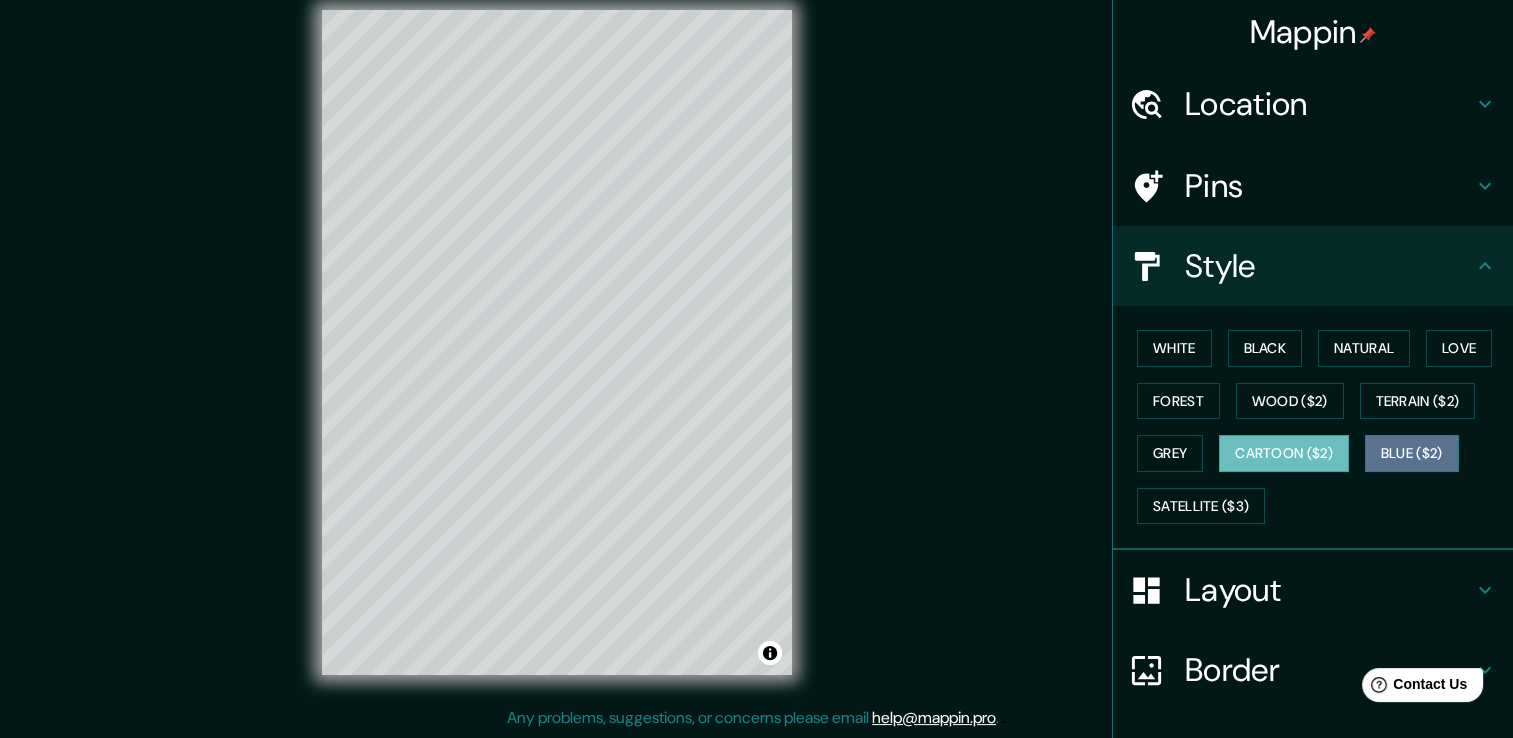 click on "Blue ($2)" at bounding box center (1412, 453) 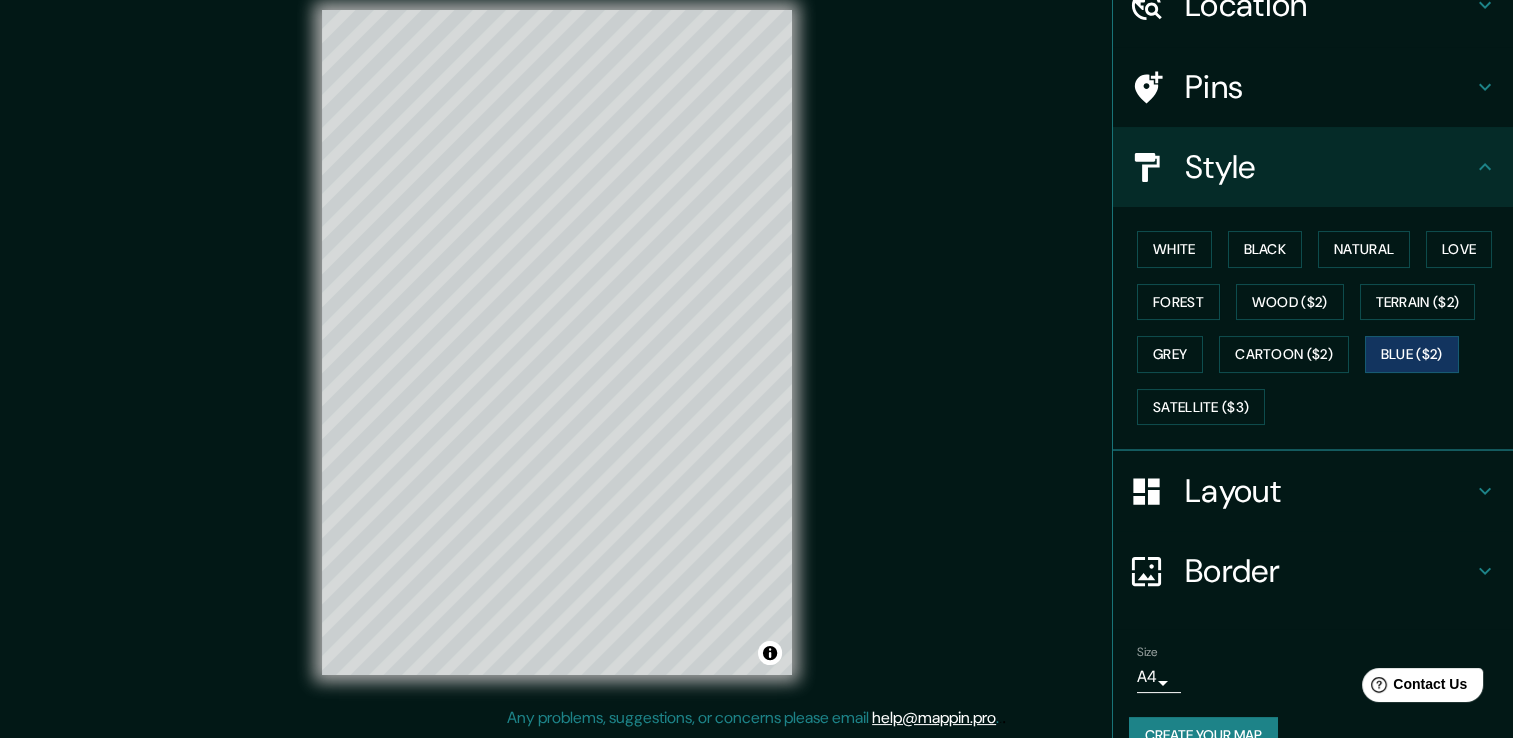 scroll, scrollTop: 135, scrollLeft: 0, axis: vertical 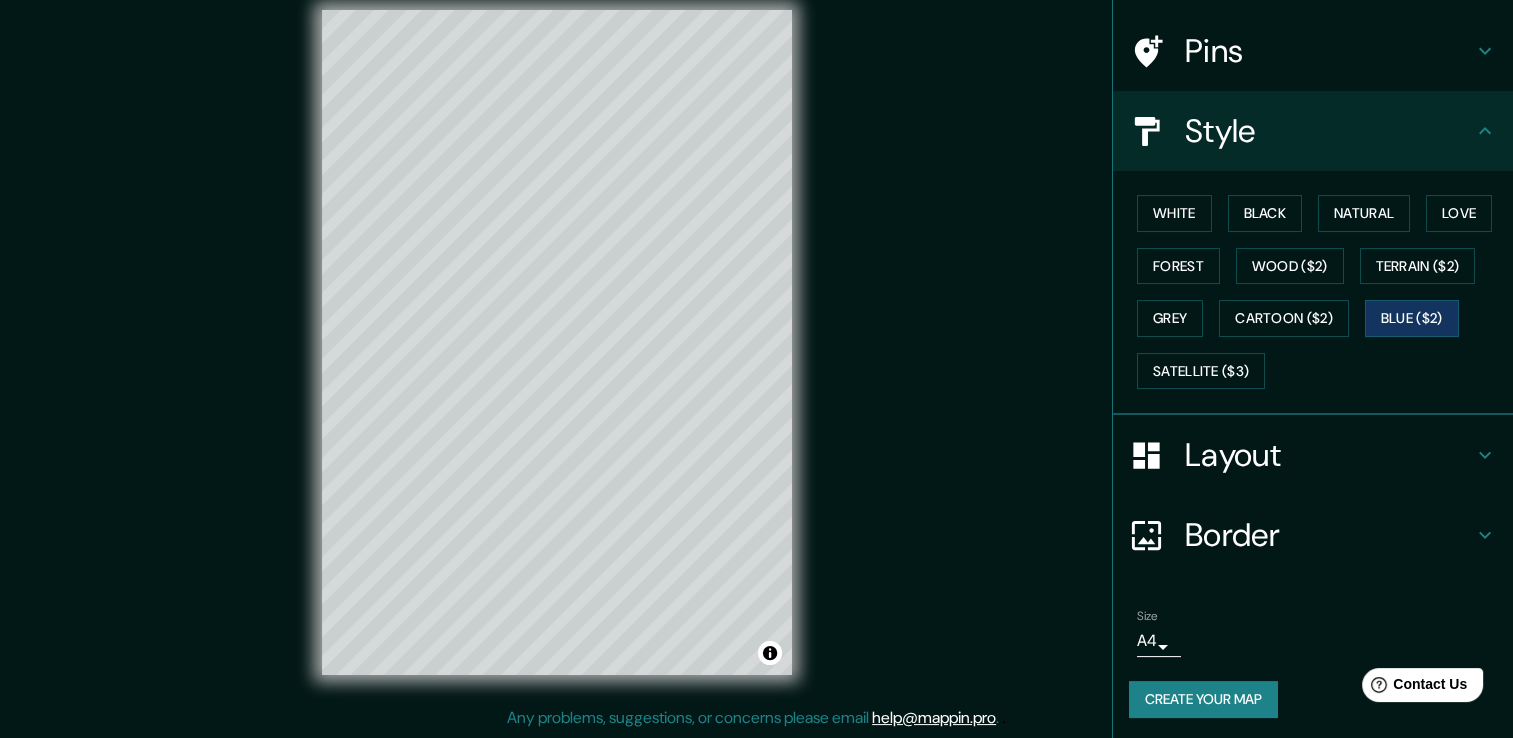 click on "Pins" at bounding box center (1329, 51) 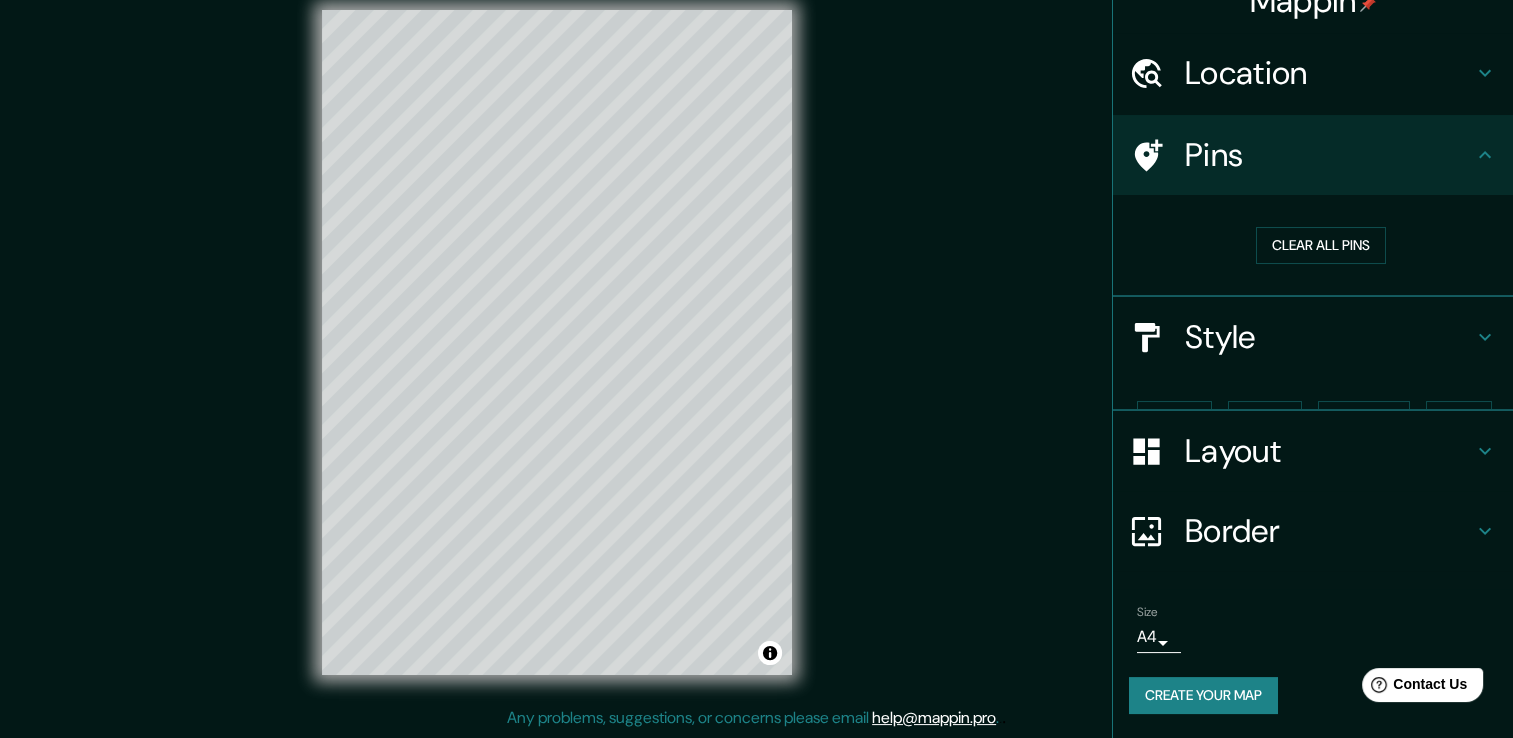 scroll, scrollTop: 0, scrollLeft: 0, axis: both 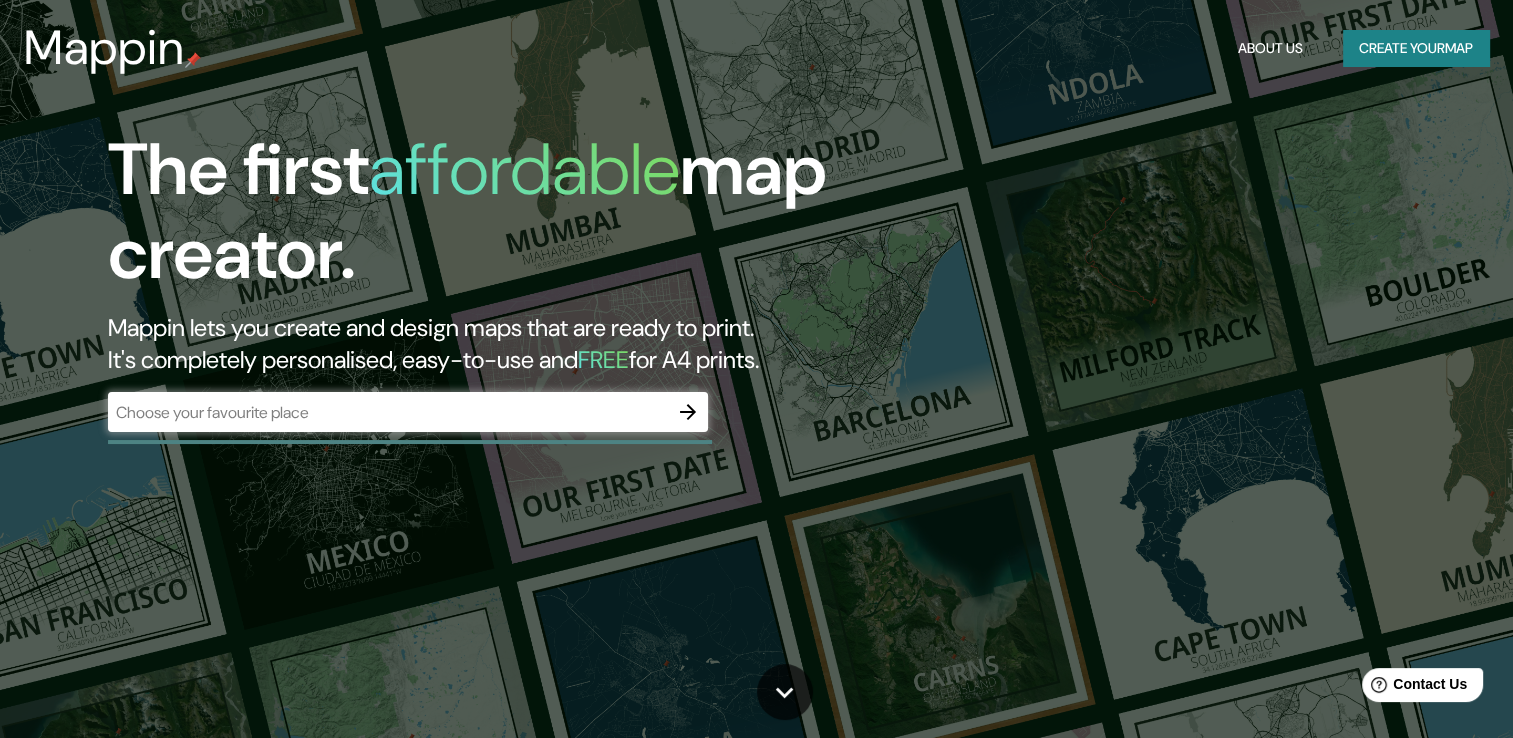 click on "​" at bounding box center [408, 412] 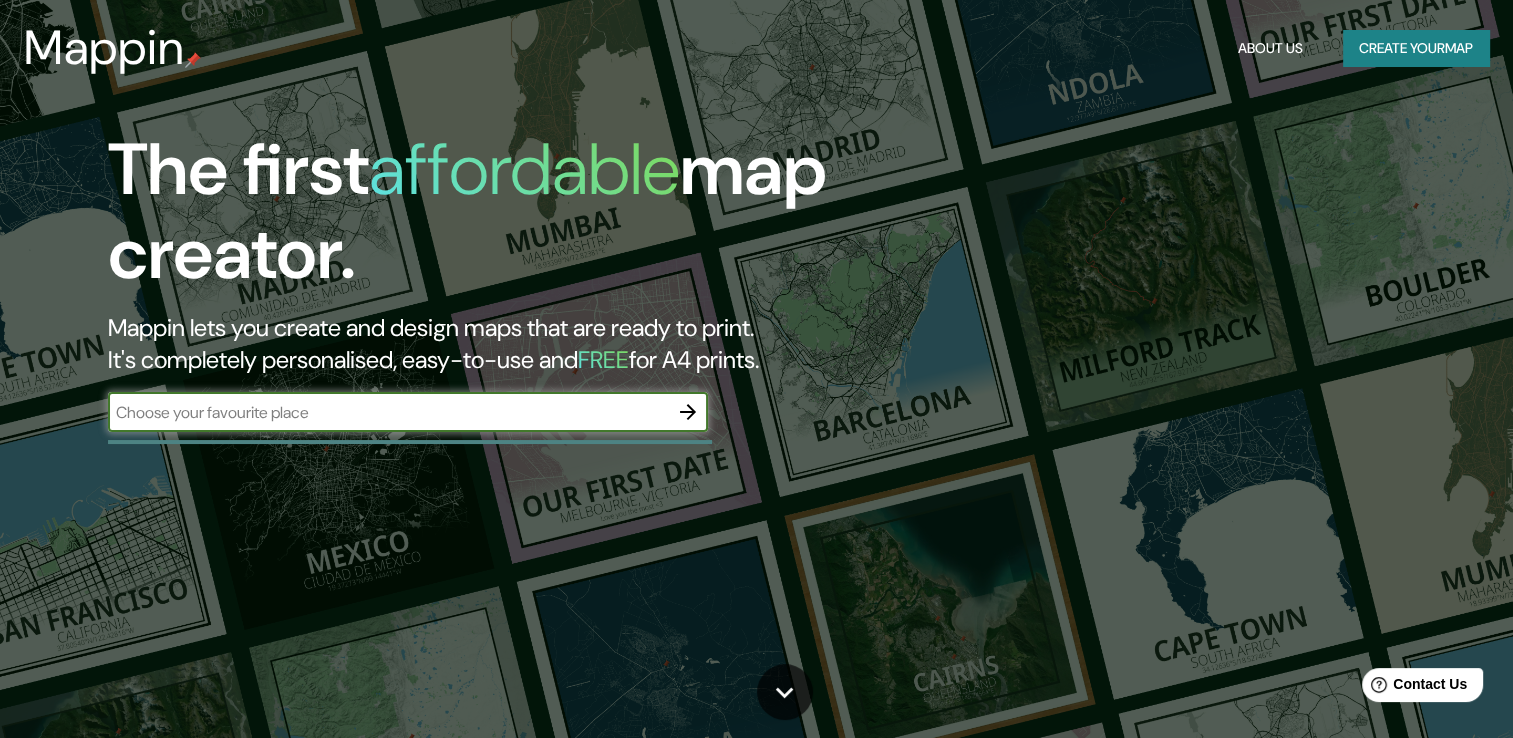 click at bounding box center [388, 412] 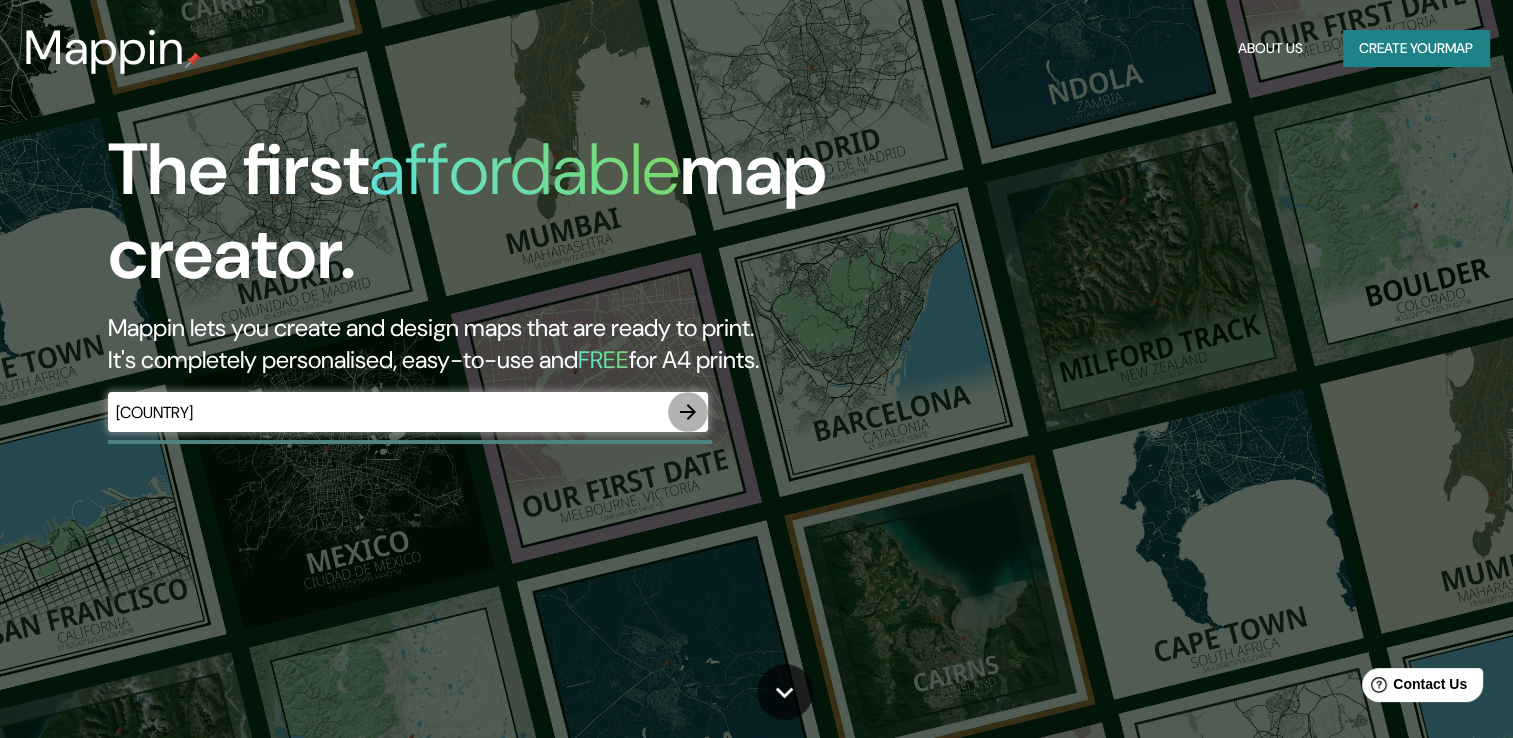 click 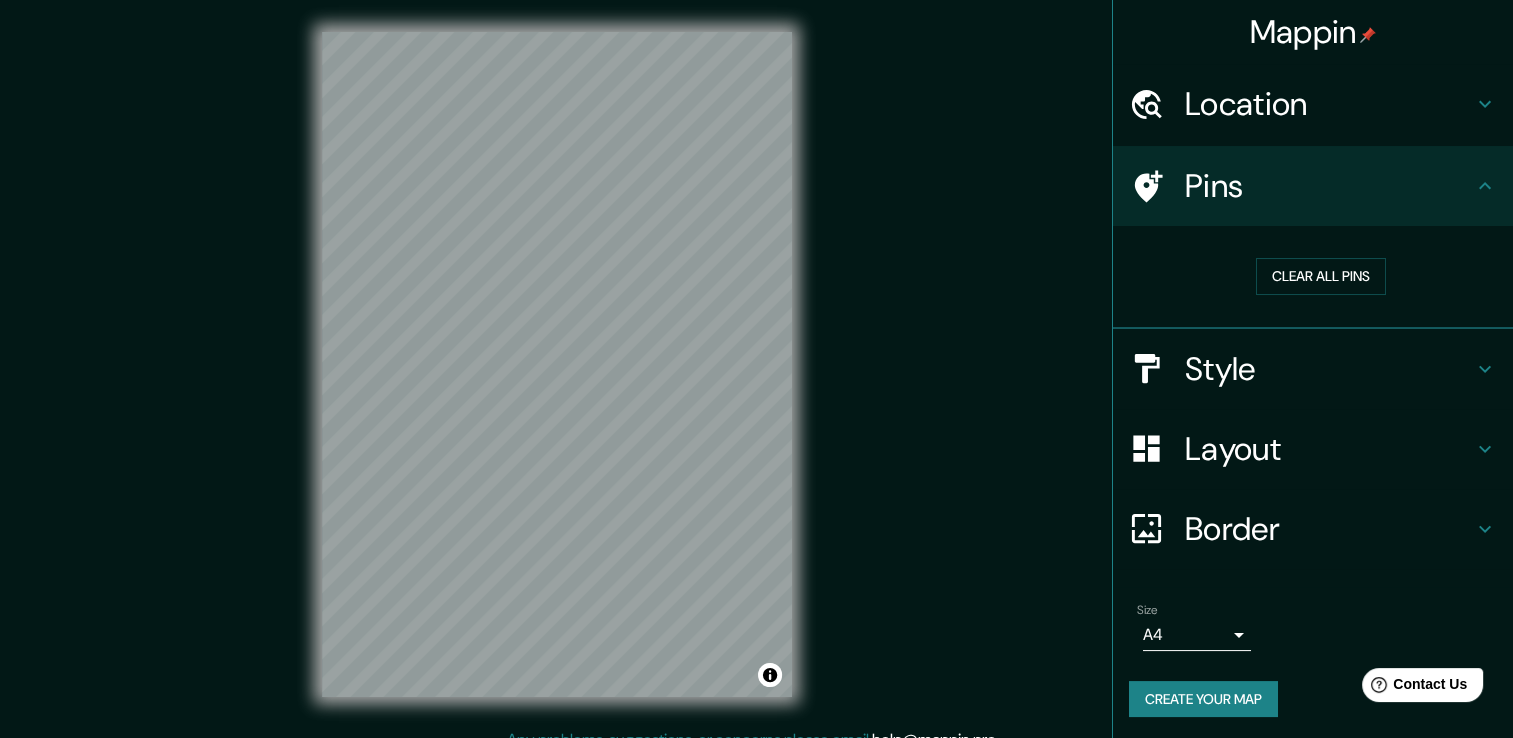 click on "Location" at bounding box center (1329, 104) 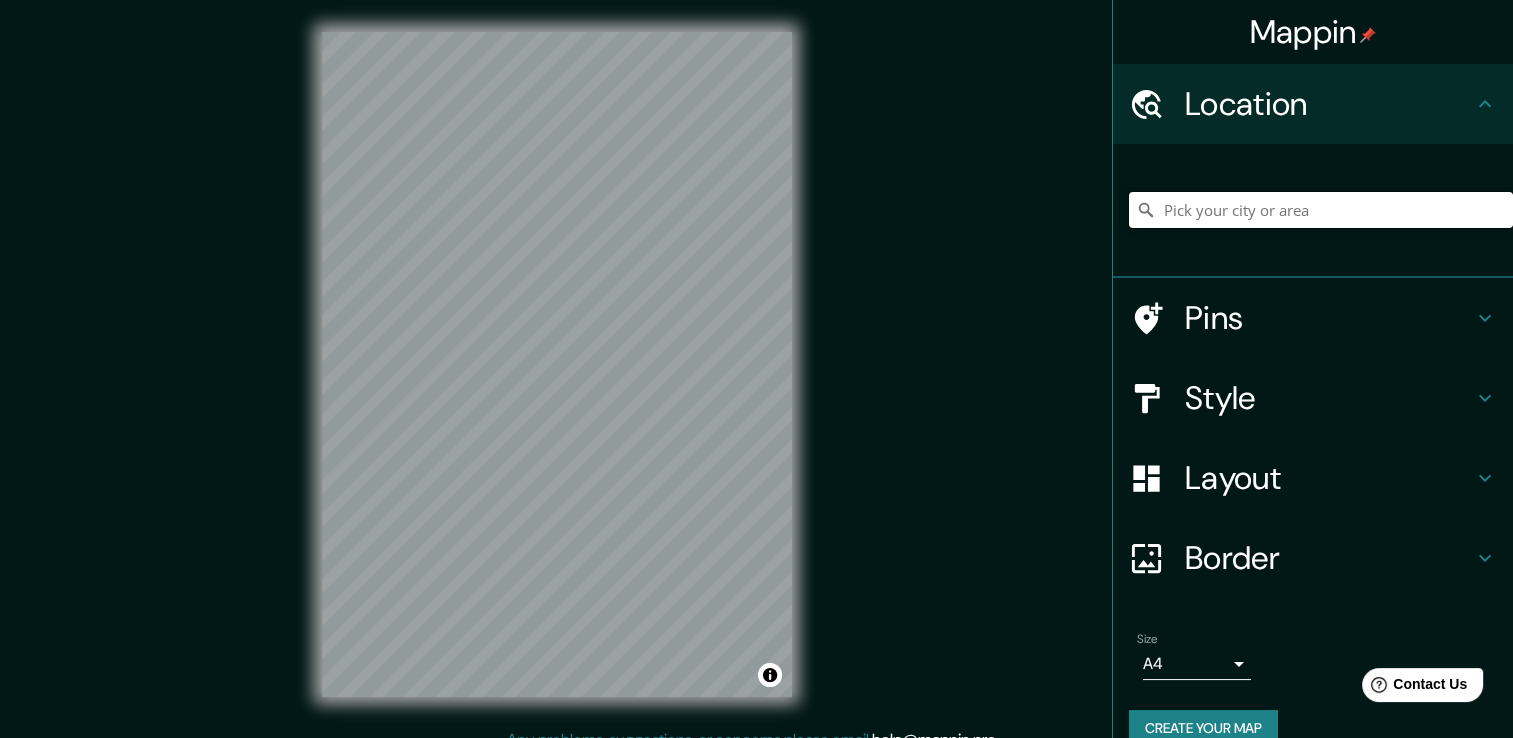 click at bounding box center (1321, 210) 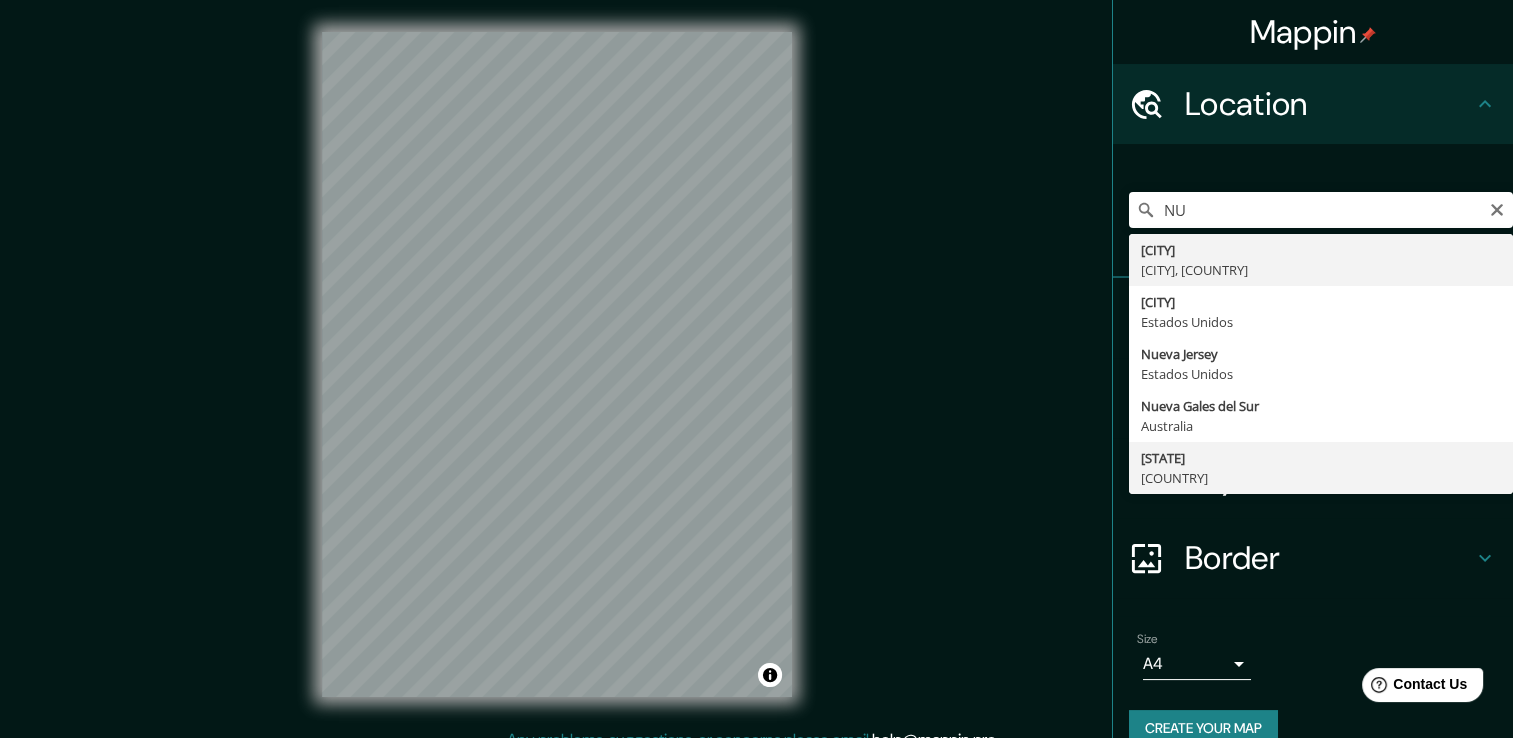 type on "[STATE], [COUNTRY]" 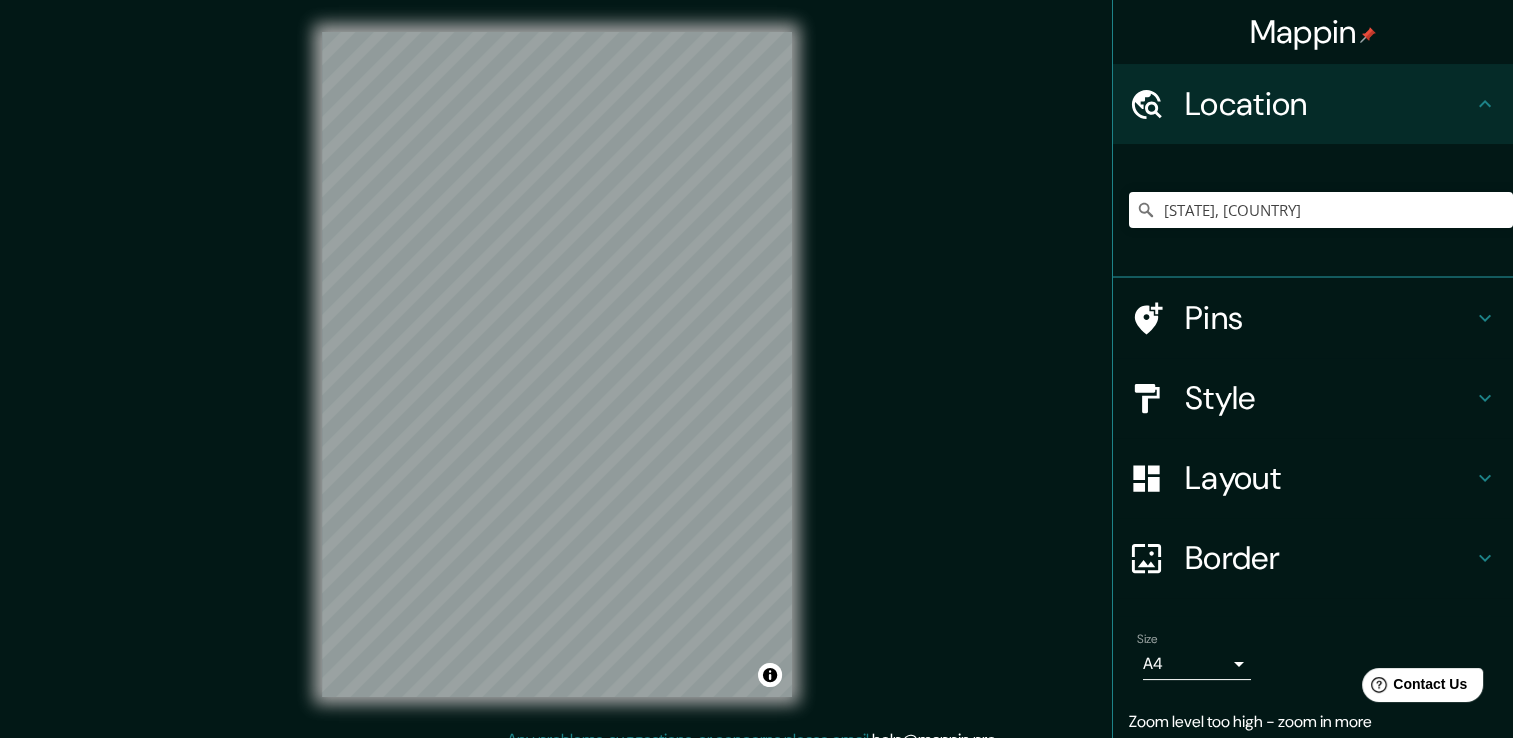 click on "Style" at bounding box center (1329, 398) 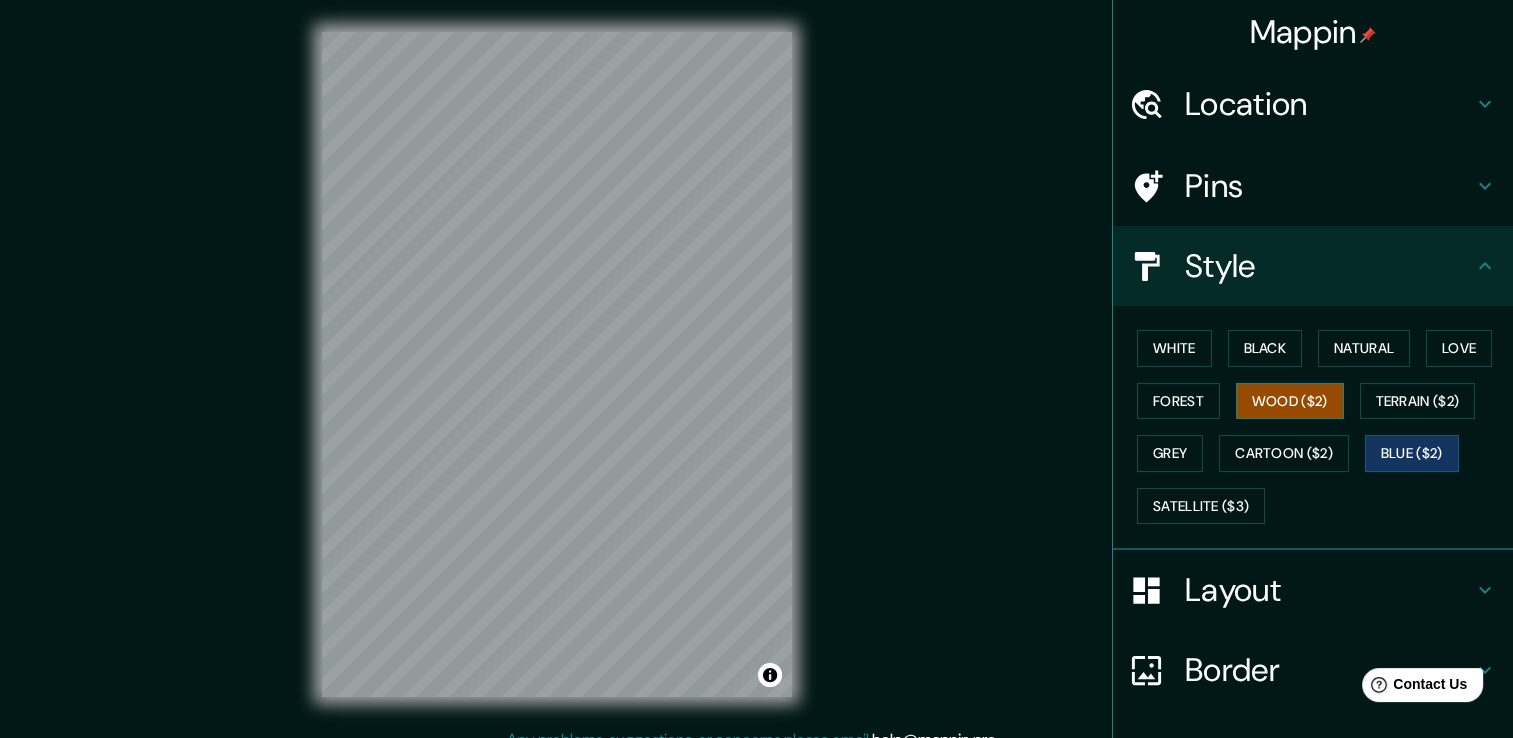 click on "Wood ($2)" at bounding box center [1290, 401] 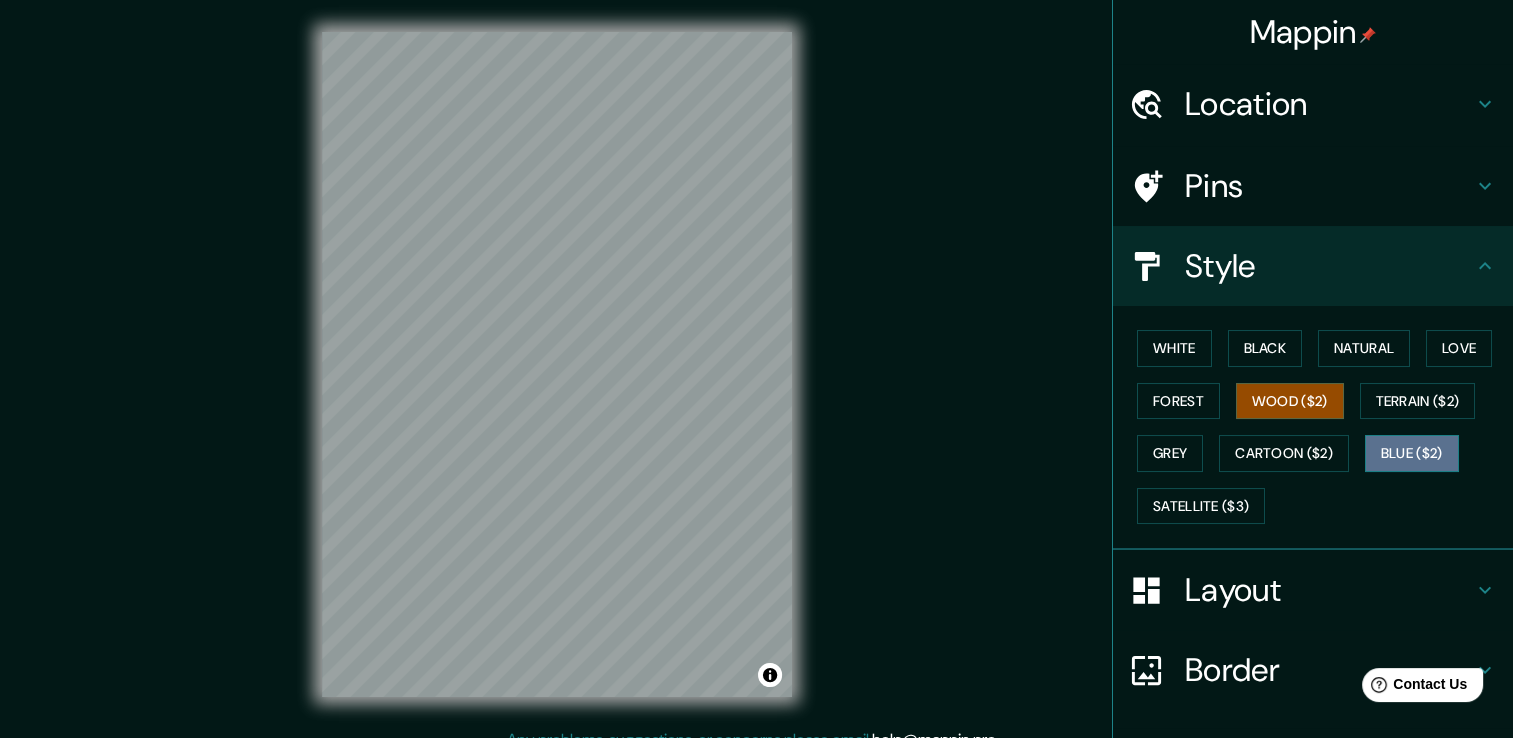 click on "Blue ($2)" at bounding box center (1412, 453) 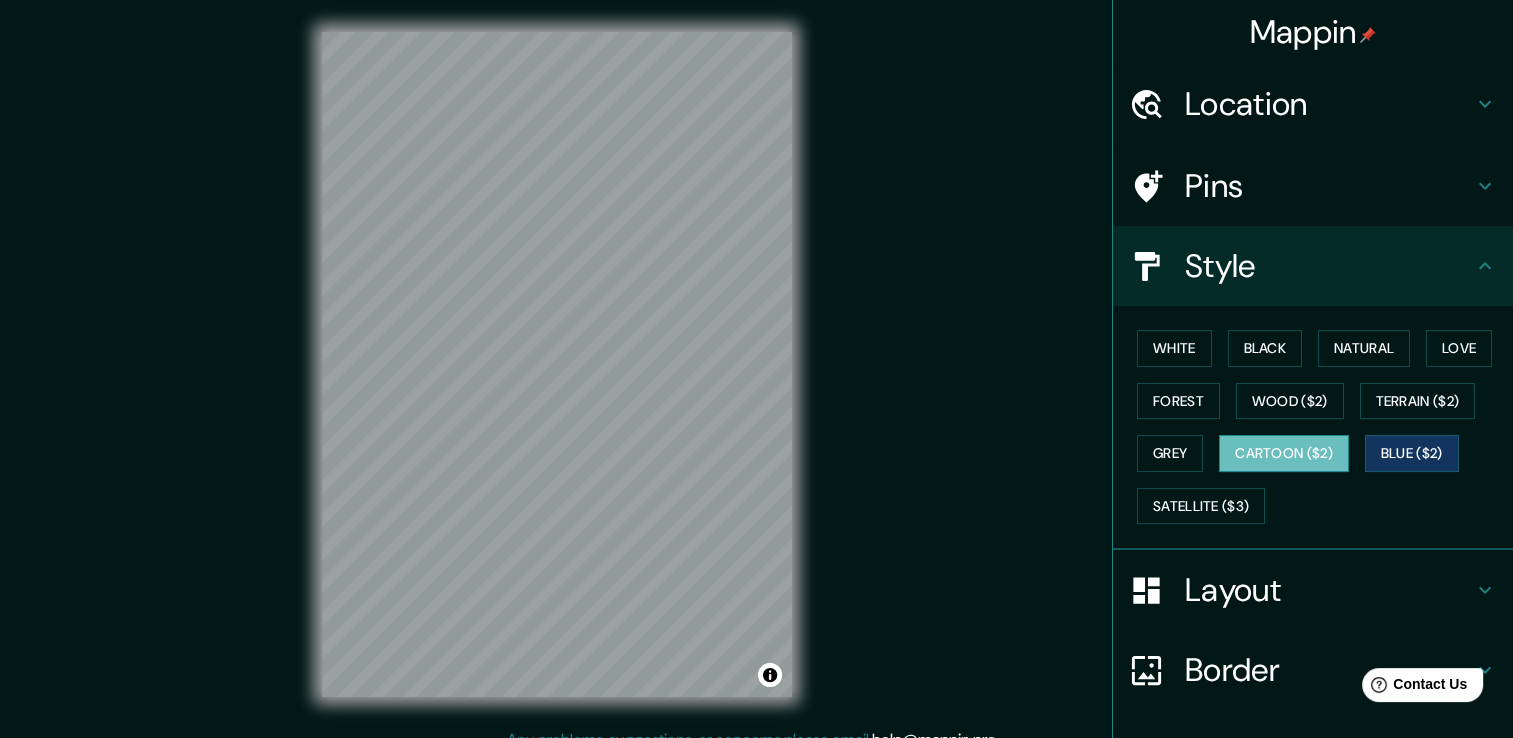 click on "Cartoon ($2)" at bounding box center (1284, 453) 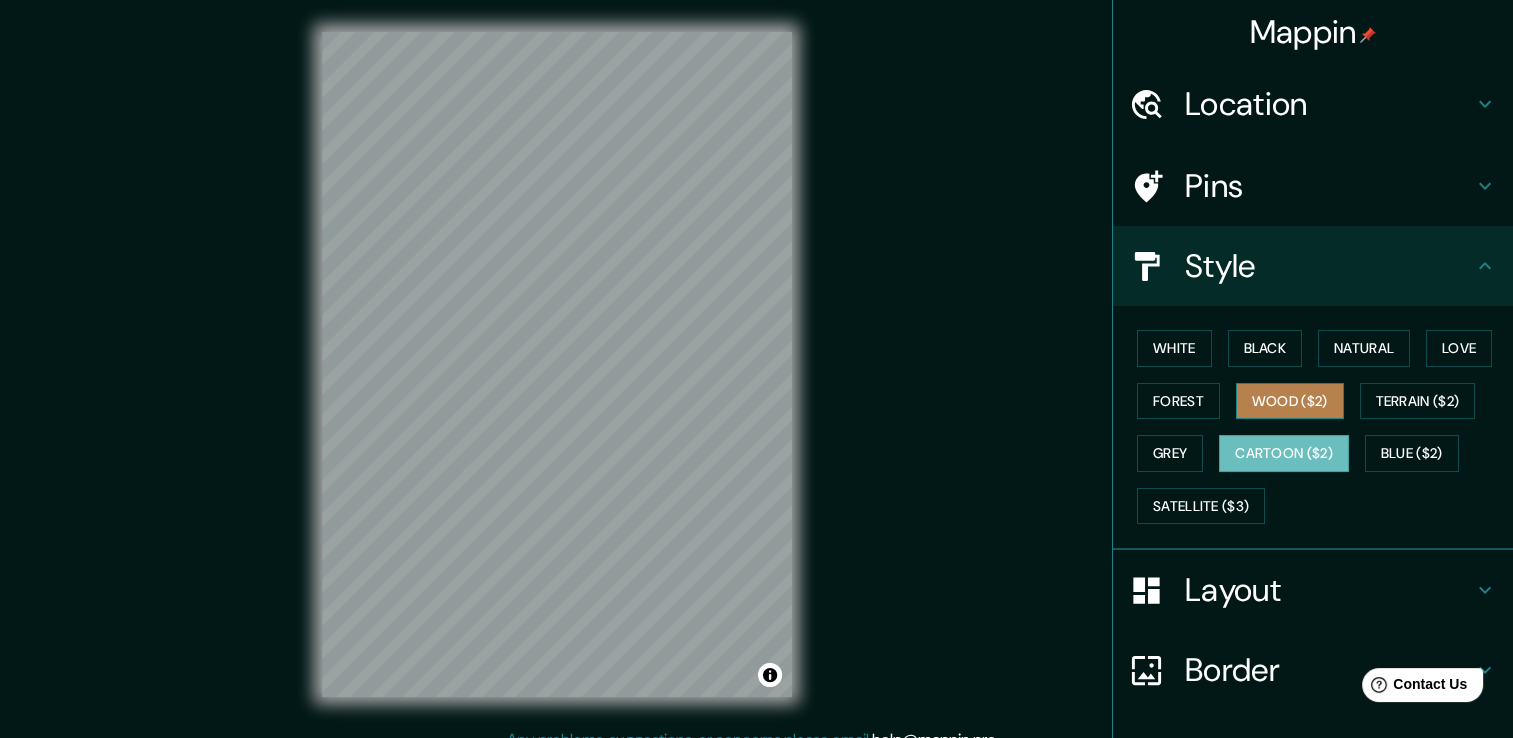 click on "Wood ($2)" at bounding box center (1290, 401) 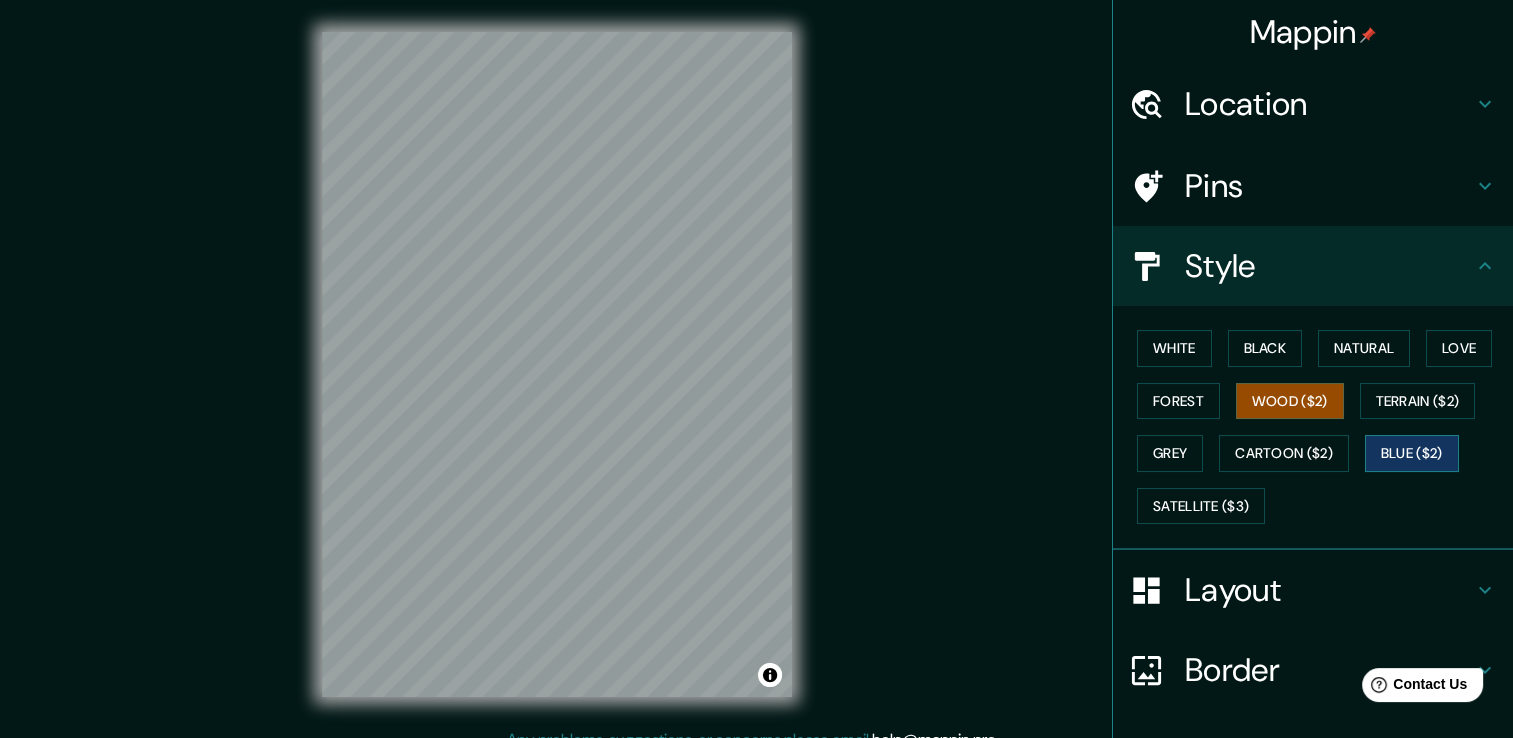 click on "Blue ($2)" at bounding box center (1412, 453) 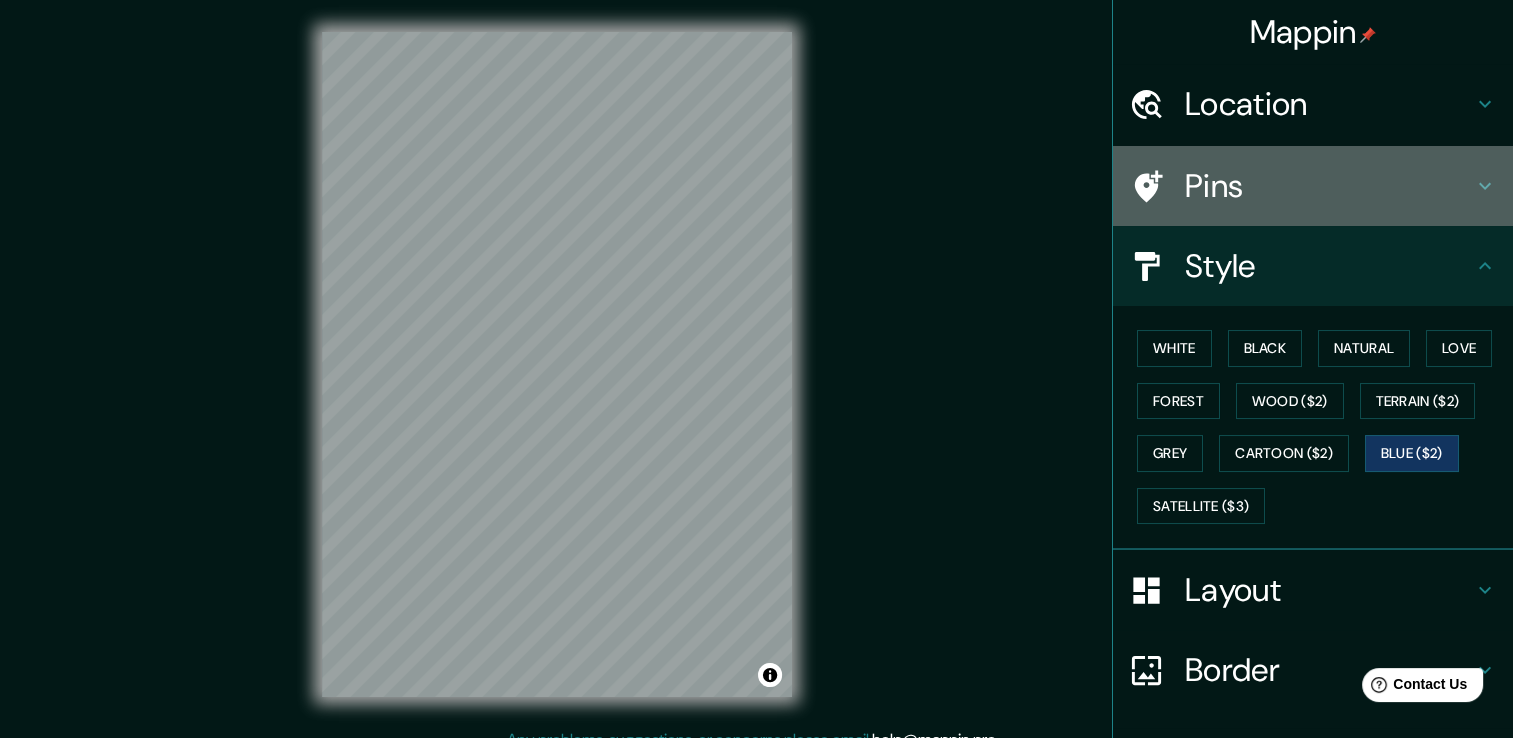 click on "Pins" at bounding box center (1329, 186) 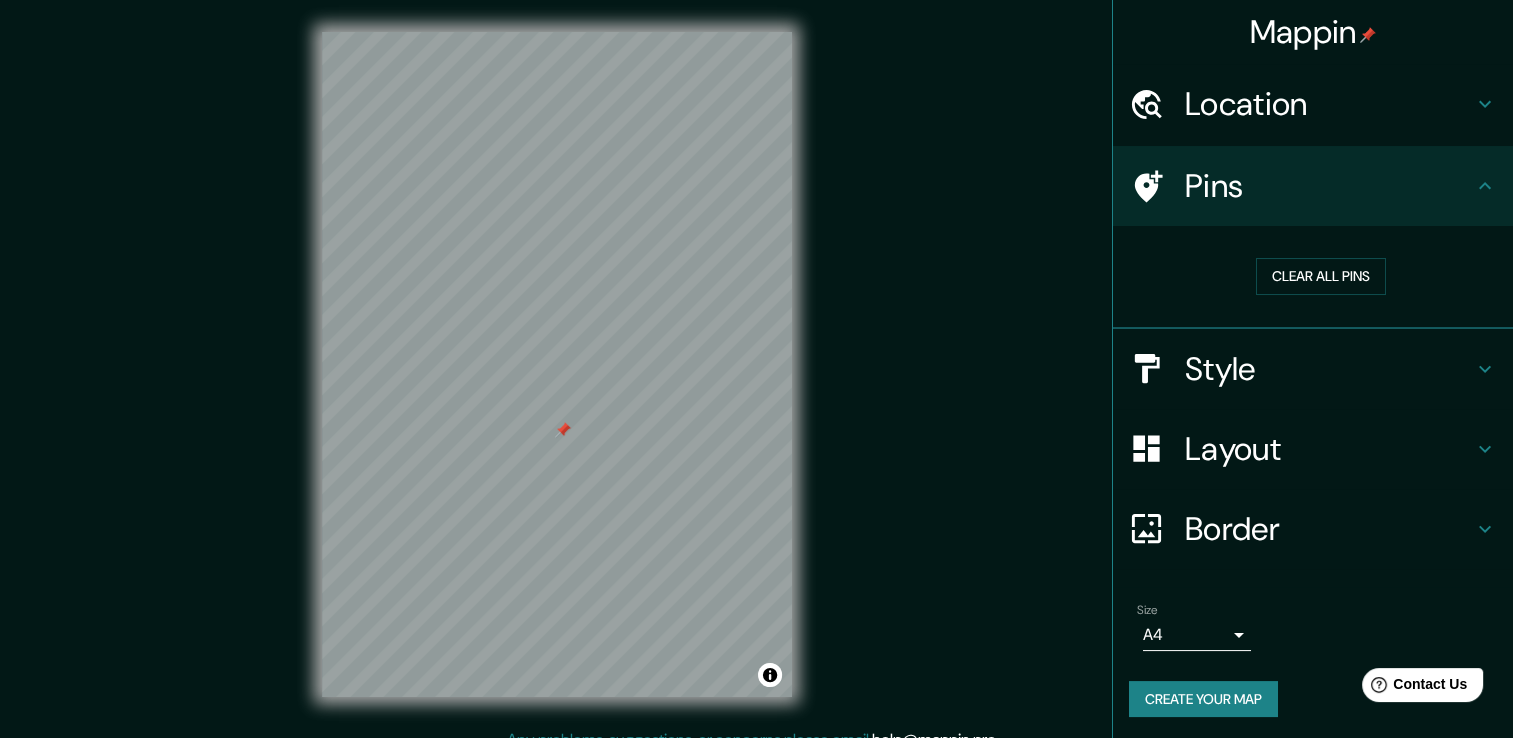 click on "Style" at bounding box center [1329, 369] 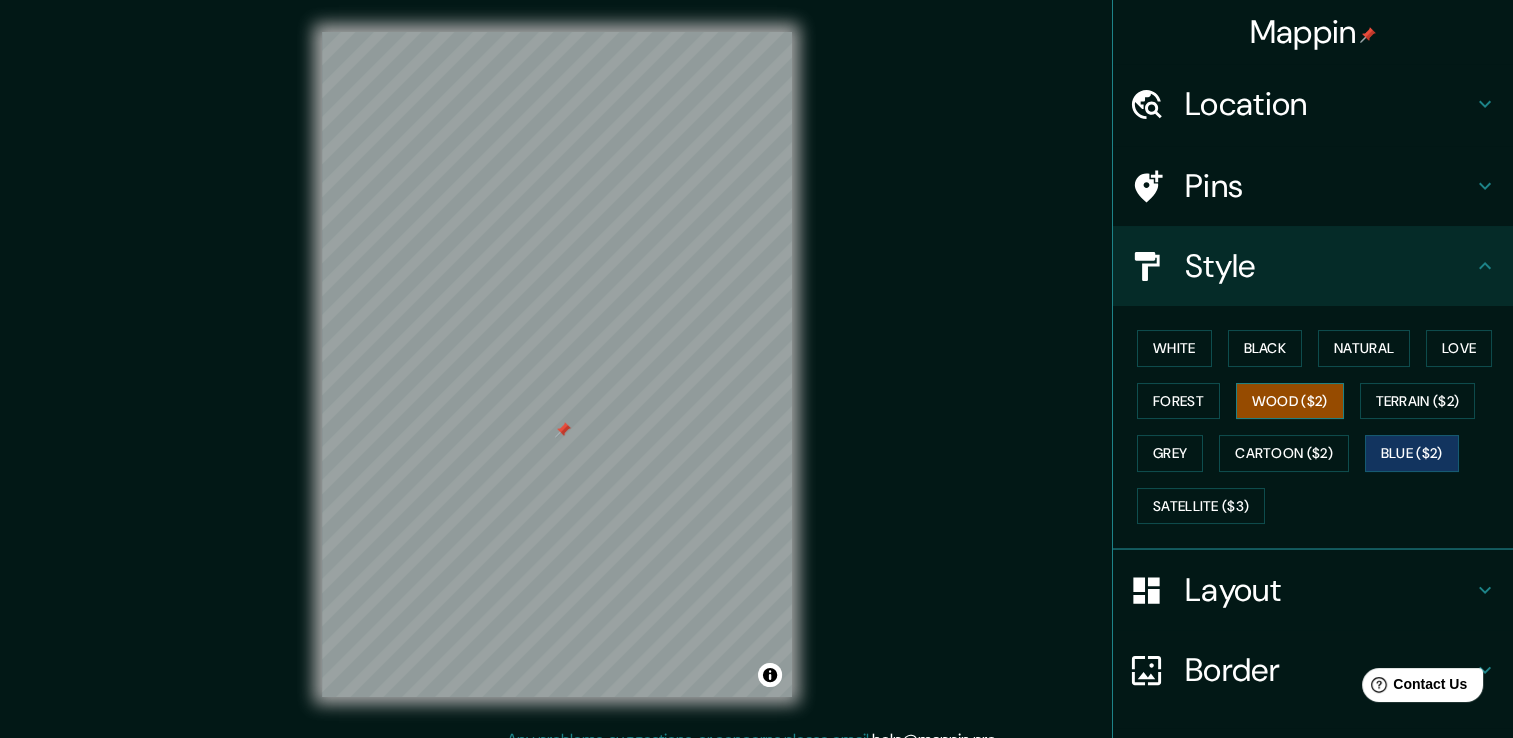 click on "Wood ($2)" at bounding box center [1290, 401] 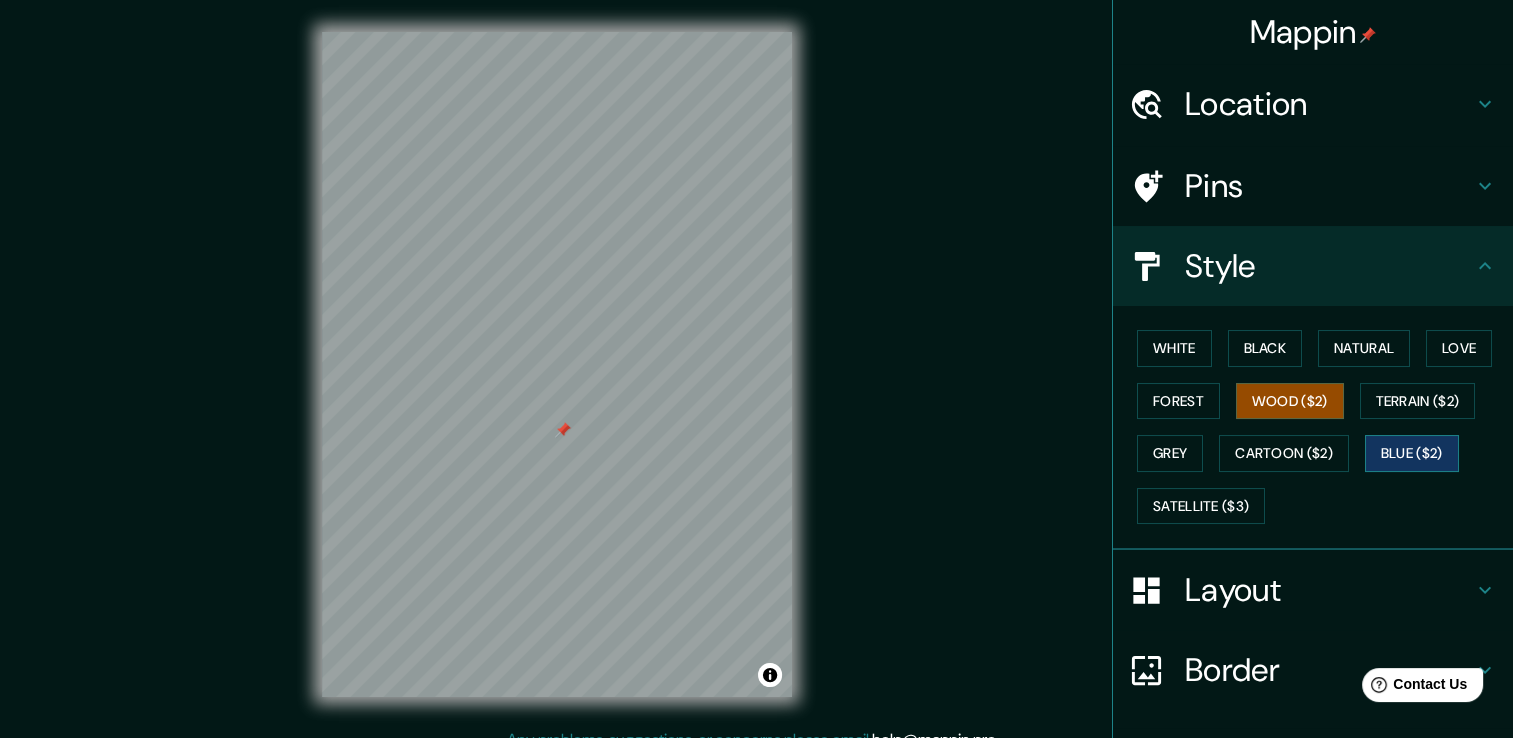 click on "Blue ($2)" at bounding box center (1412, 453) 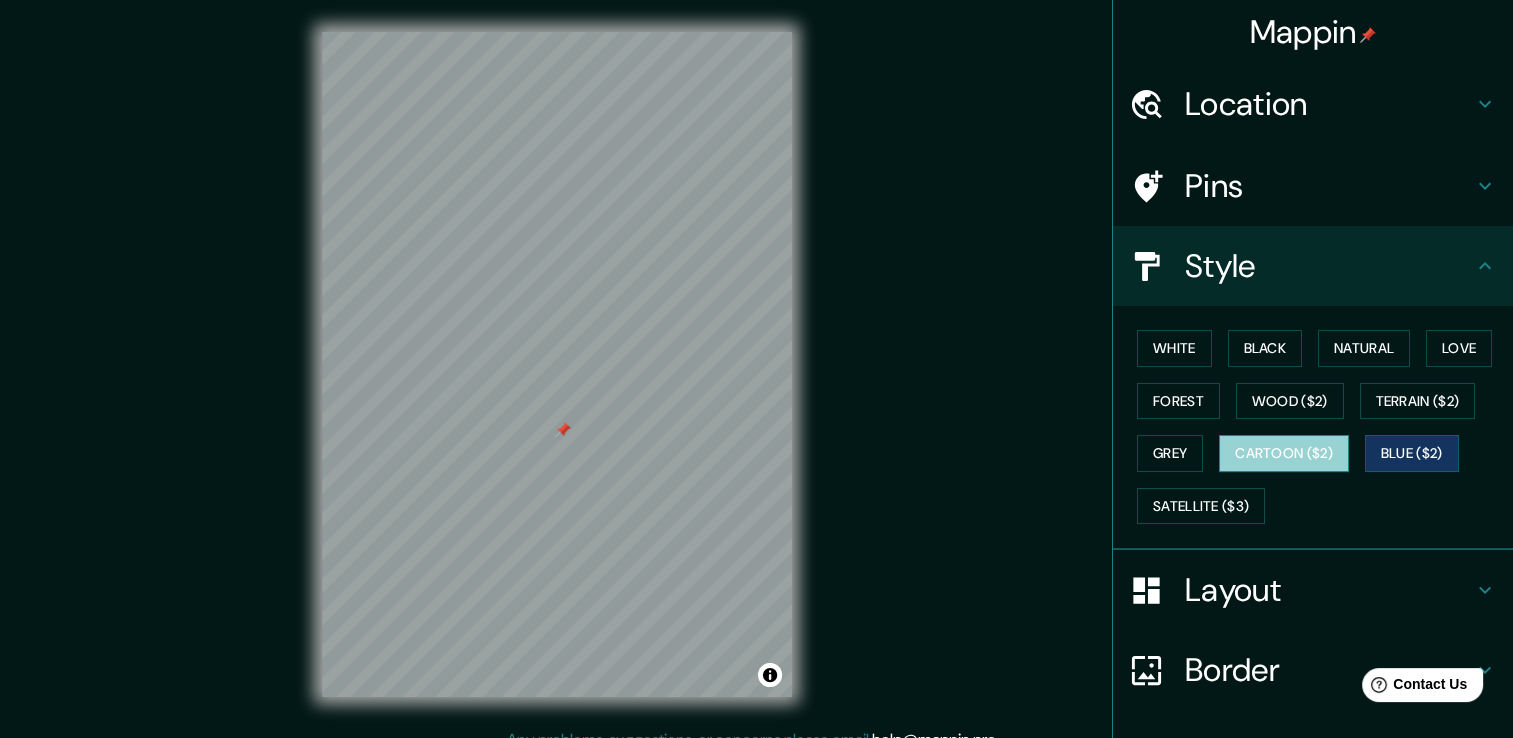 click on "Cartoon ($2)" at bounding box center [1284, 453] 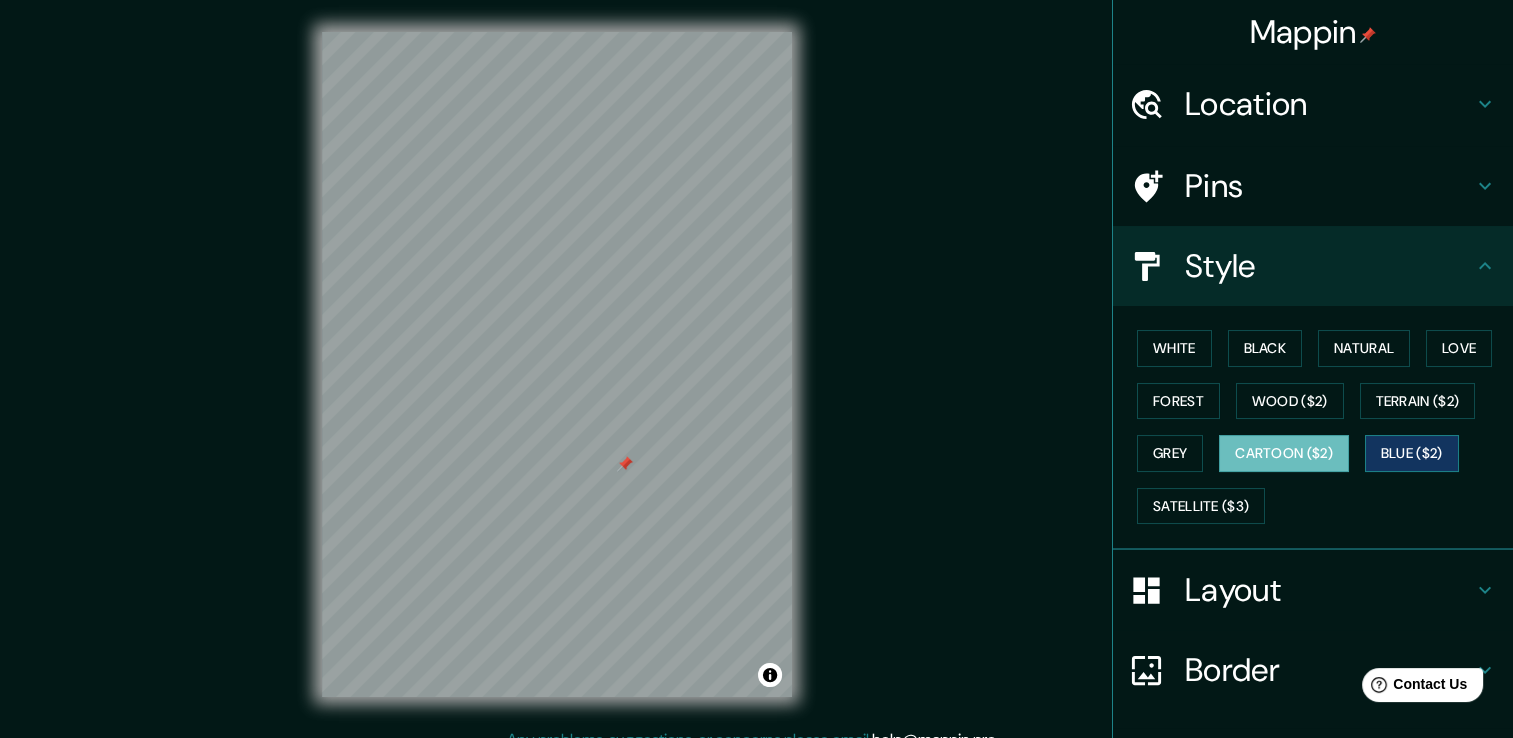 click on "Blue ($2)" at bounding box center (1412, 453) 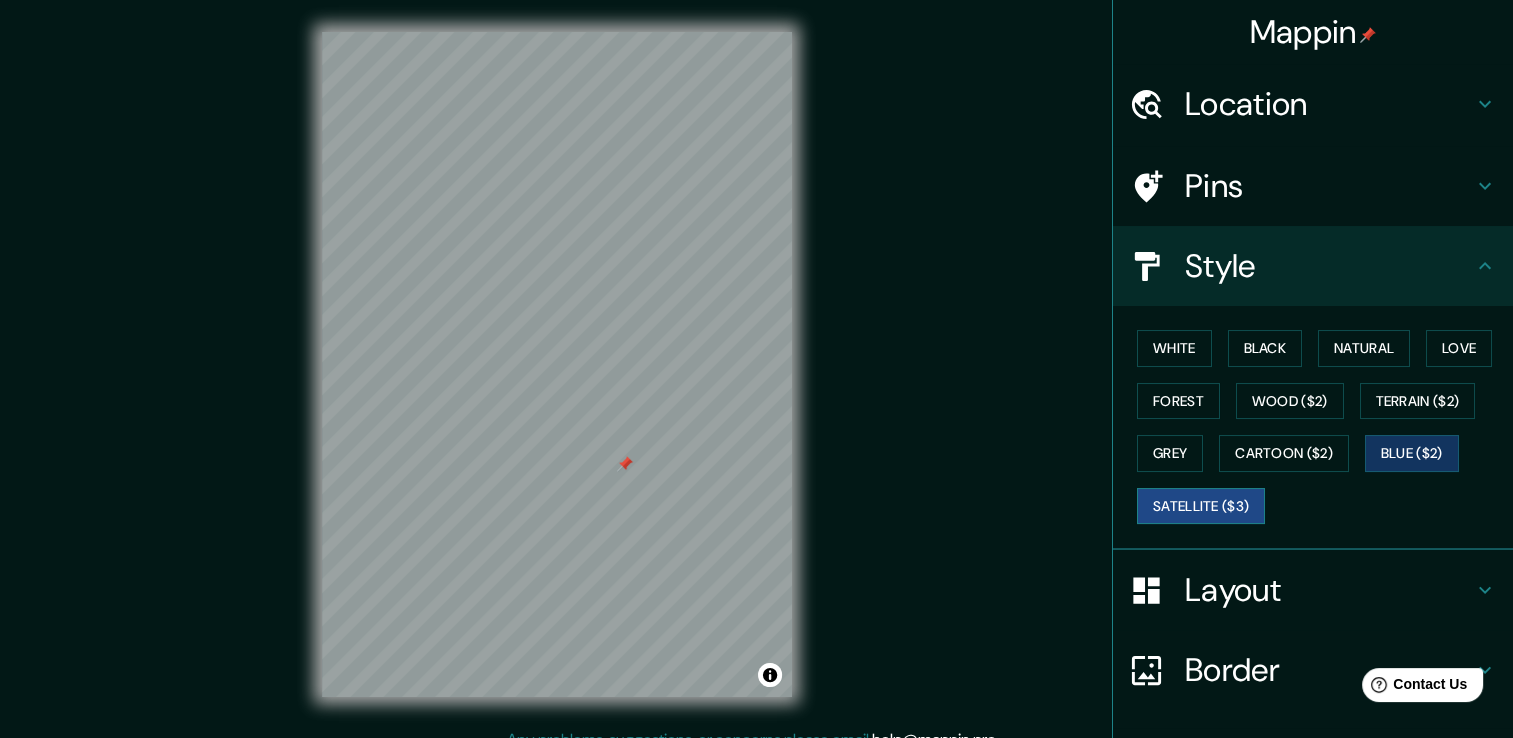 click on "Satellite ($3)" at bounding box center [1201, 506] 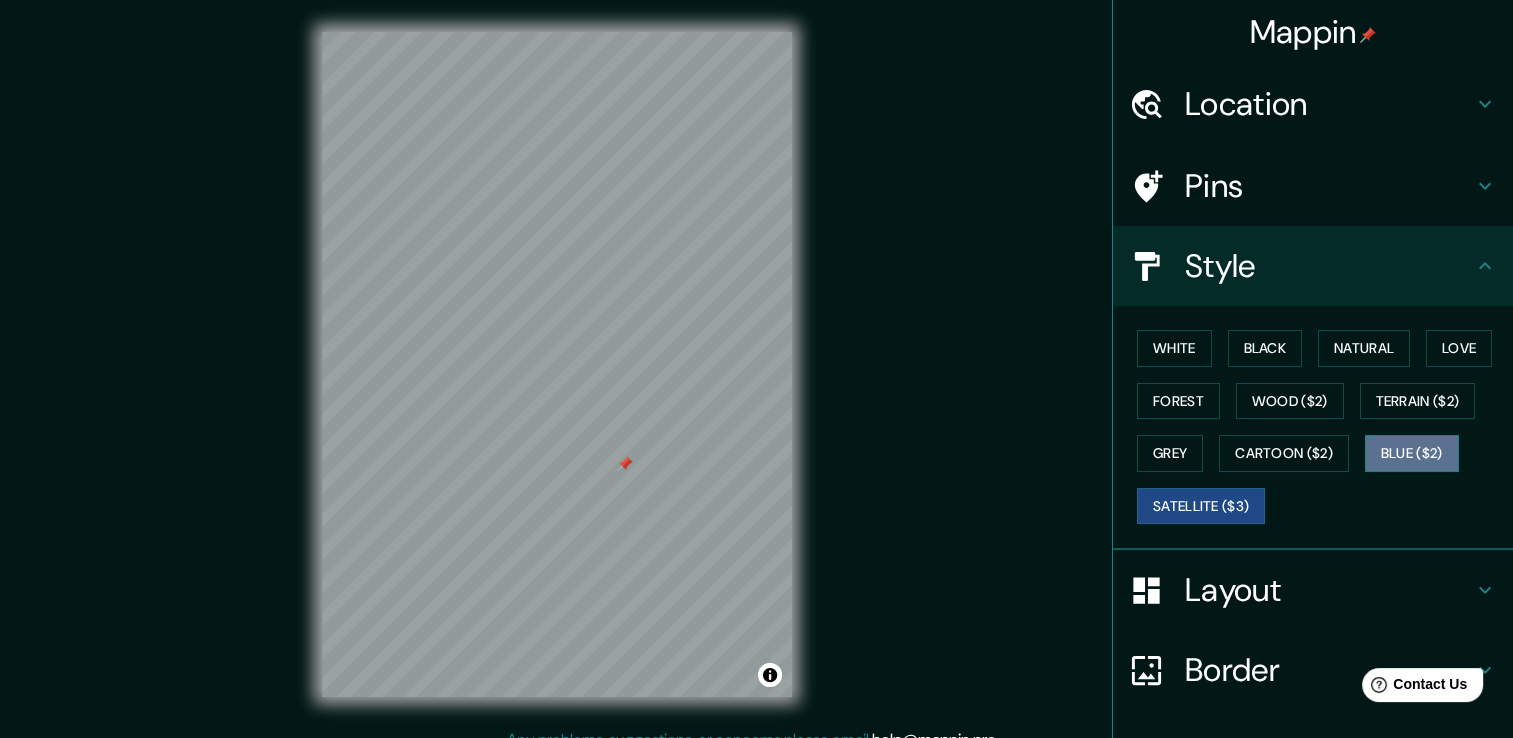 click on "Blue ($2)" at bounding box center [1412, 453] 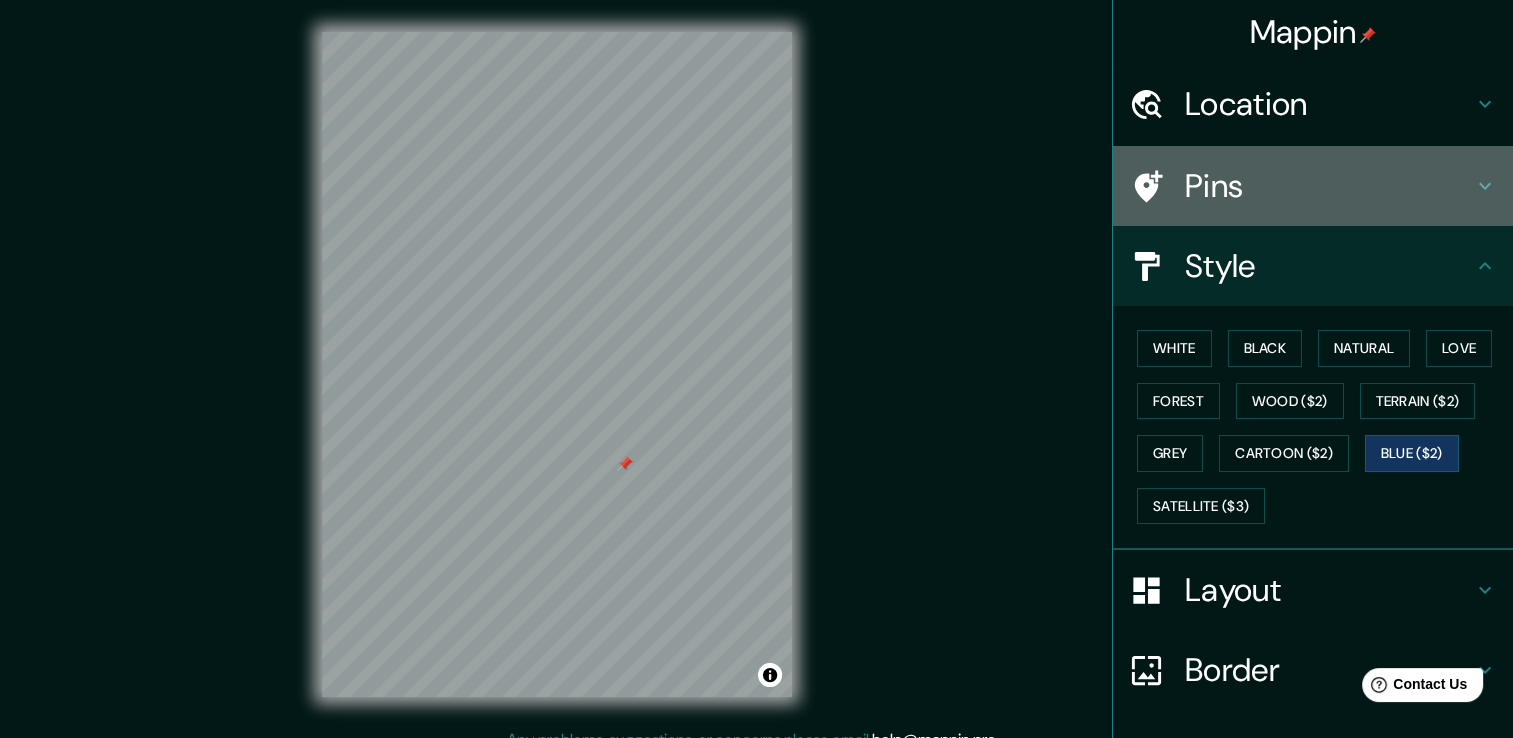 click on "Pins" at bounding box center [1329, 186] 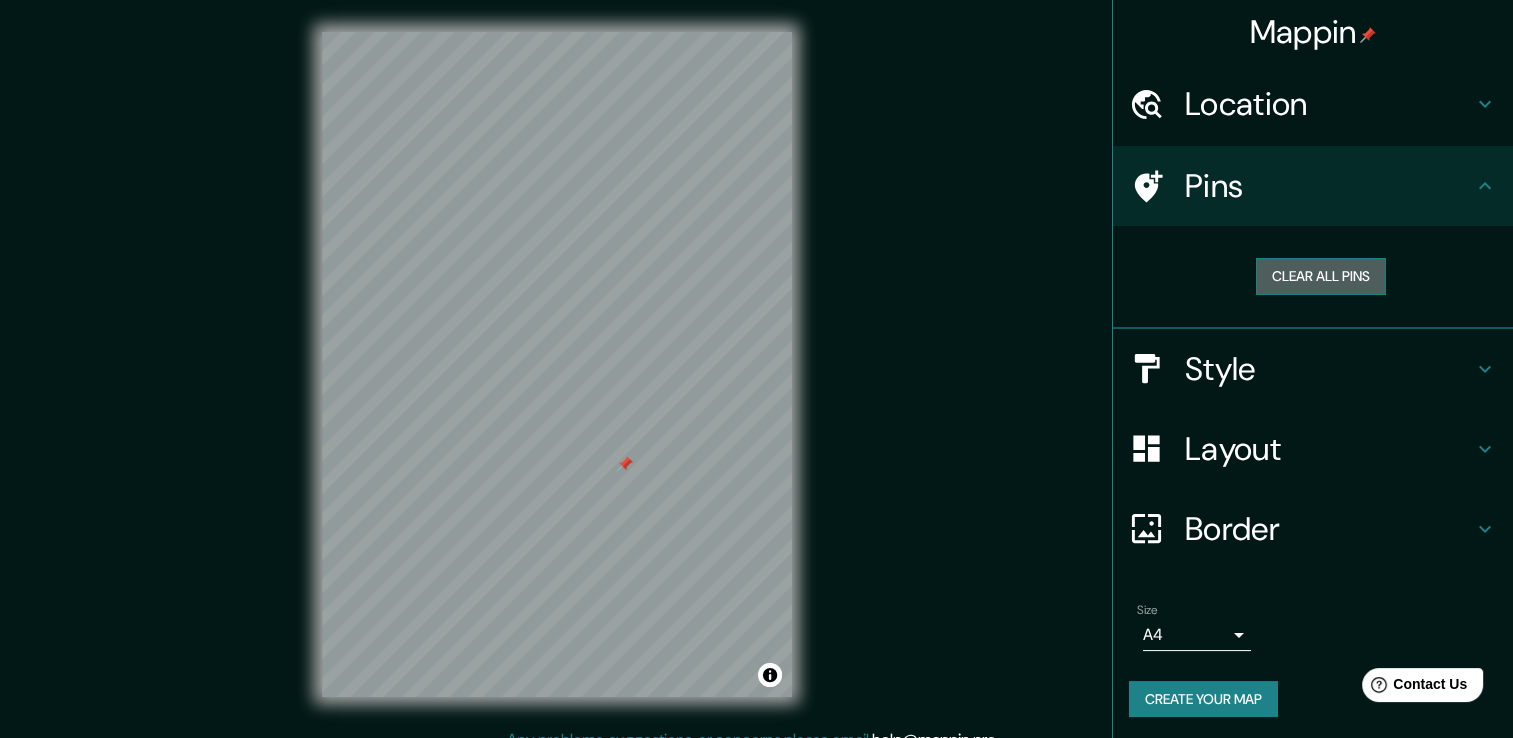 click on "Clear all pins" at bounding box center (1321, 276) 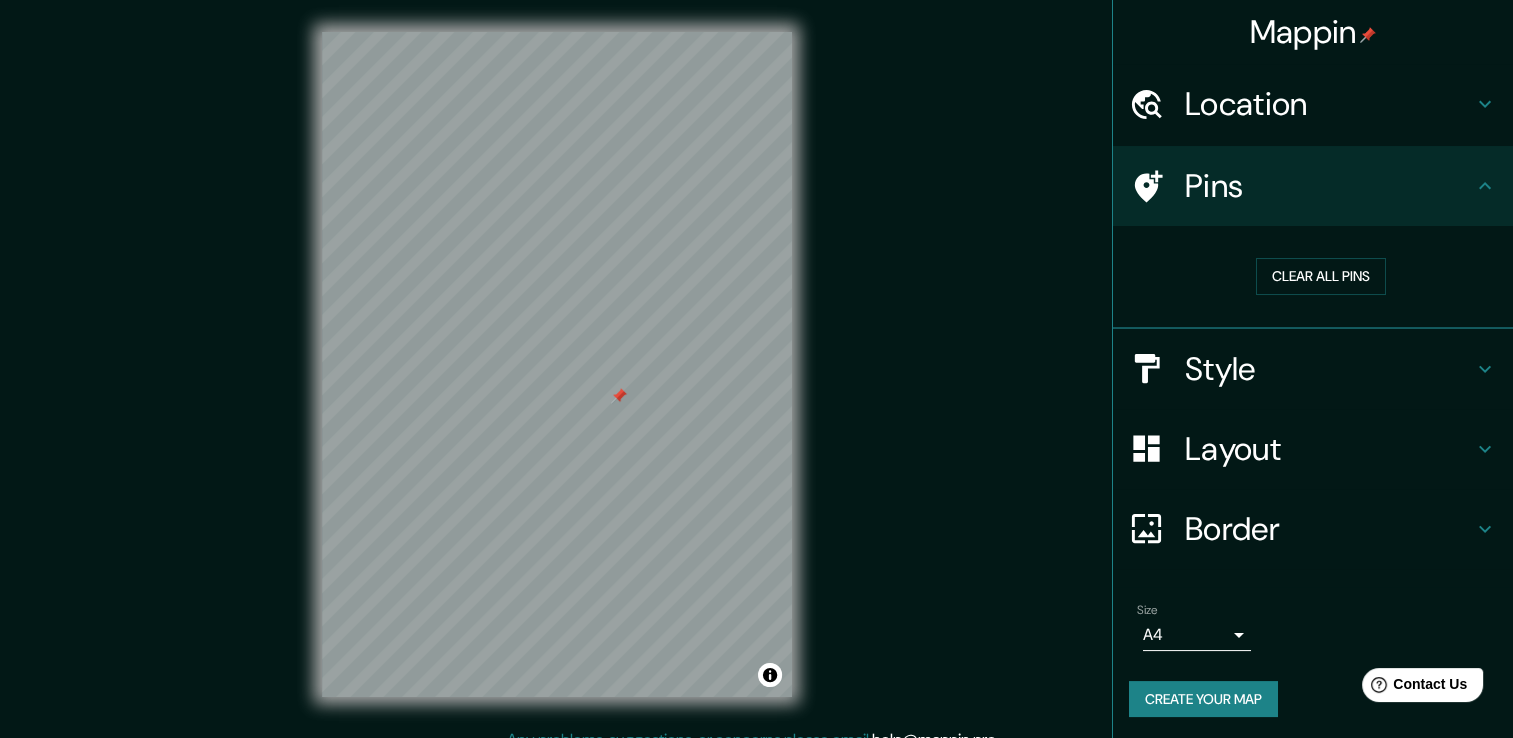 click on "Border" at bounding box center (1329, 529) 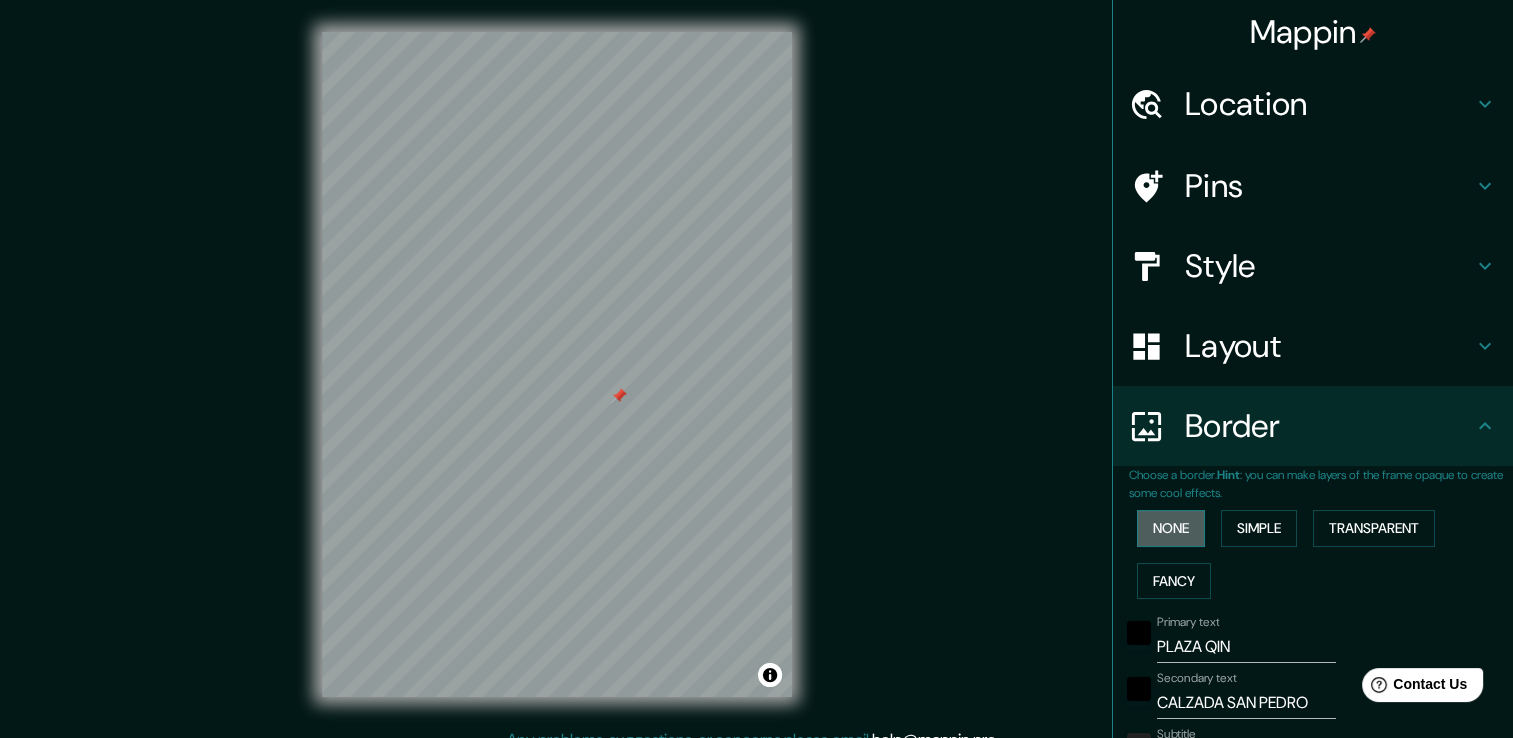 click on "None" at bounding box center (1171, 528) 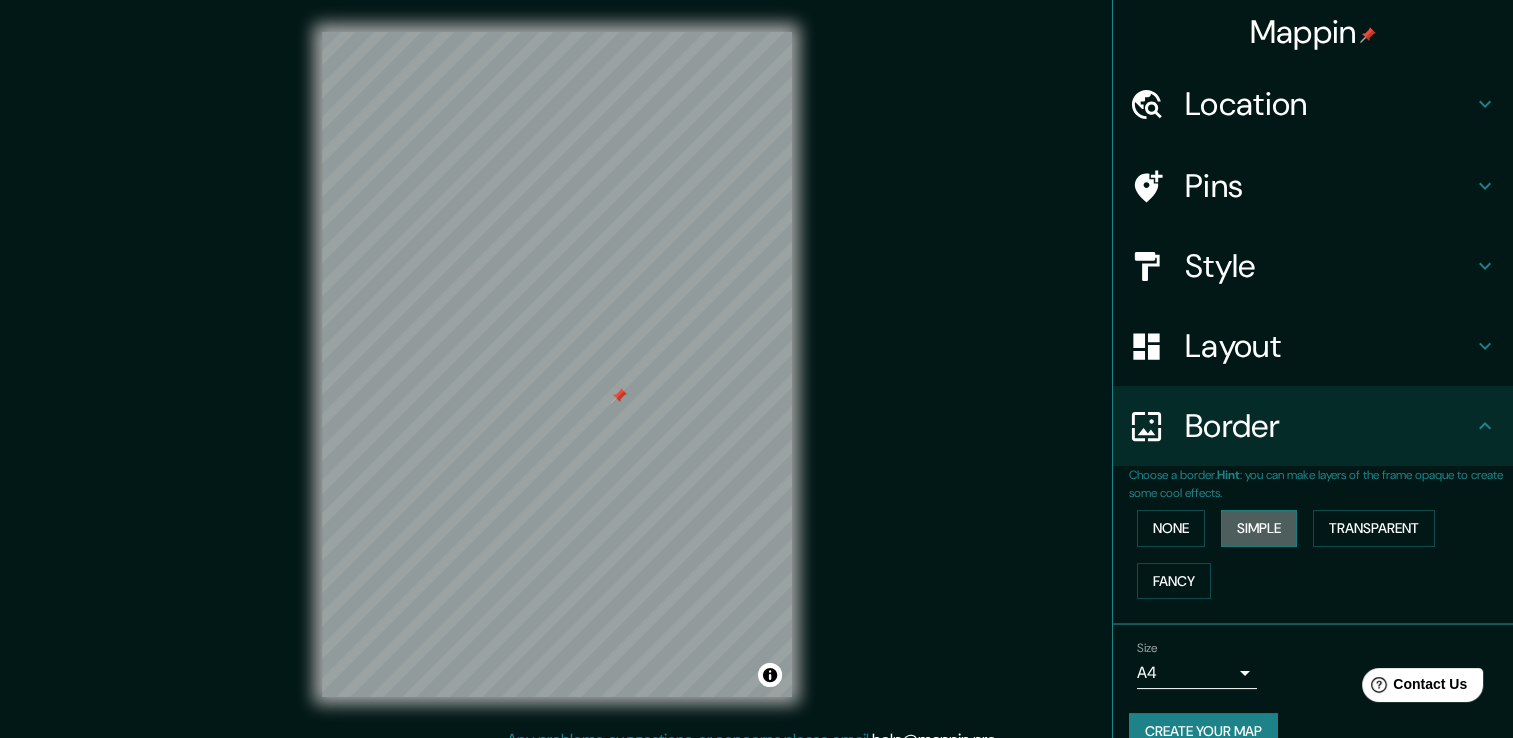 click on "Simple" at bounding box center (1259, 528) 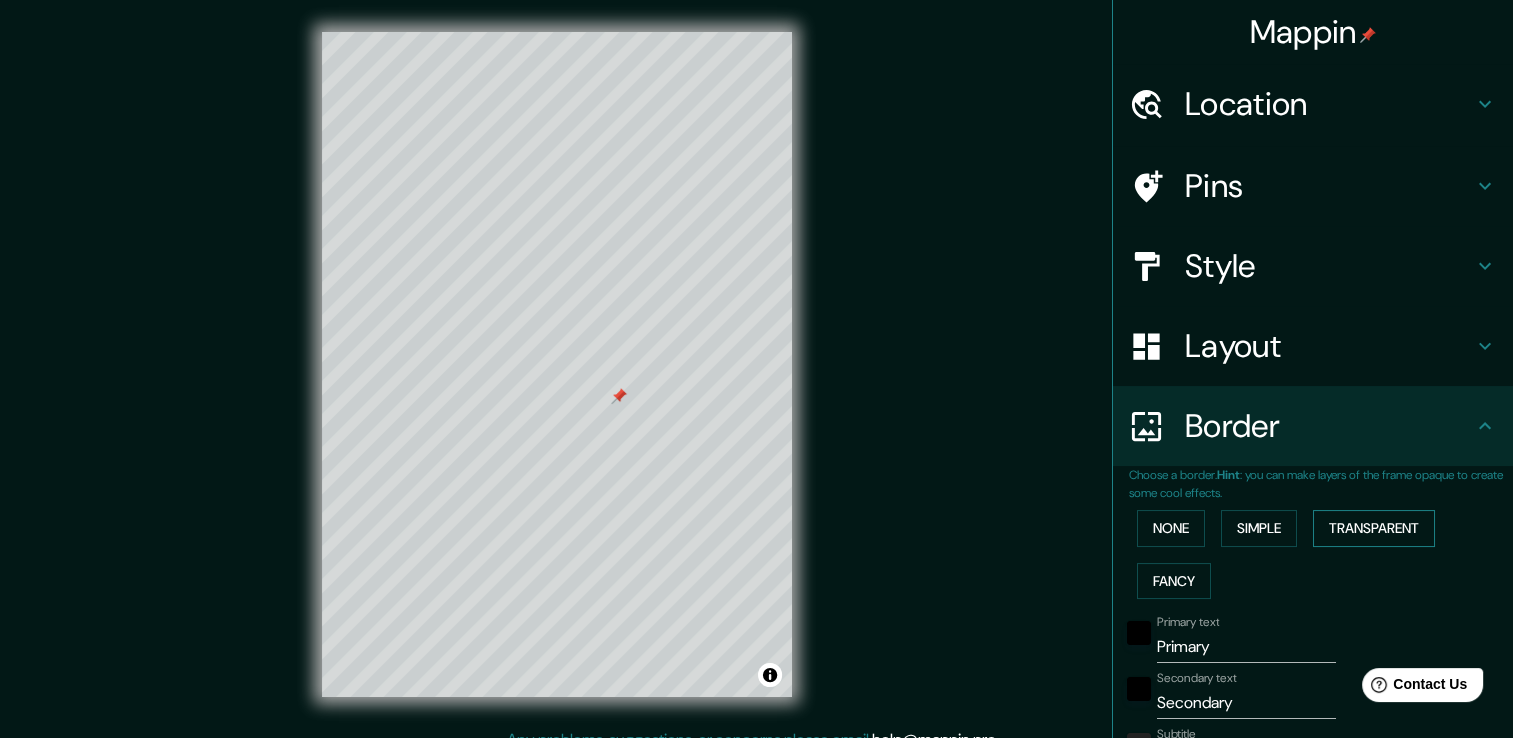 click on "Transparent" at bounding box center [1374, 528] 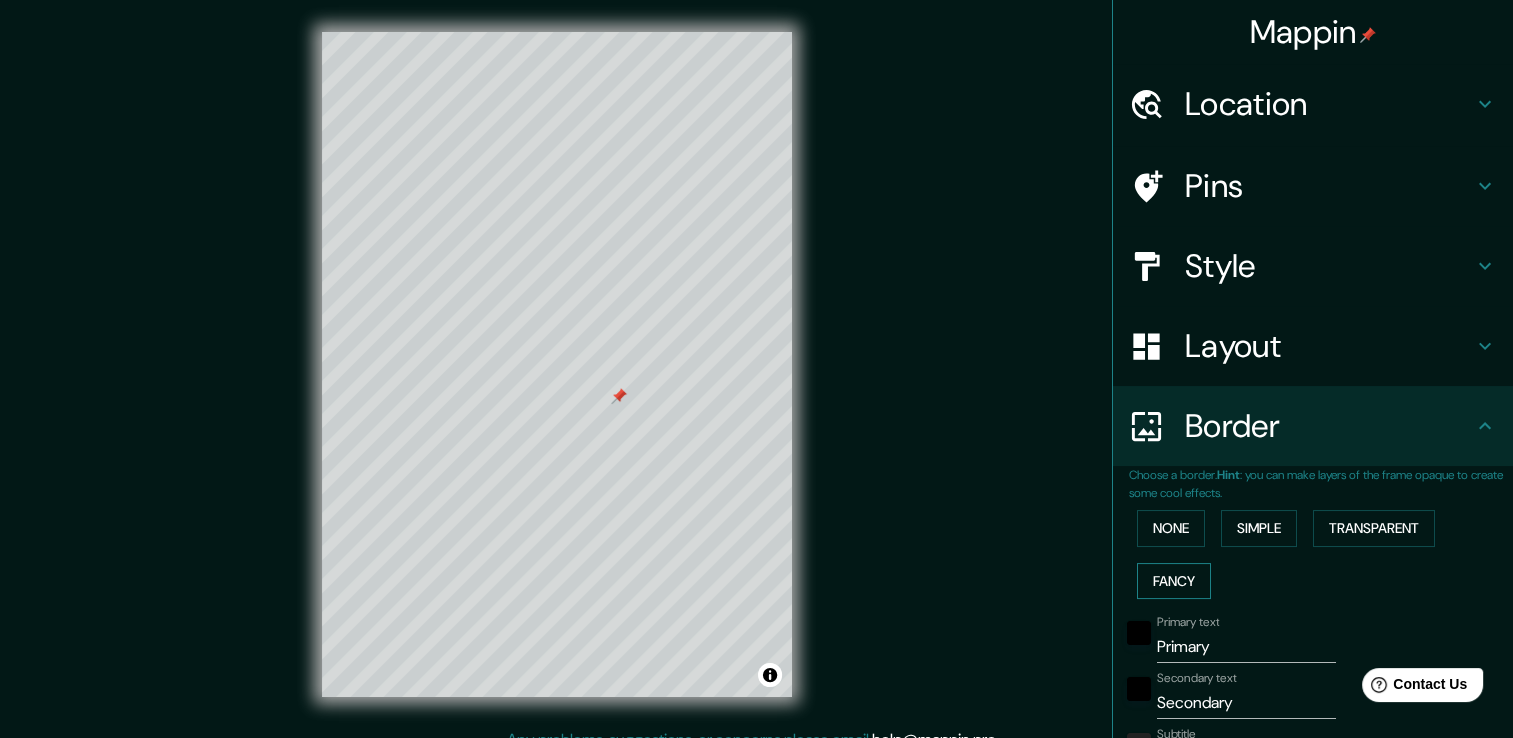click on "Fancy" at bounding box center [1174, 581] 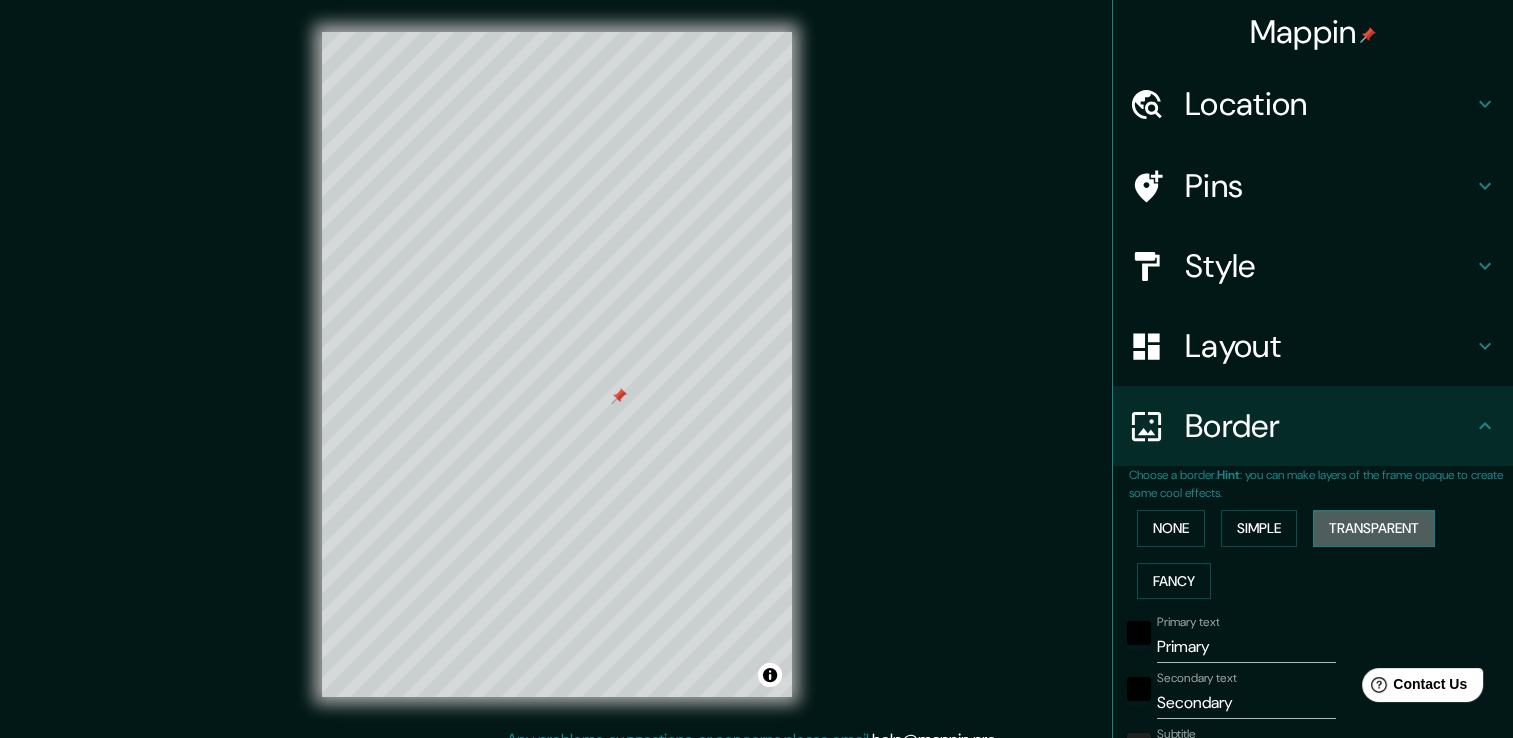 click on "Transparent" at bounding box center (1374, 528) 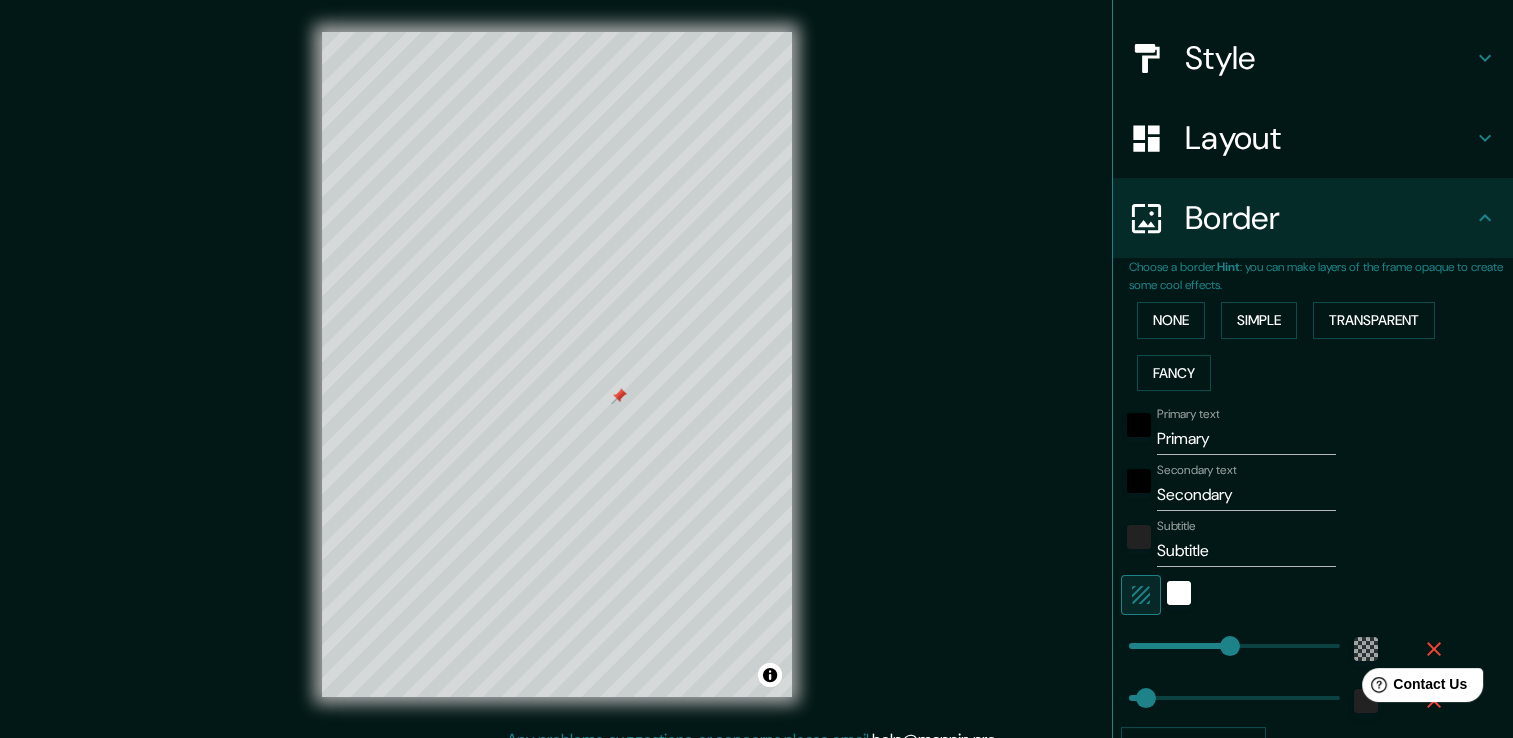 scroll, scrollTop: 300, scrollLeft: 0, axis: vertical 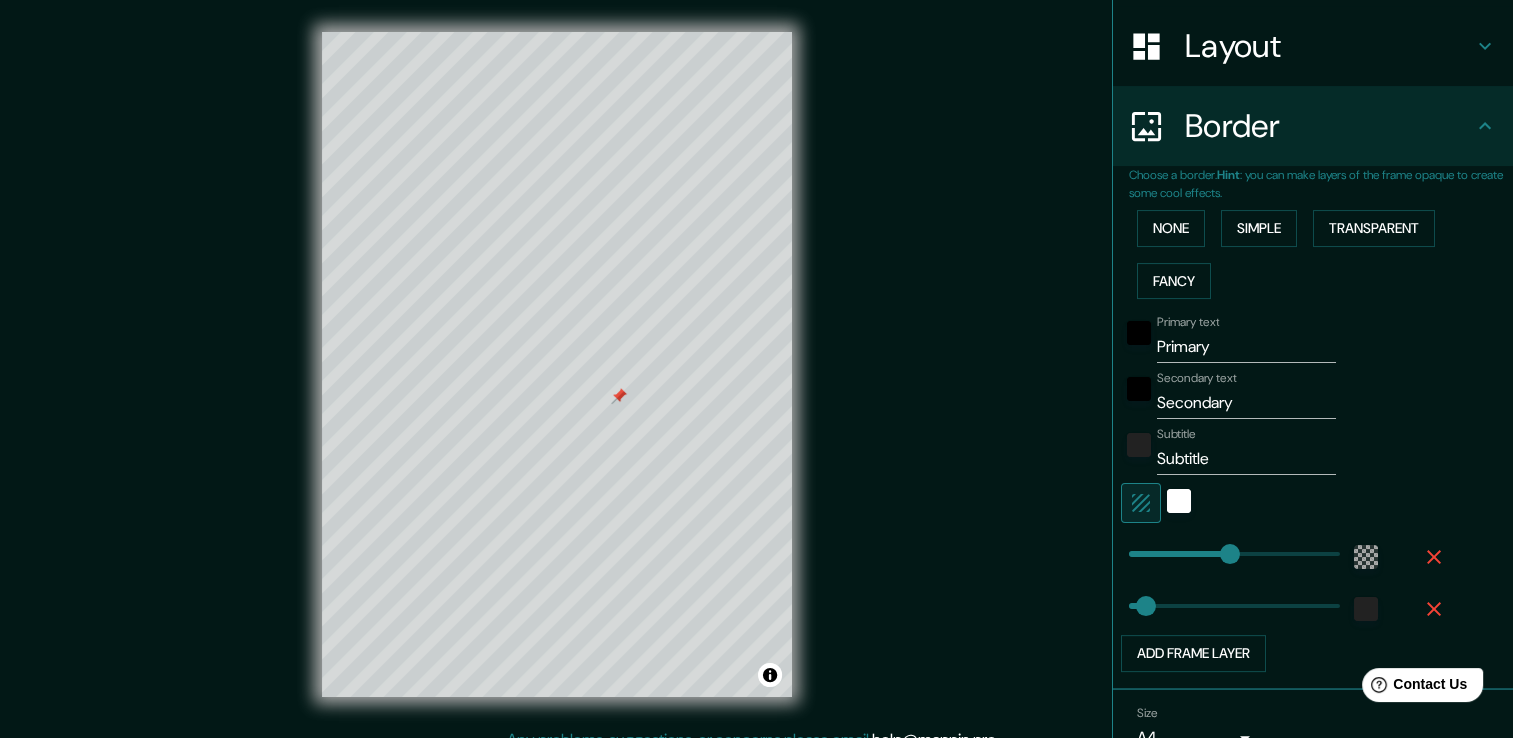 type on "286" 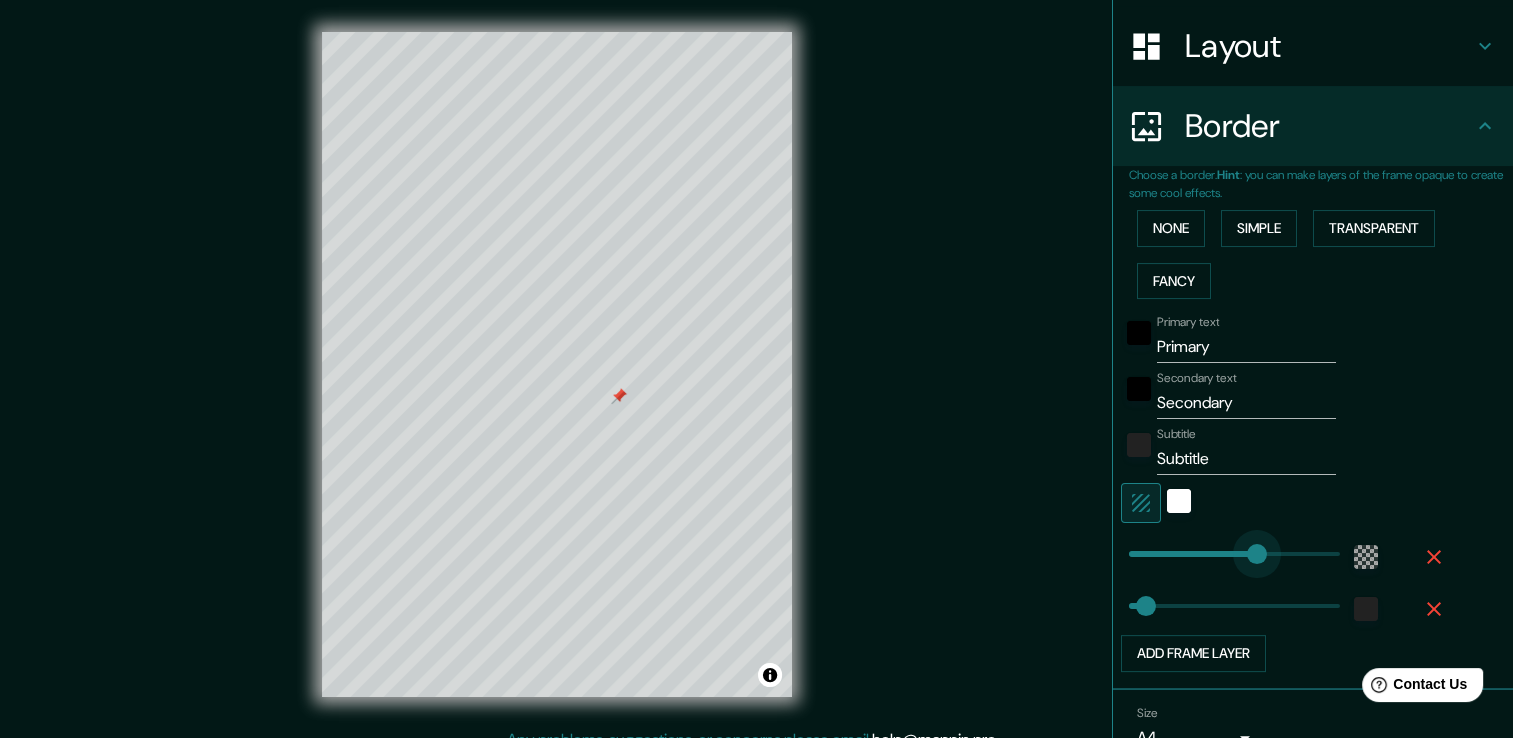 type on "38" 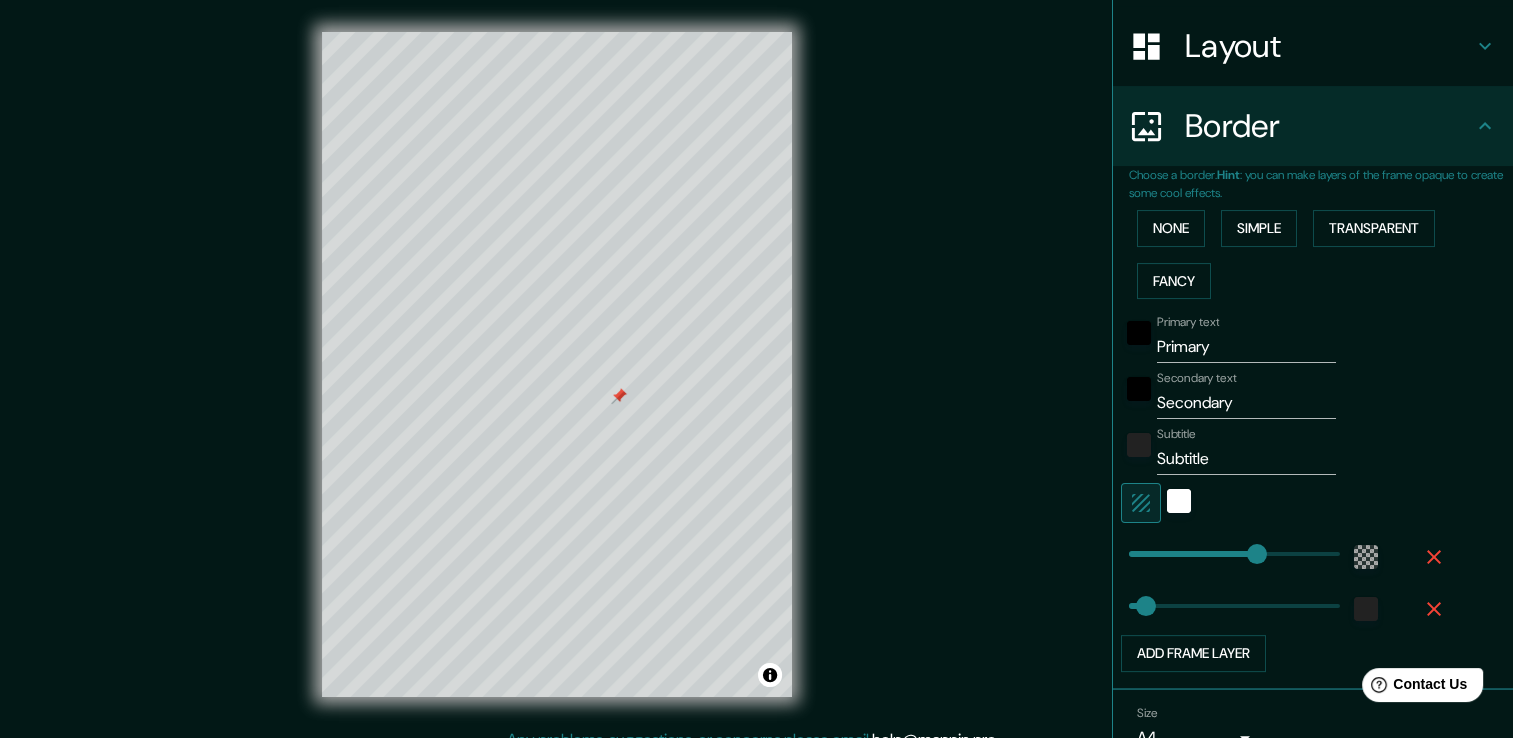 type on "157" 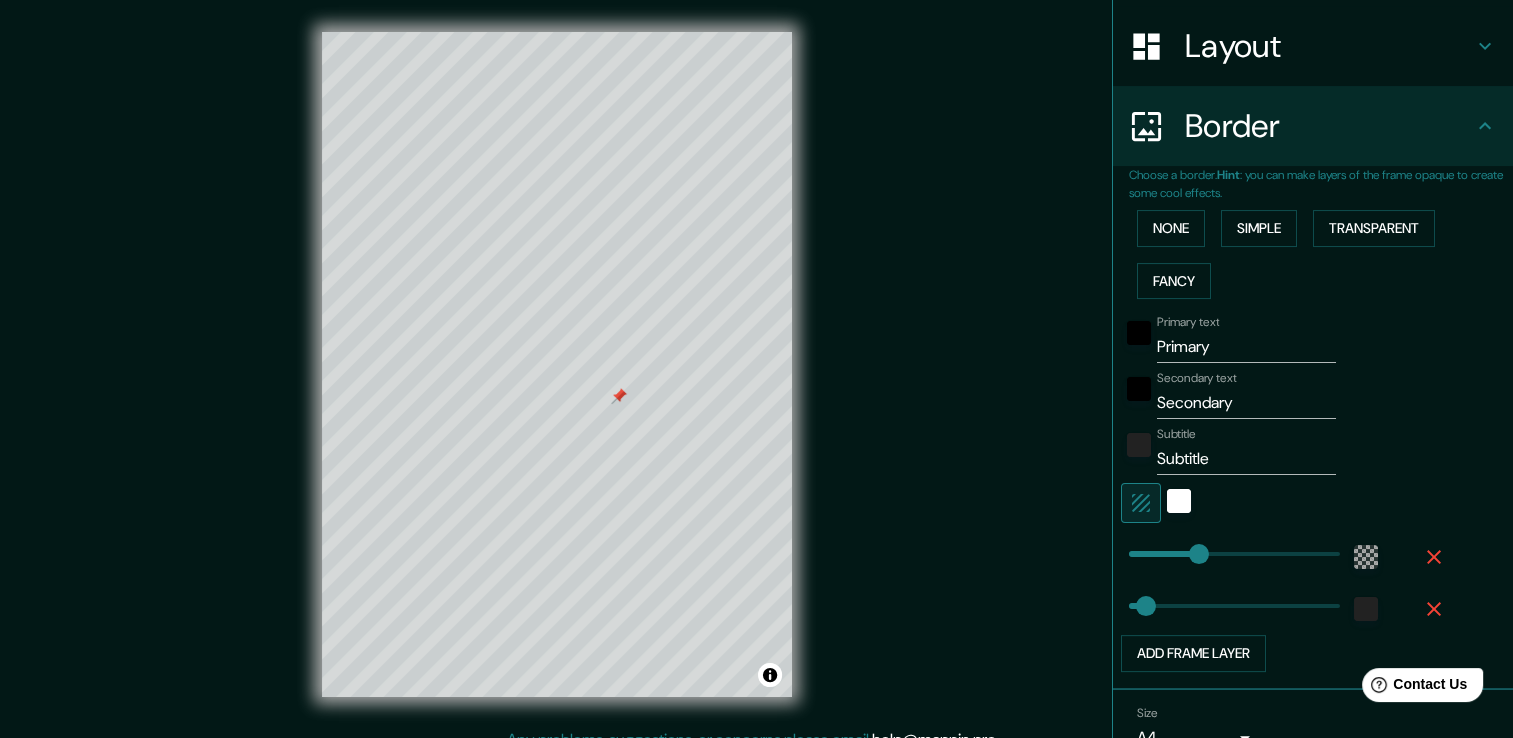 type on "77" 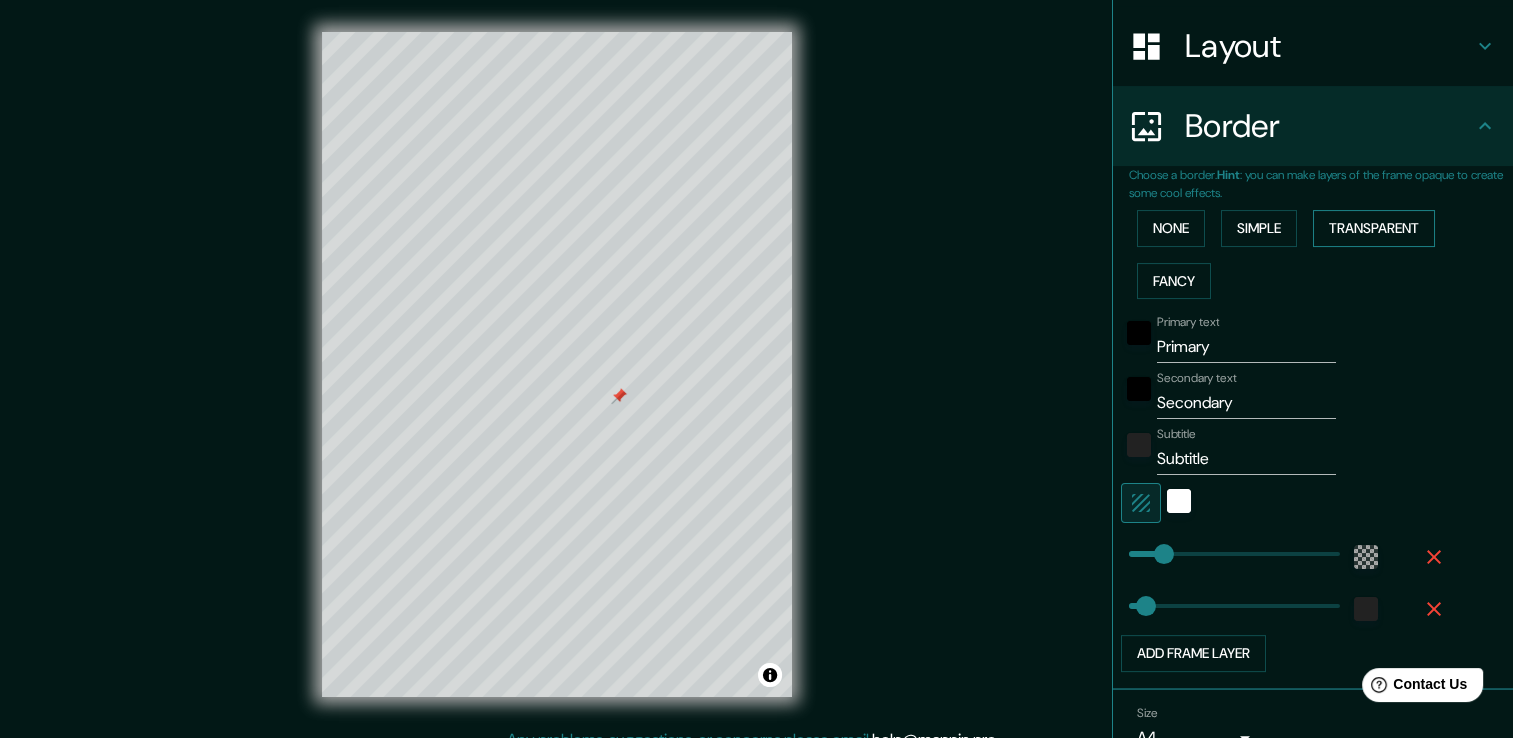 click on "Transparent" at bounding box center [1374, 228] 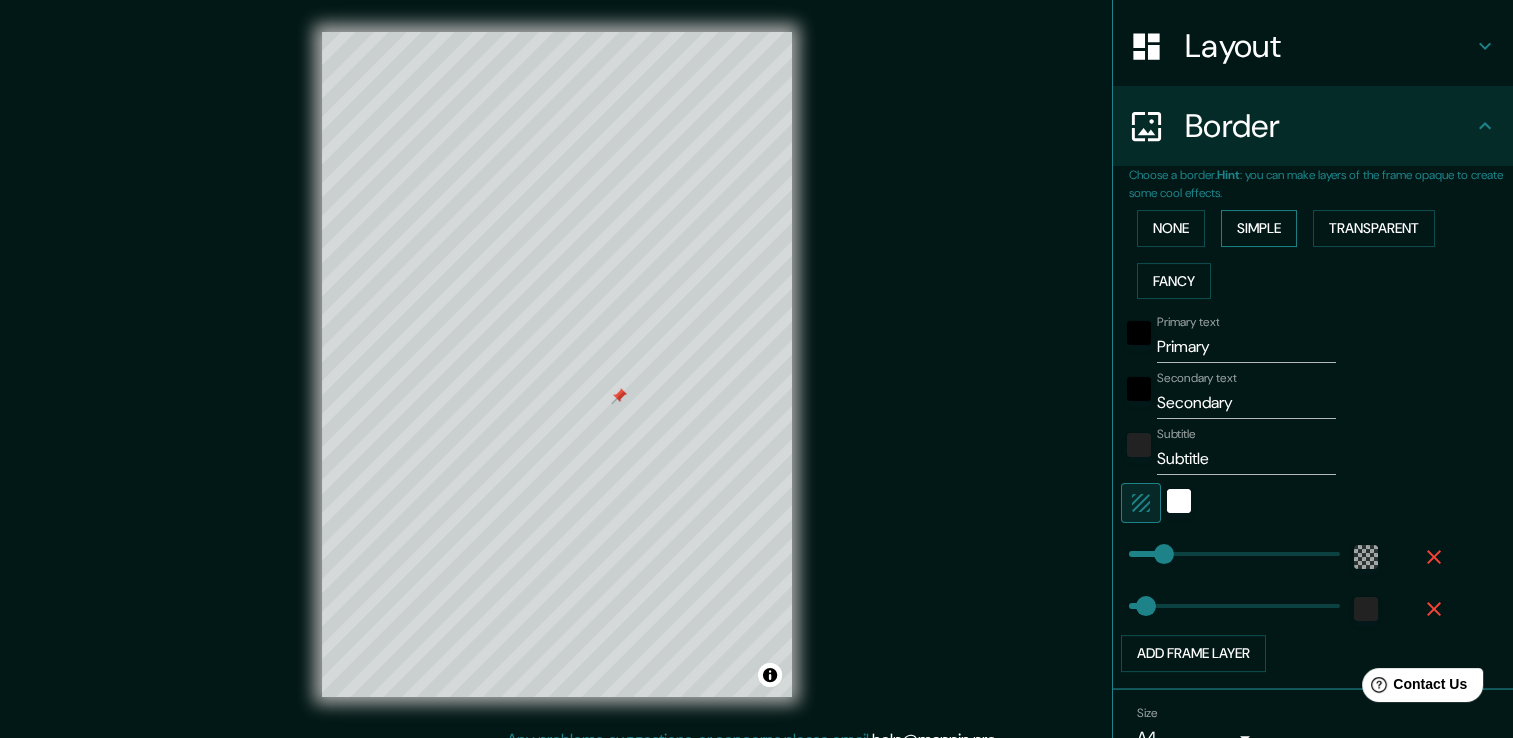 click on "Simple" at bounding box center (1259, 228) 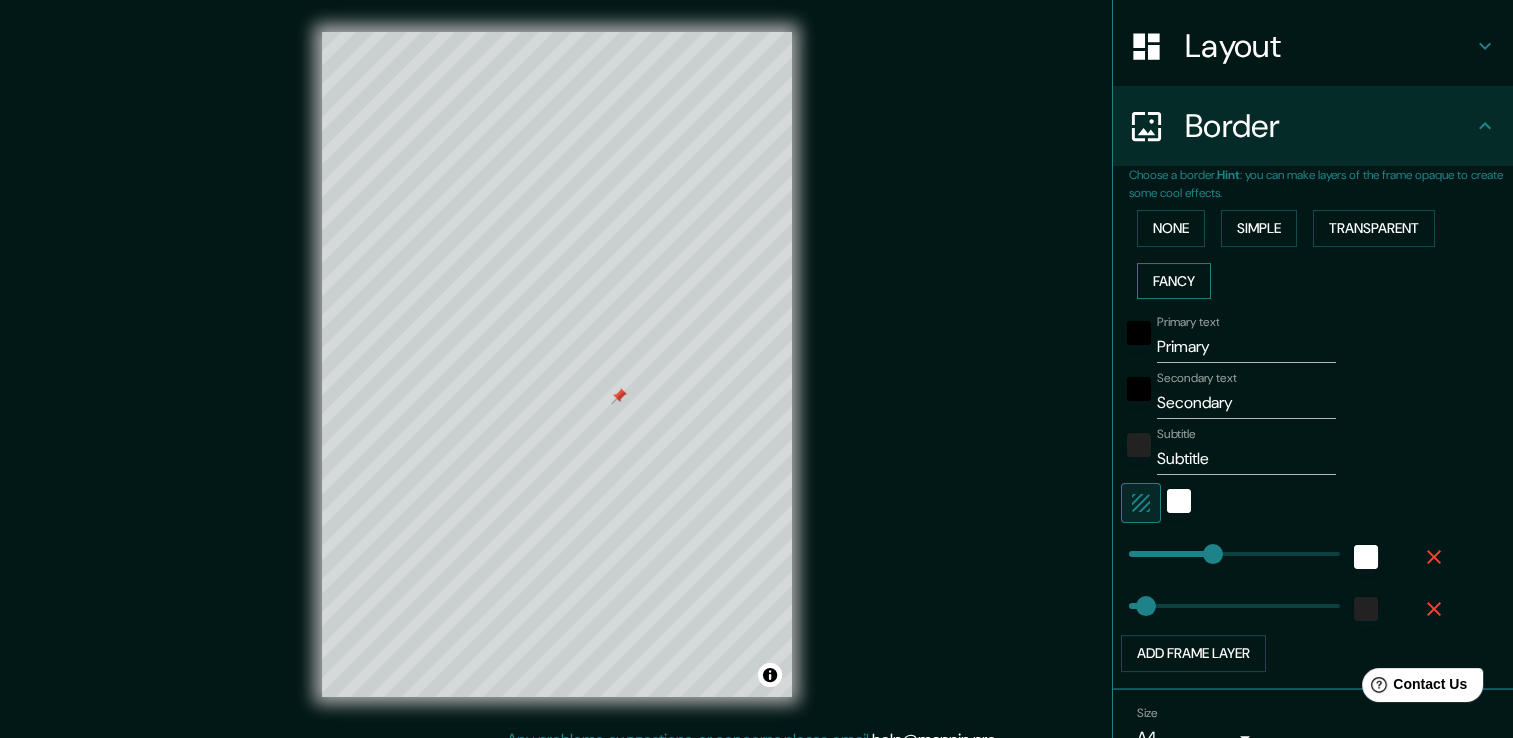 click on "Fancy" at bounding box center [1174, 281] 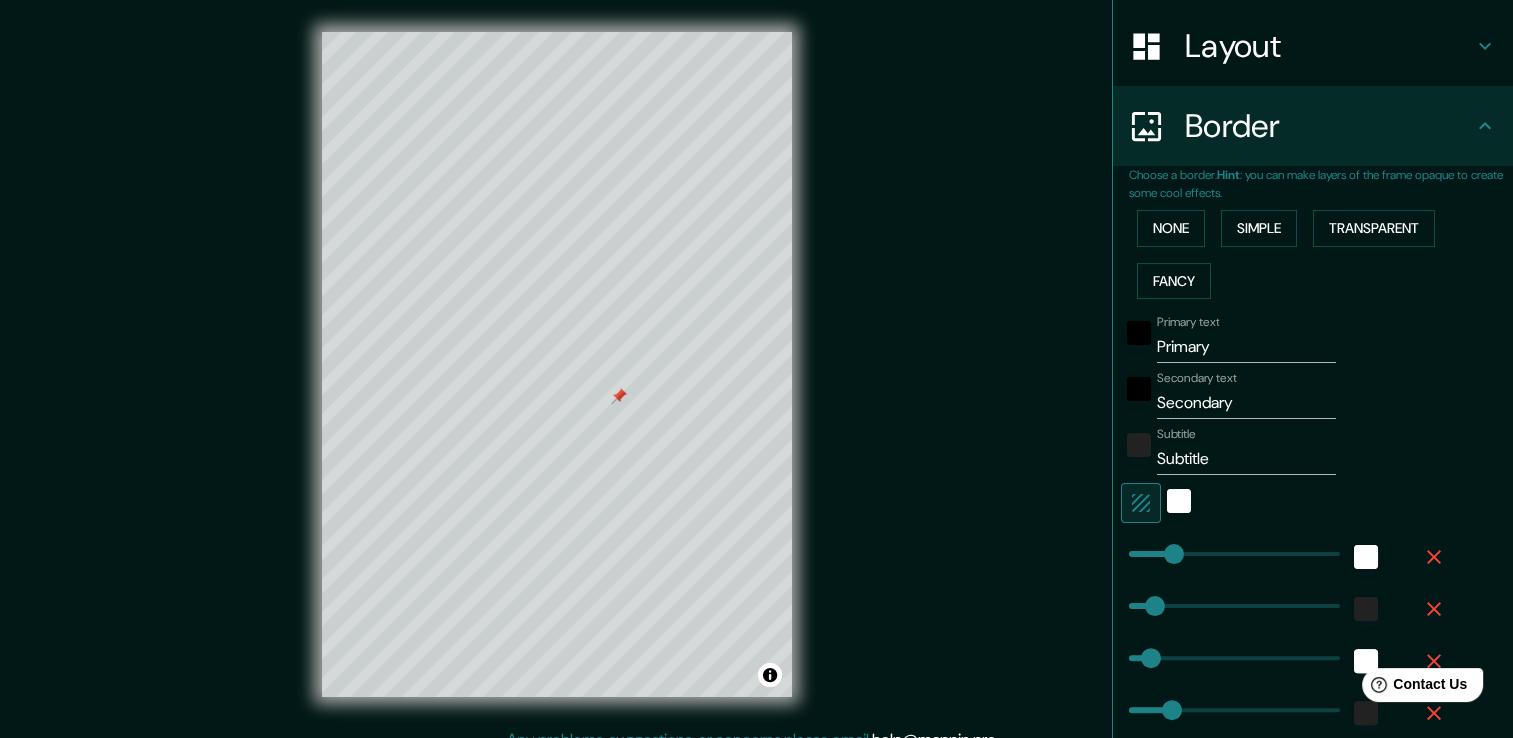 click on "Primary" at bounding box center [1246, 347] 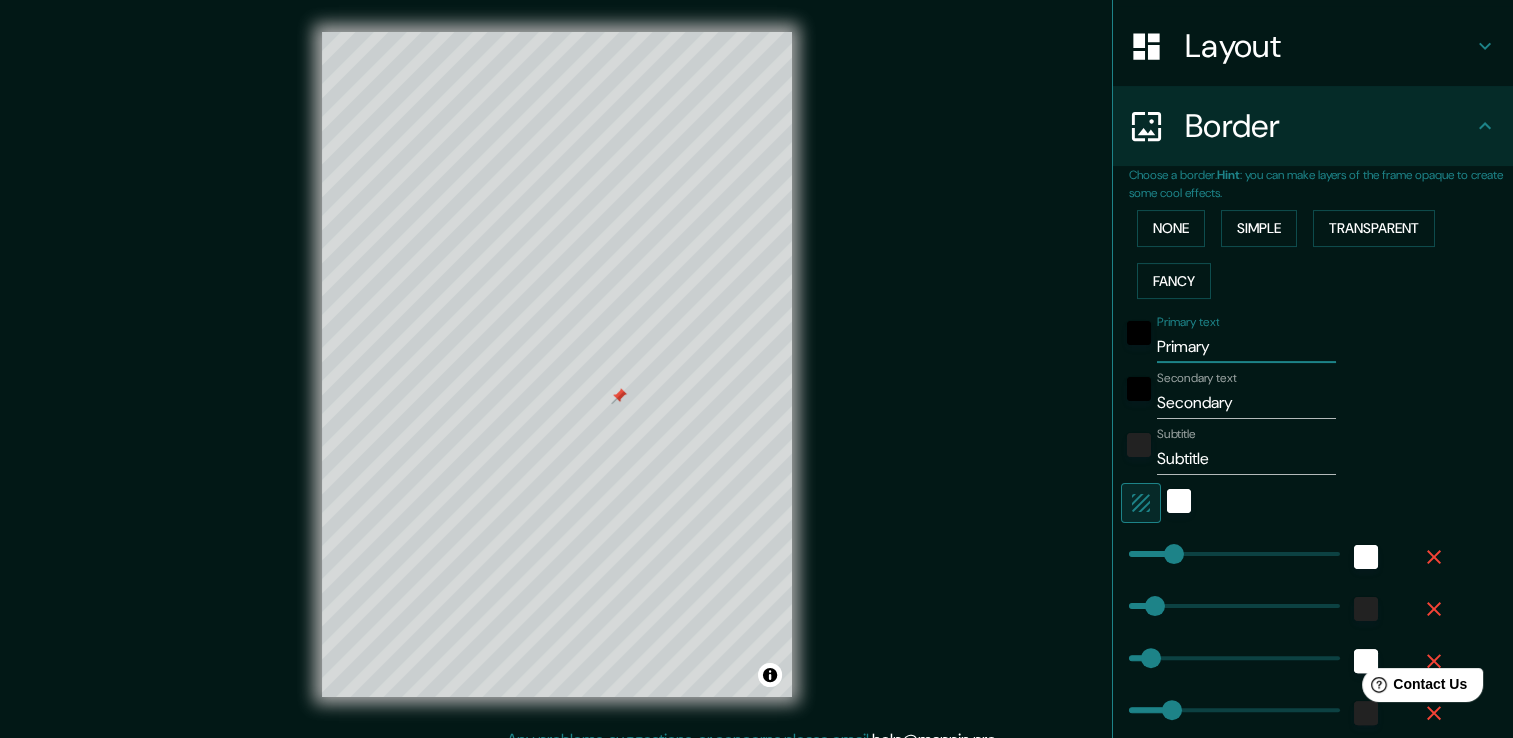 type on "Primar" 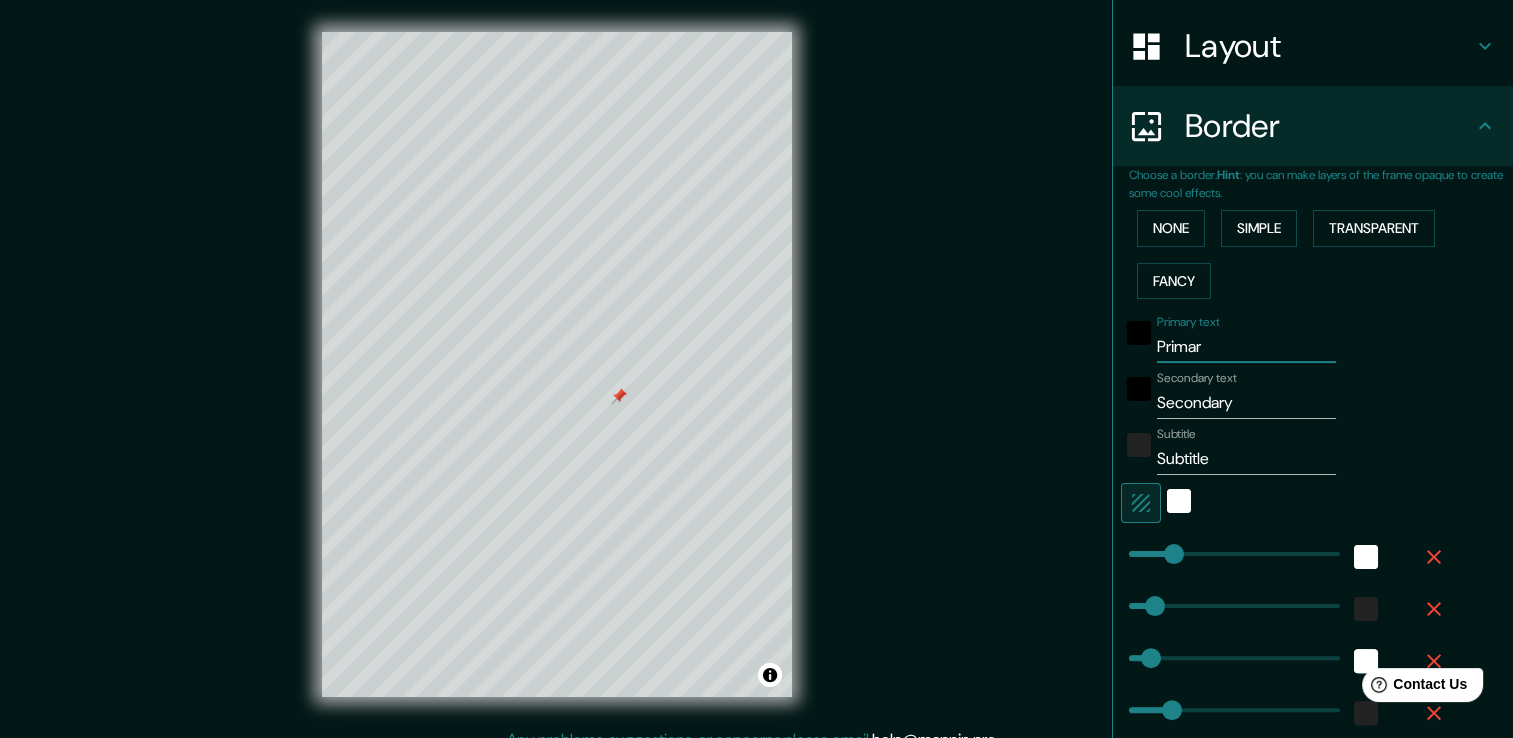 type on "59" 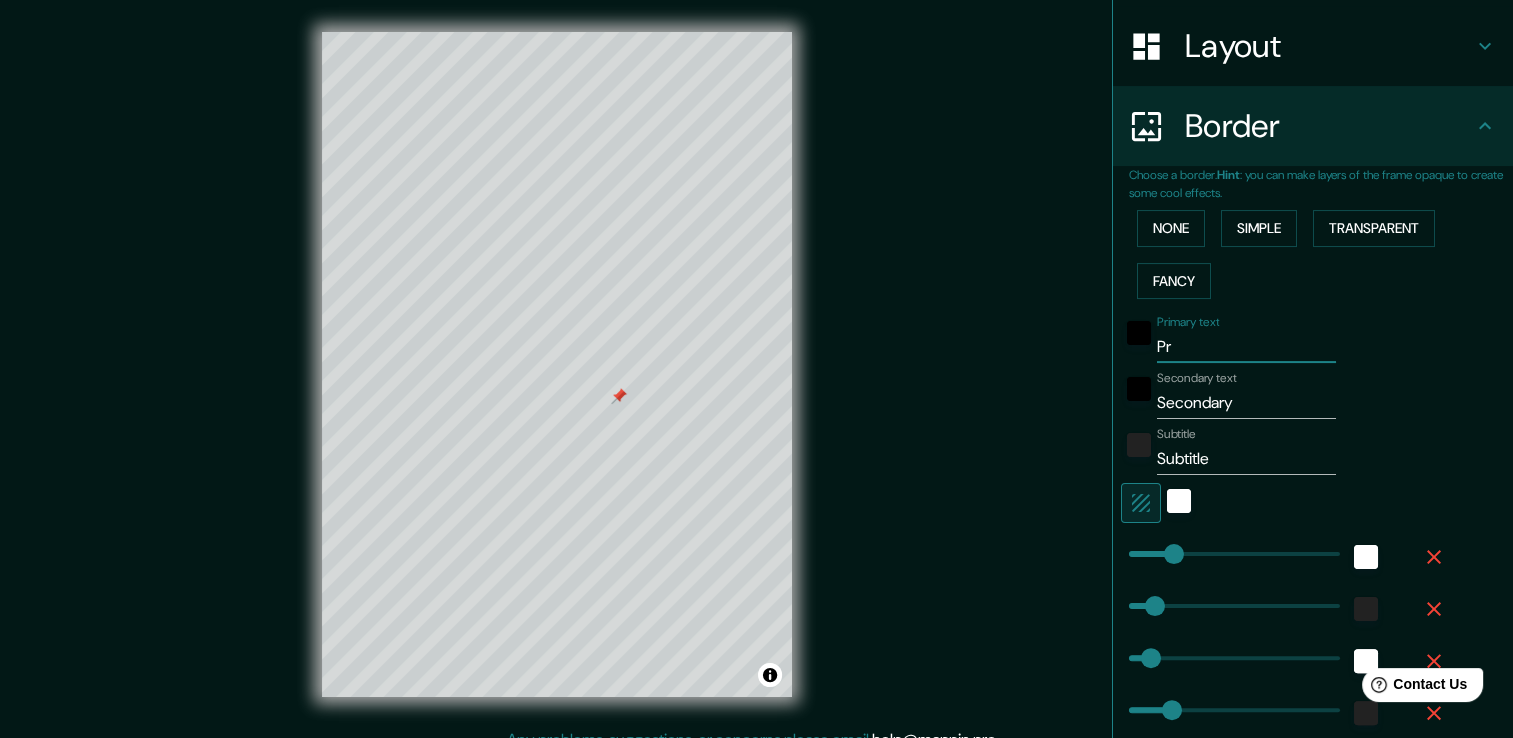 type on "P" 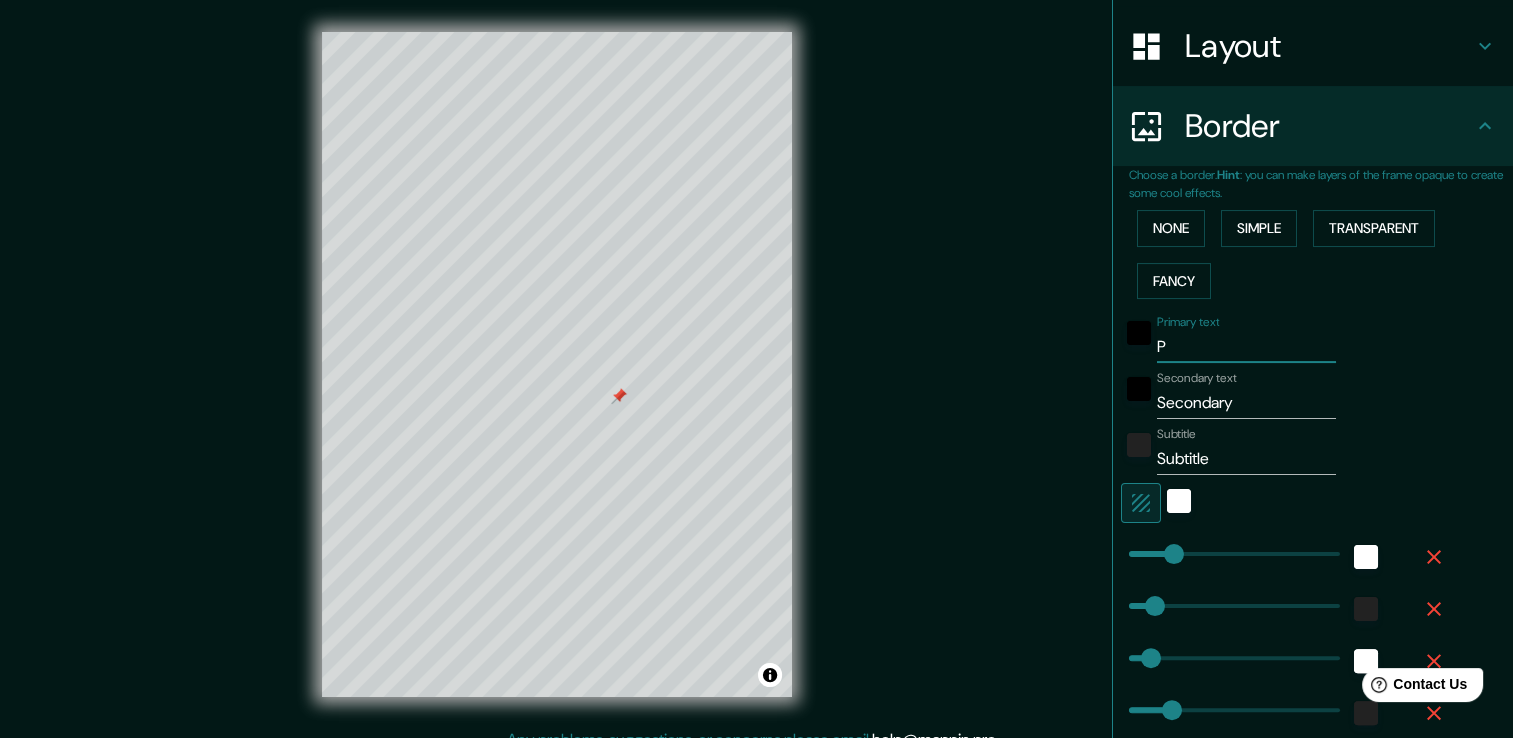 type 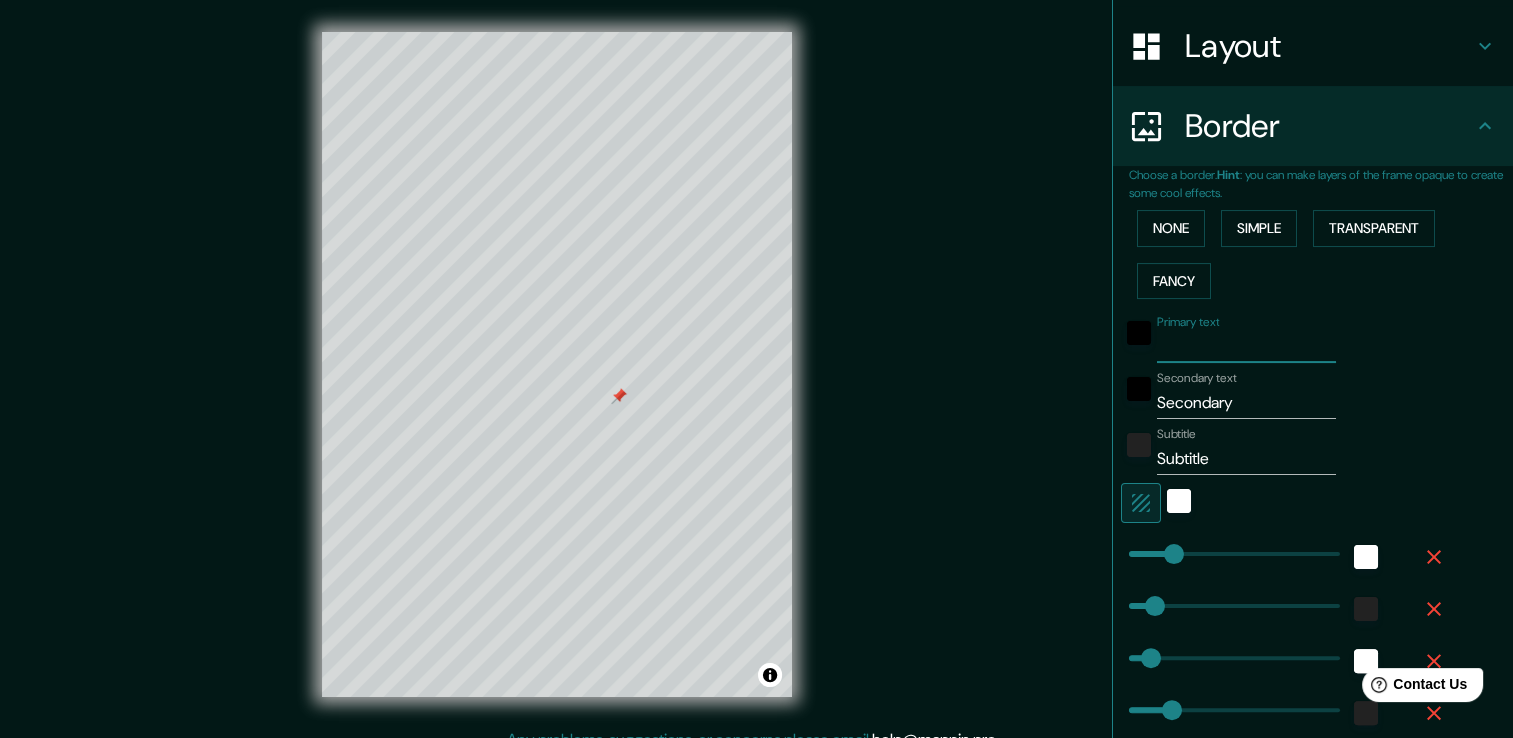 type 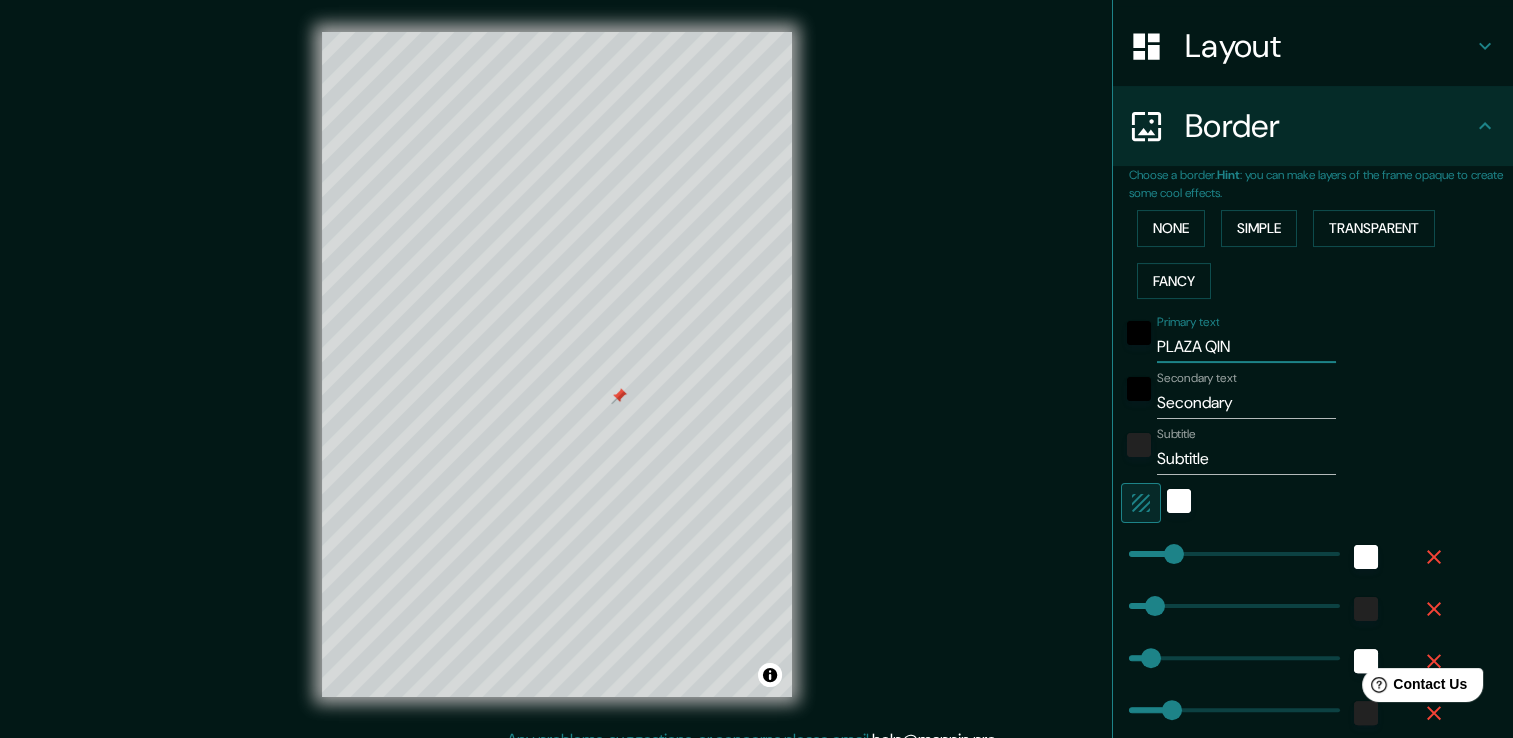click on "Secondary" at bounding box center [1246, 403] 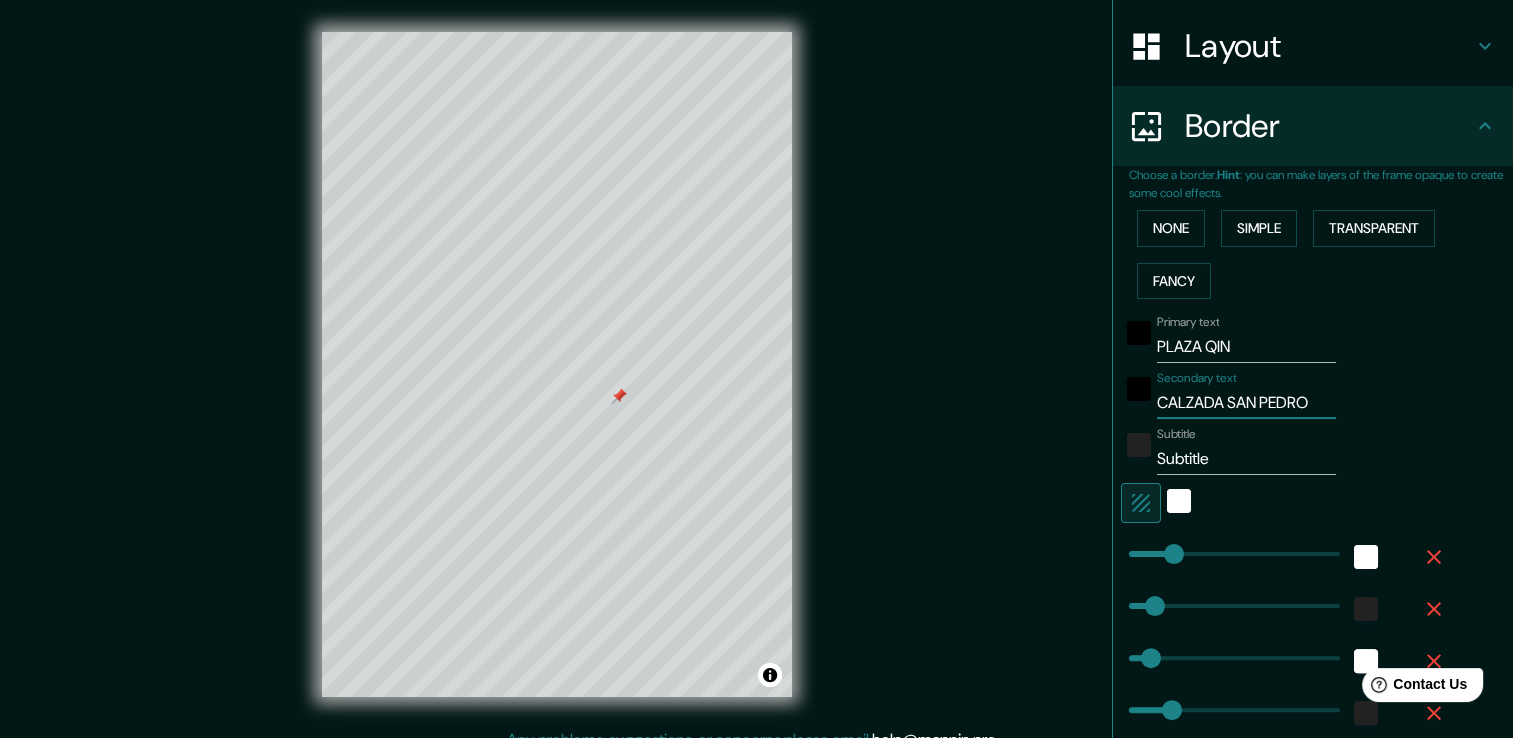 click on "Subtitle" at bounding box center (1246, 459) 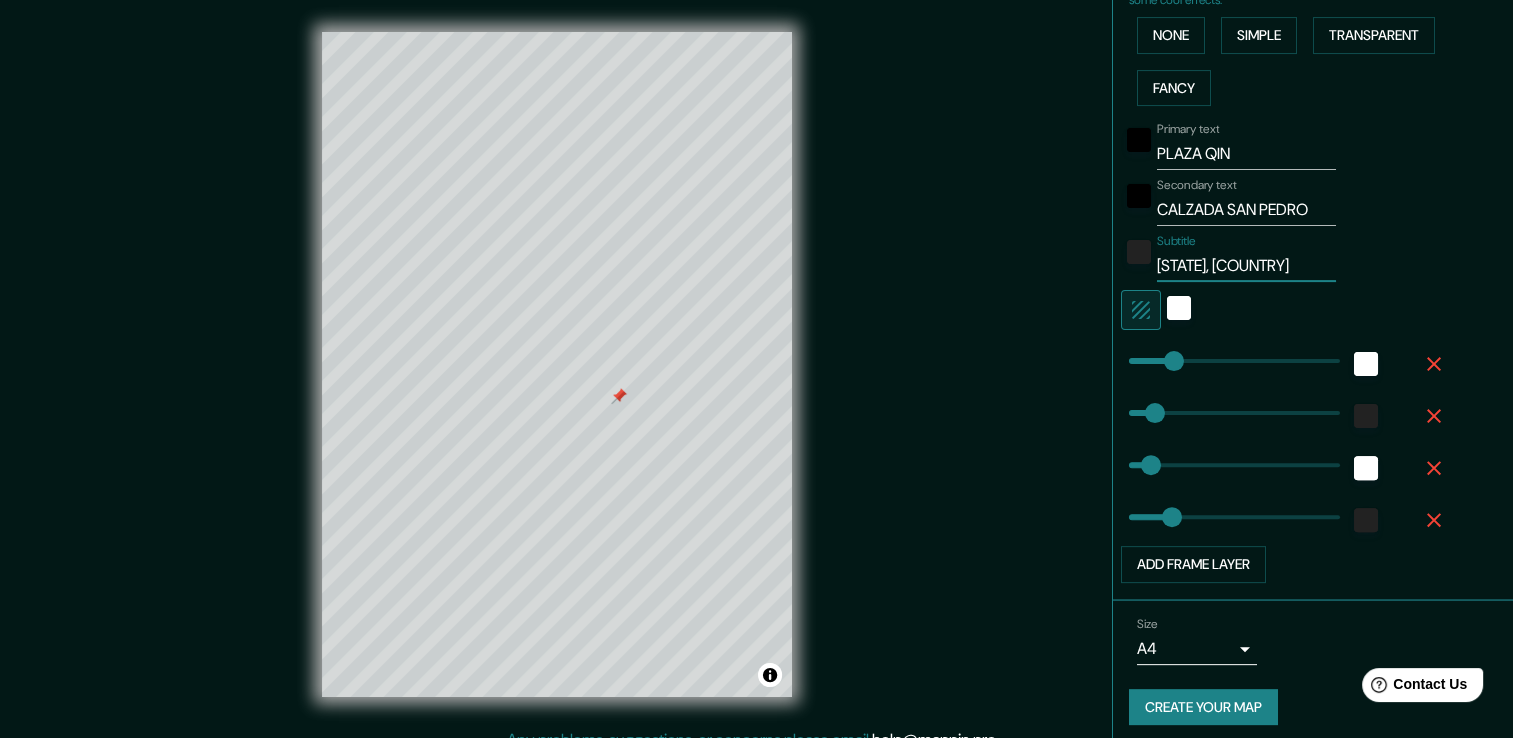 scroll, scrollTop: 500, scrollLeft: 0, axis: vertical 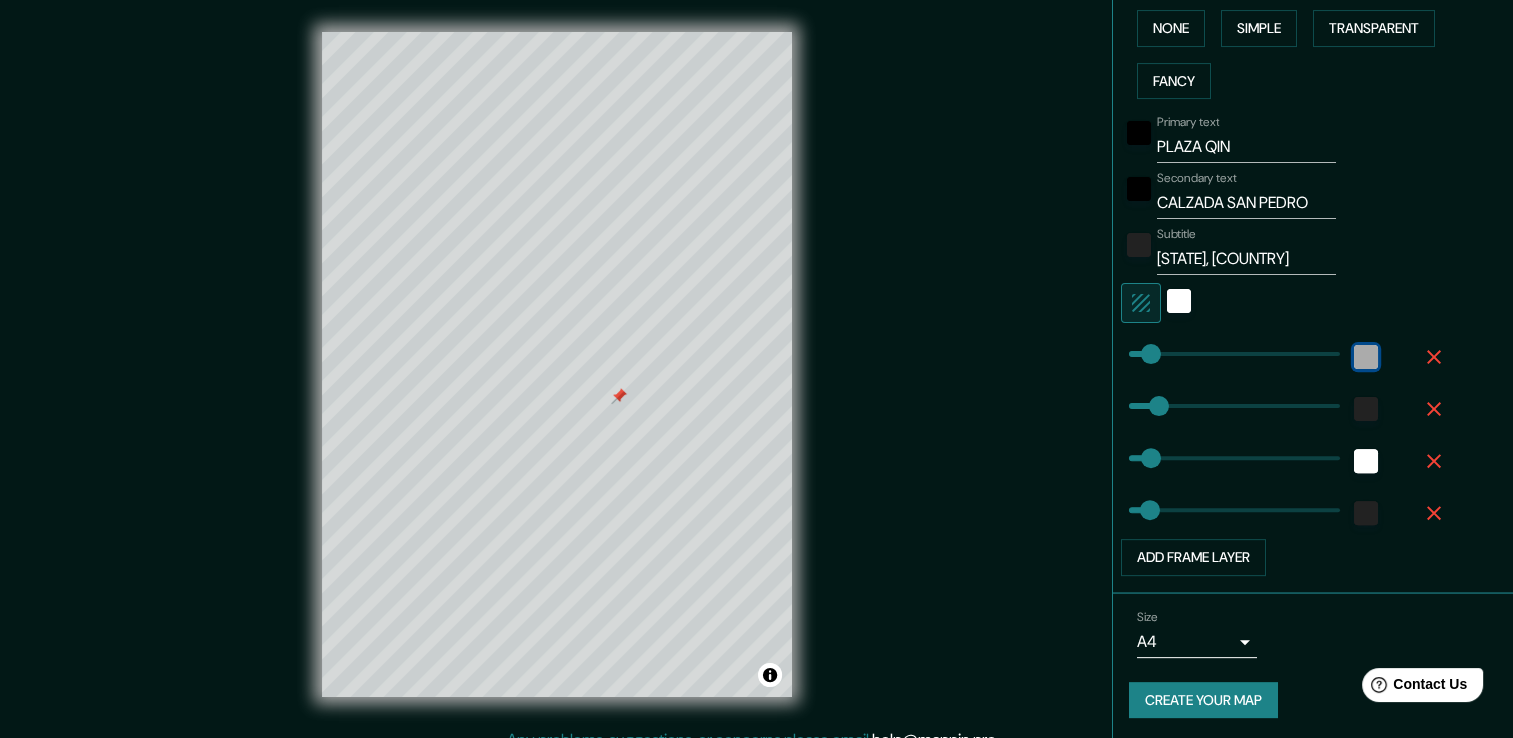 click at bounding box center (1366, 357) 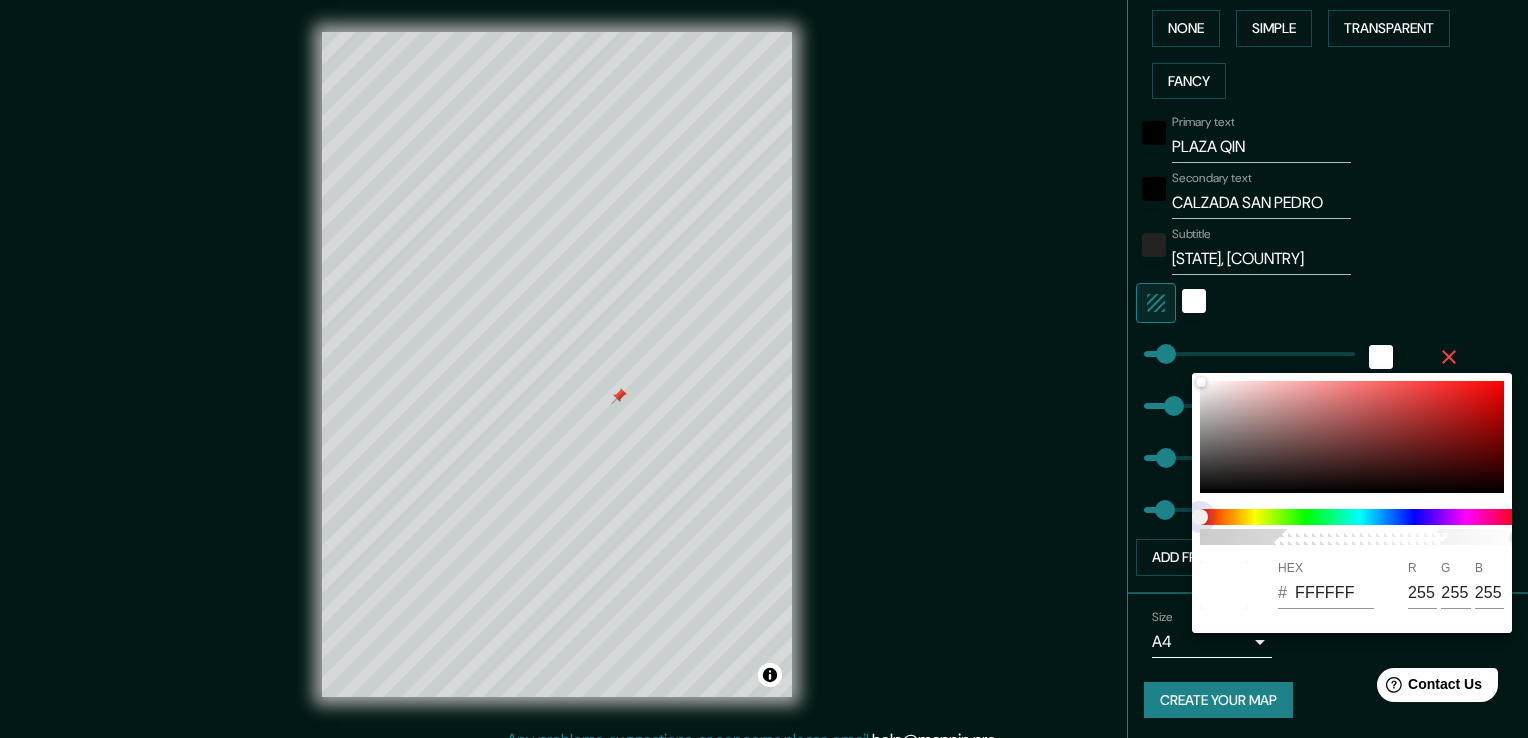click at bounding box center (1360, 517) 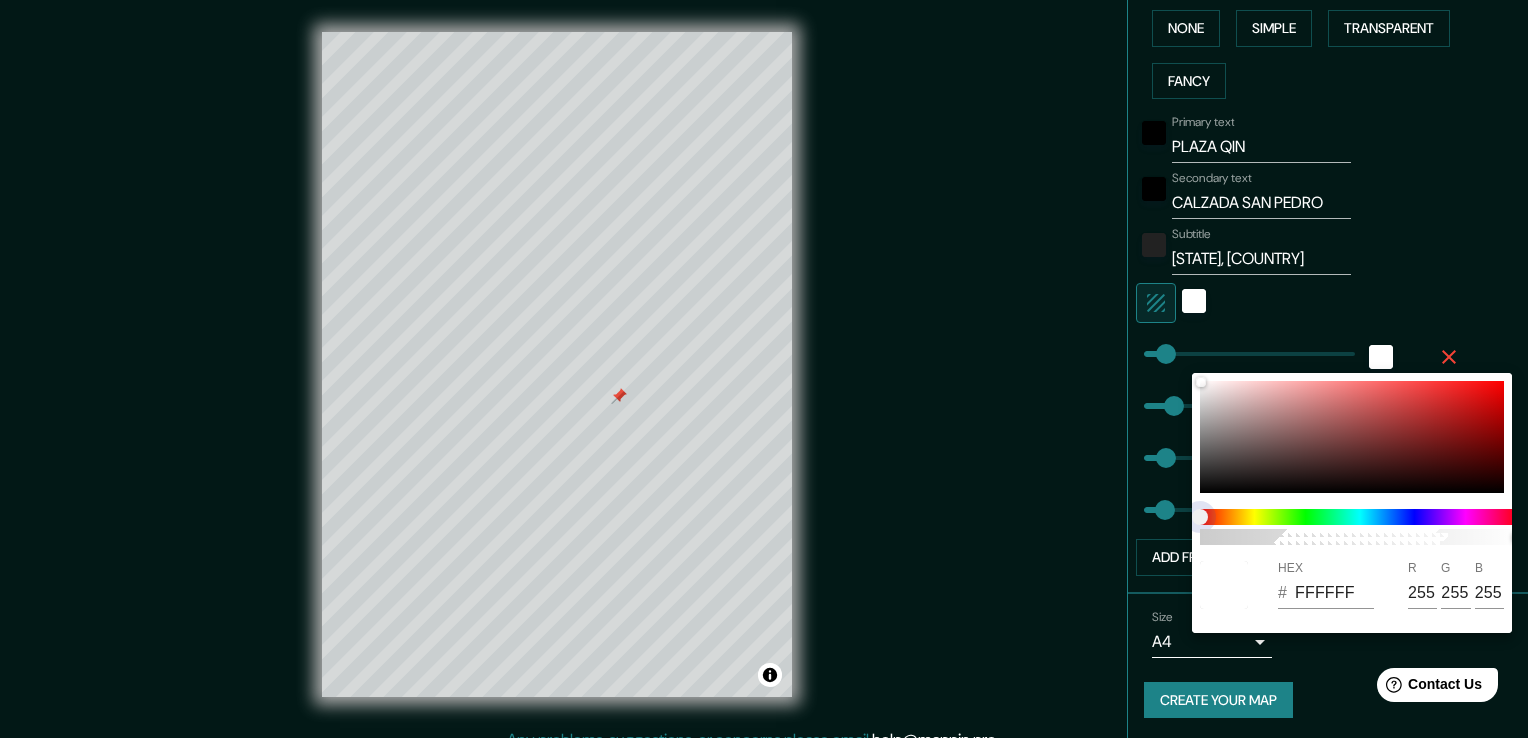 click at bounding box center [1360, 517] 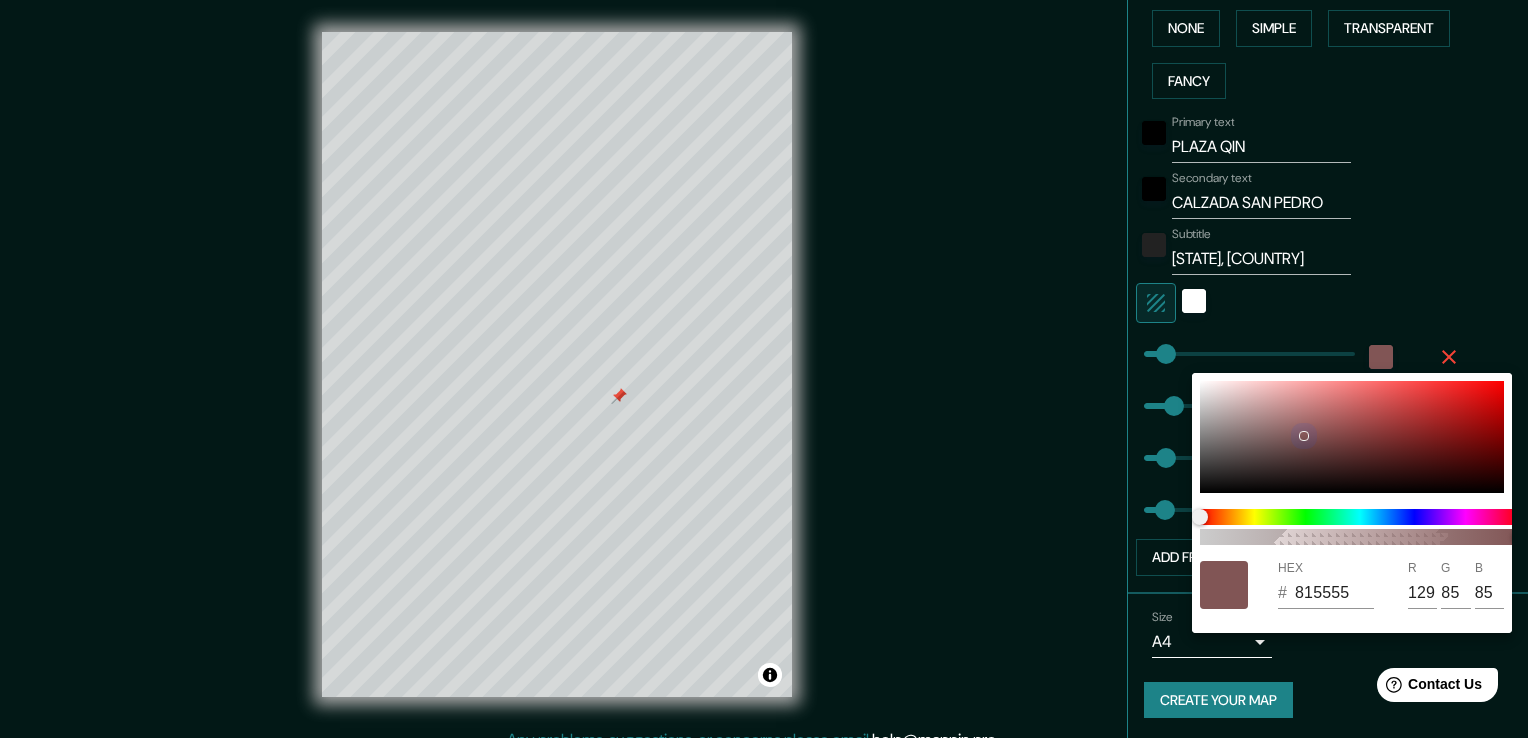 drag, startPoint x: 1204, startPoint y: 381, endPoint x: 1302, endPoint y: 436, distance: 112.37882 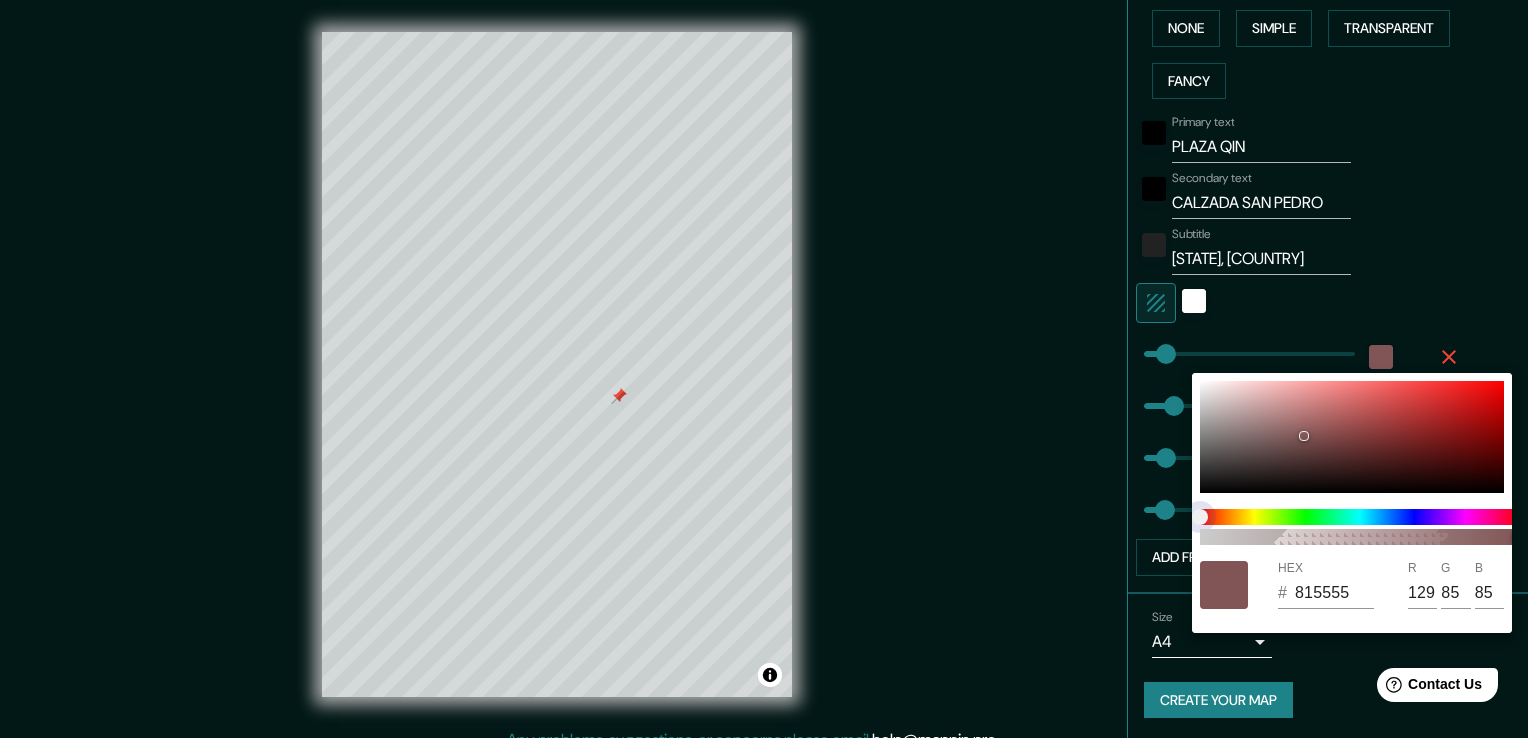 click at bounding box center [1360, 517] 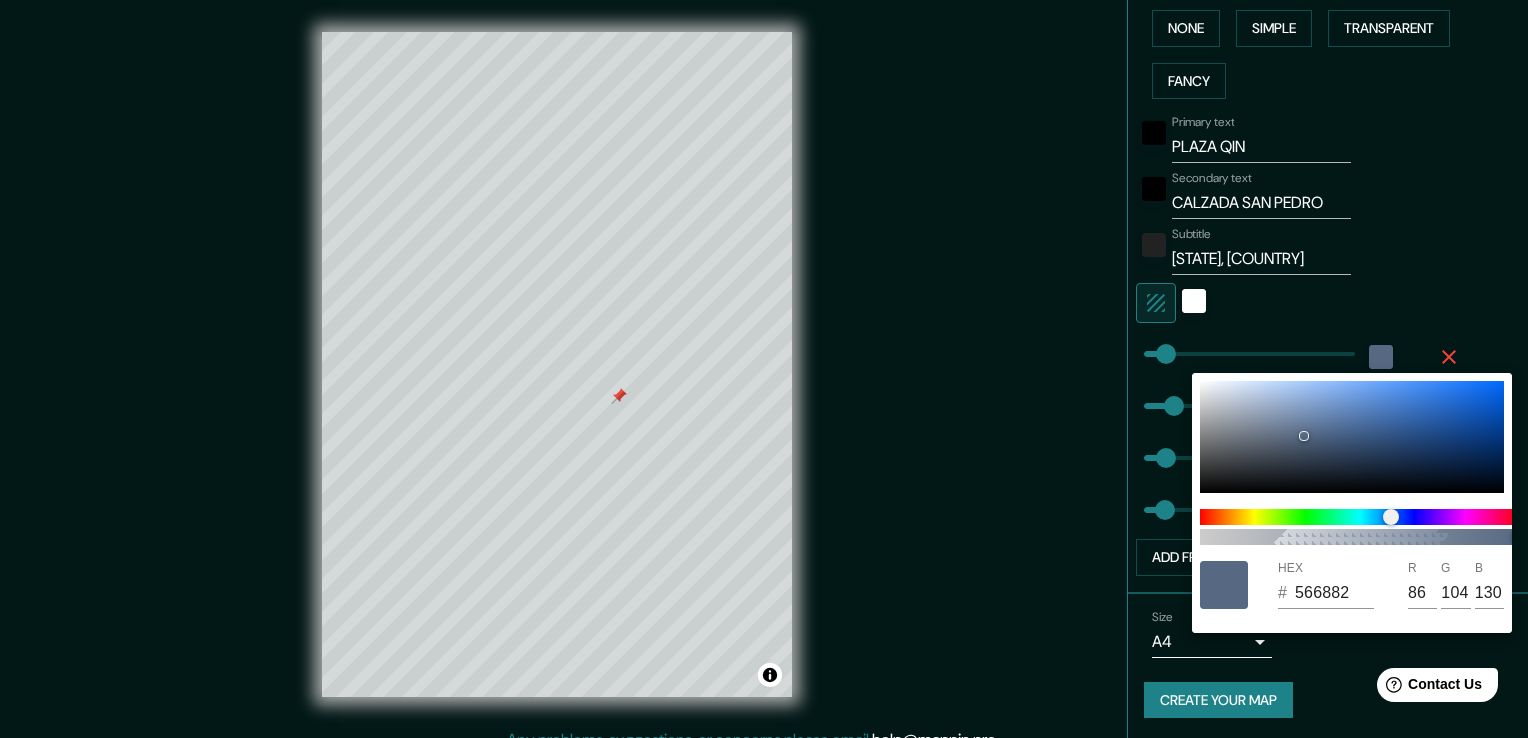 click on "Help Contact Us" at bounding box center [1428, 681] 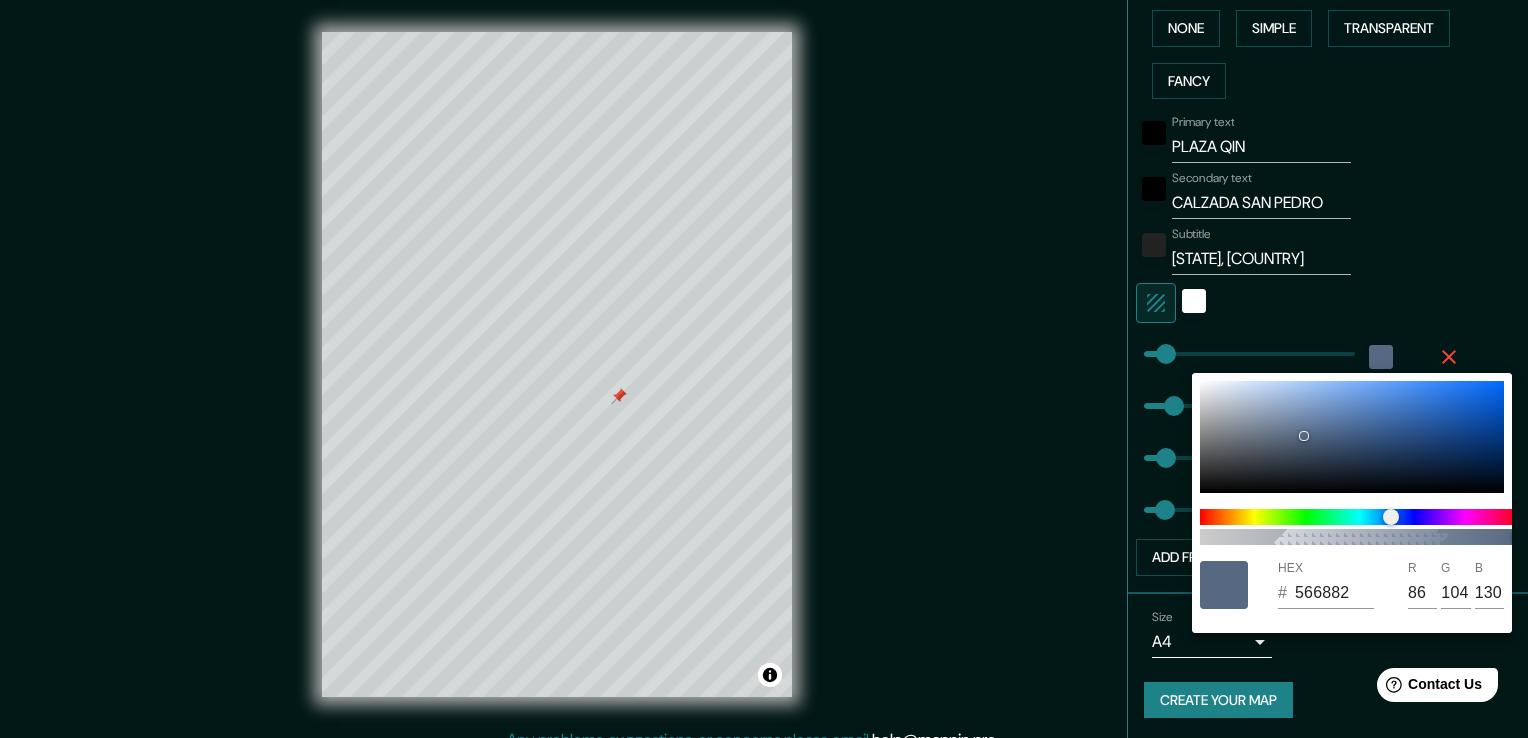 click at bounding box center [764, 369] 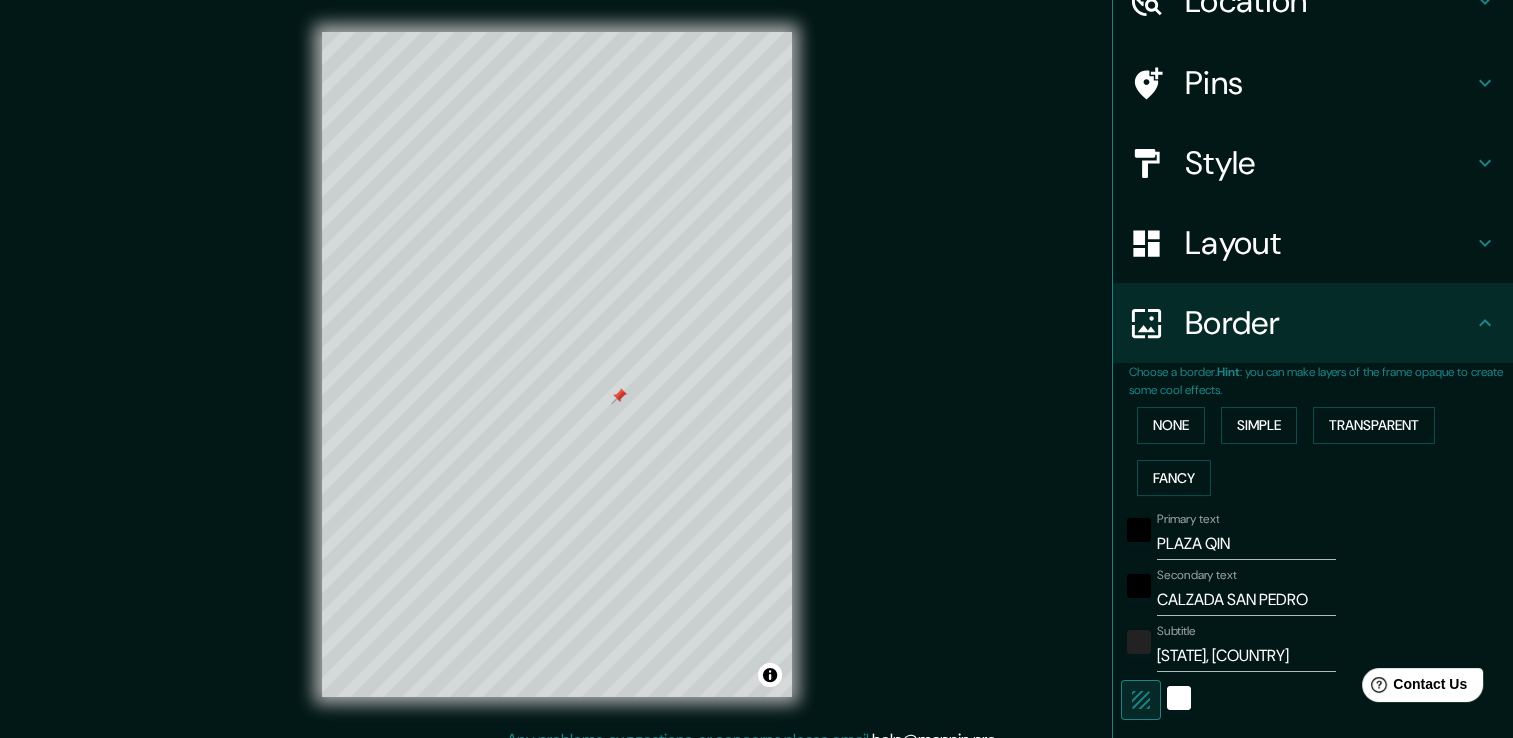 scroll, scrollTop: 100, scrollLeft: 0, axis: vertical 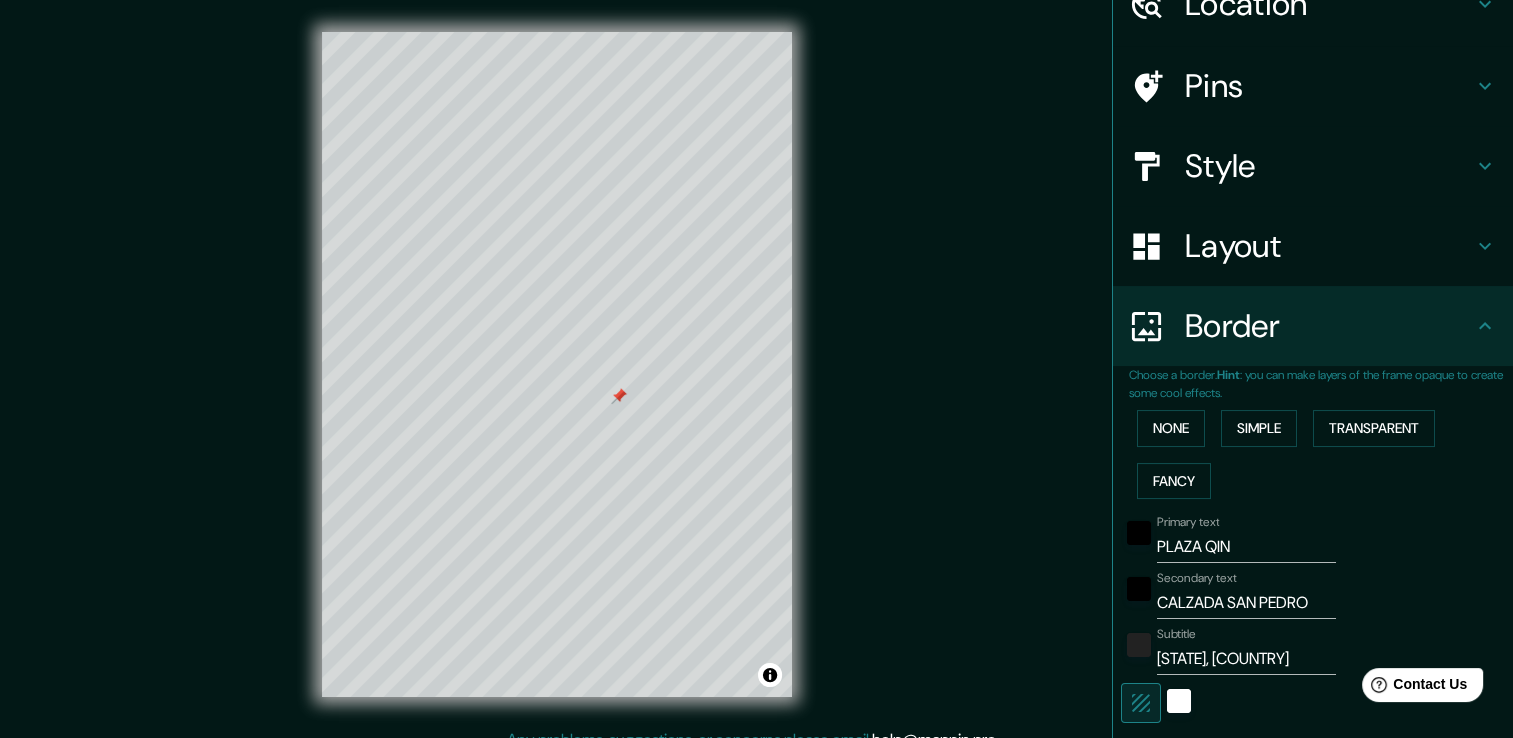 click on "Layout" at bounding box center (1329, 246) 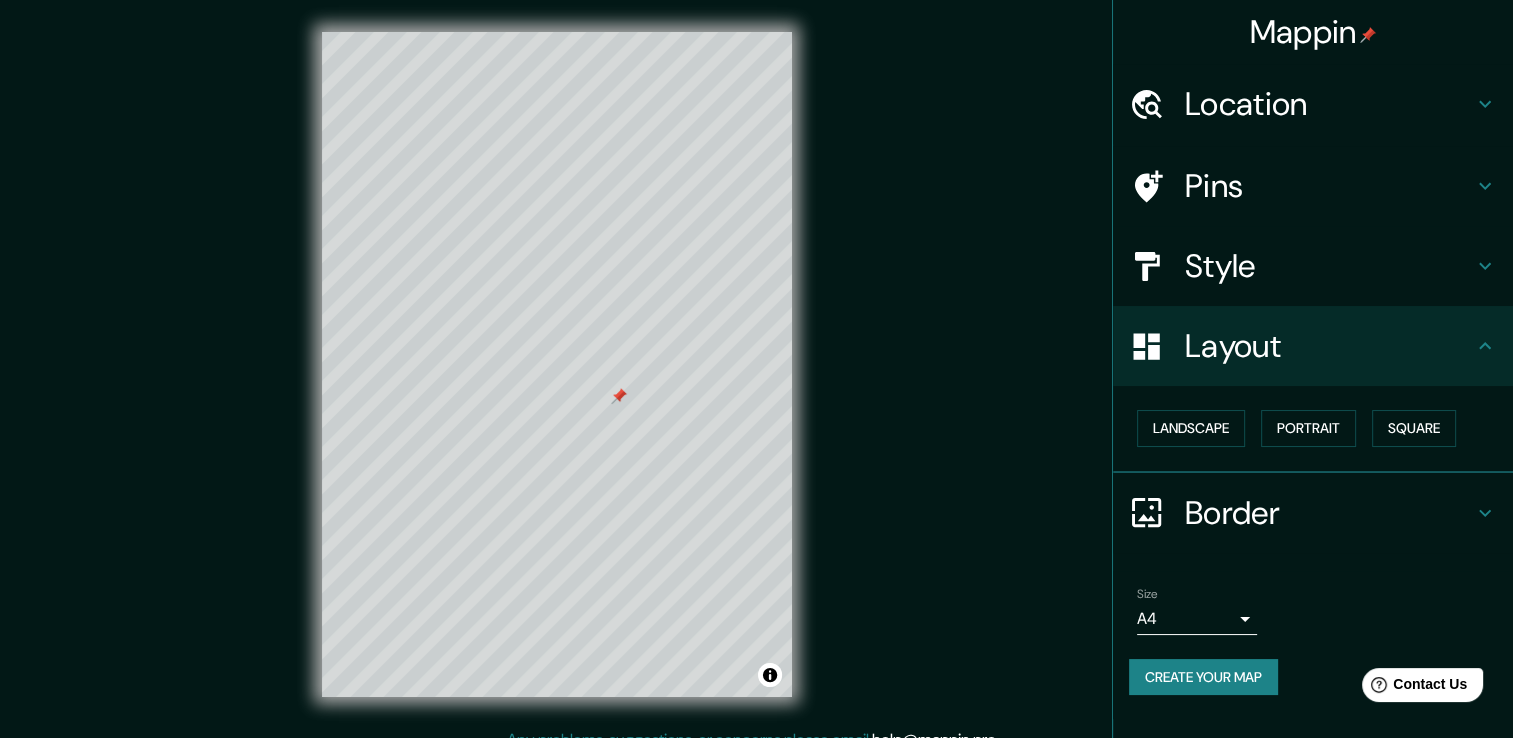 scroll, scrollTop: 0, scrollLeft: 0, axis: both 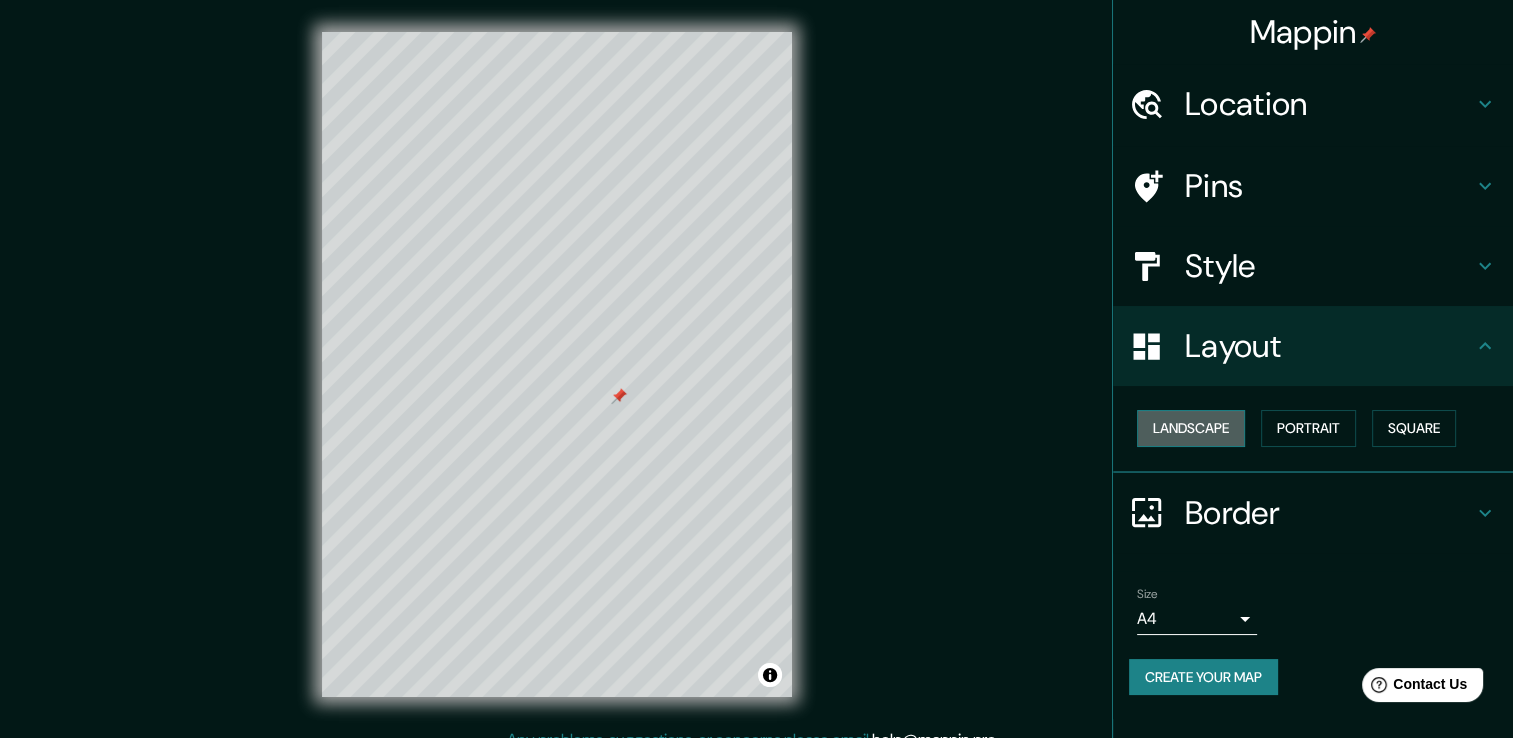 click on "Landscape" at bounding box center (1191, 428) 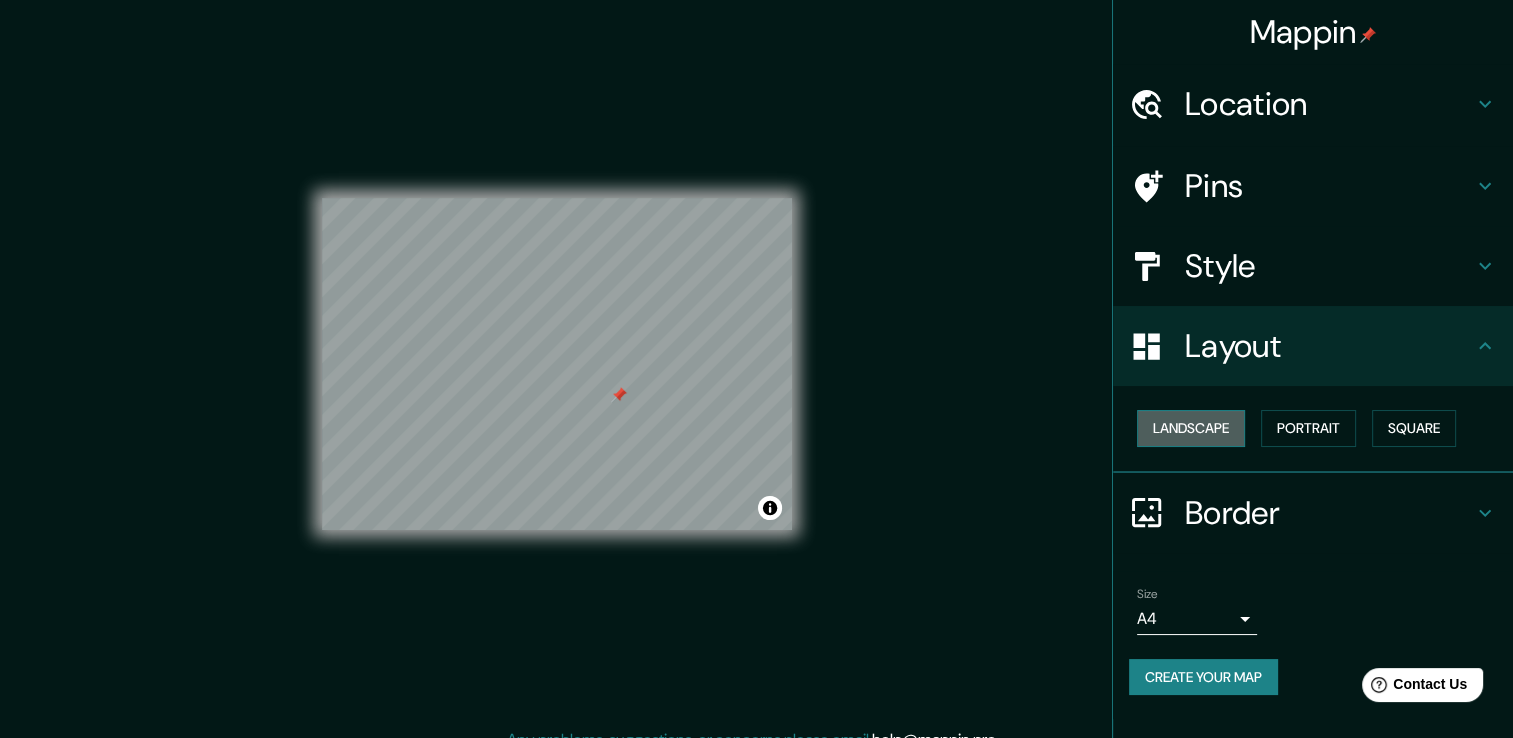 click on "Landscape" at bounding box center [1191, 428] 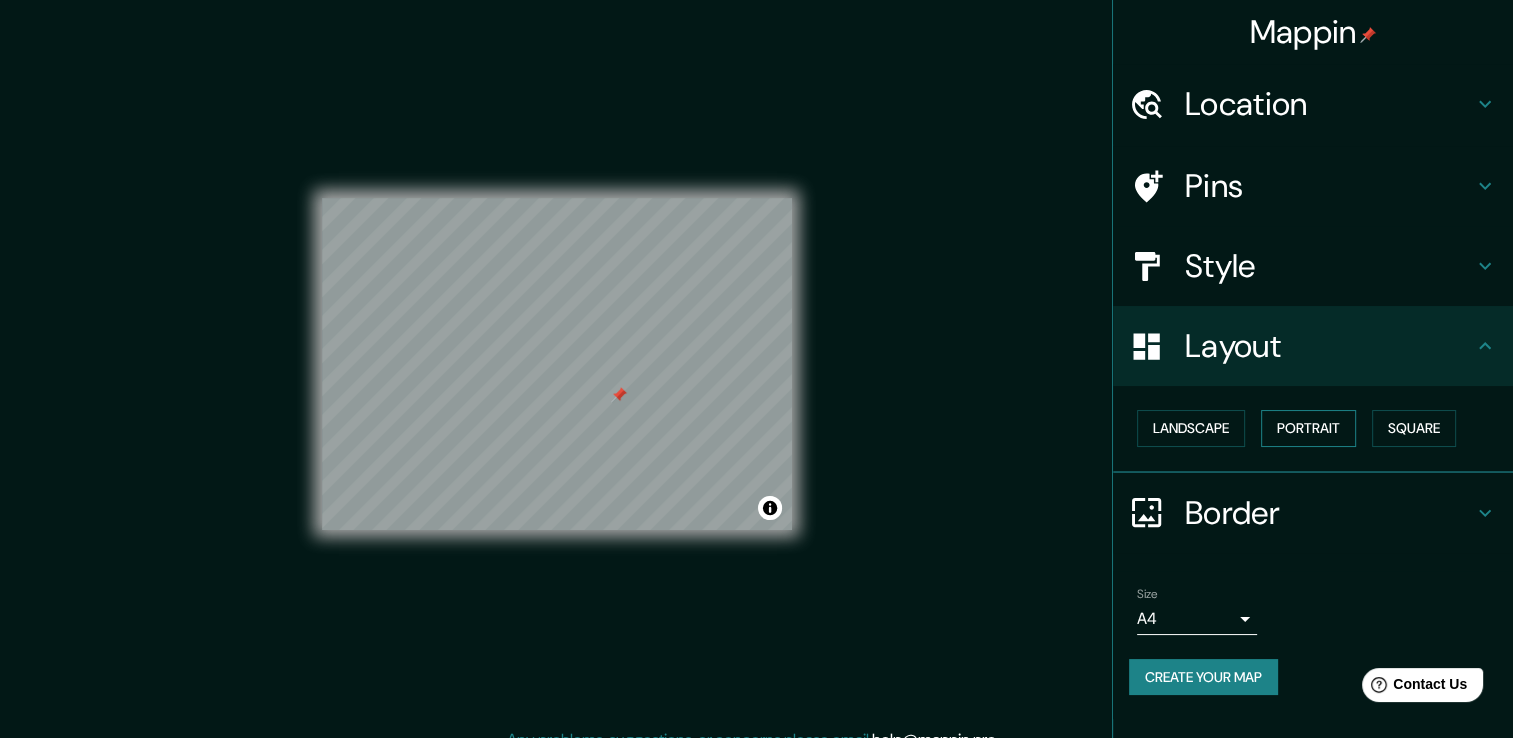 click on "Portrait" at bounding box center (1308, 428) 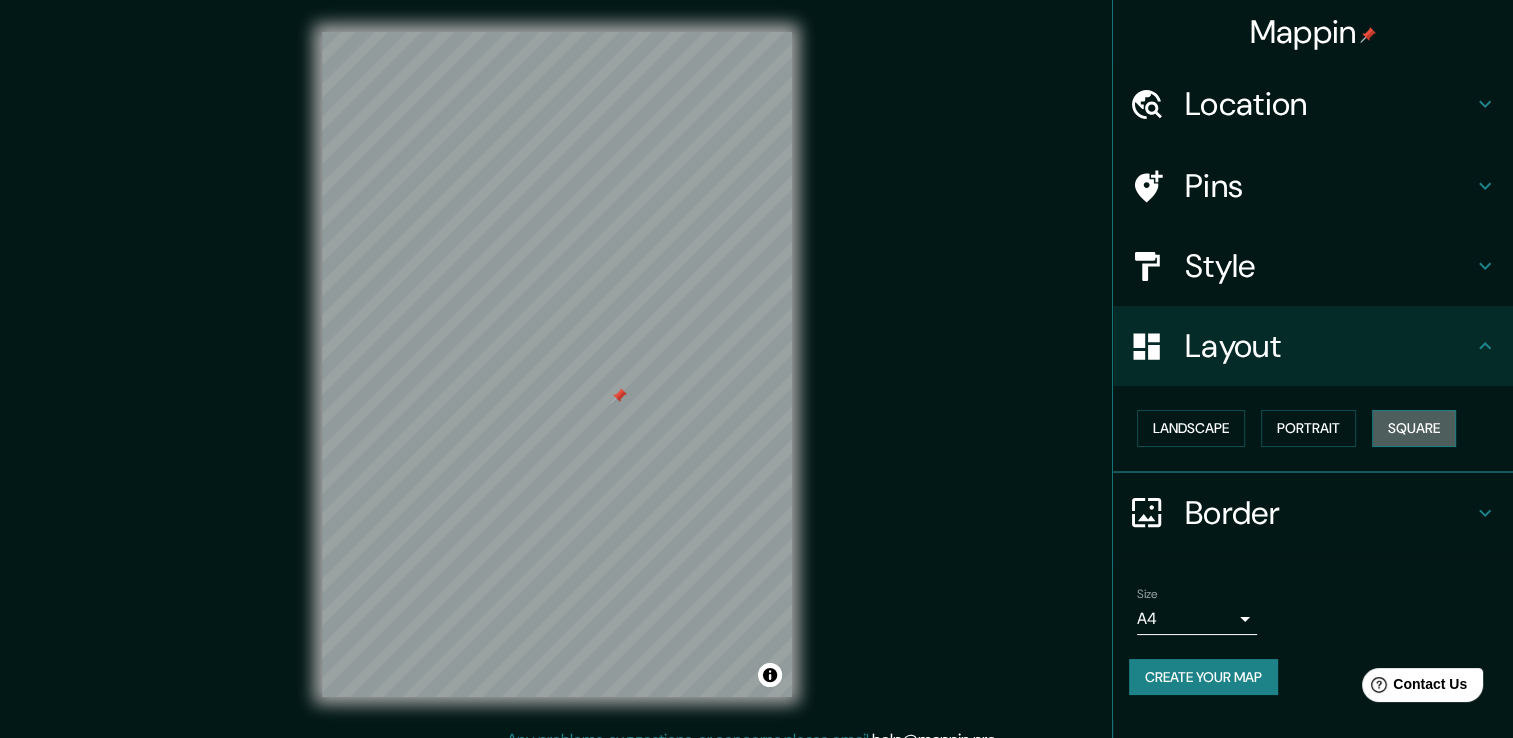 click on "Square" at bounding box center [1414, 428] 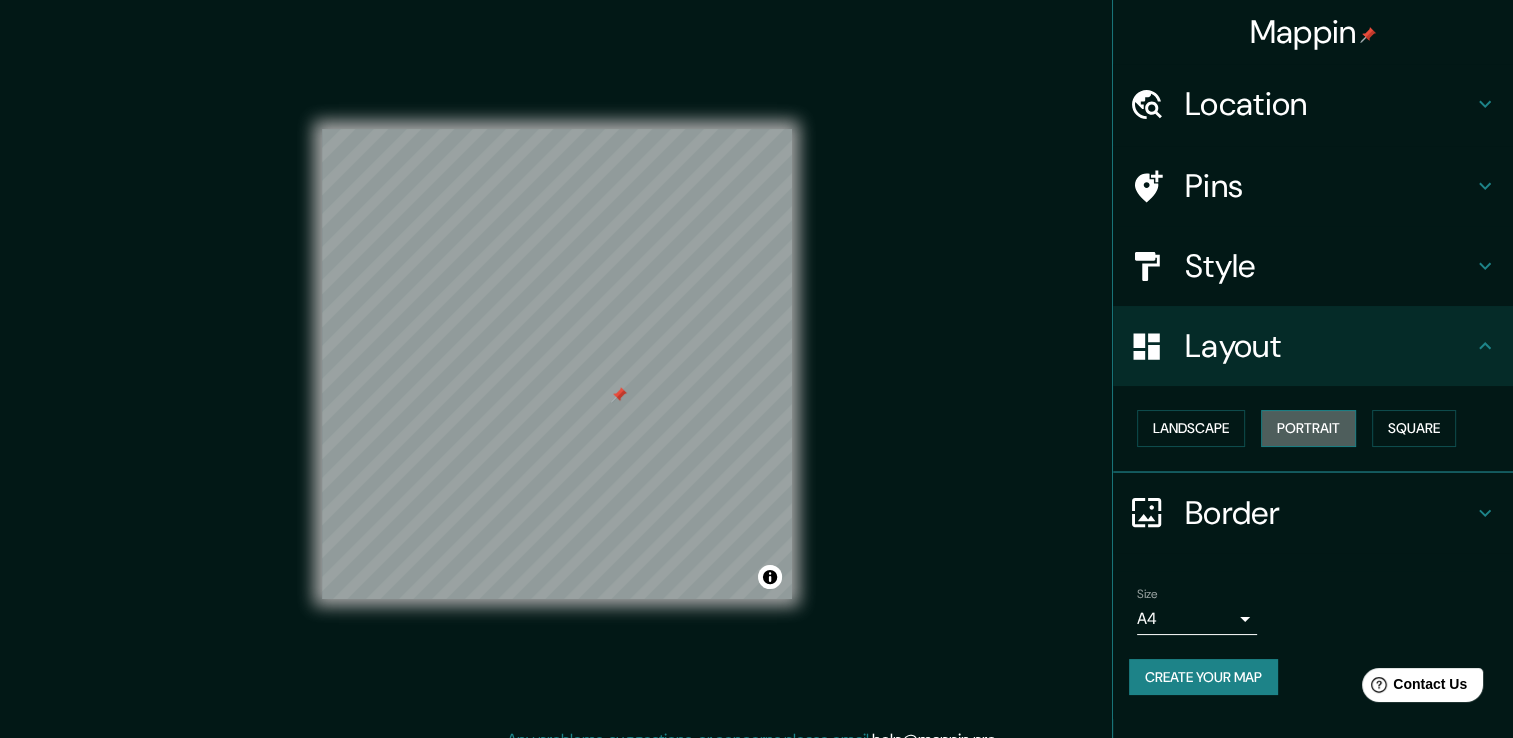 click on "Portrait" at bounding box center (1308, 428) 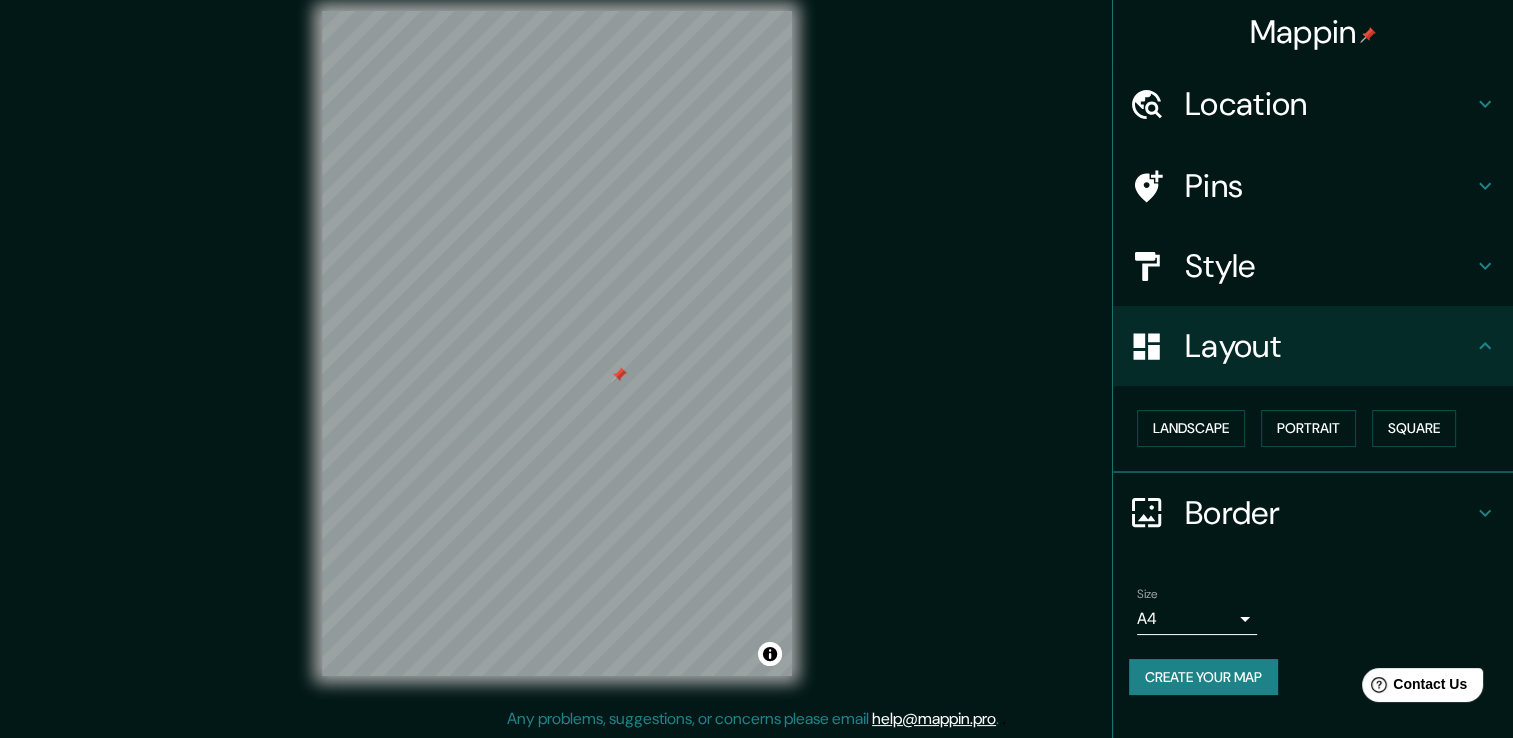 scroll, scrollTop: 22, scrollLeft: 0, axis: vertical 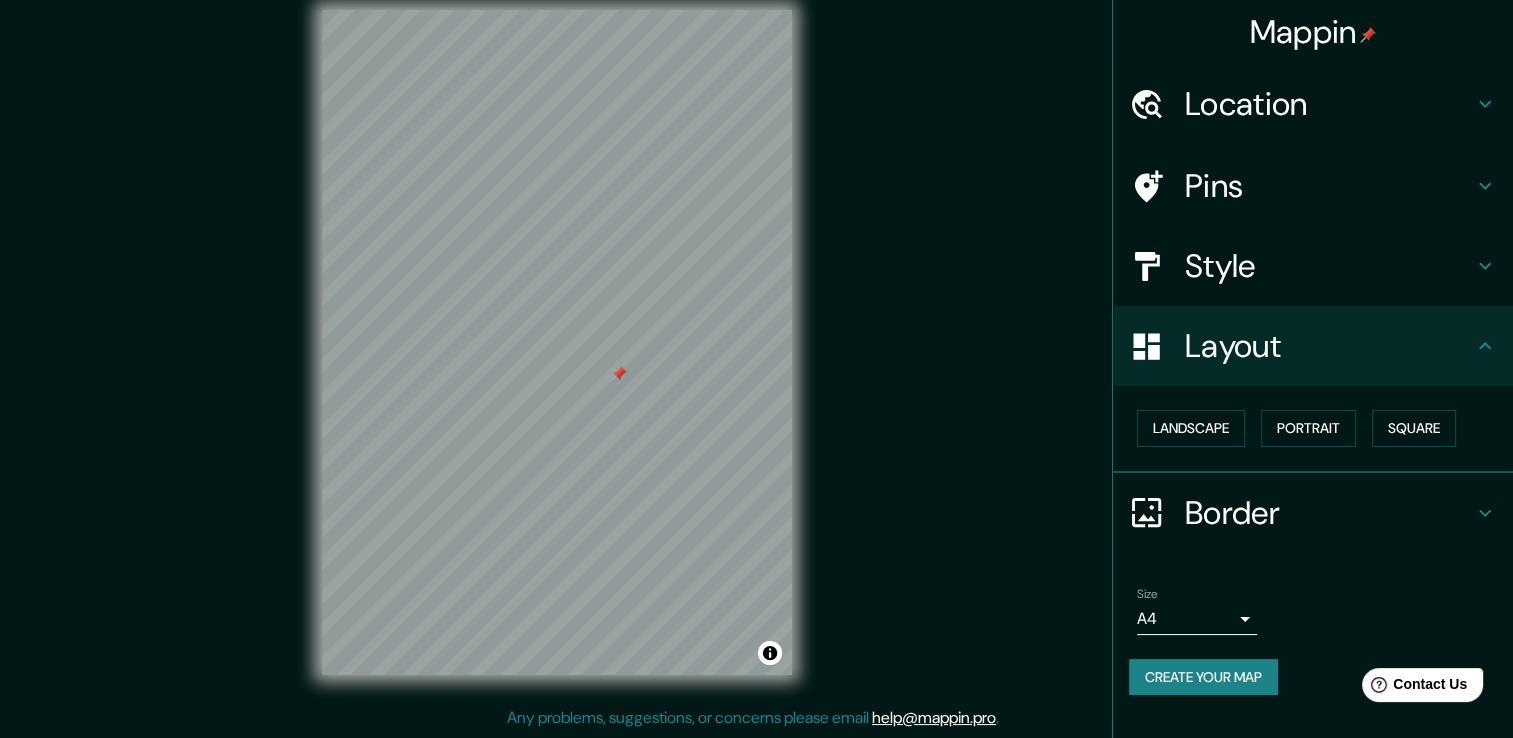 click on "Border" at bounding box center (1329, 513) 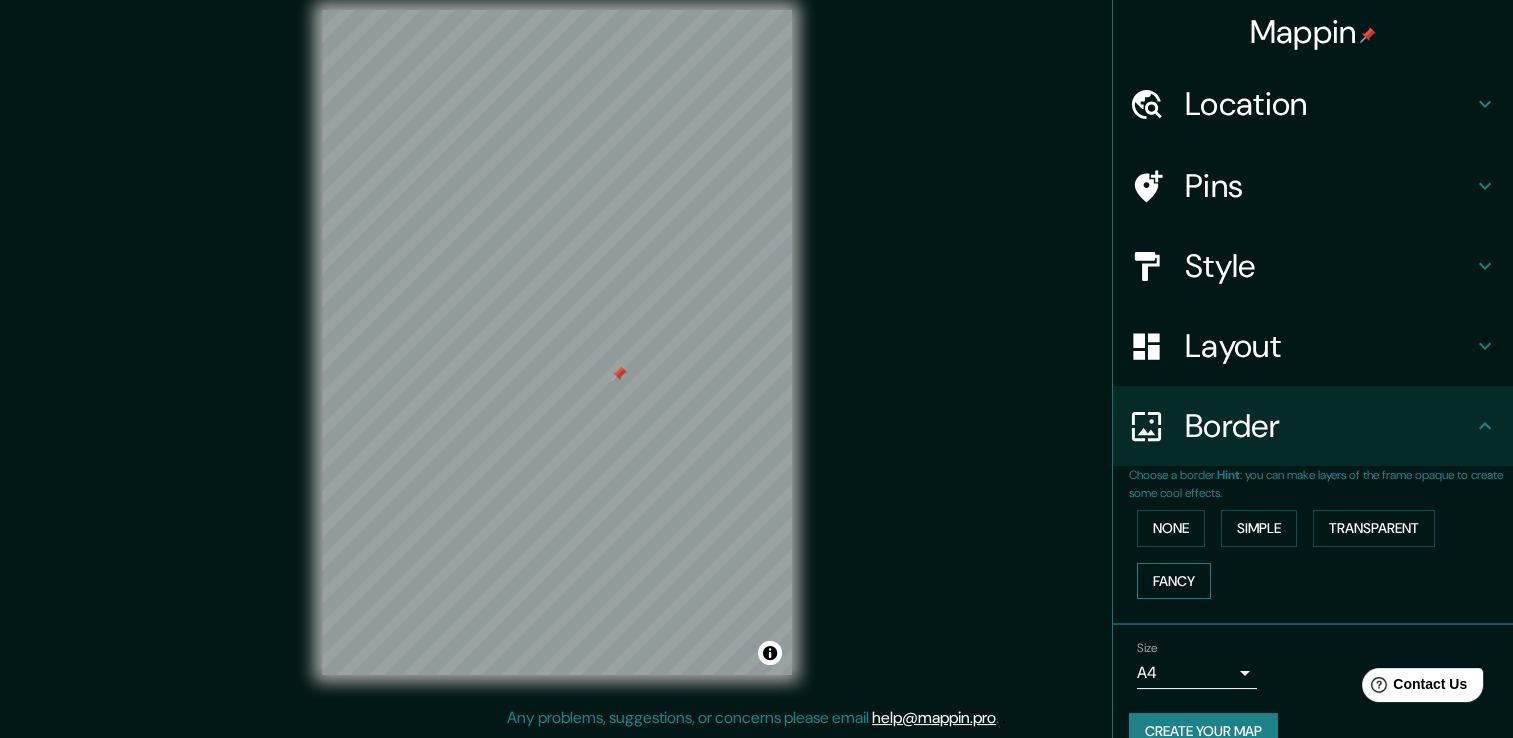 click on "Fancy" at bounding box center (1174, 581) 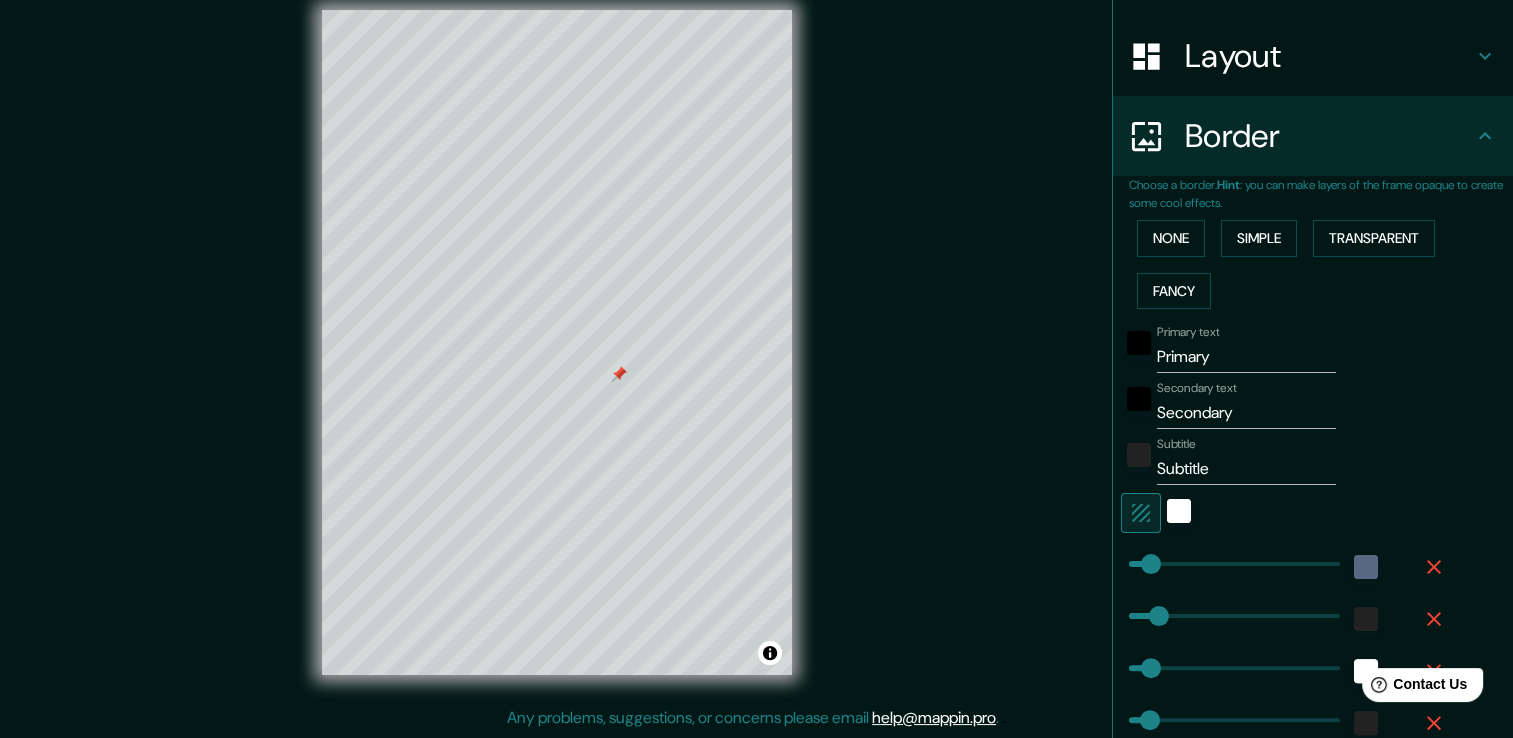 scroll, scrollTop: 400, scrollLeft: 0, axis: vertical 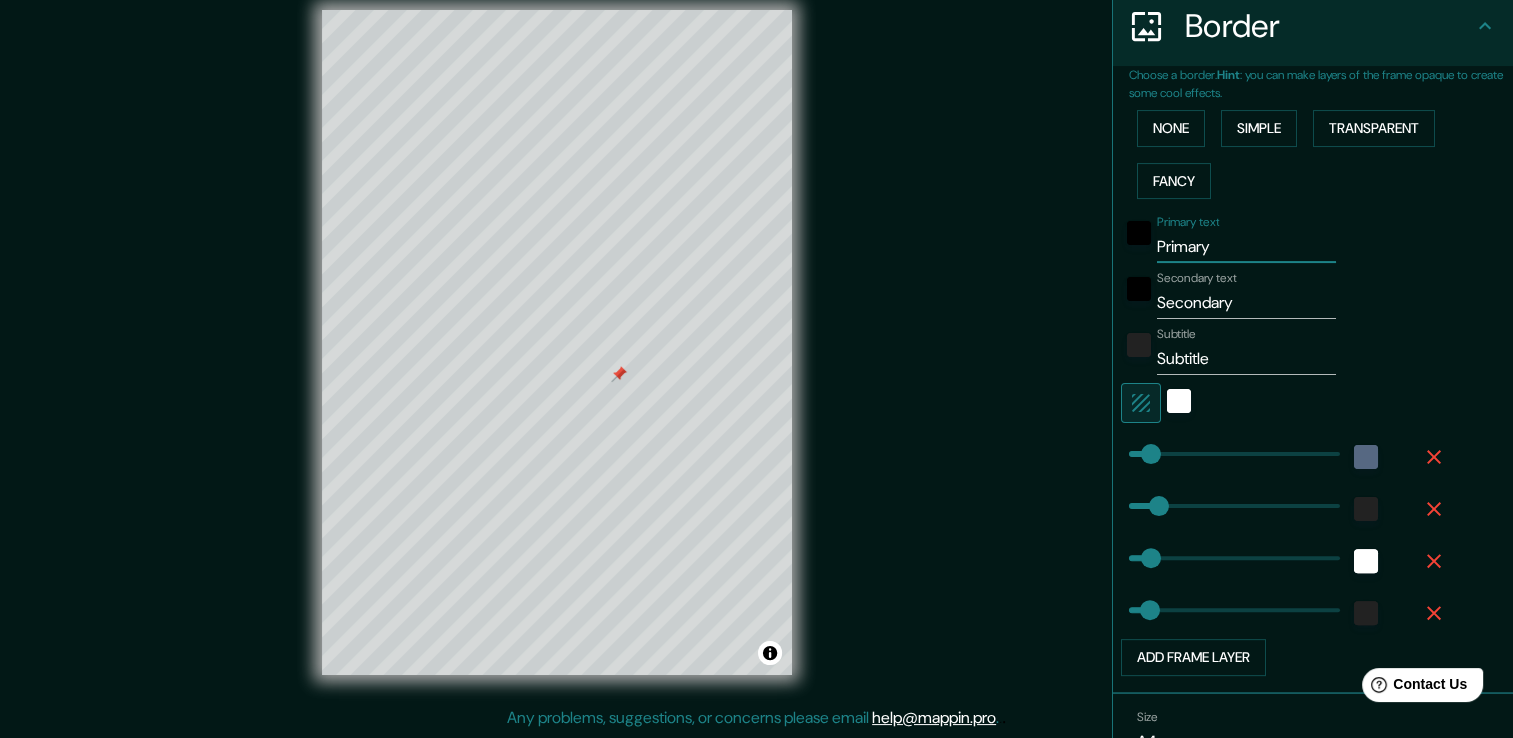 click on "Primary" at bounding box center [1246, 247] 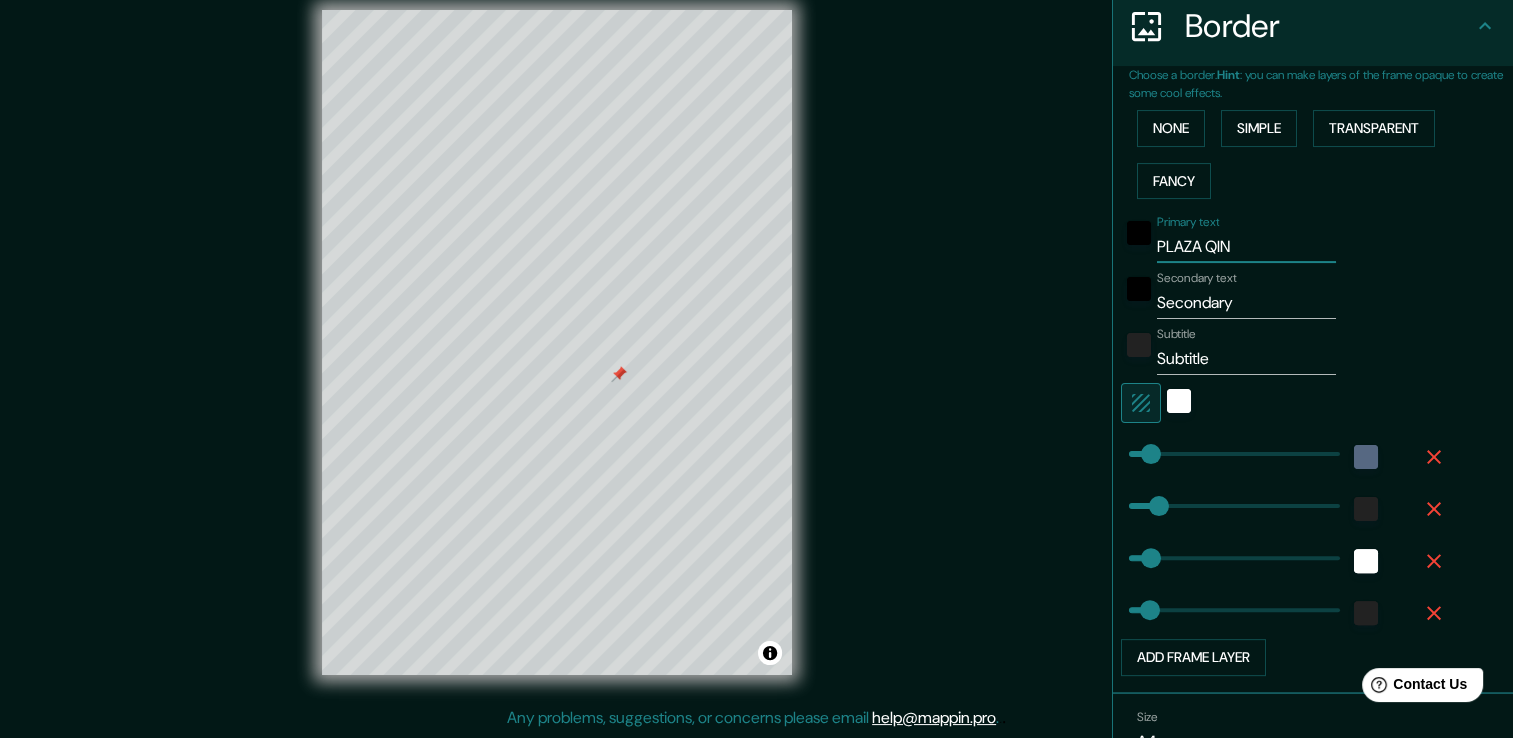 click on "Secondary" at bounding box center (1246, 303) 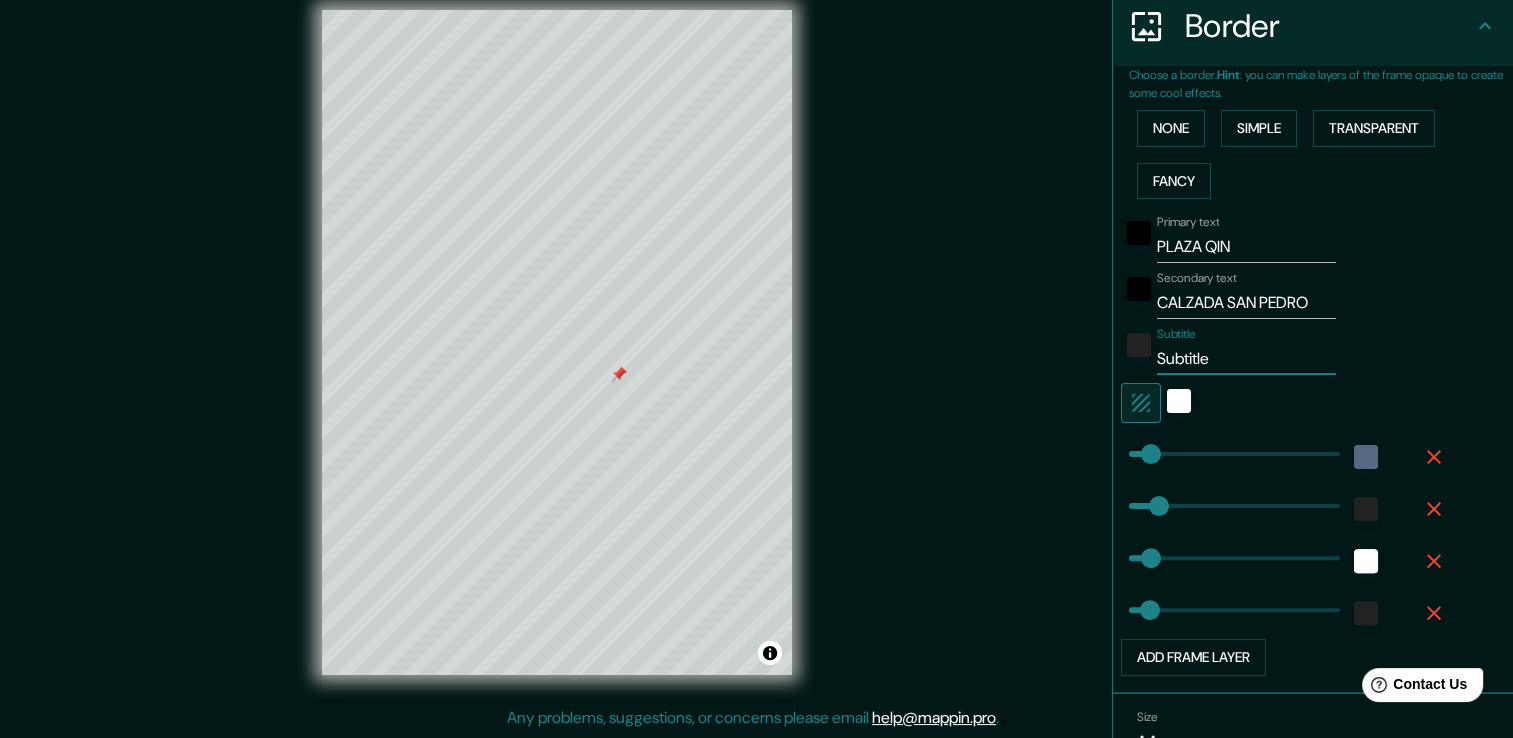 click on "Subtitle" at bounding box center [1246, 359] 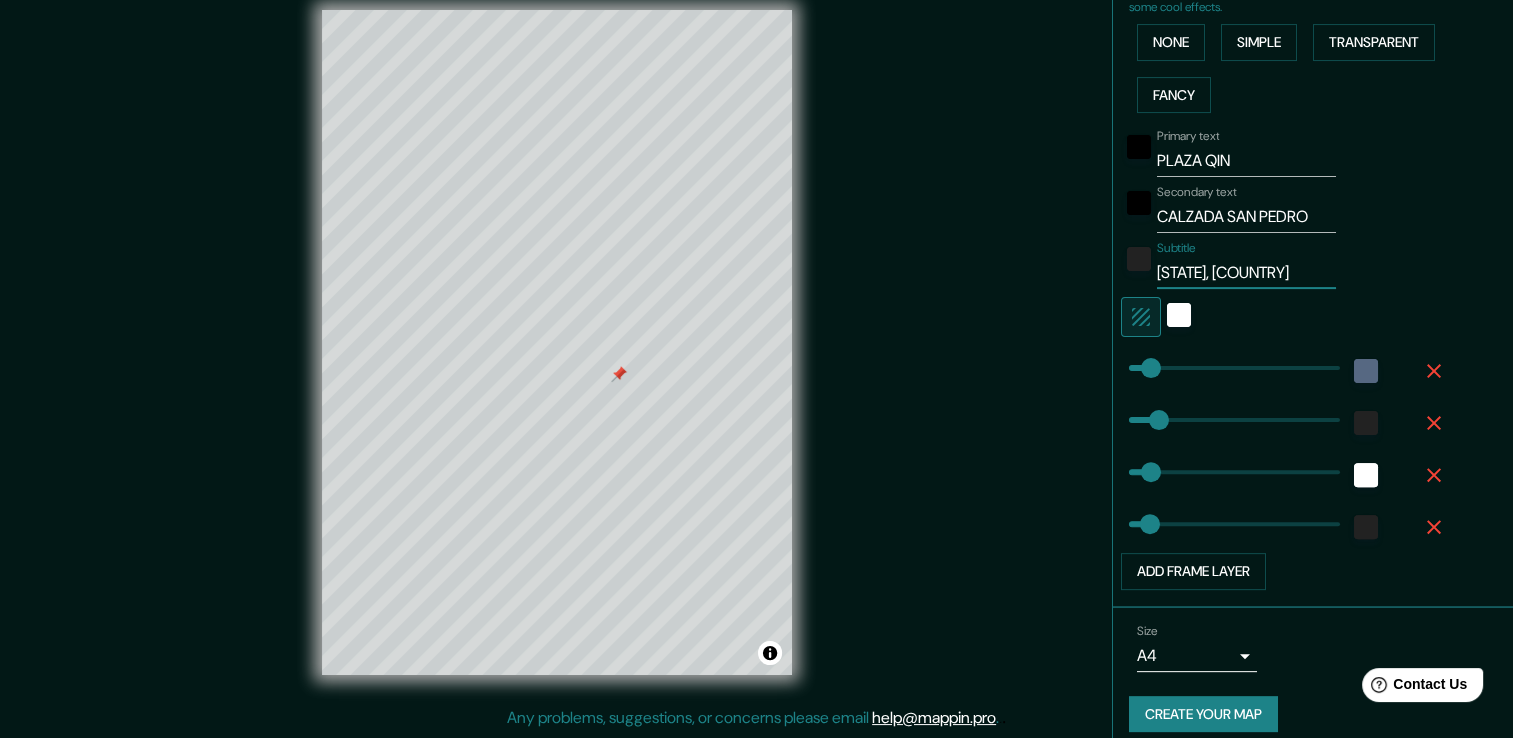 scroll, scrollTop: 500, scrollLeft: 0, axis: vertical 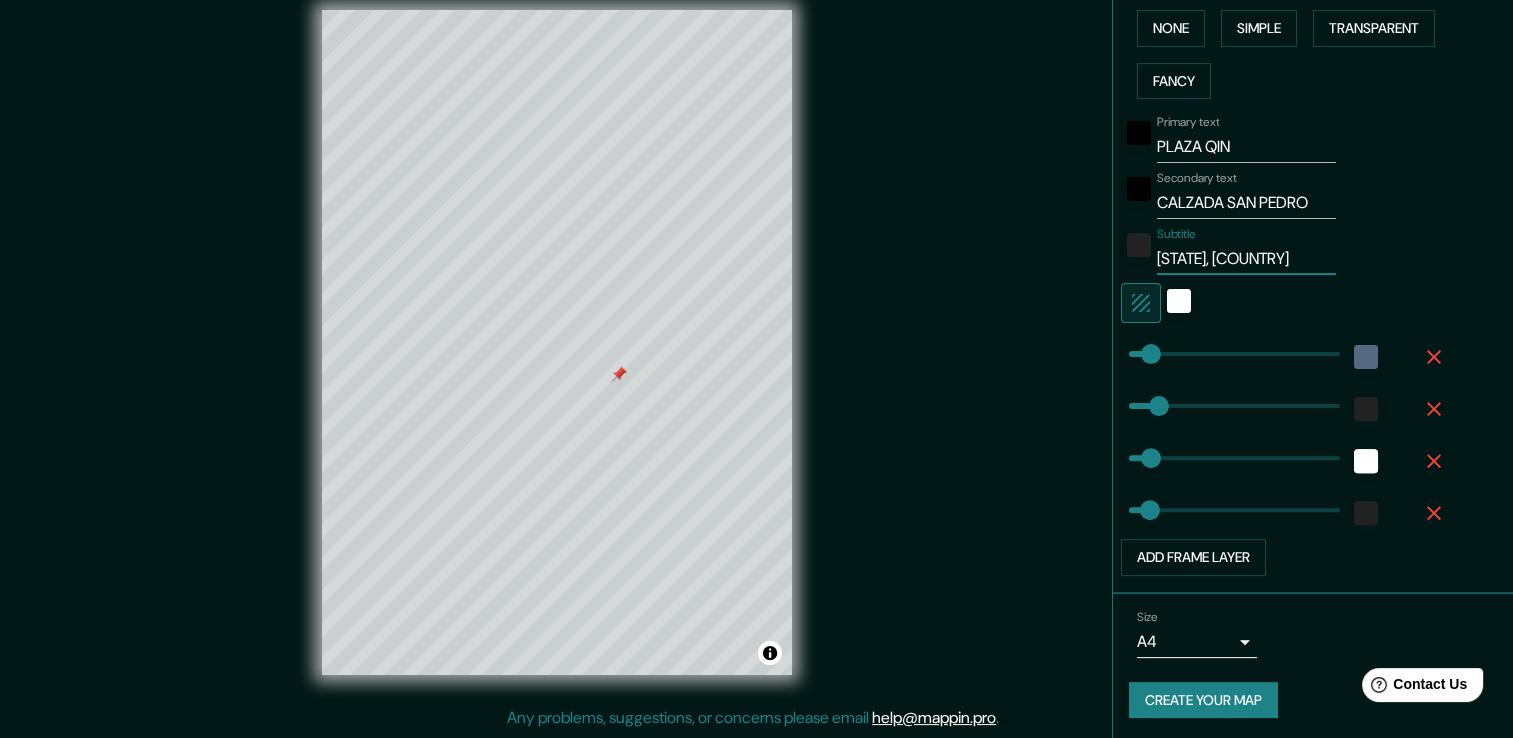 click on "Create your map" at bounding box center (1203, 700) 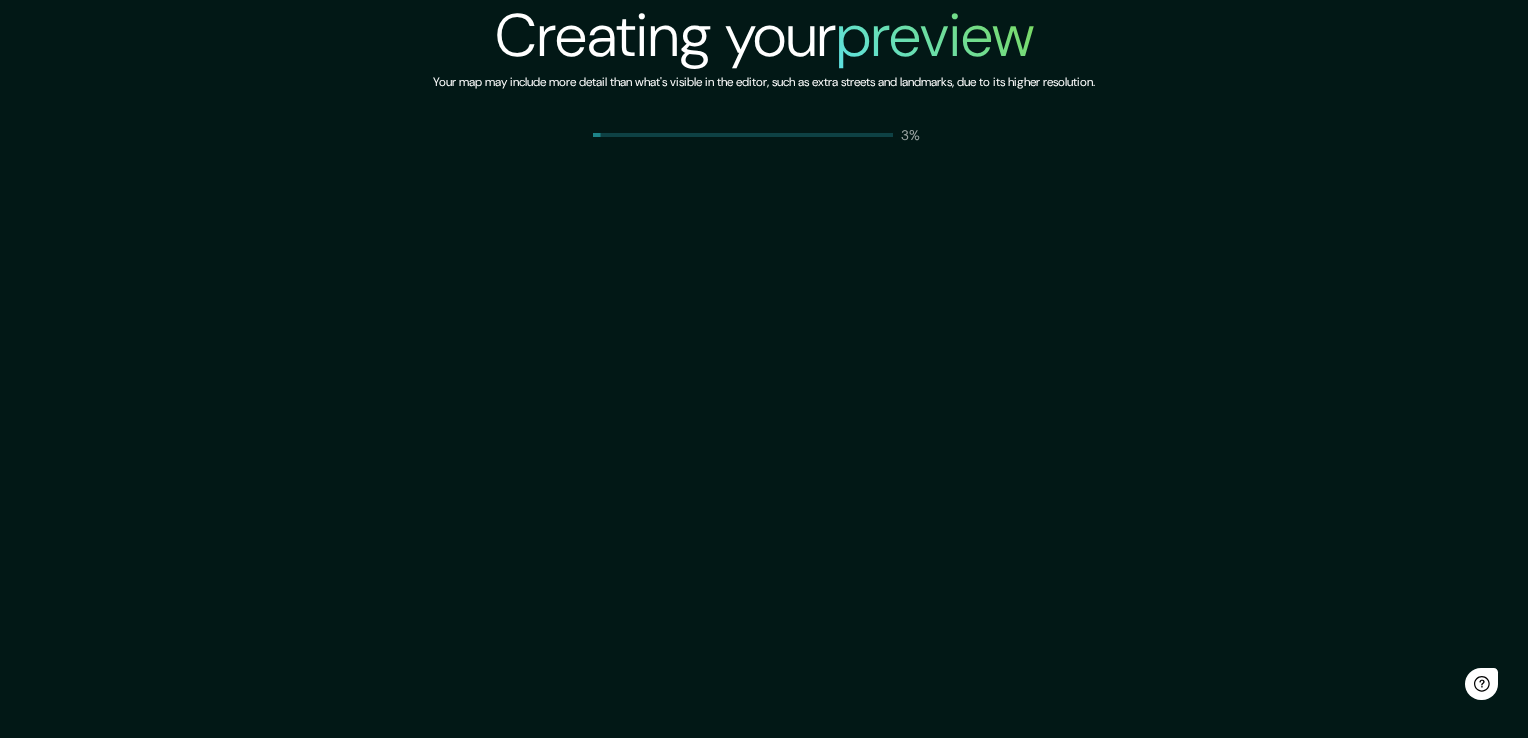 scroll, scrollTop: 0, scrollLeft: 0, axis: both 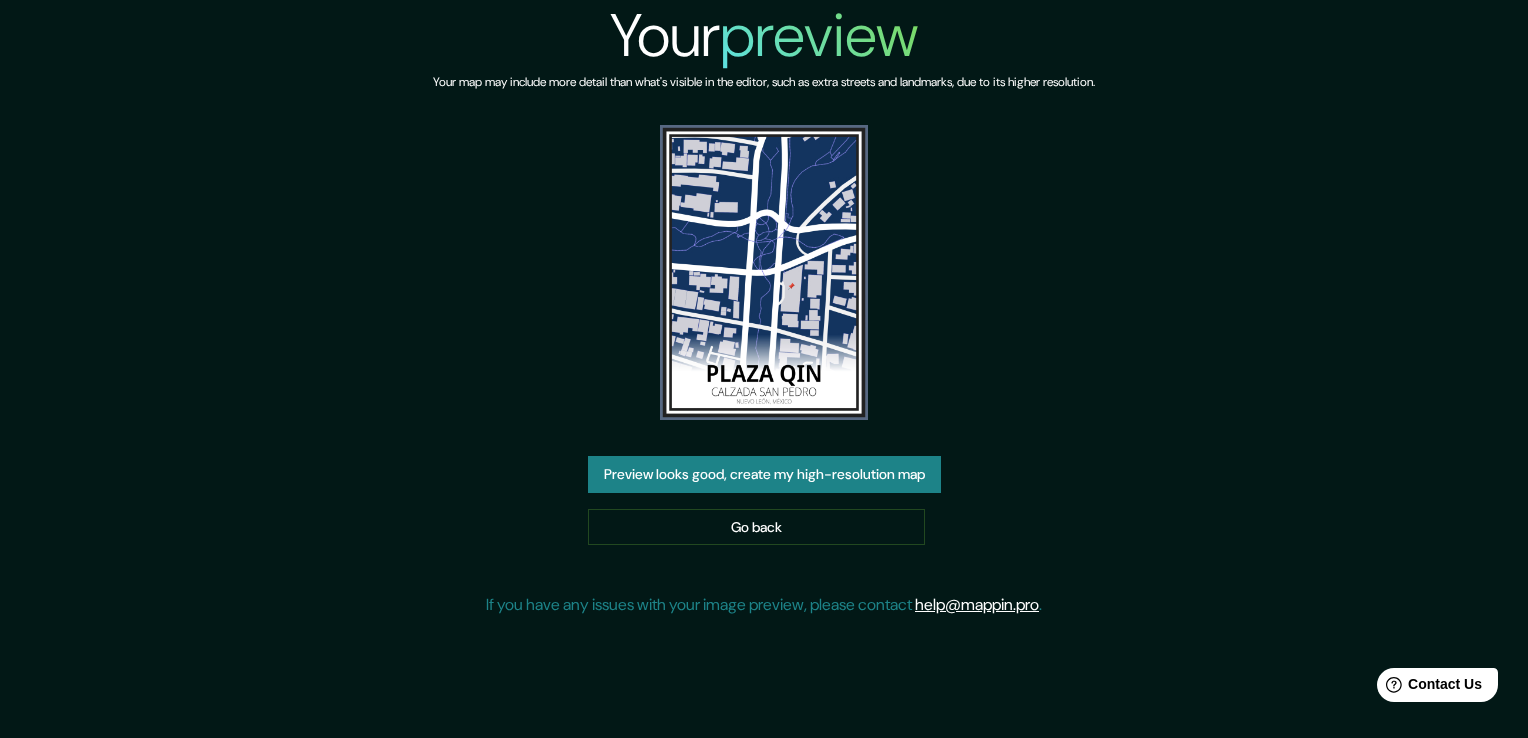click on "Preview looks good, create my high-resolution map" at bounding box center (764, 474) 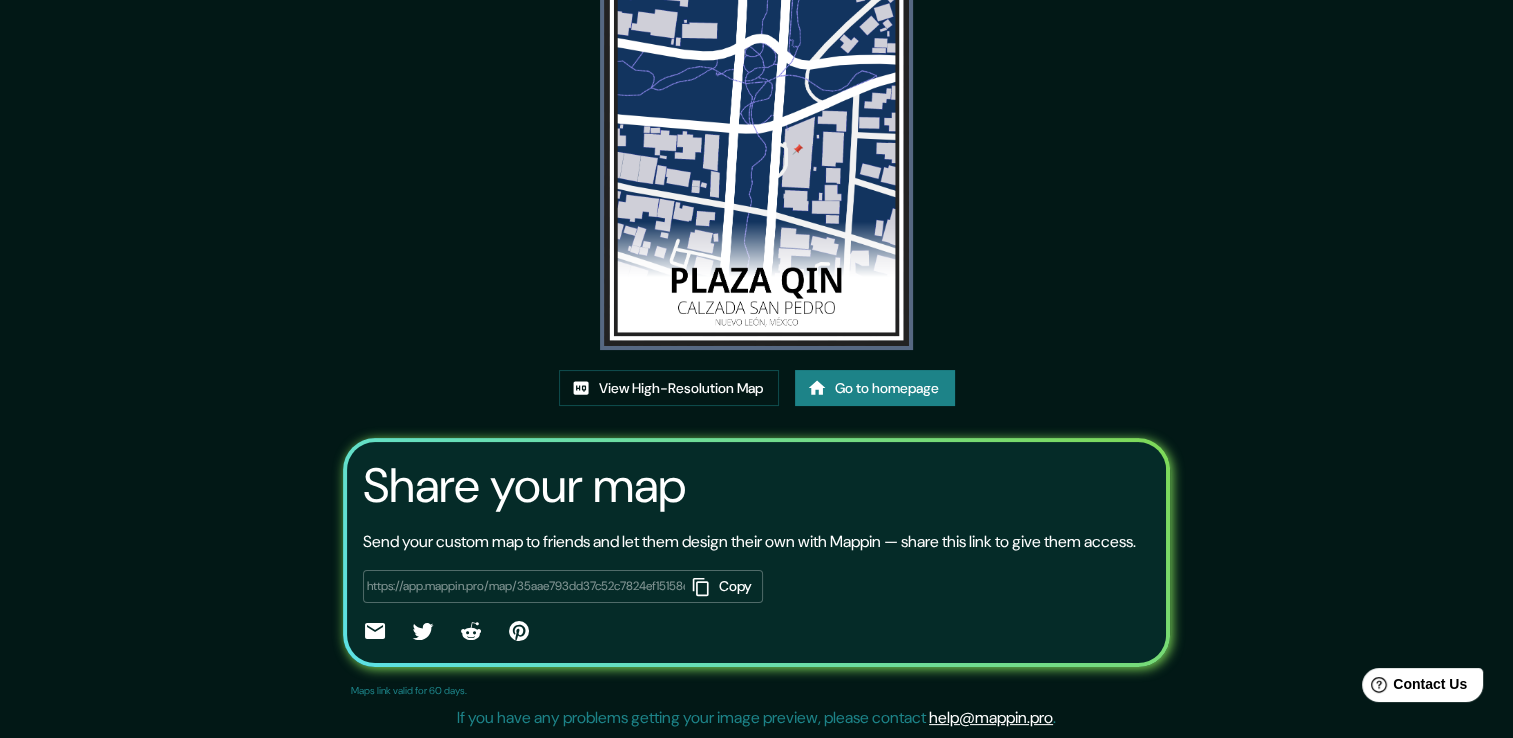 scroll, scrollTop: 204, scrollLeft: 0, axis: vertical 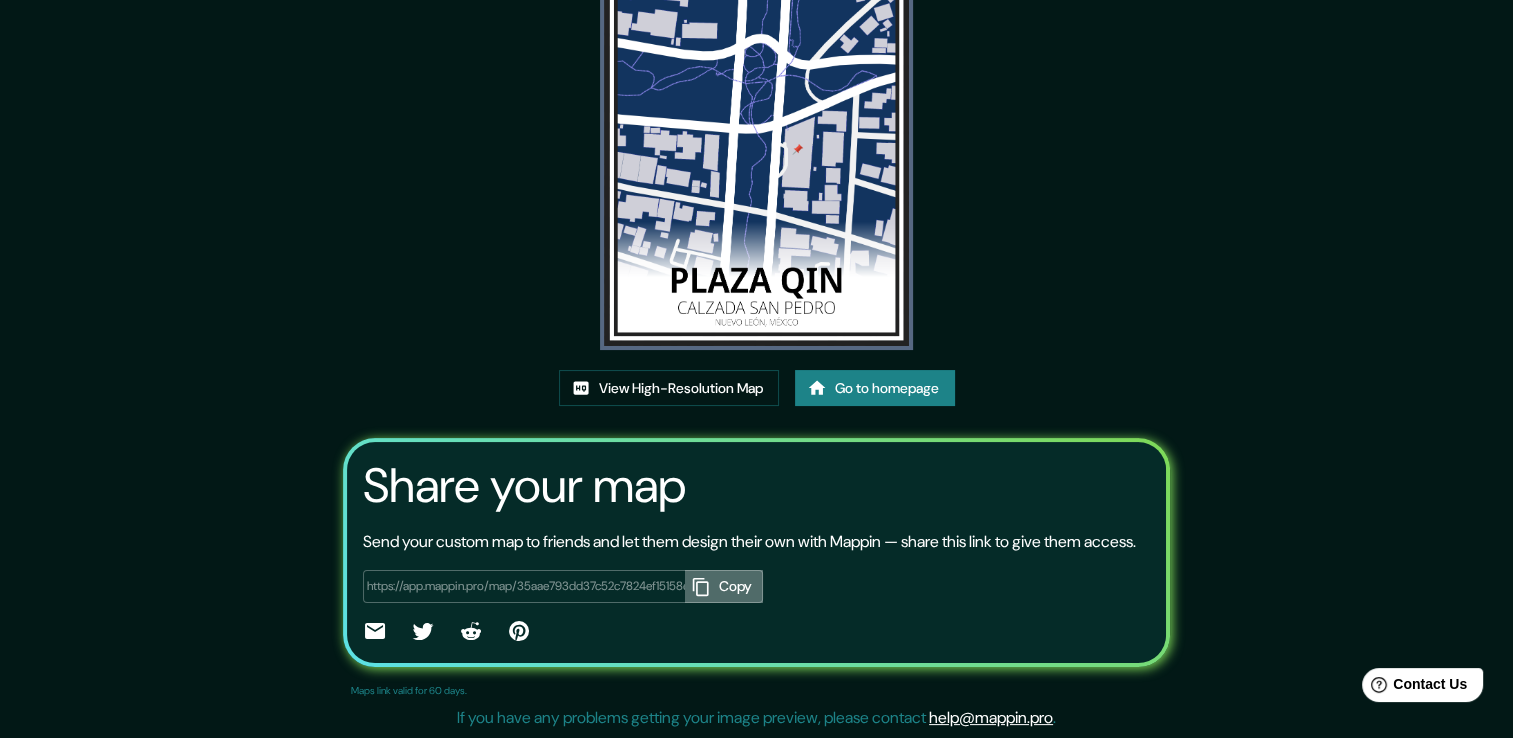 click on "Copy" at bounding box center (724, 586) 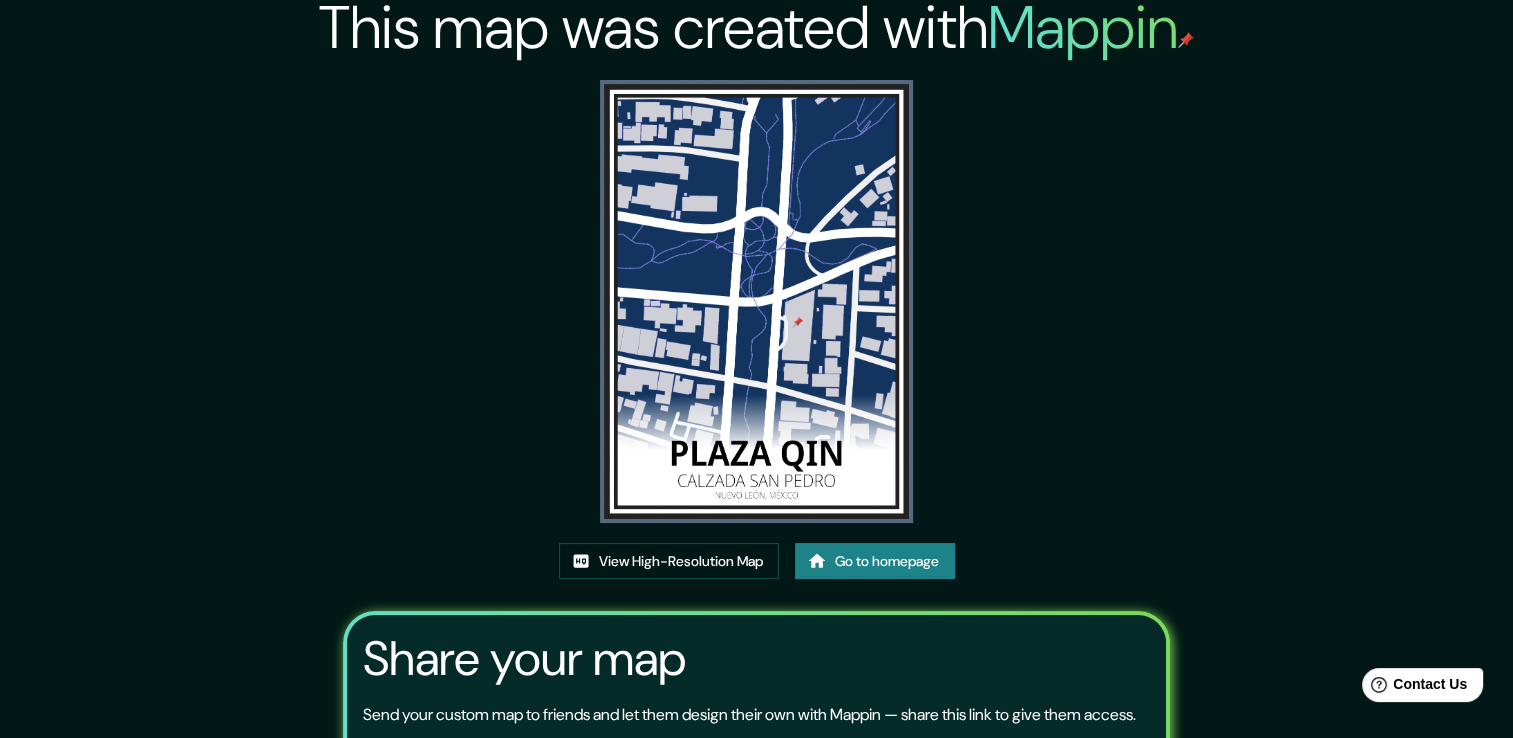 scroll, scrollTop: 4, scrollLeft: 0, axis: vertical 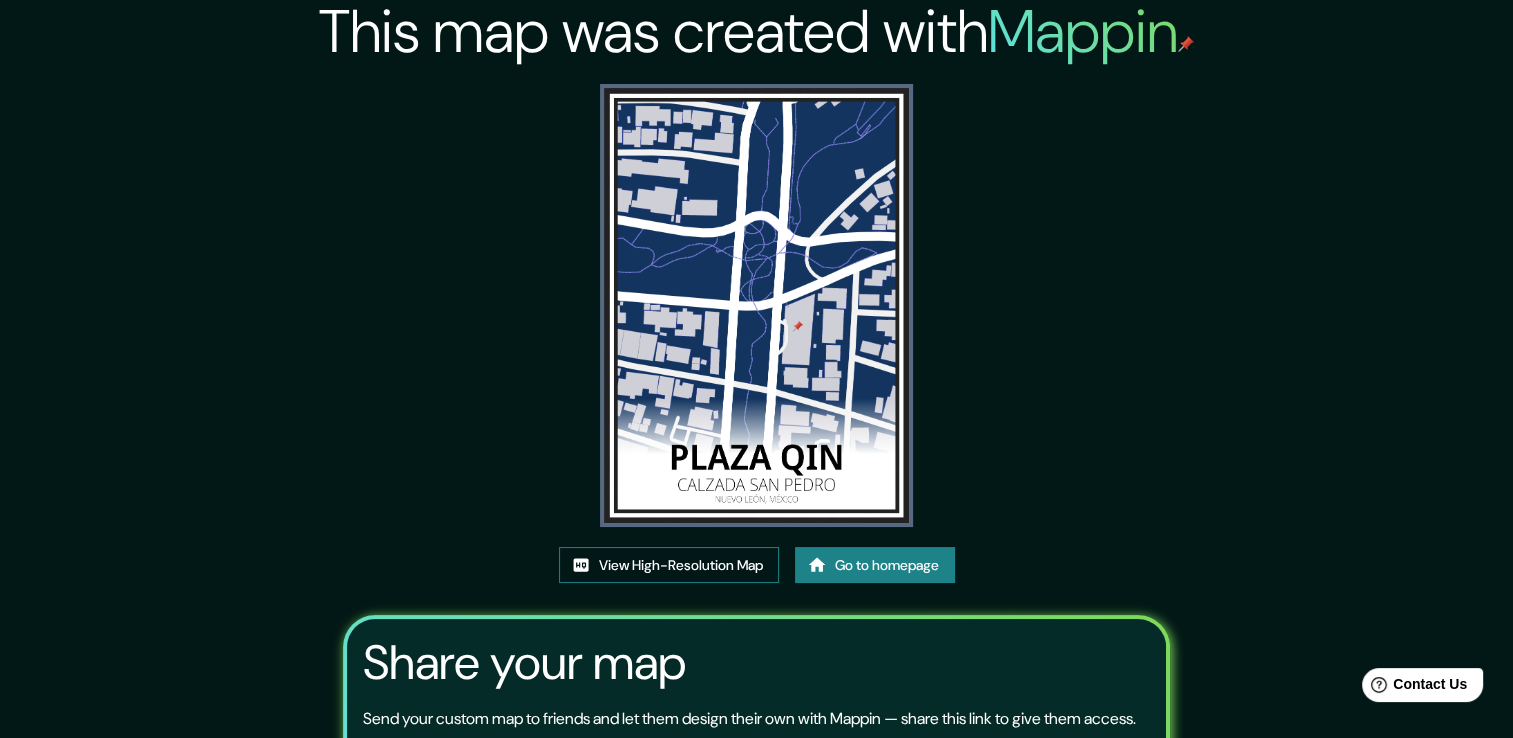 click on "View High-Resolution Map" at bounding box center (669, 565) 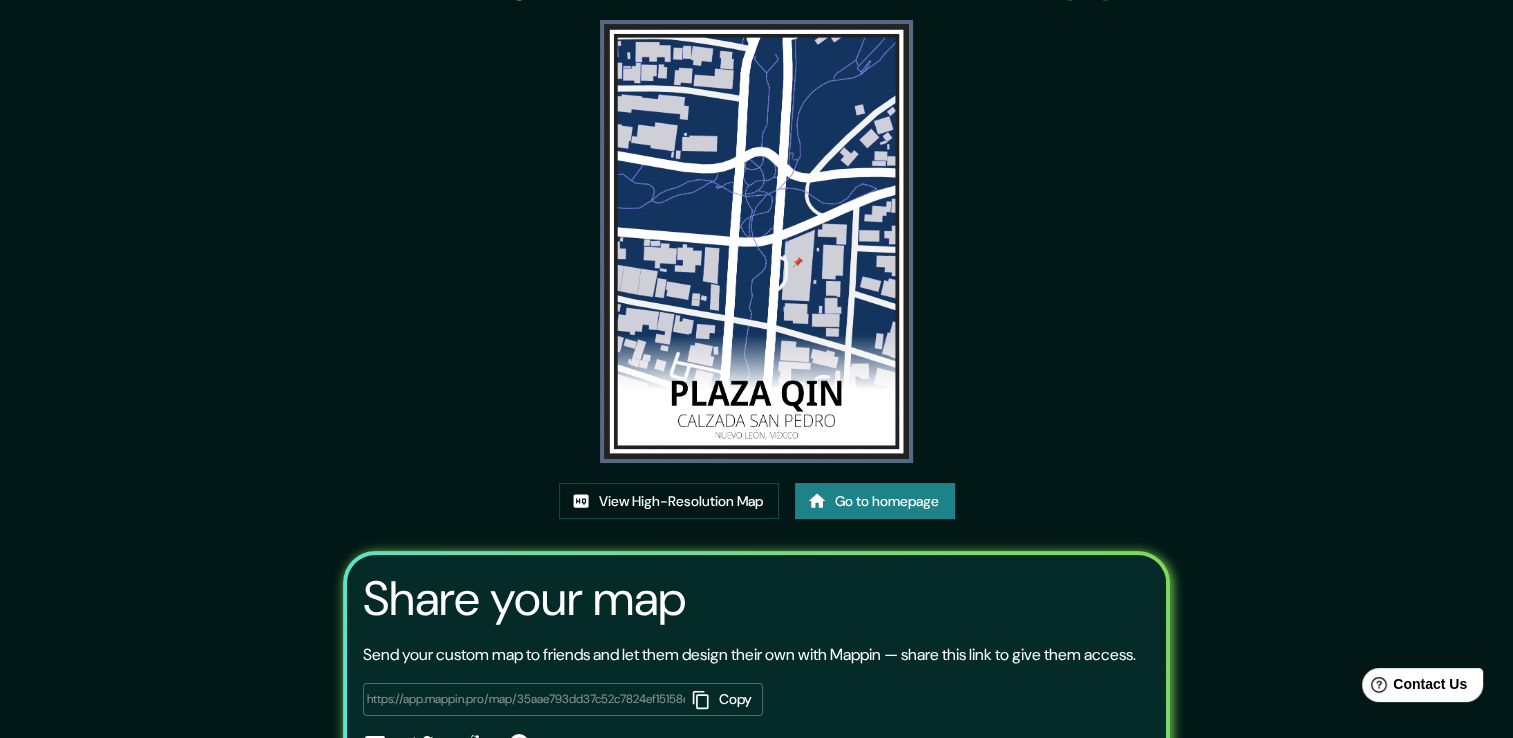 scroll, scrollTop: 0, scrollLeft: 0, axis: both 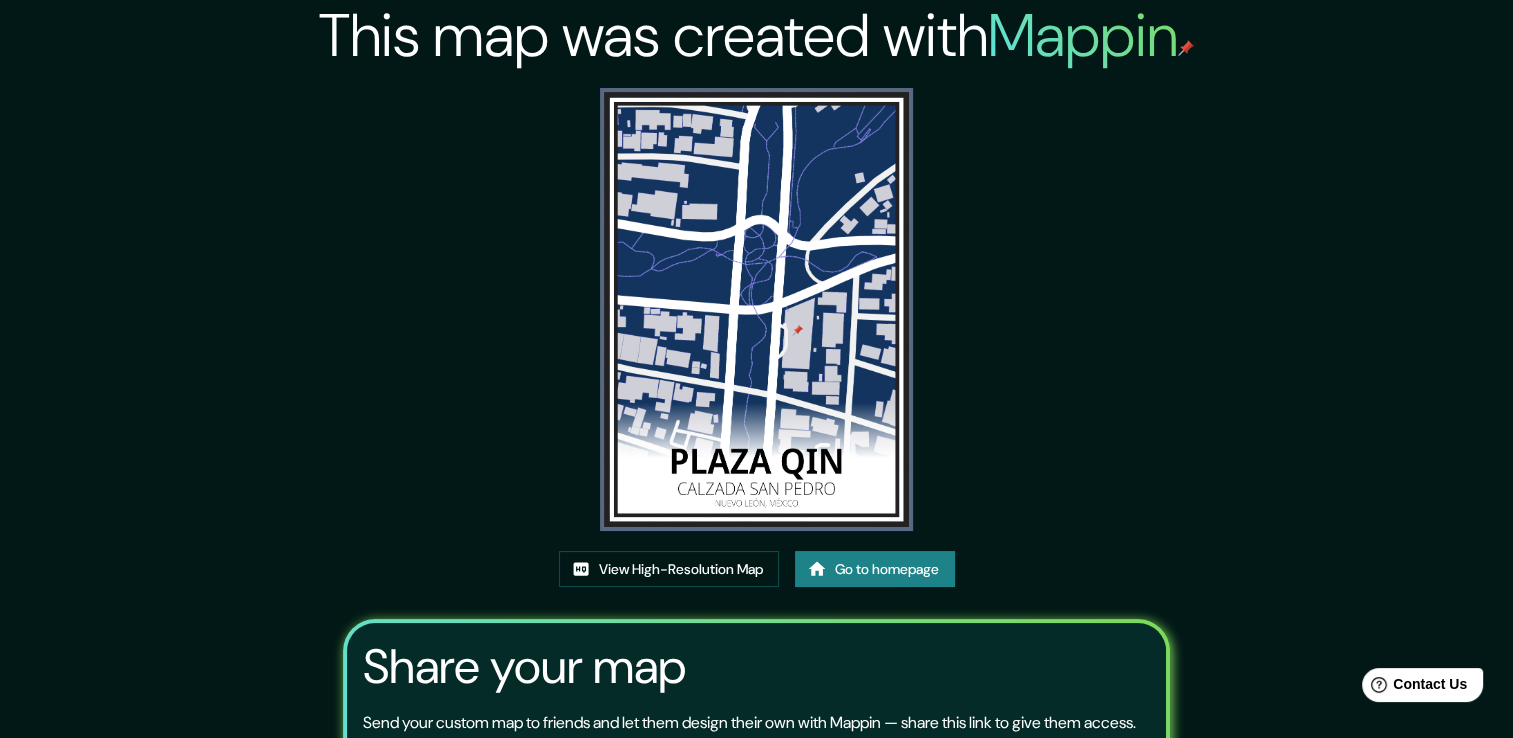 click on "Go to homepage" at bounding box center (875, 569) 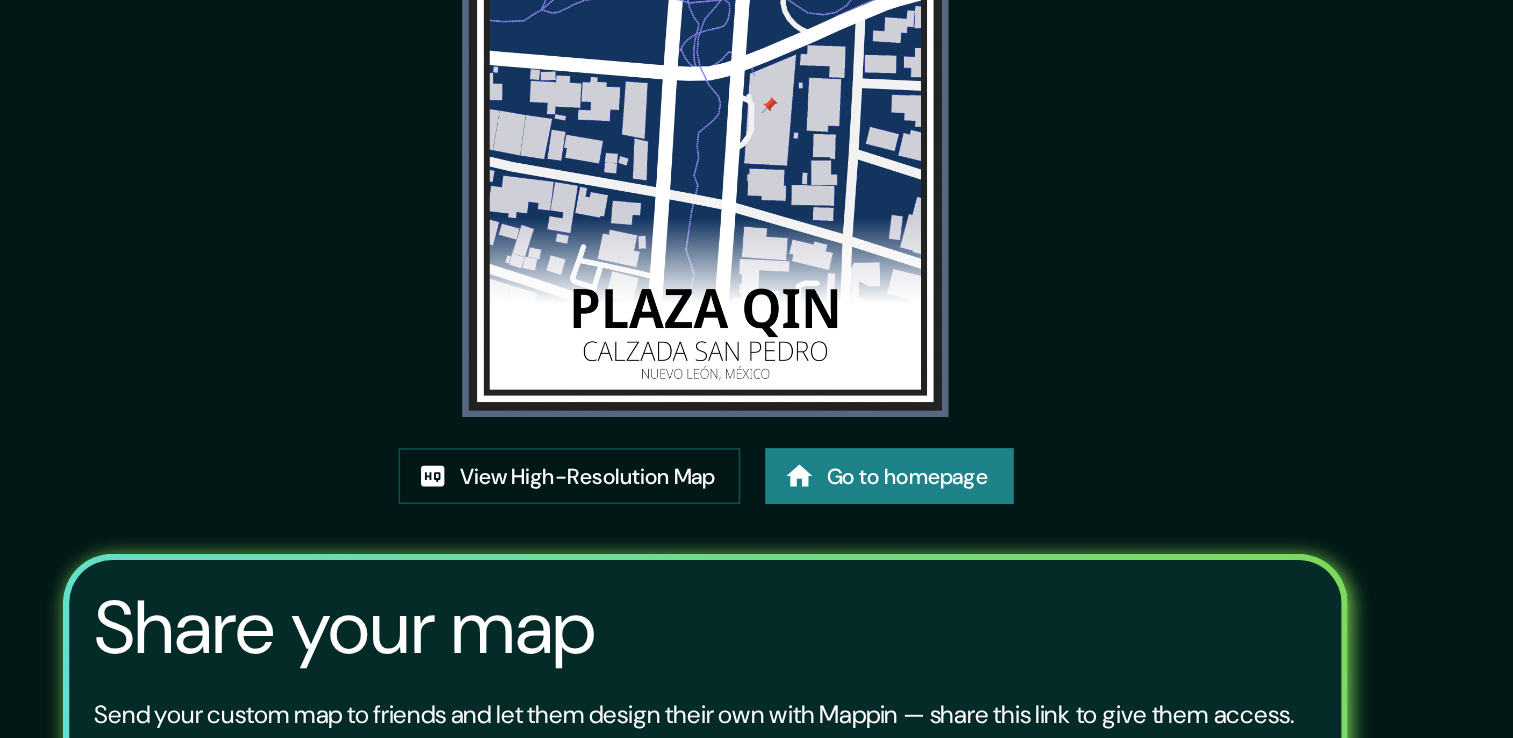 click 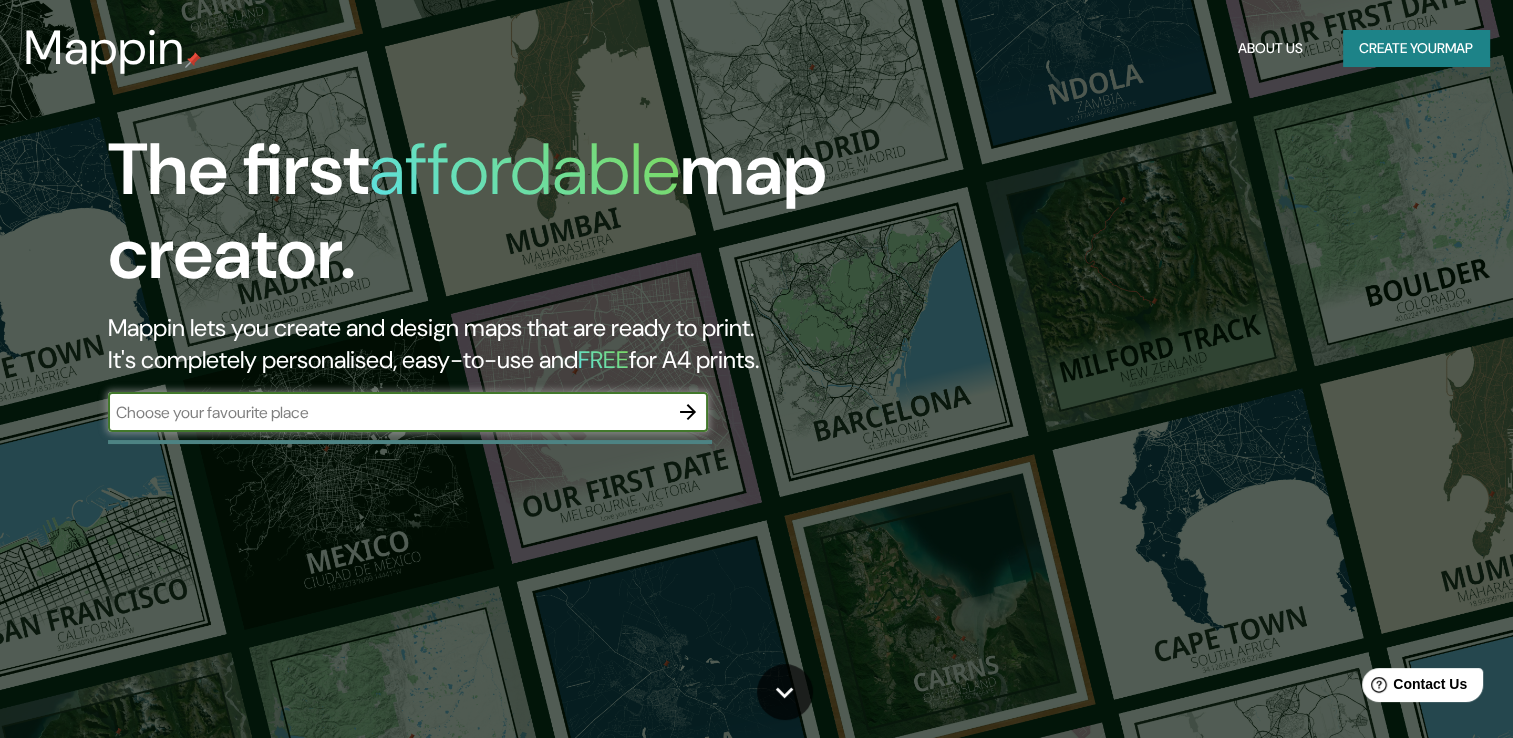 click at bounding box center (388, 412) 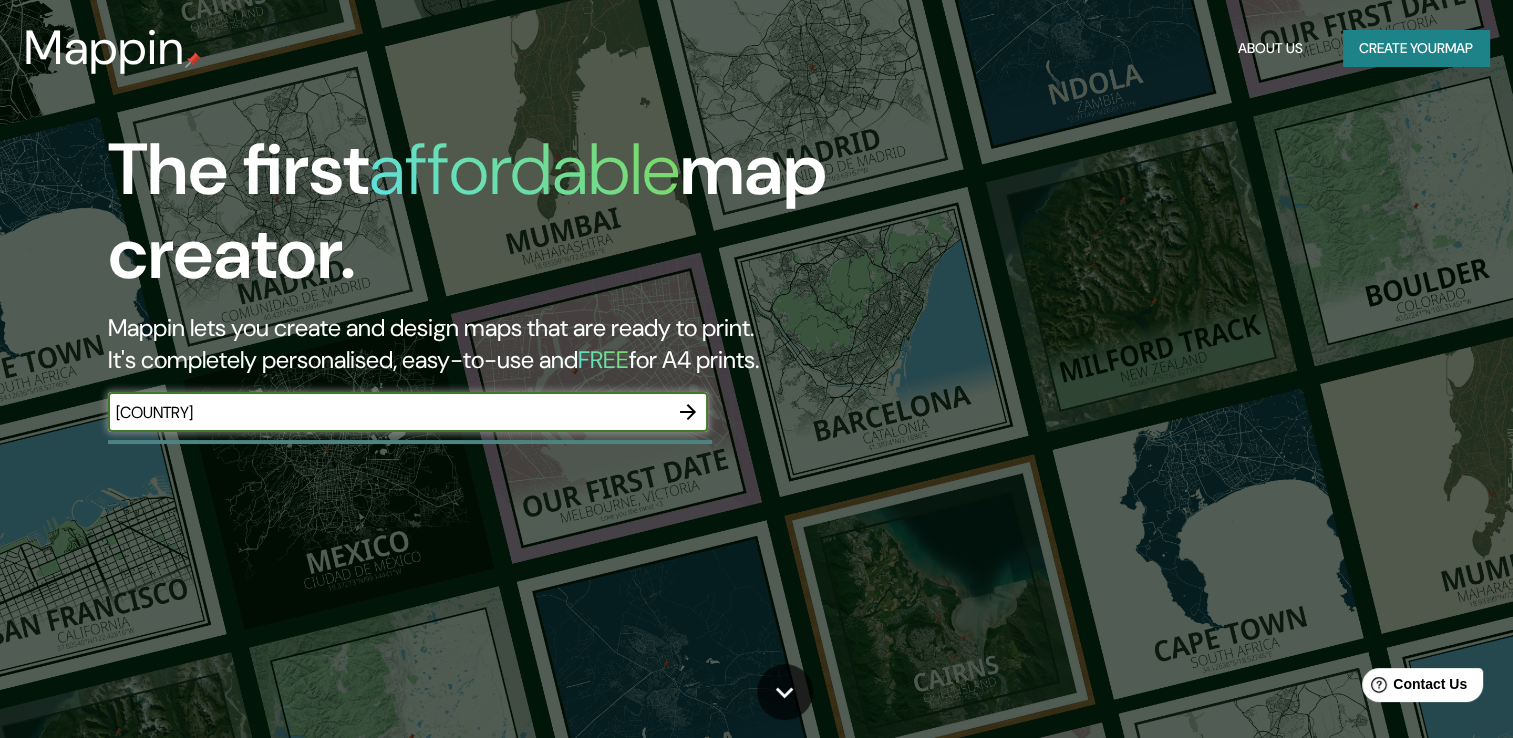 click 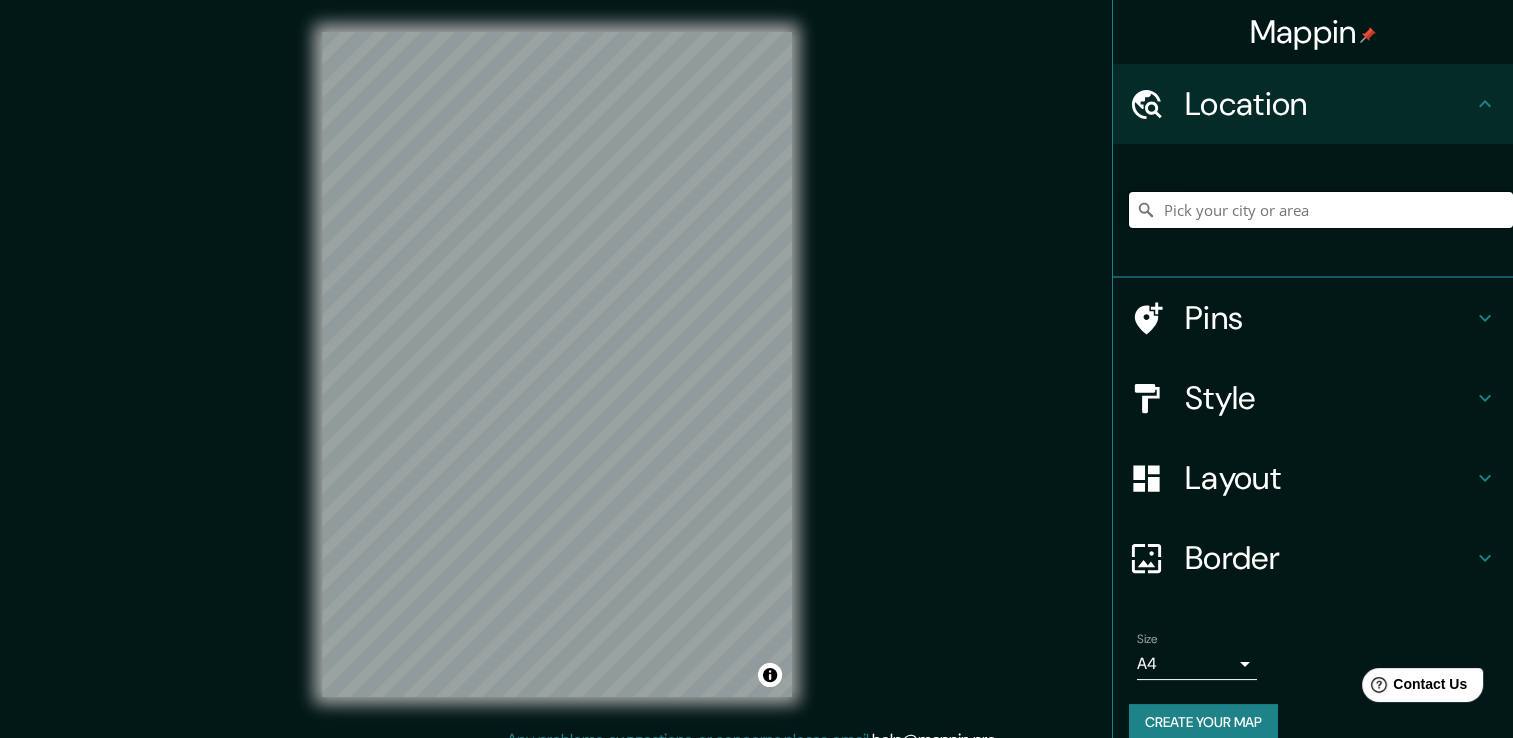 click at bounding box center [1321, 210] 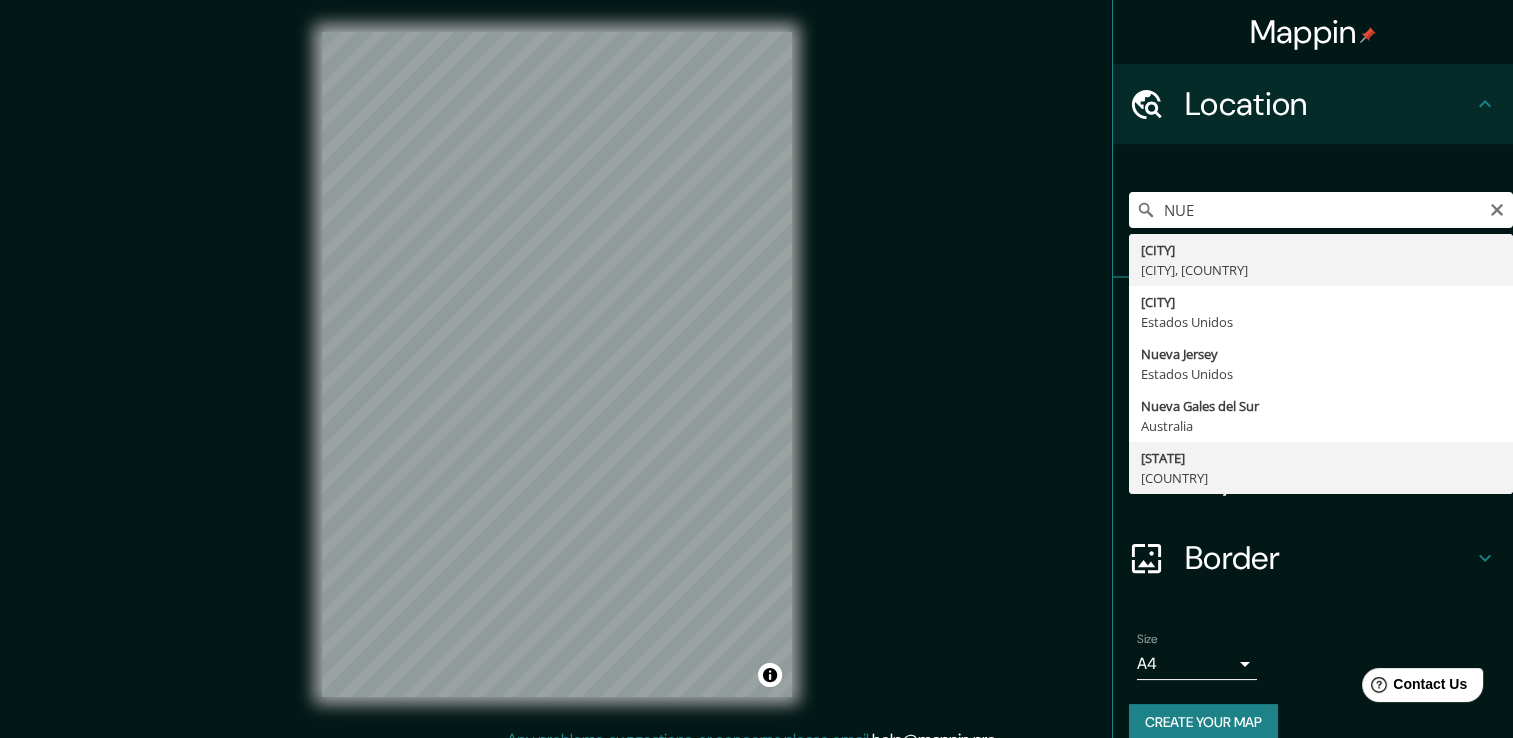 type on "[STATE], [COUNTRY]" 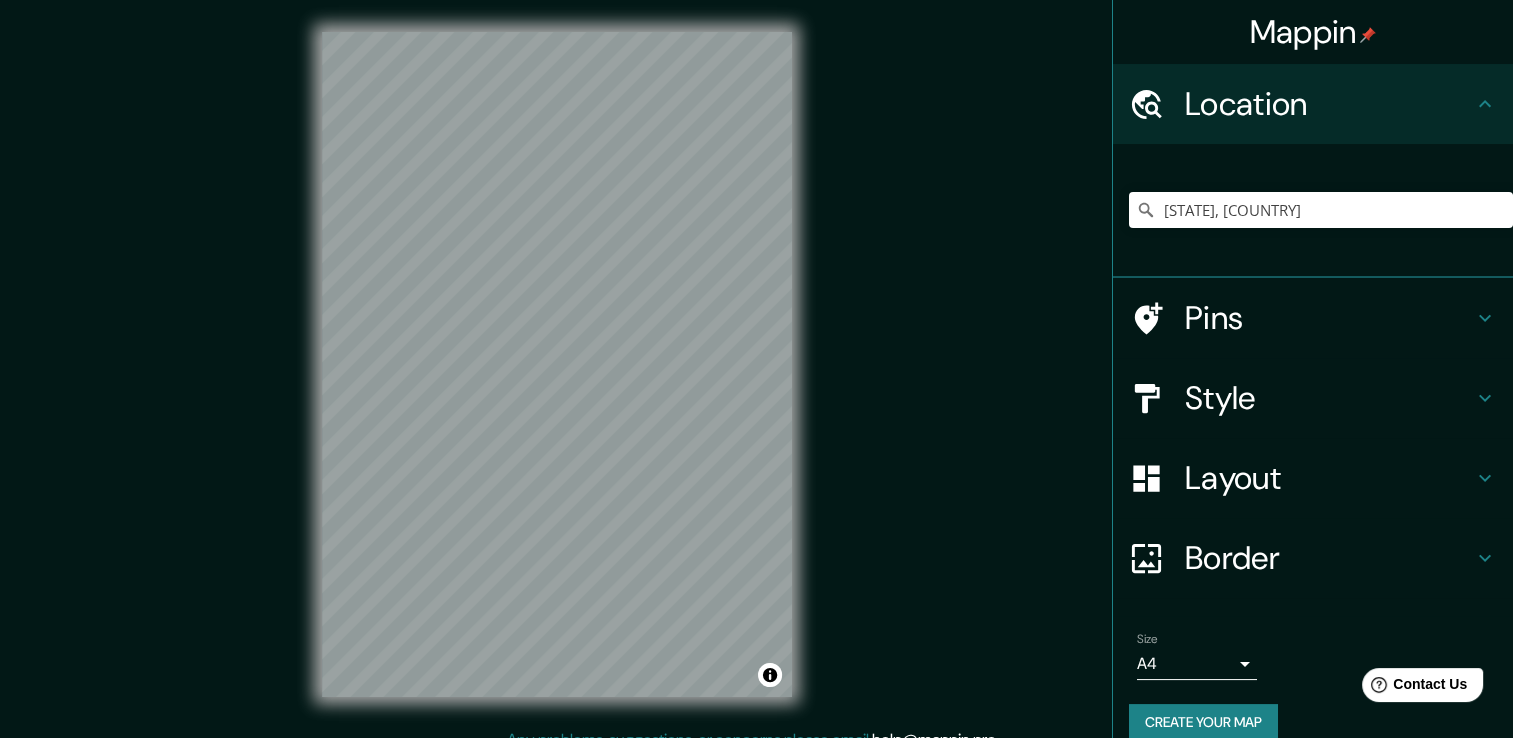 click on "Style" at bounding box center [1329, 398] 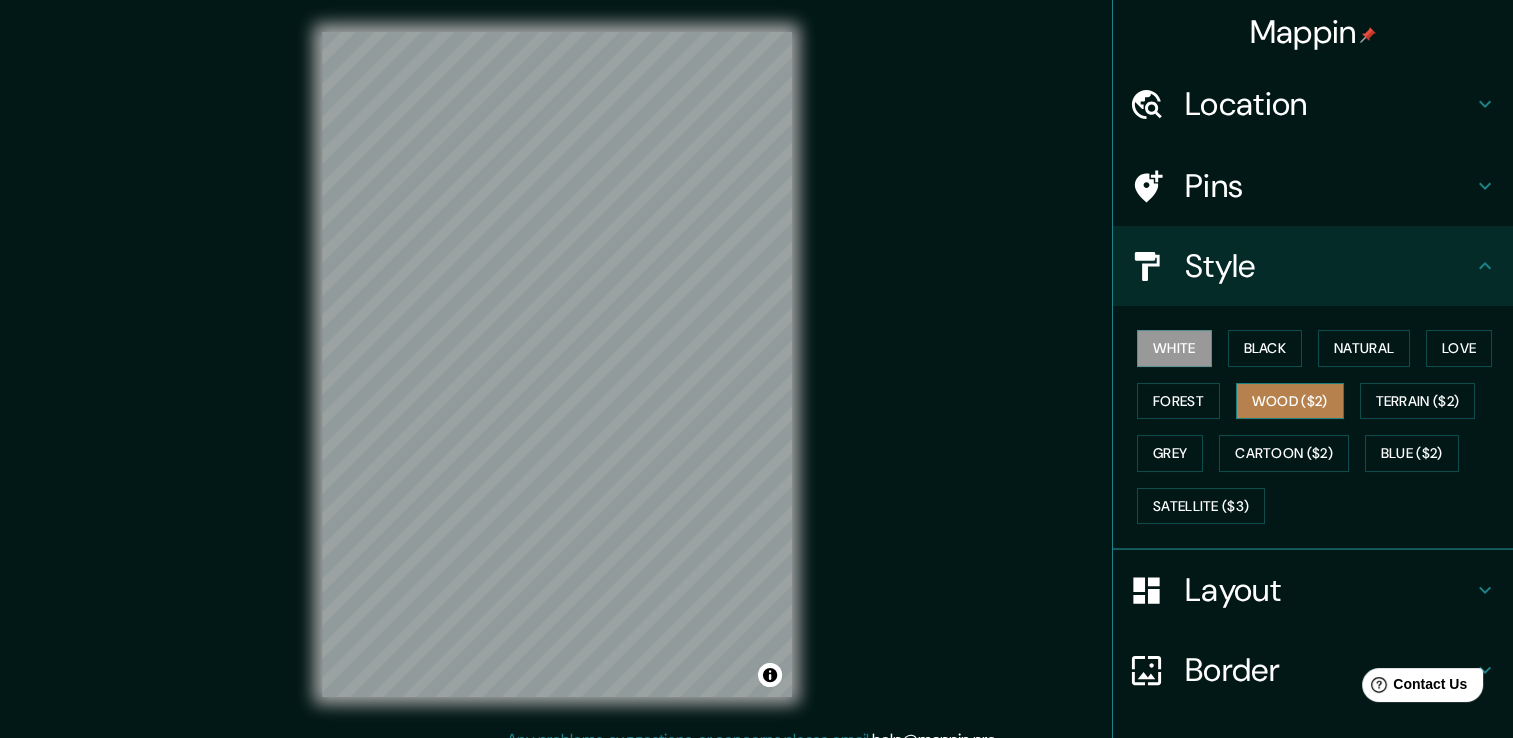 click on "Wood ($2)" at bounding box center (1290, 401) 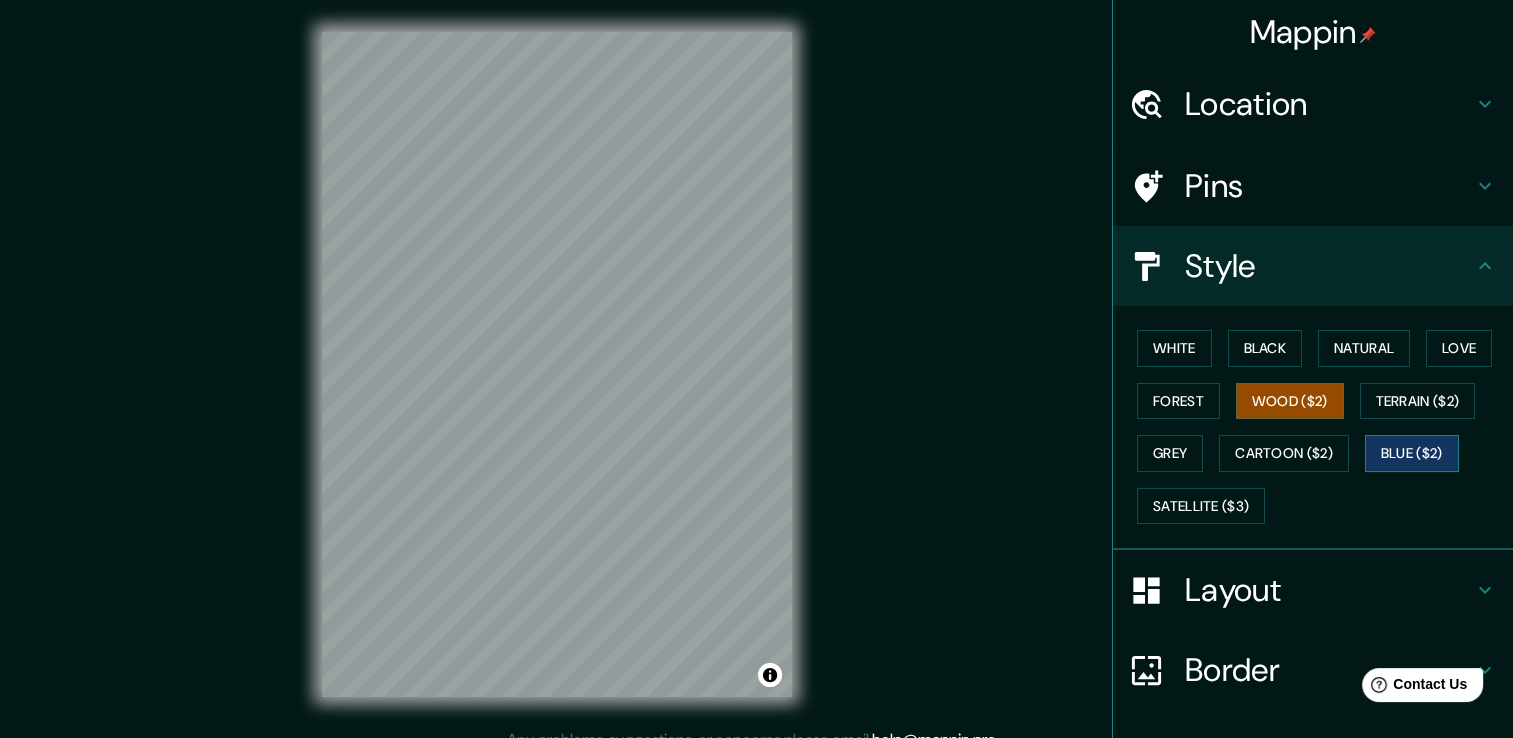click on "Blue ($2)" at bounding box center (1412, 453) 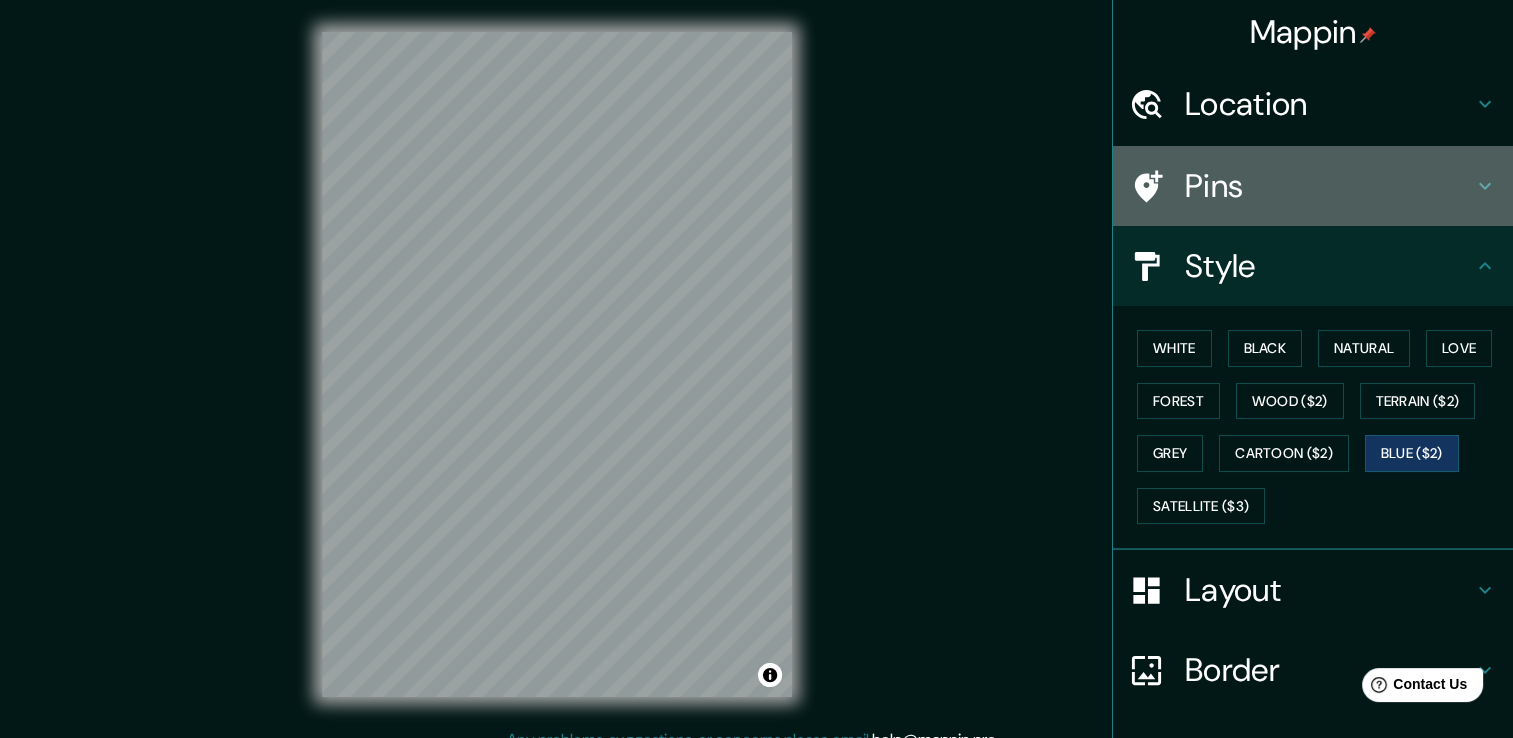 click on "Pins" at bounding box center (1329, 186) 